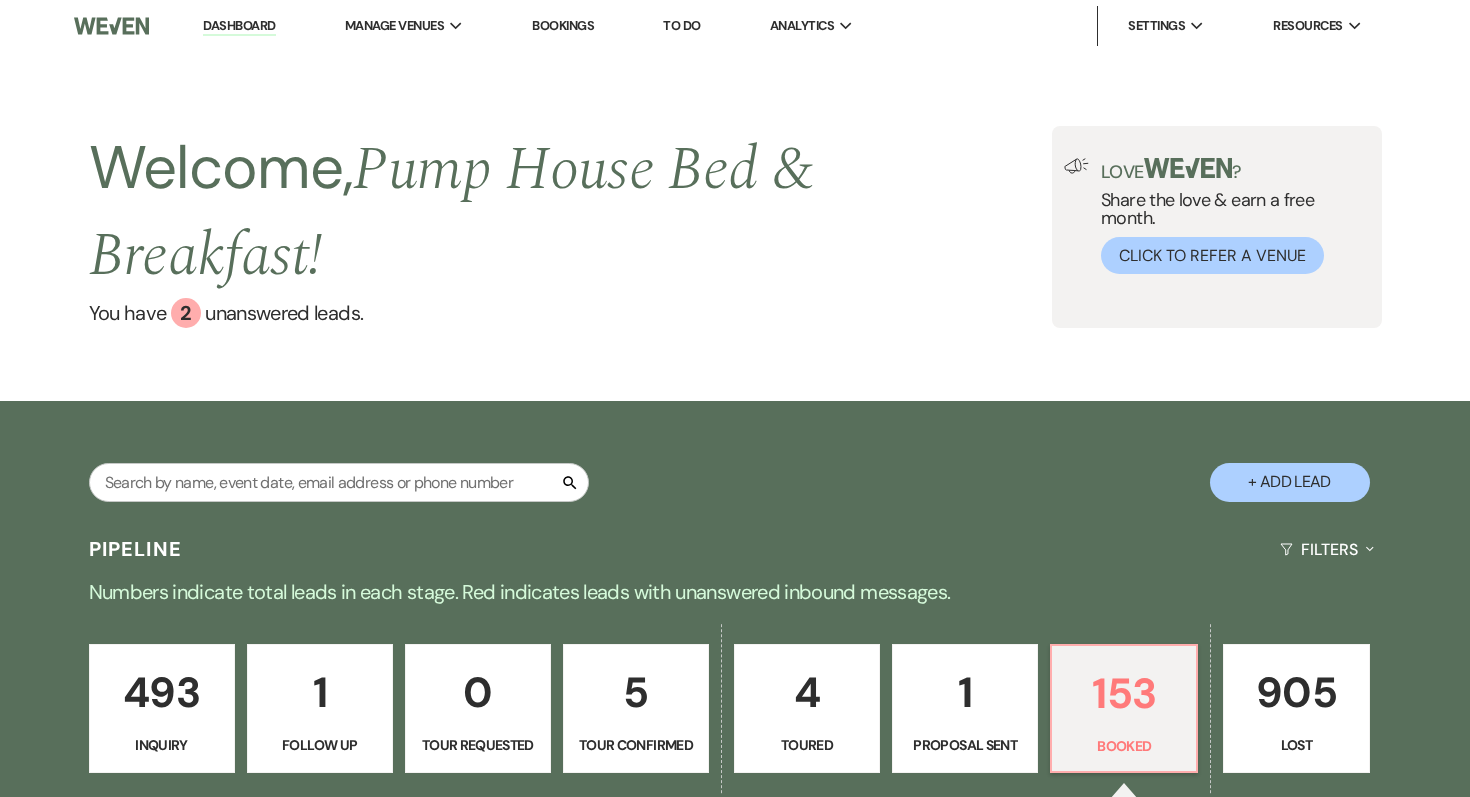 select on "7" 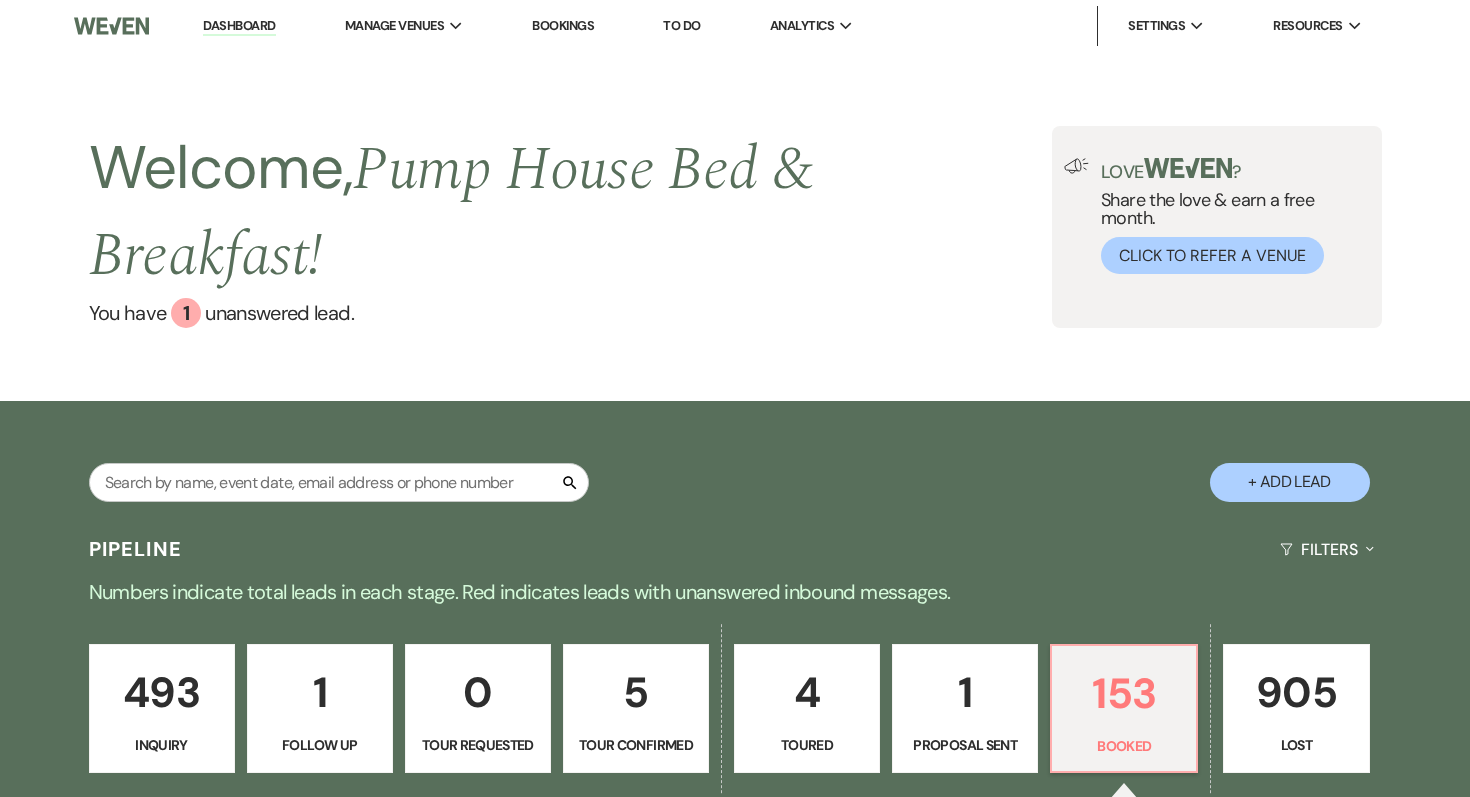 scroll, scrollTop: 0, scrollLeft: 0, axis: both 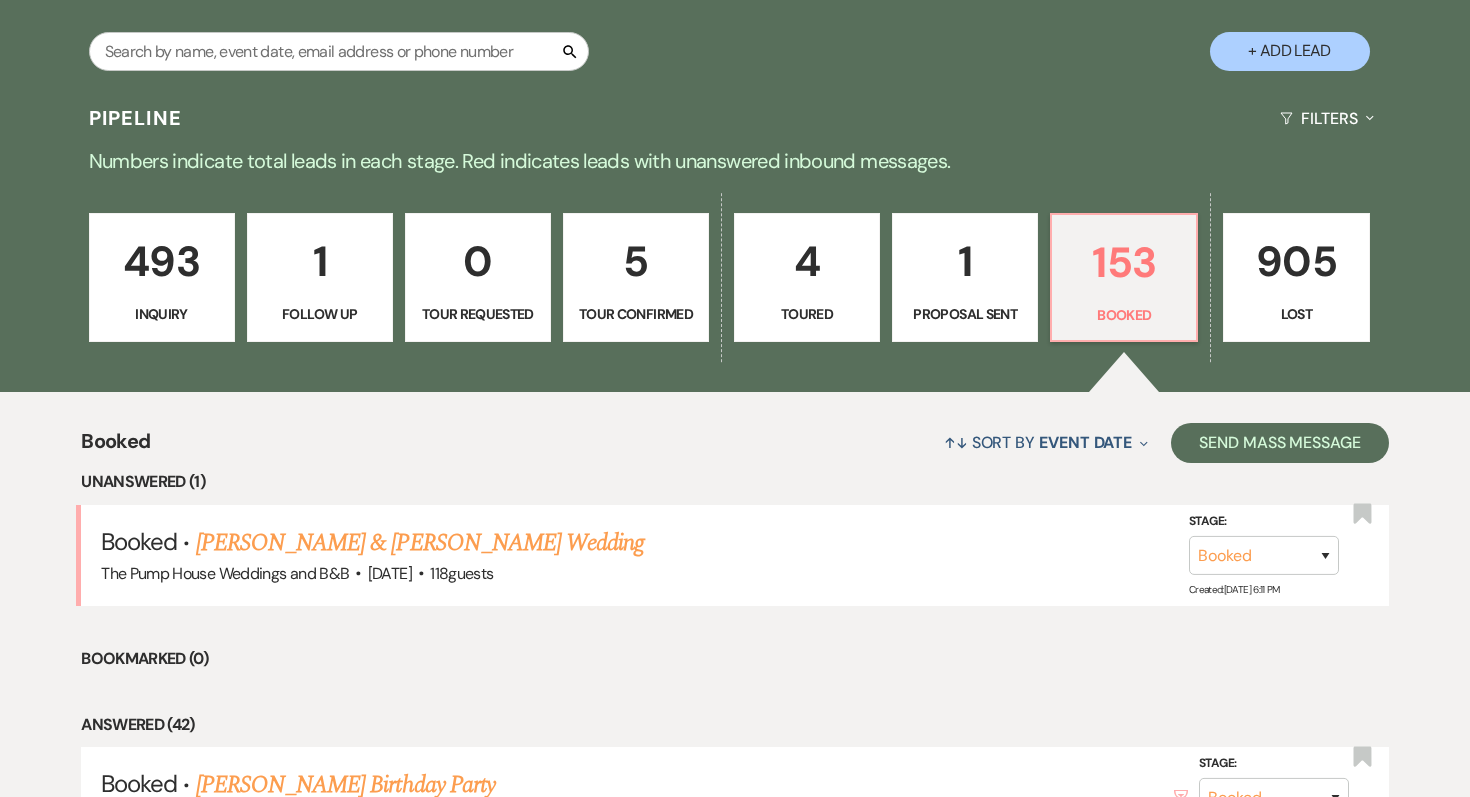 click on "905 Lost" at bounding box center (1296, 278) 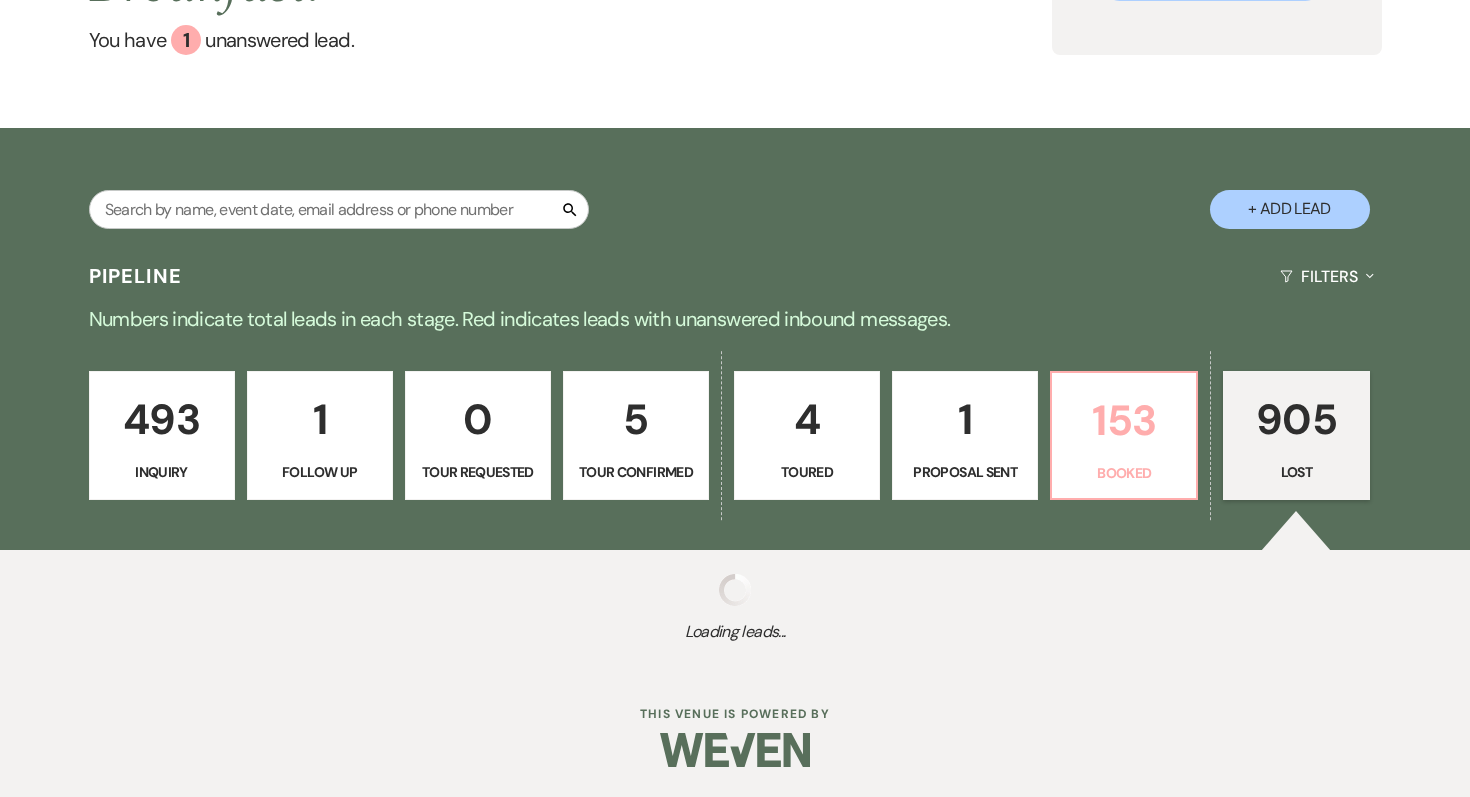 select on "8" 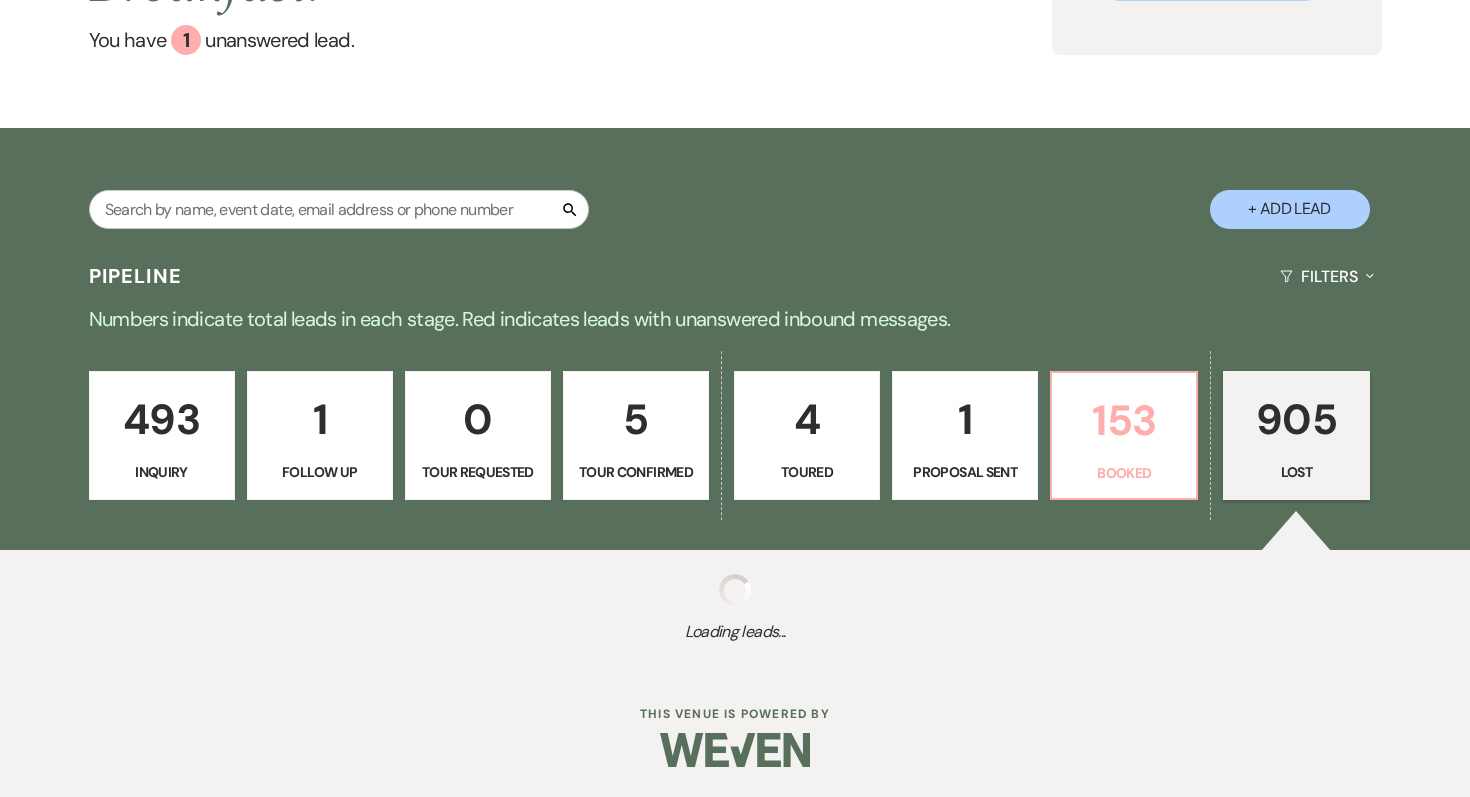 select on "10" 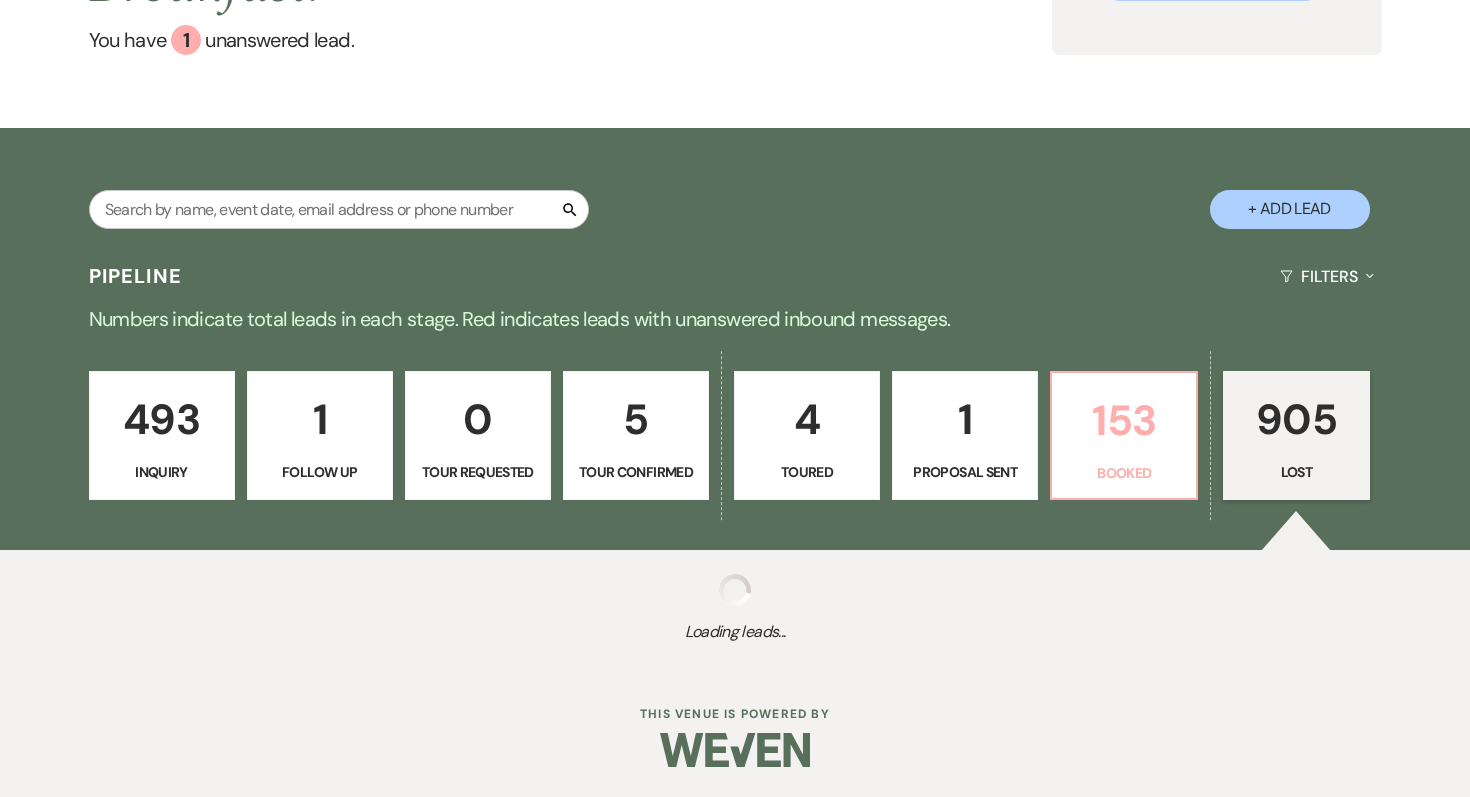 select on "8" 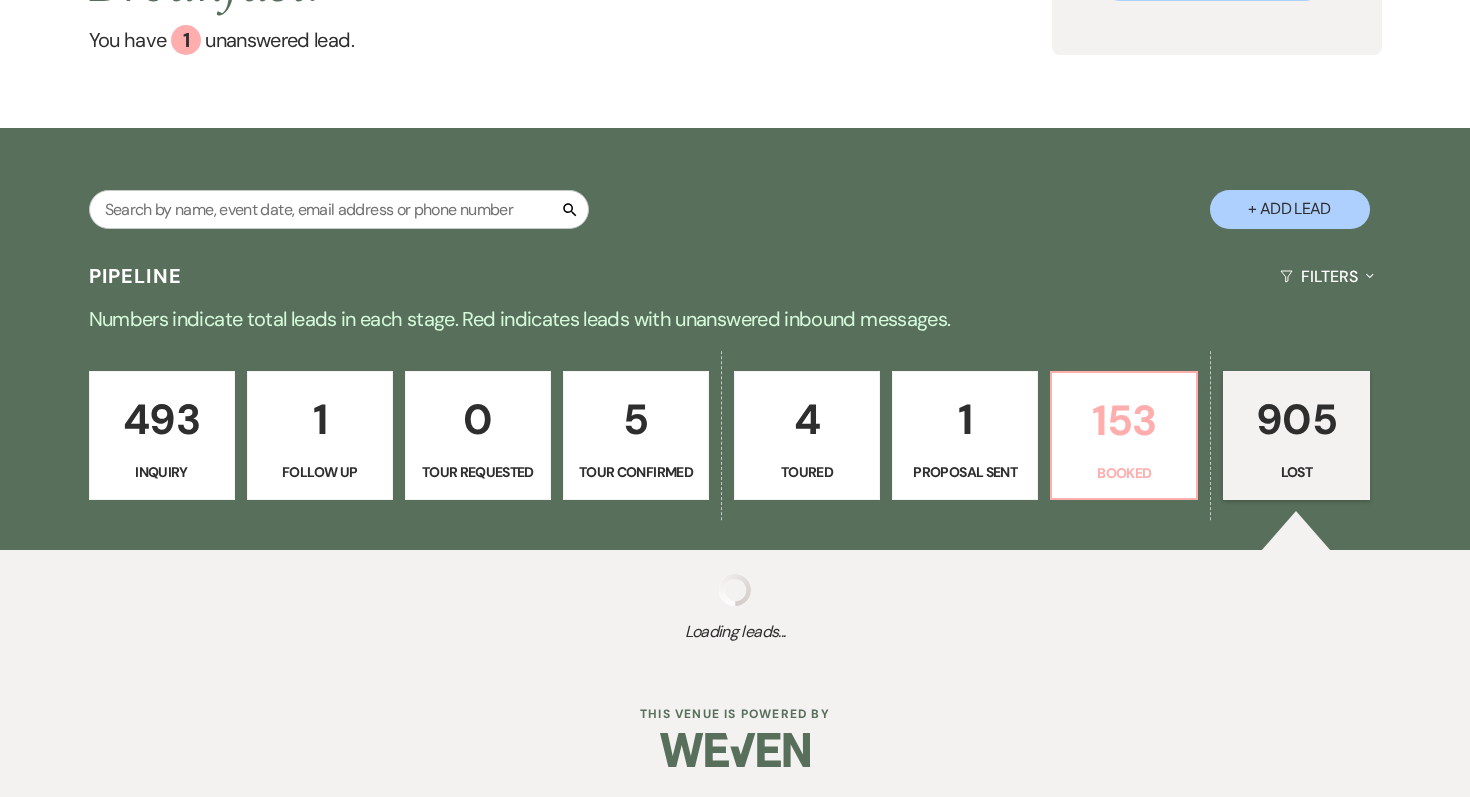 select on "1" 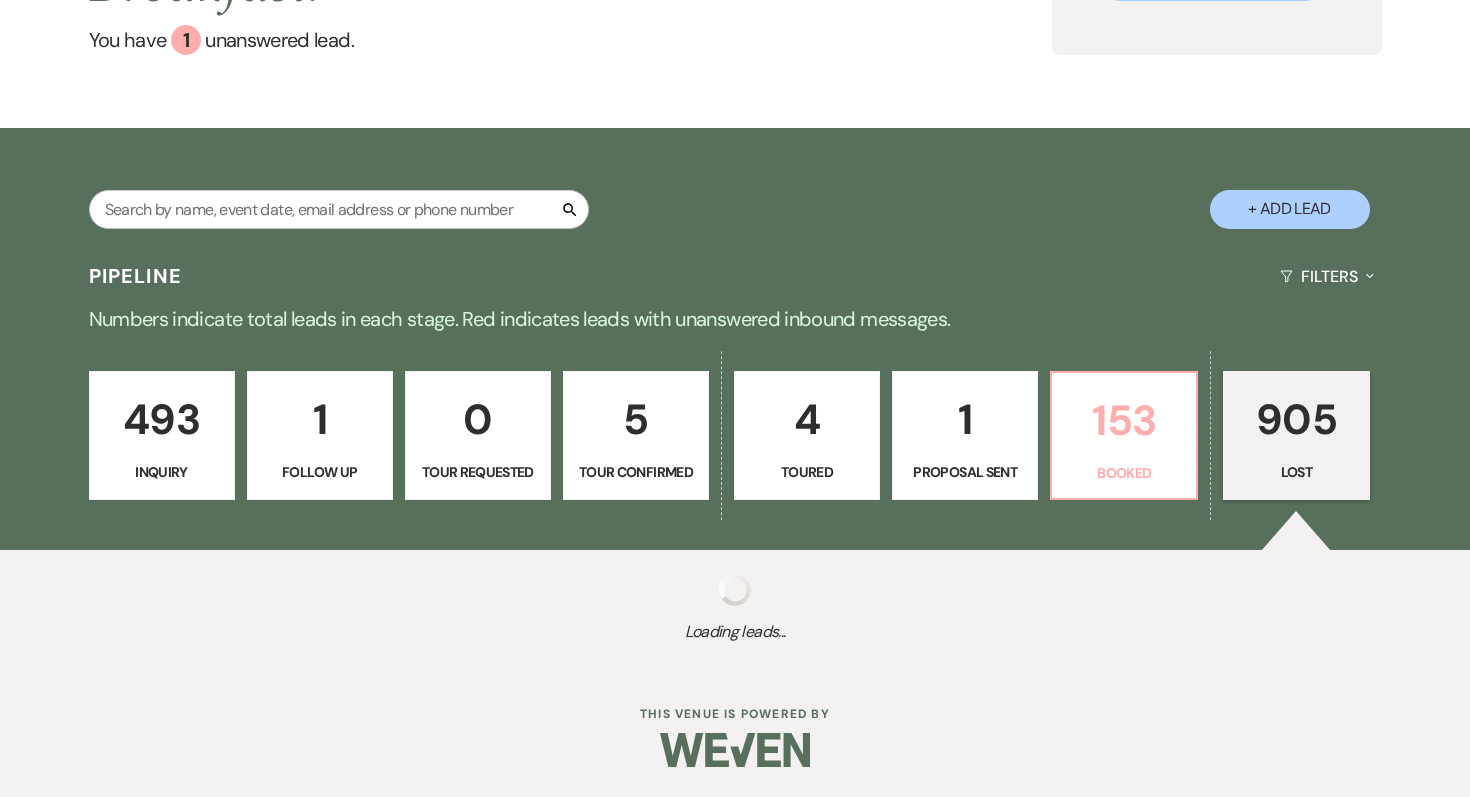 select on "8" 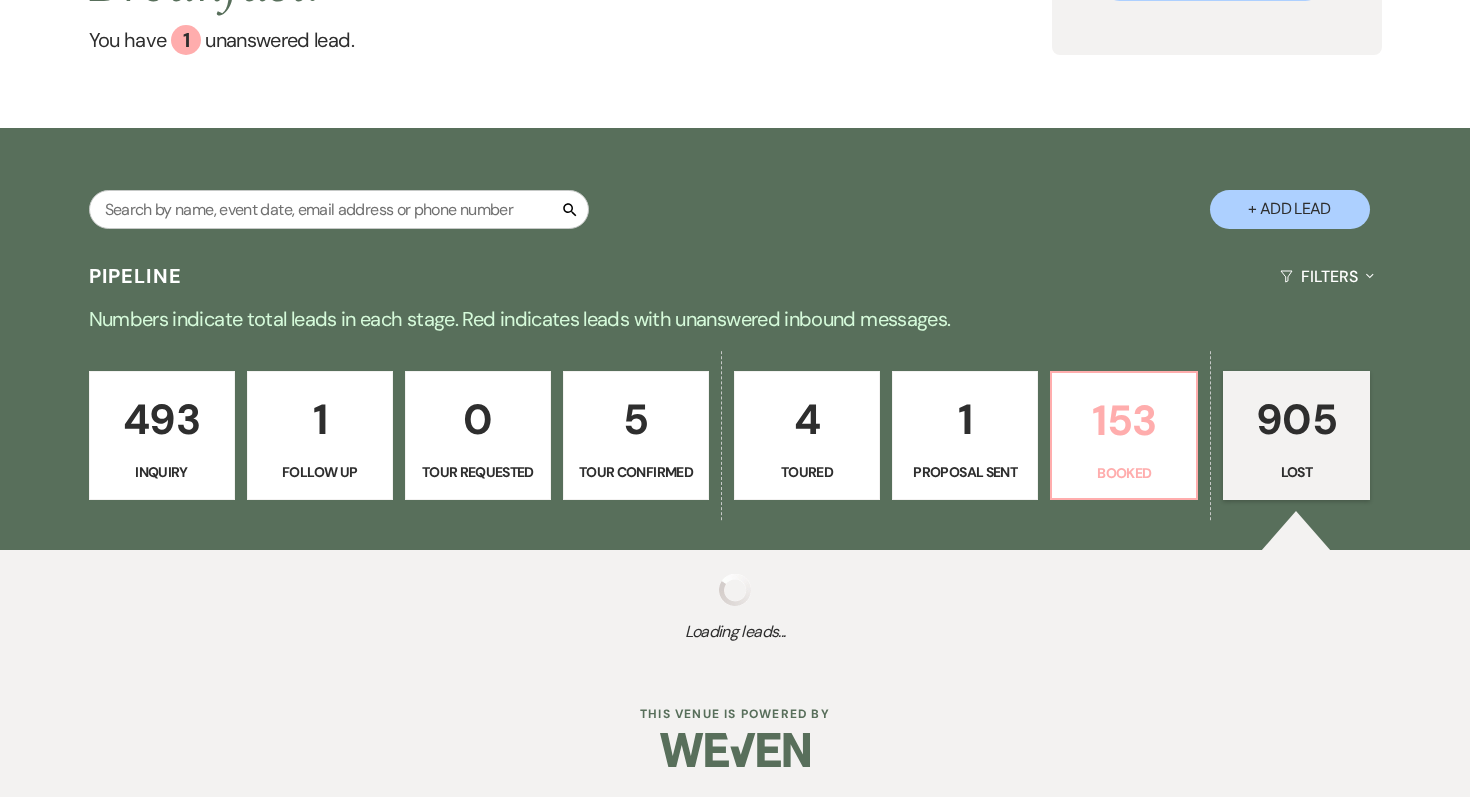 select on "5" 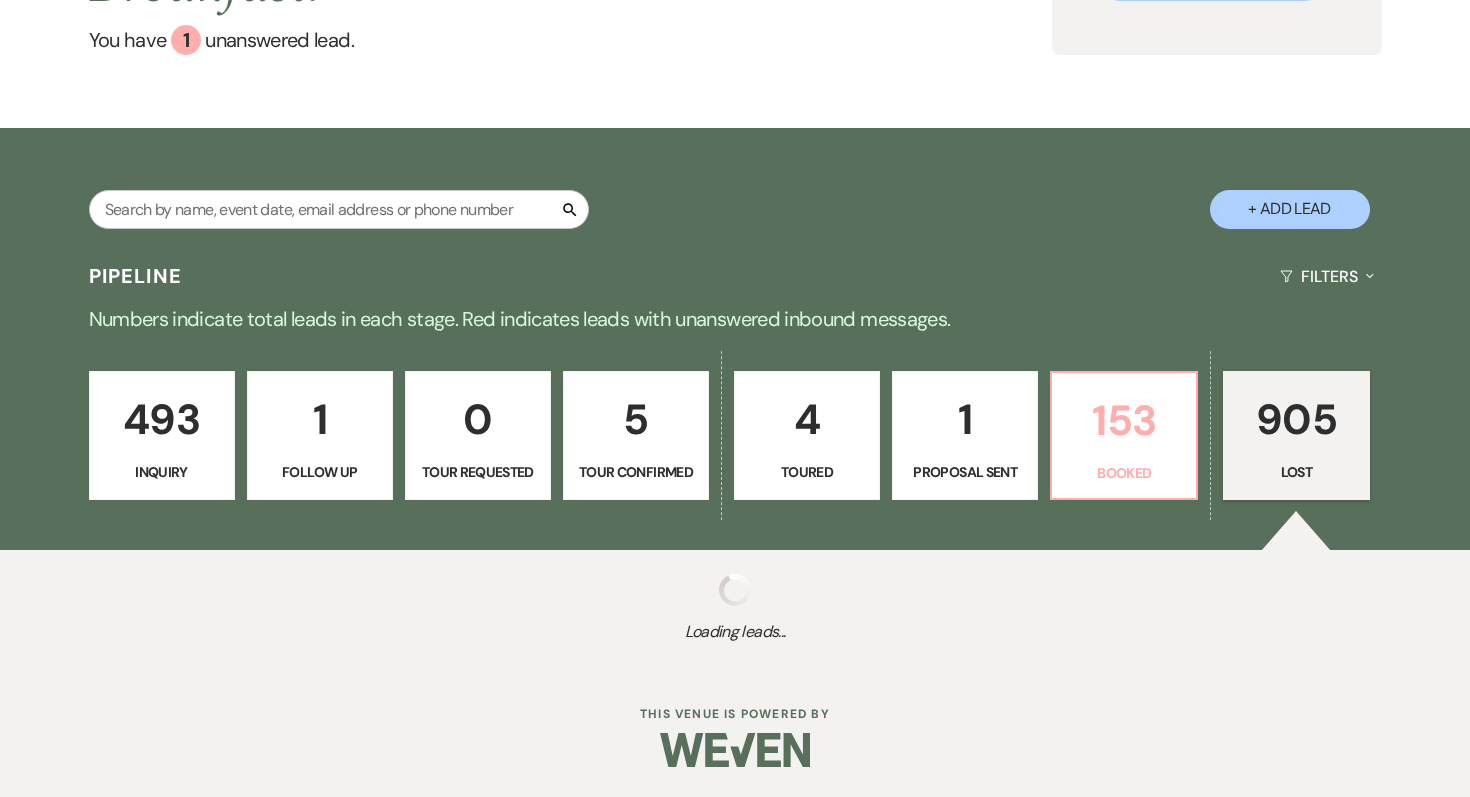 select on "8" 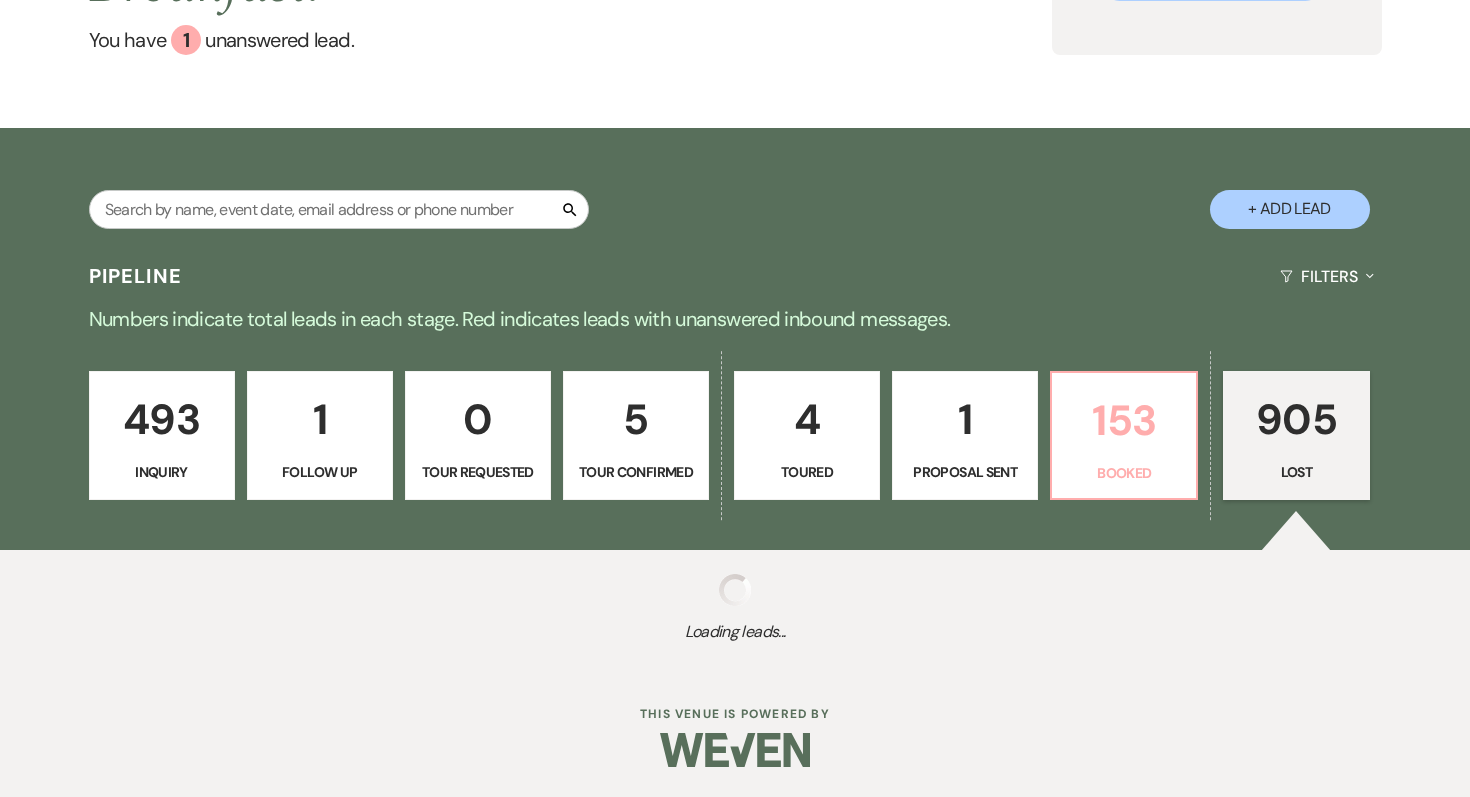select on "5" 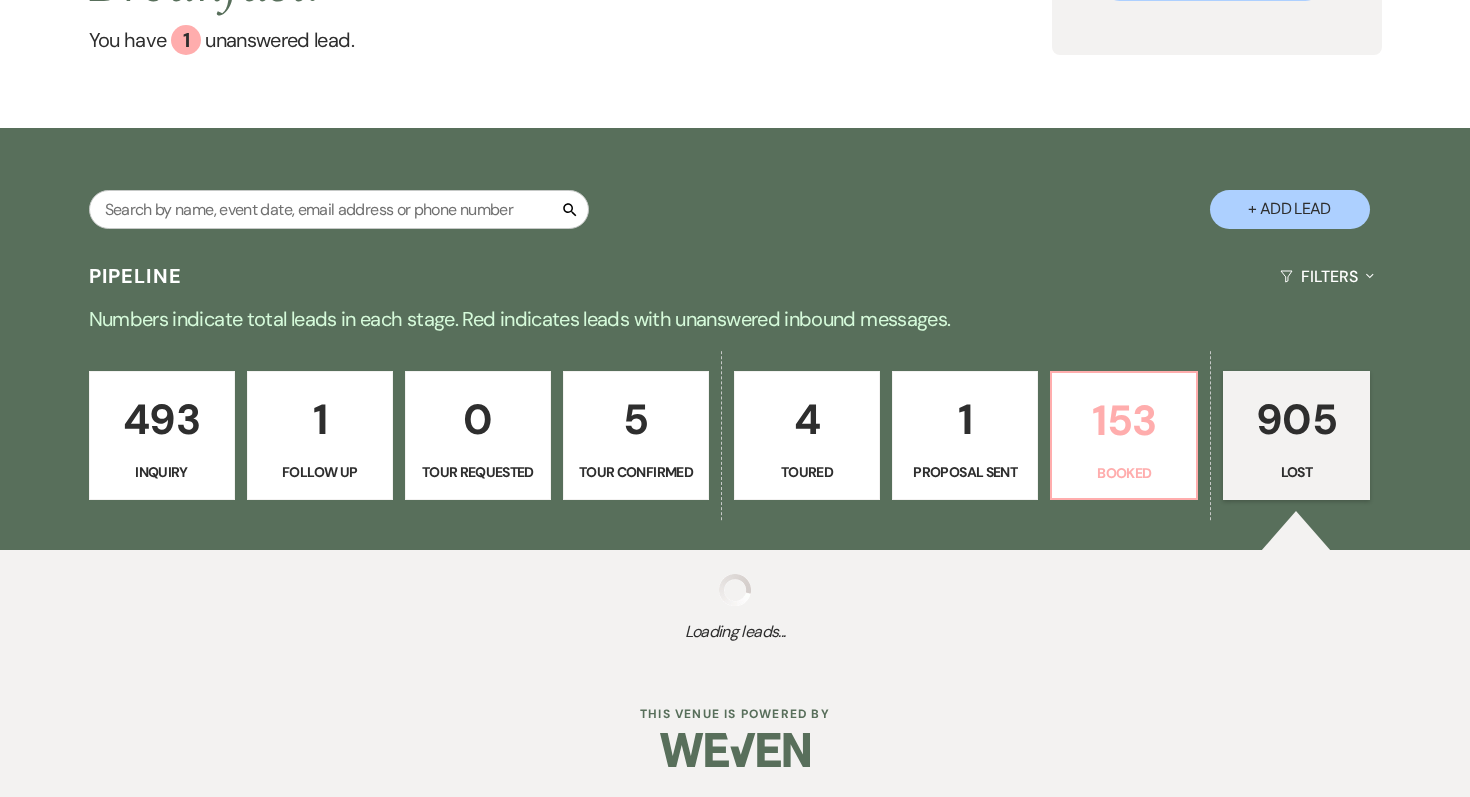 select on "8" 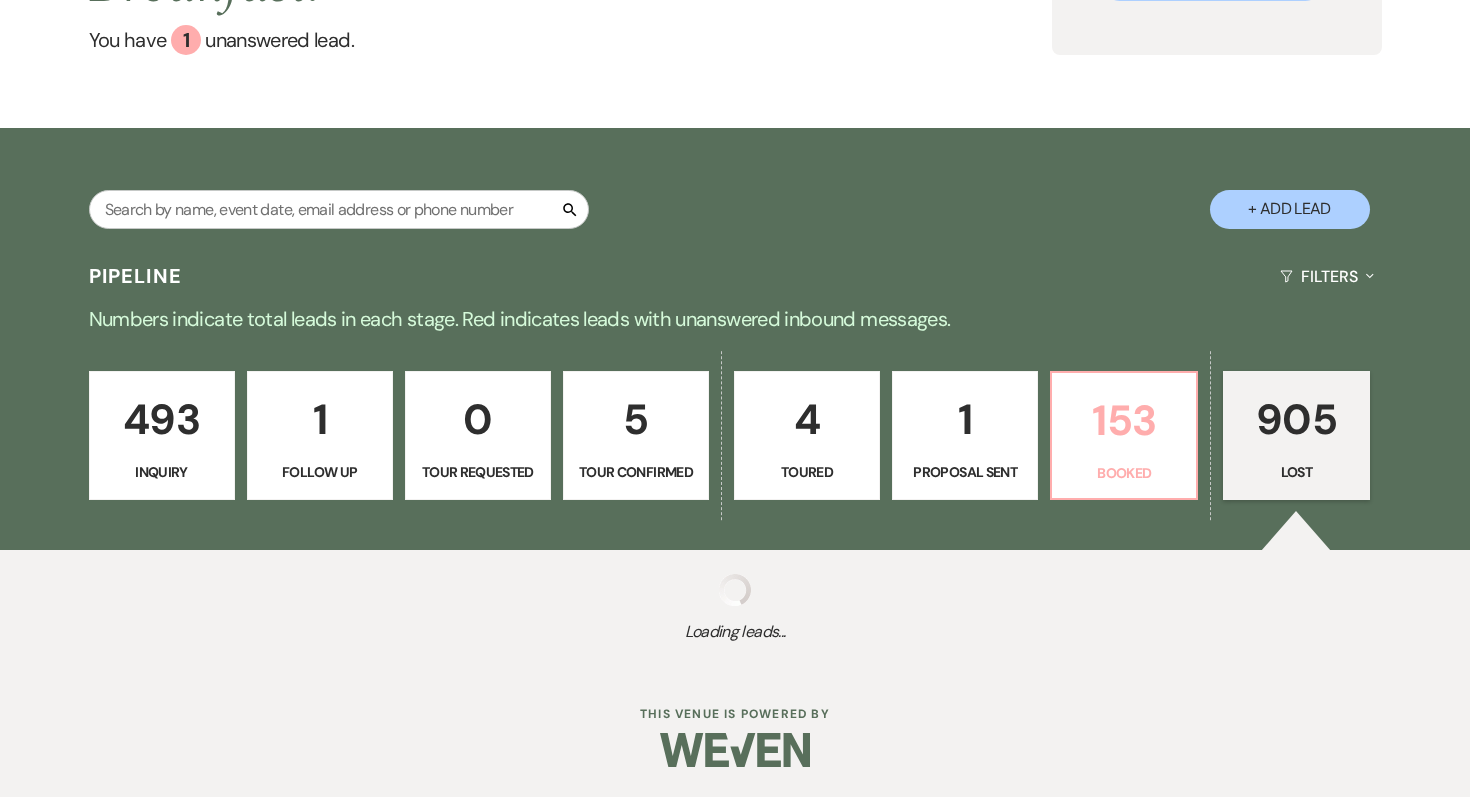 select on "5" 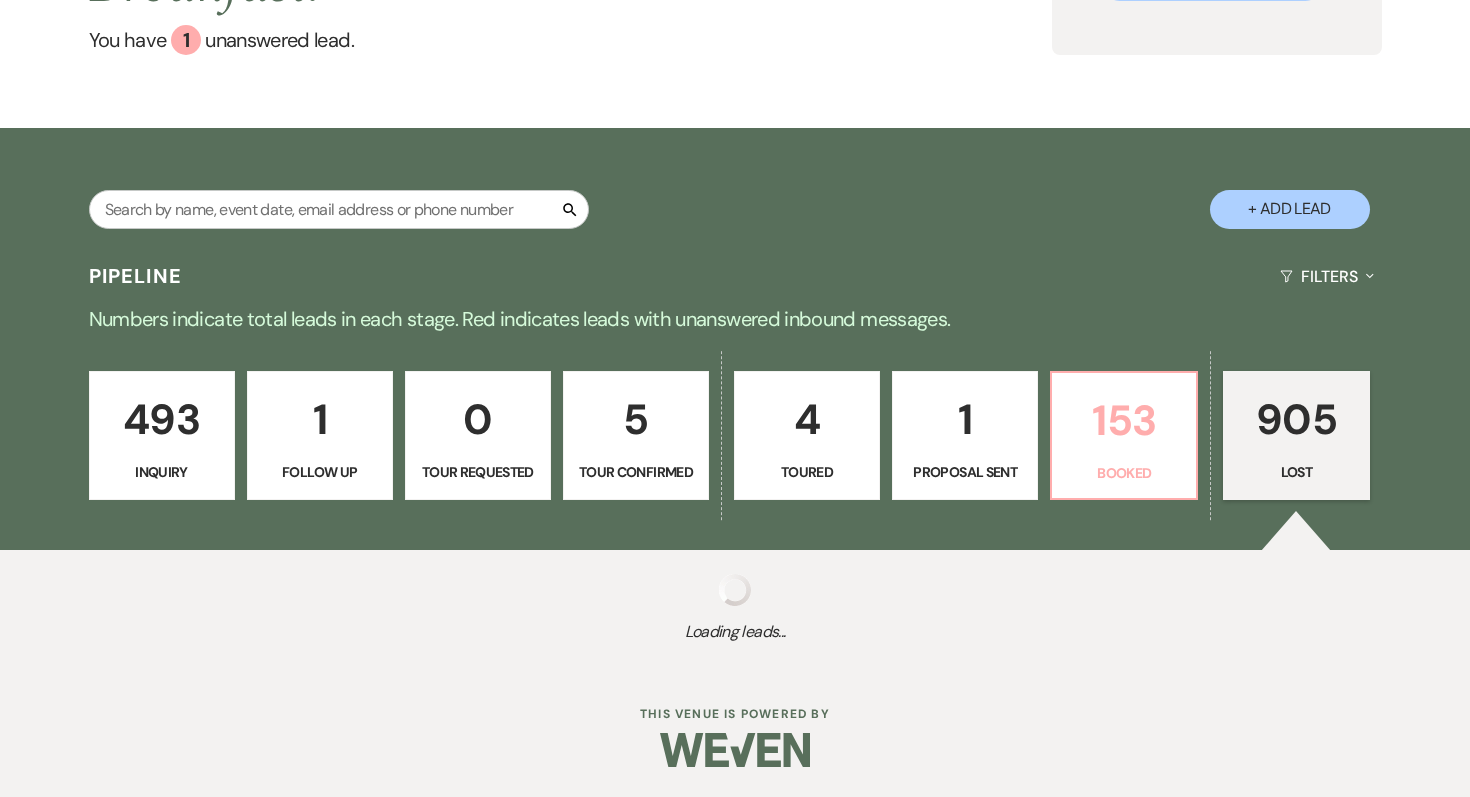 select on "8" 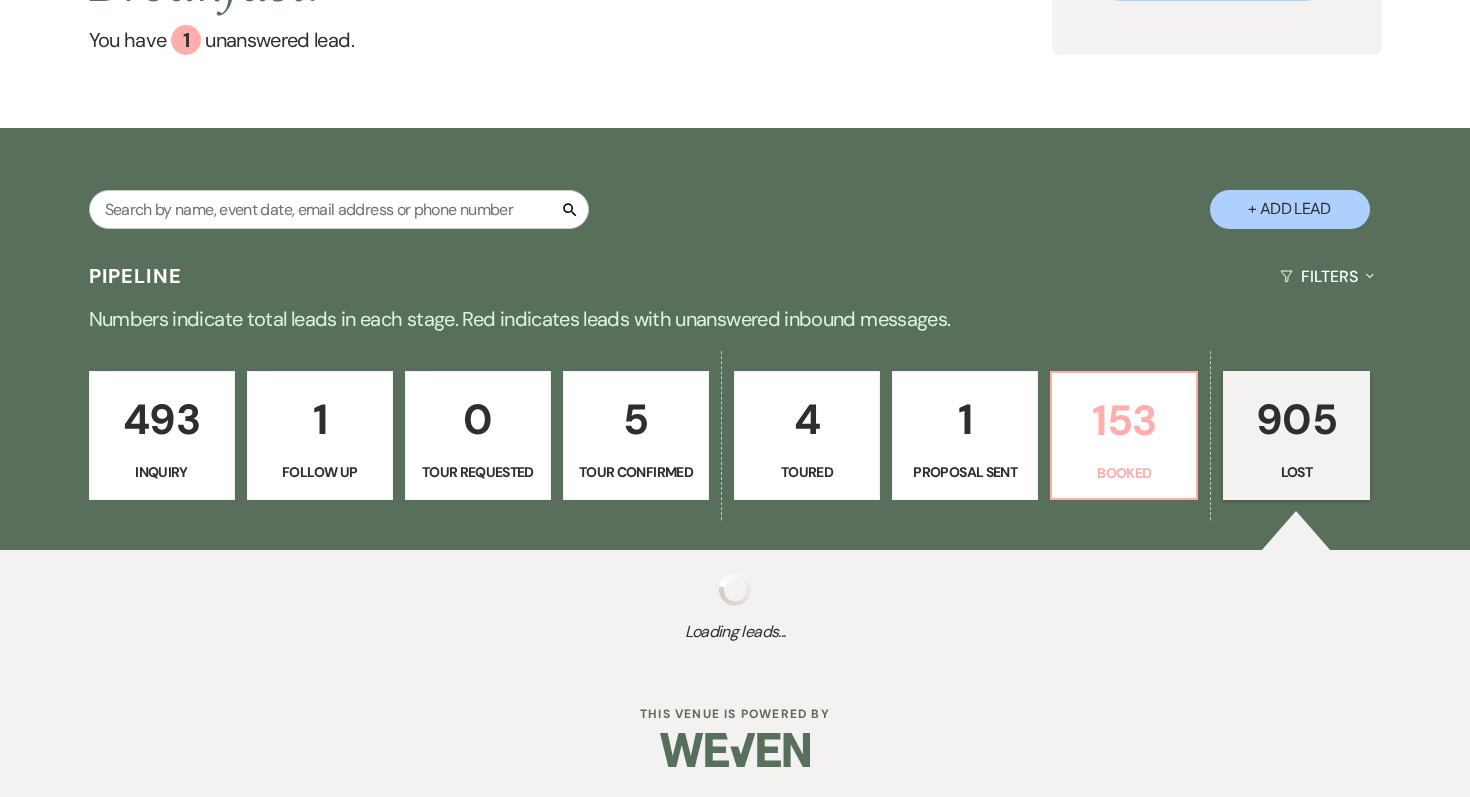 select on "5" 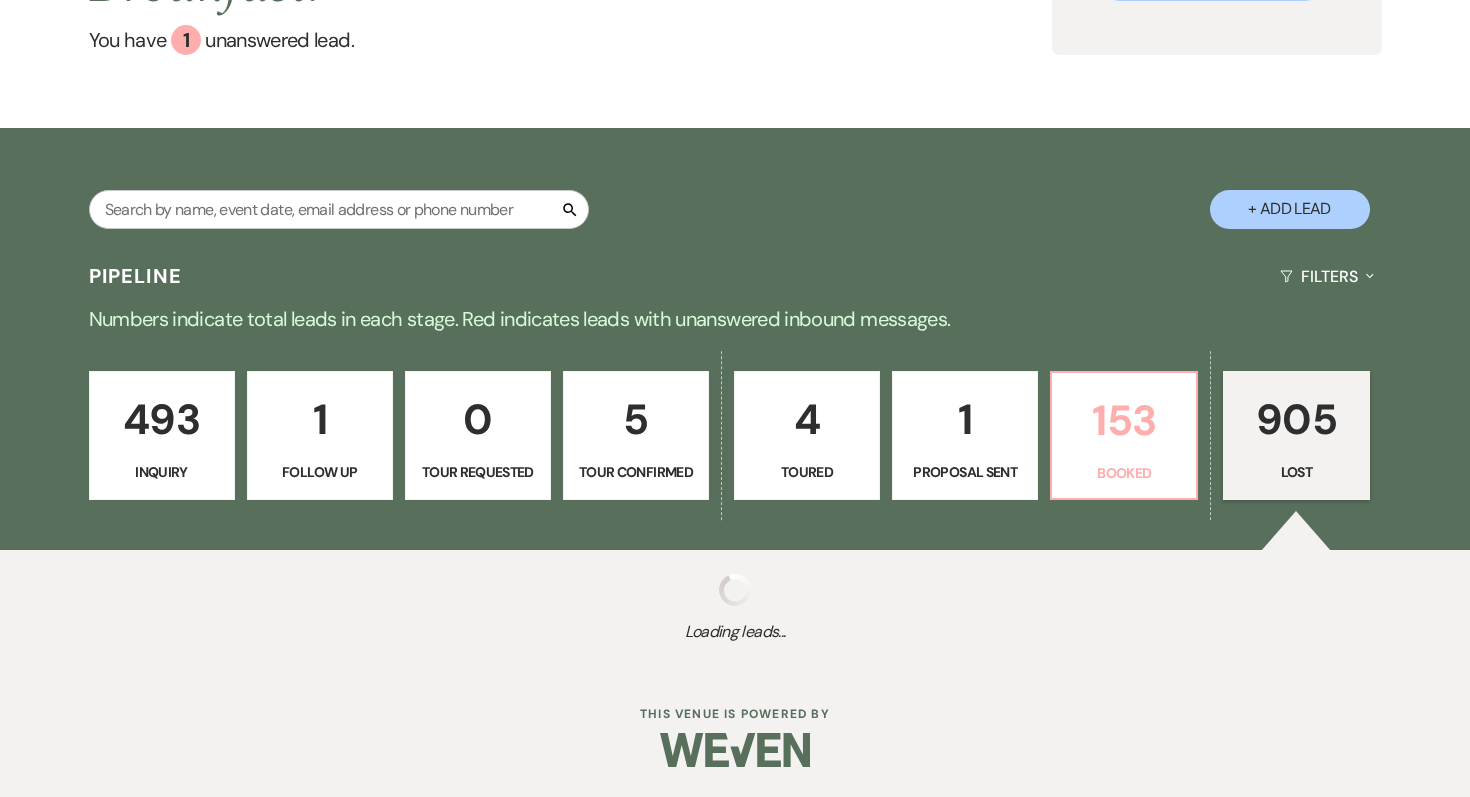 select on "8" 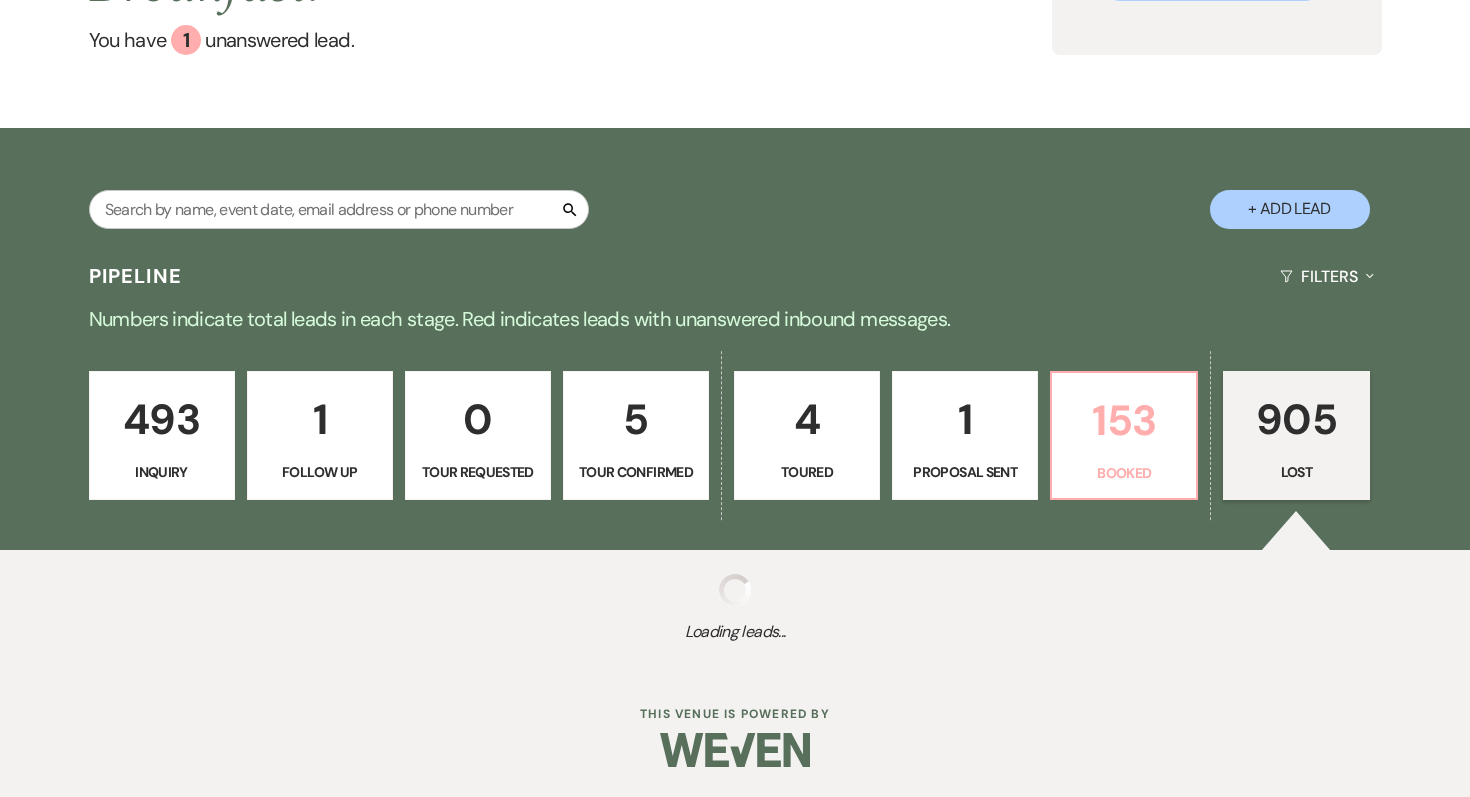 select on "5" 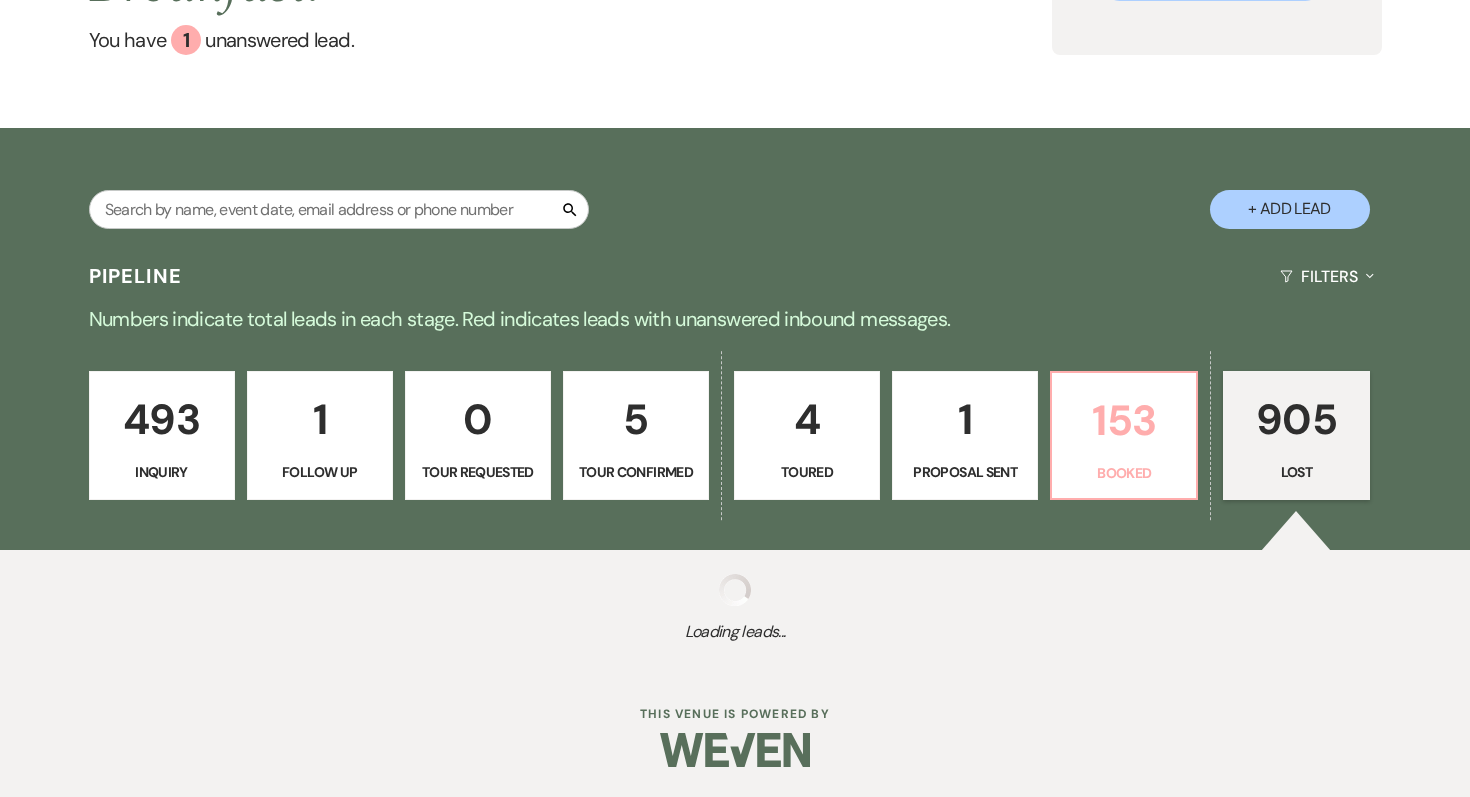 select on "8" 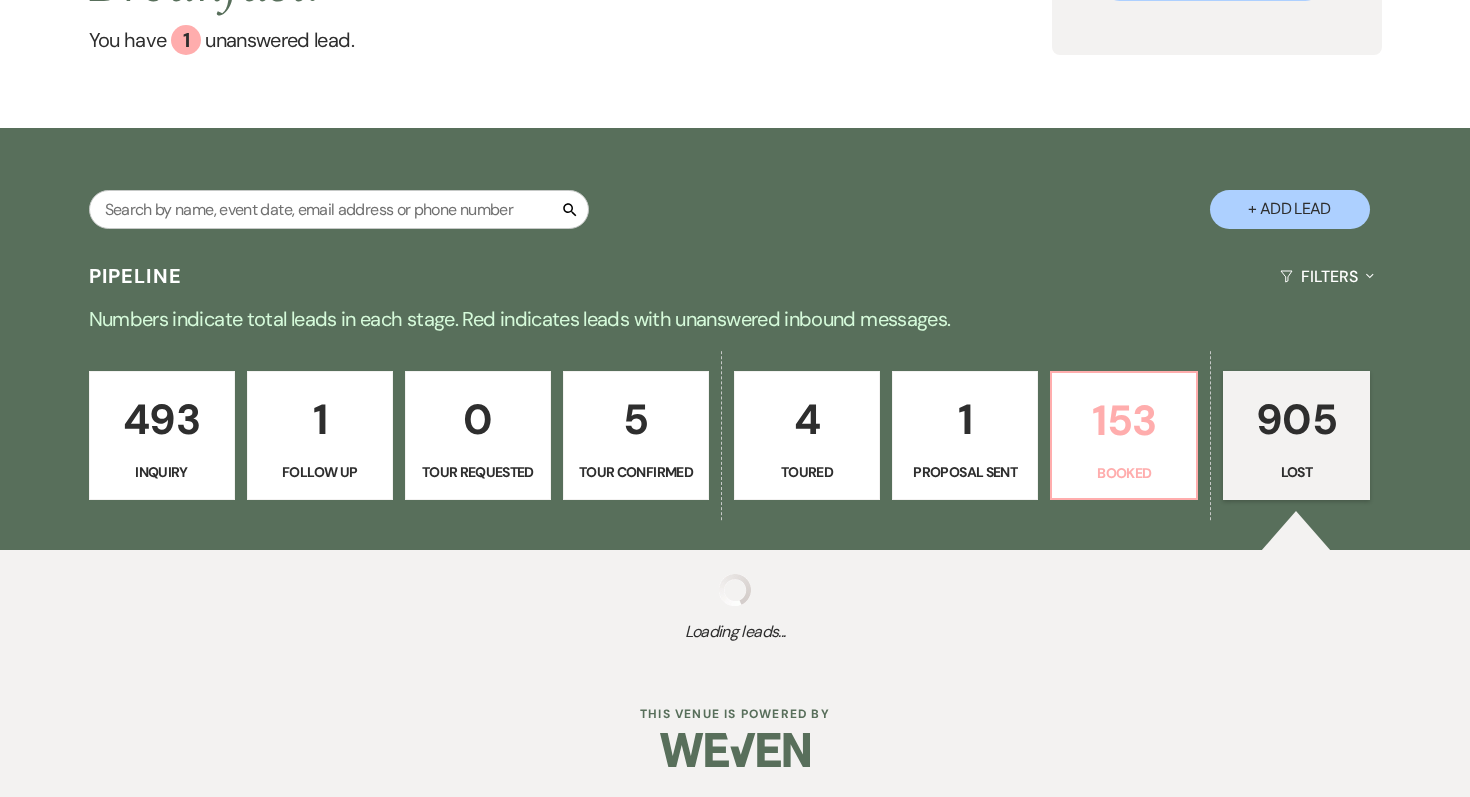 select on "5" 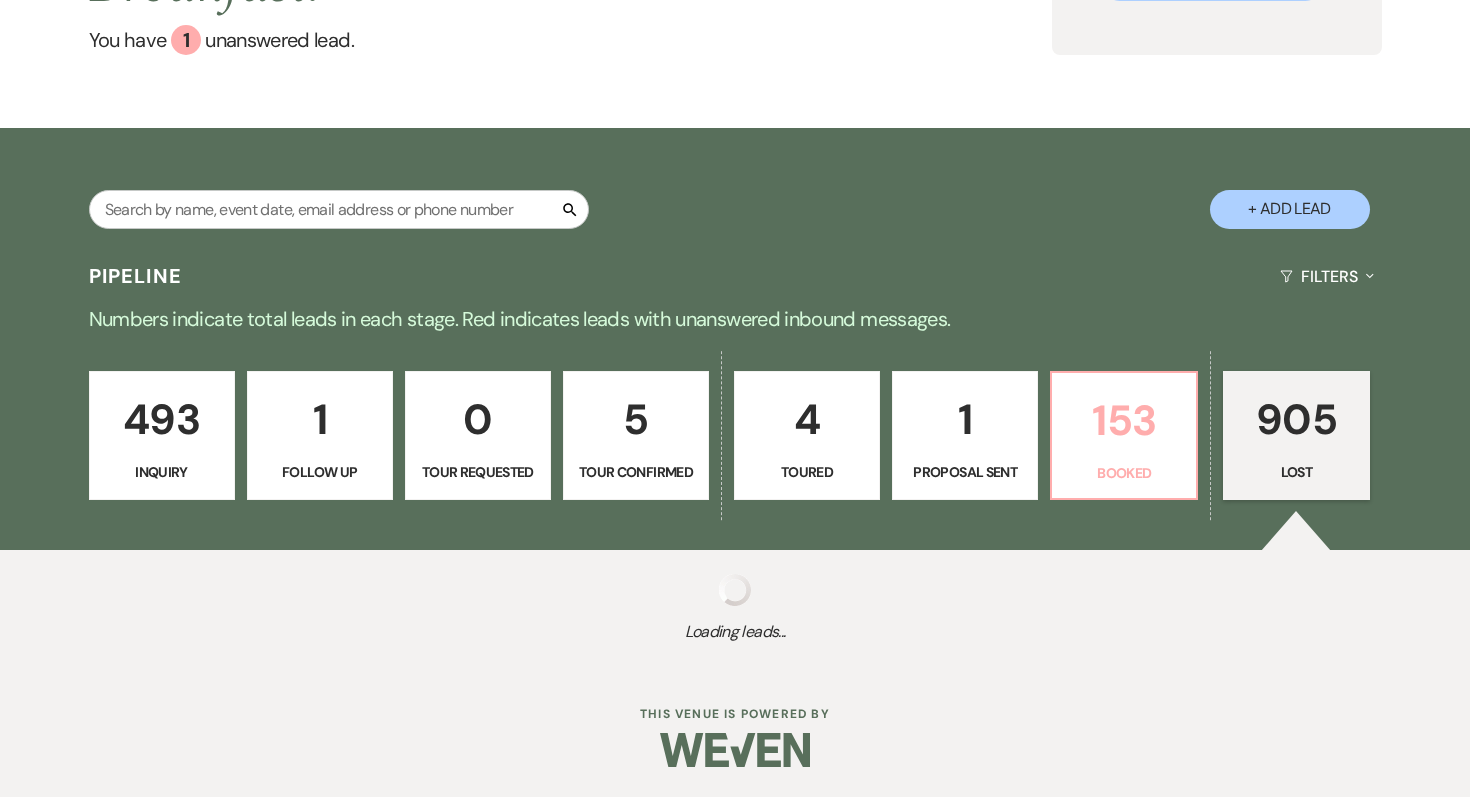 select on "8" 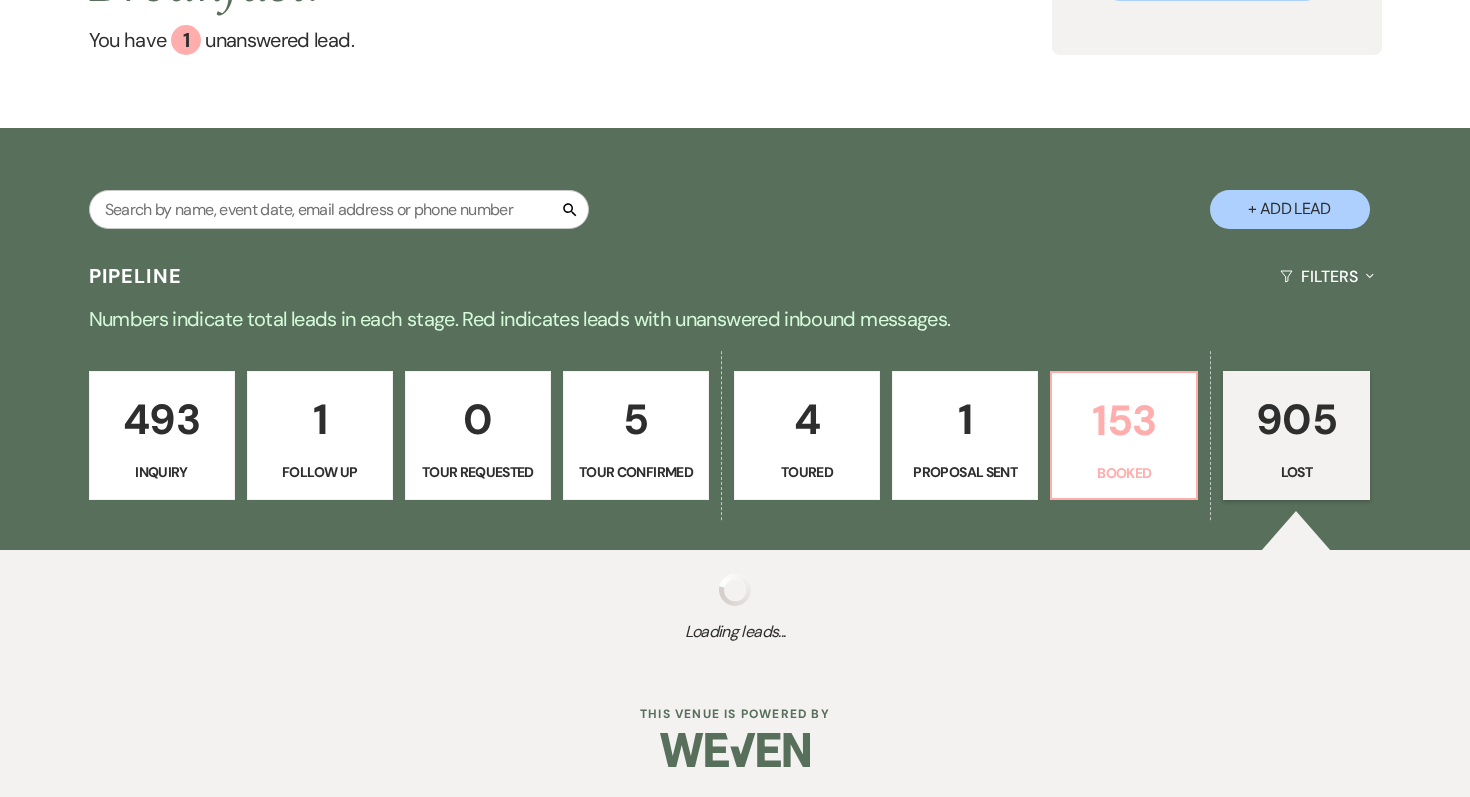 select on "5" 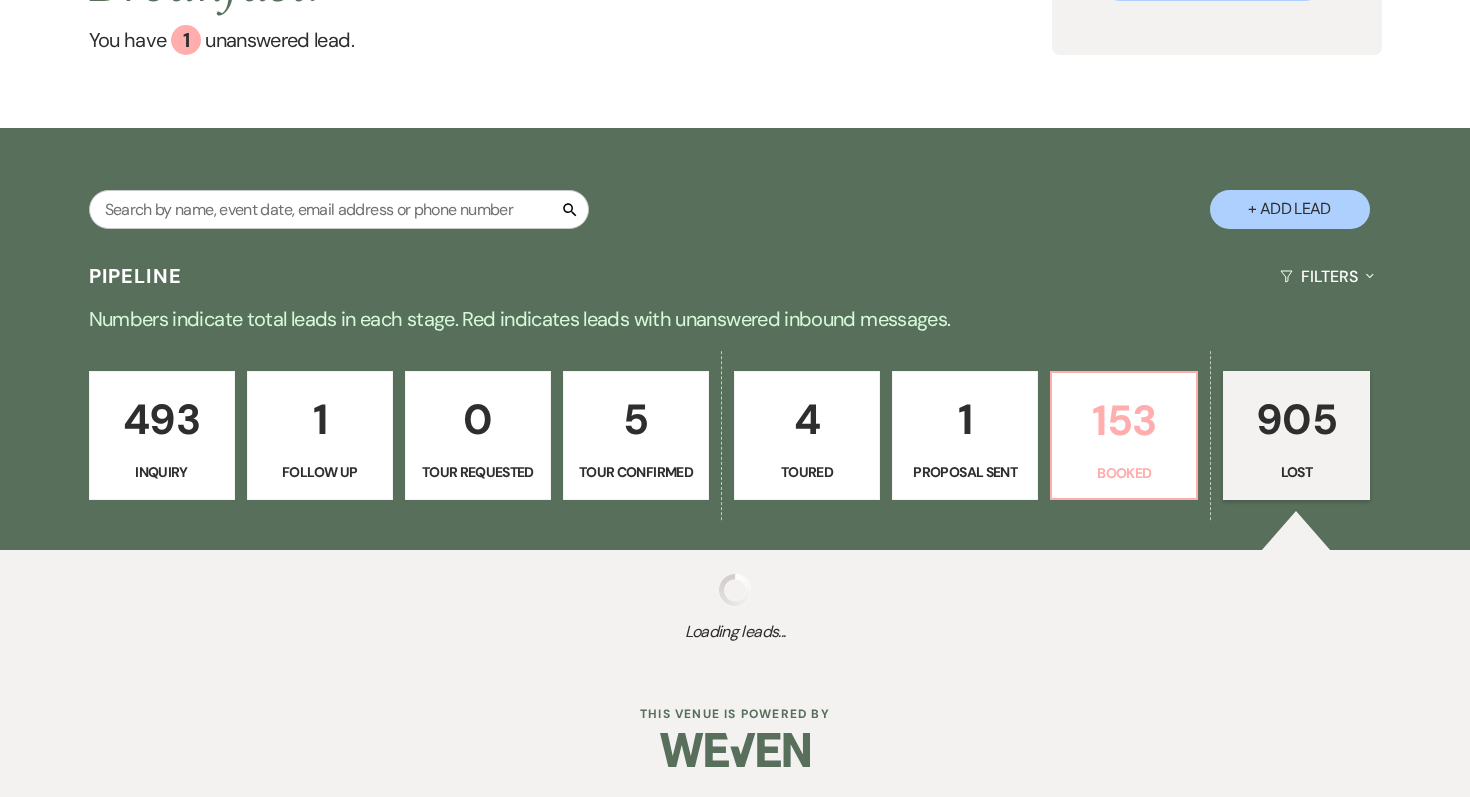 select on "8" 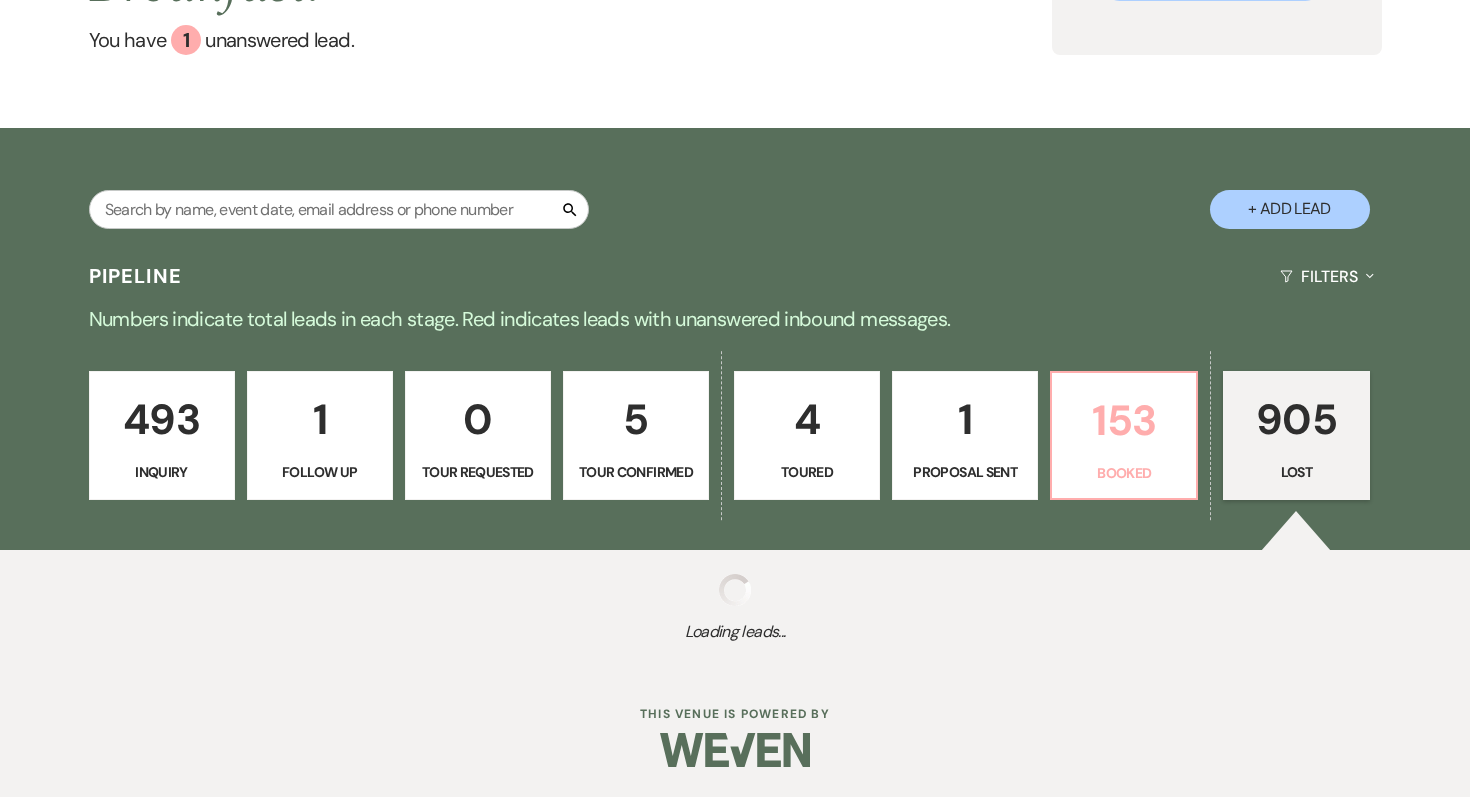 select on "5" 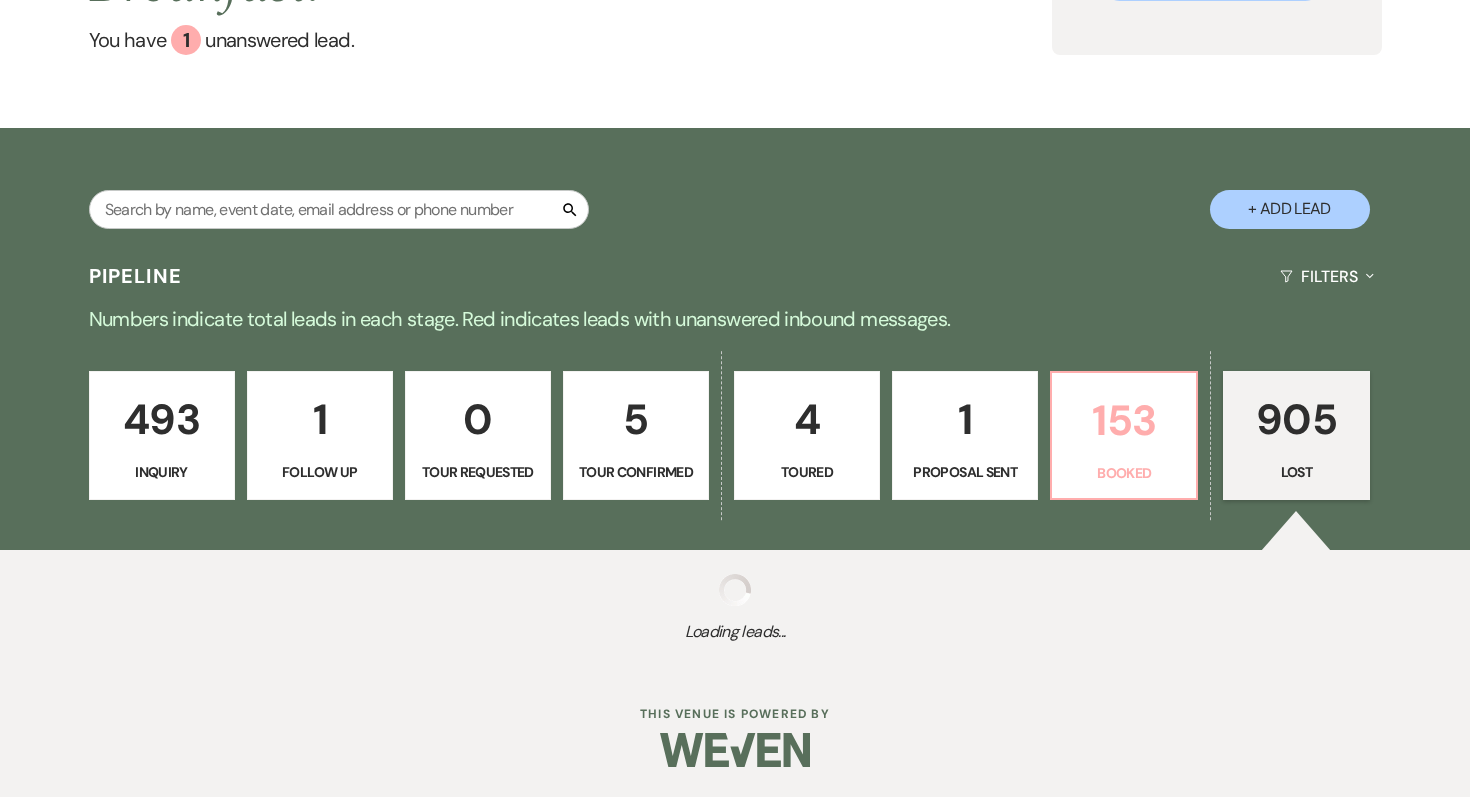 select on "8" 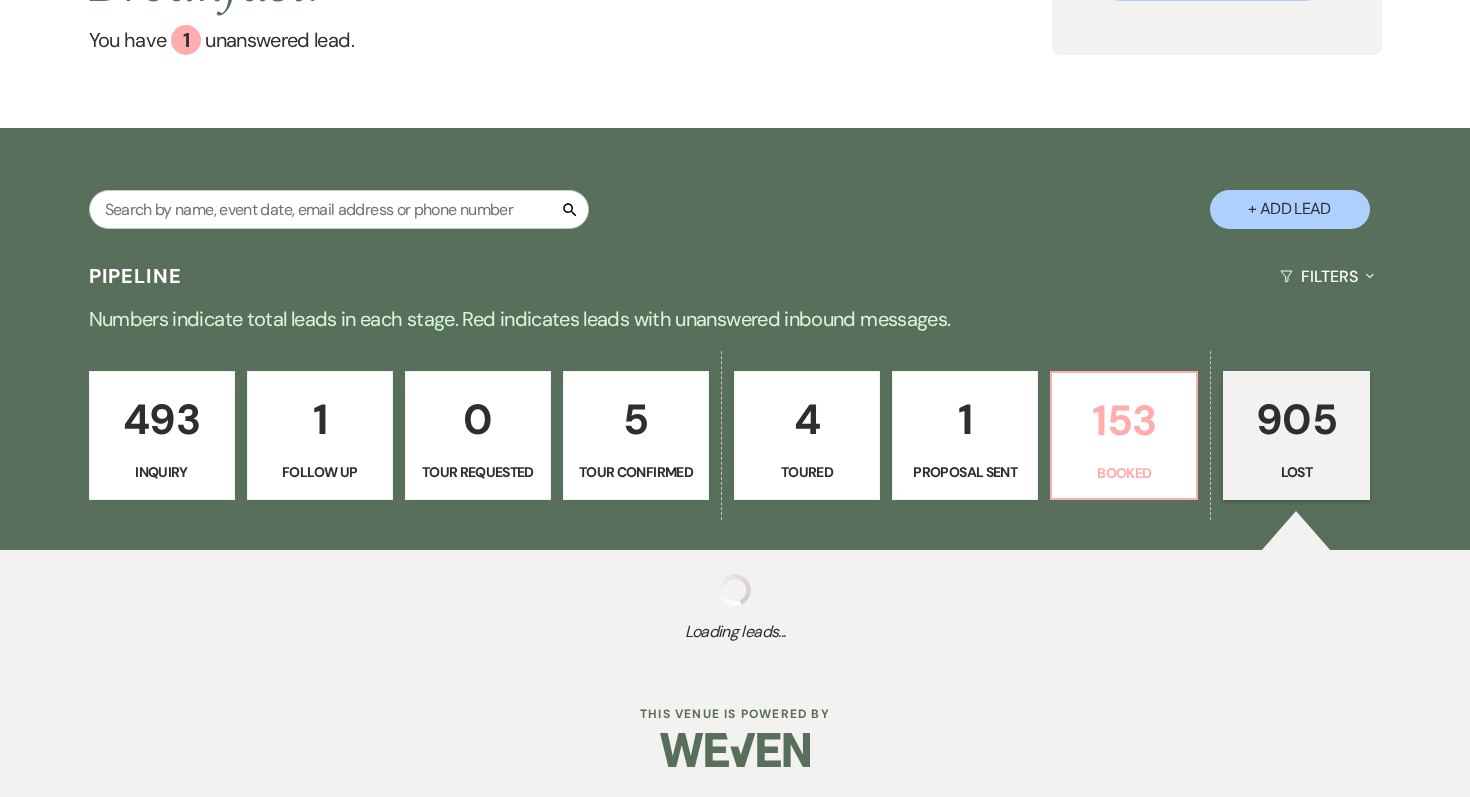 select on "5" 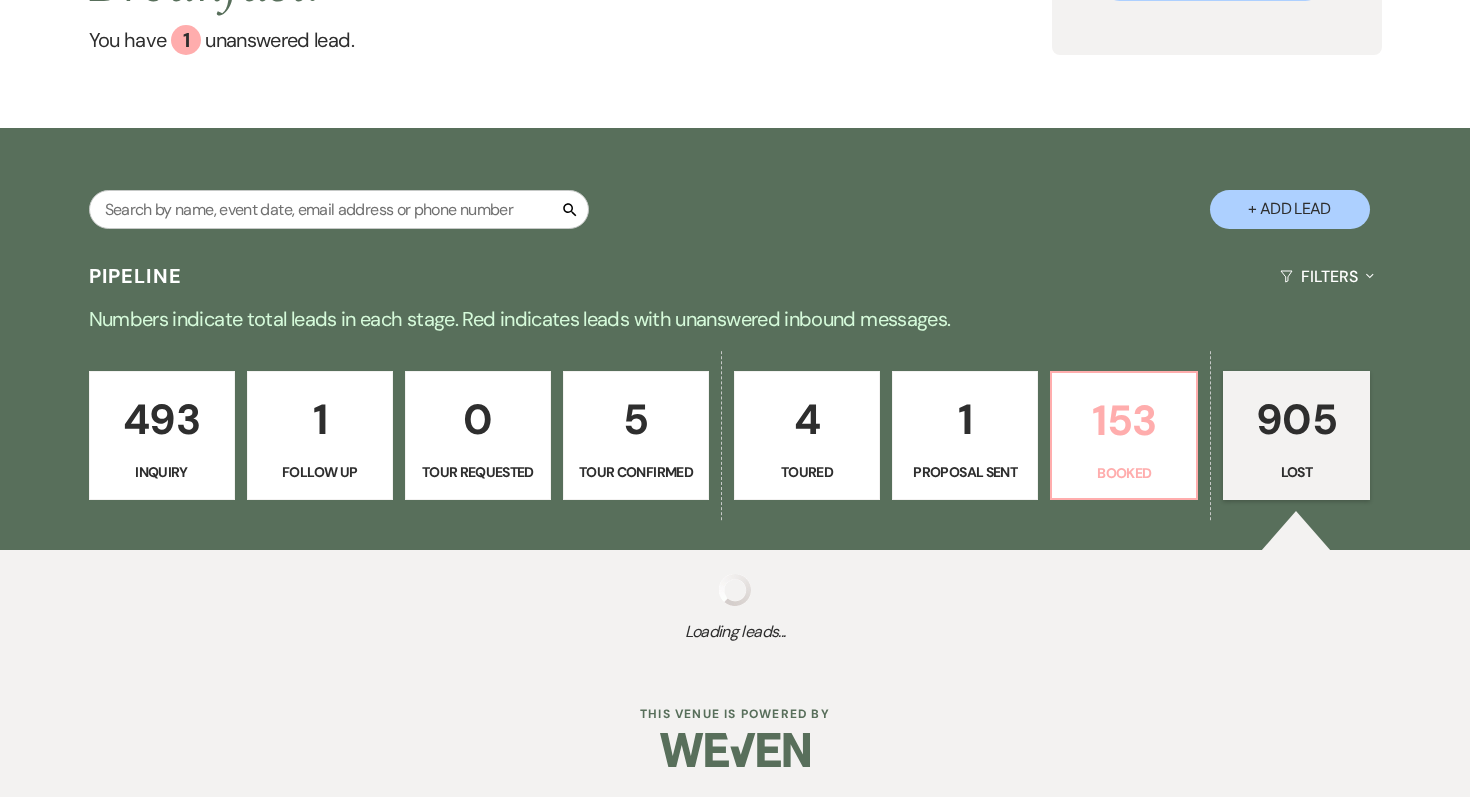 select on "8" 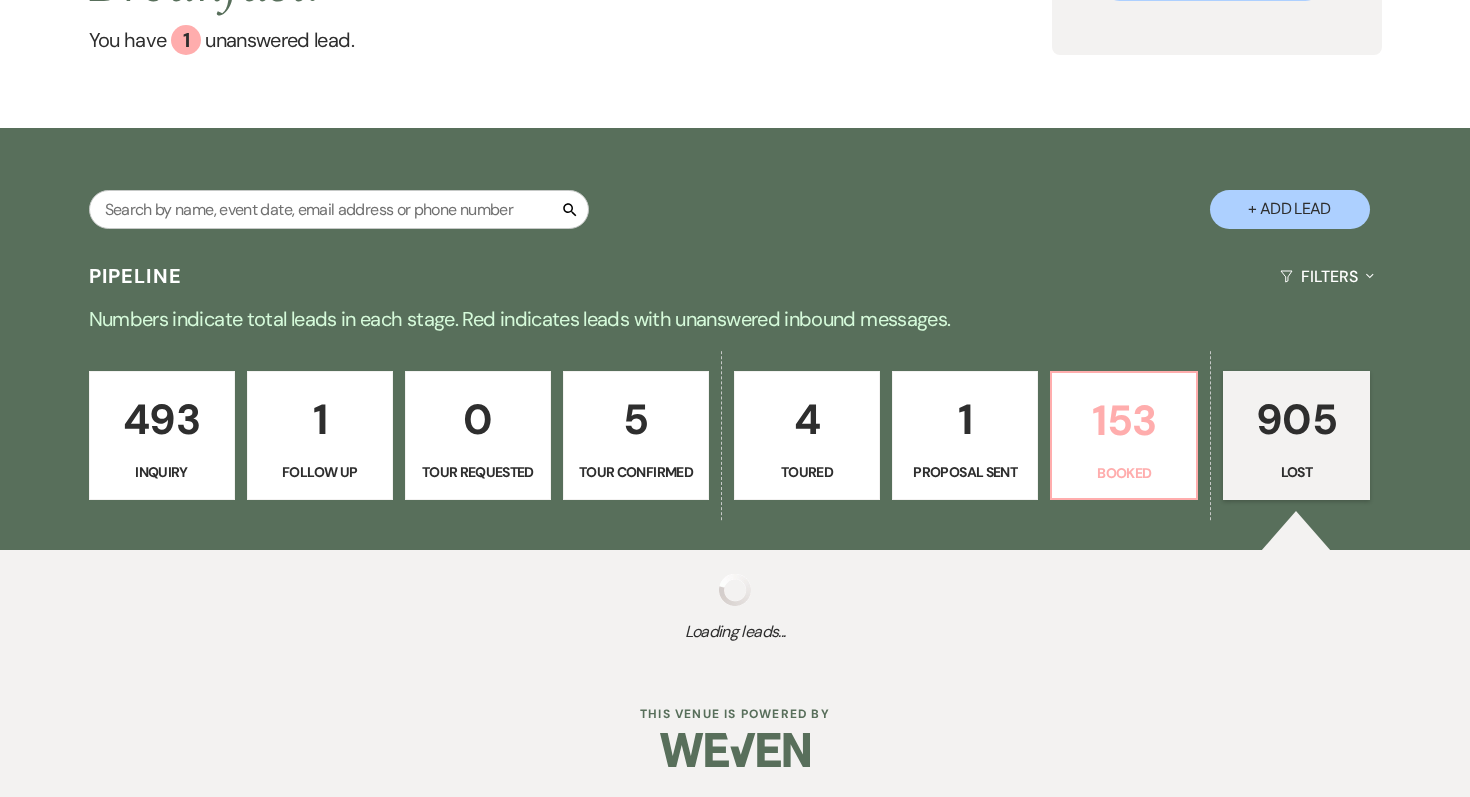 select on "5" 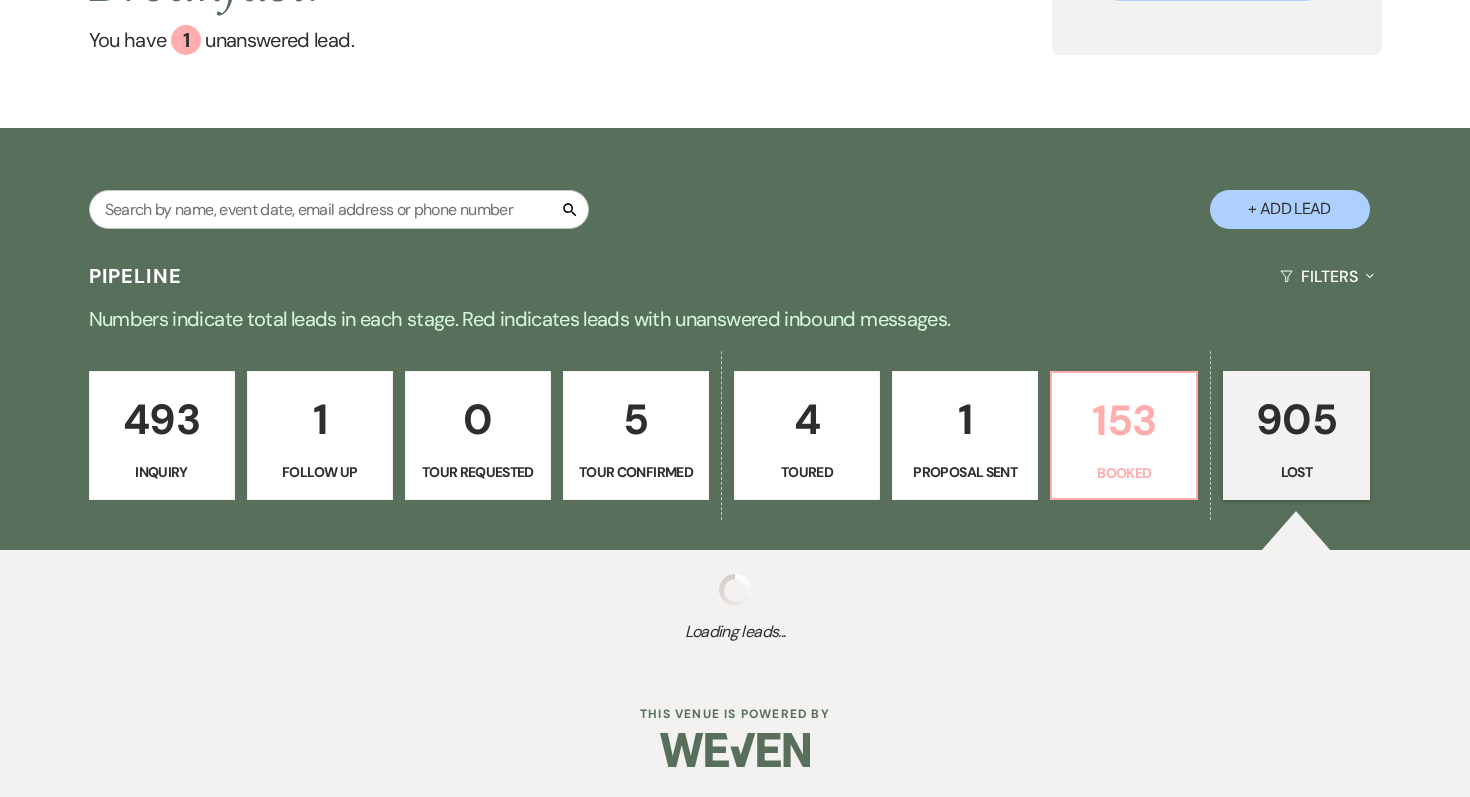 select on "8" 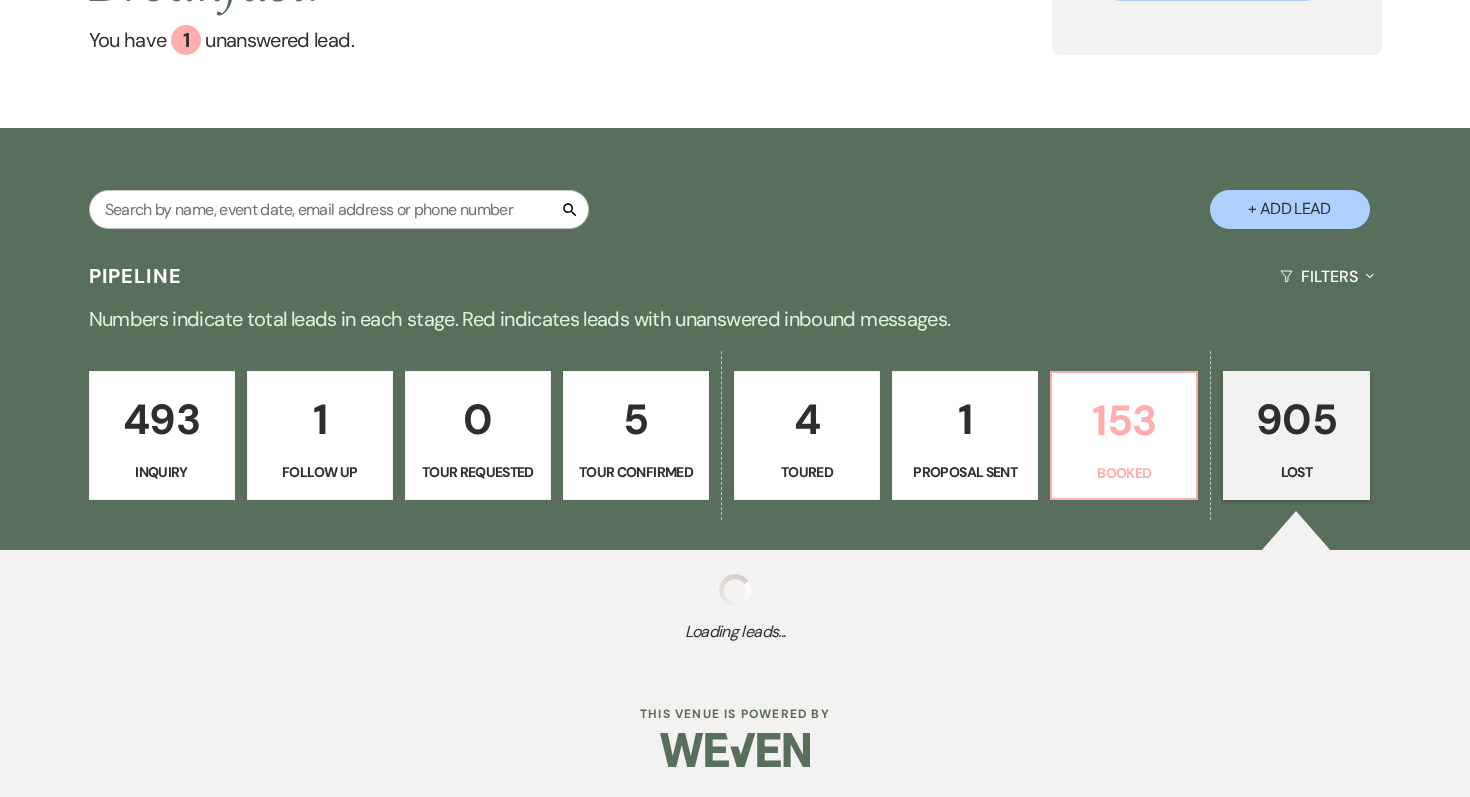 select on "5" 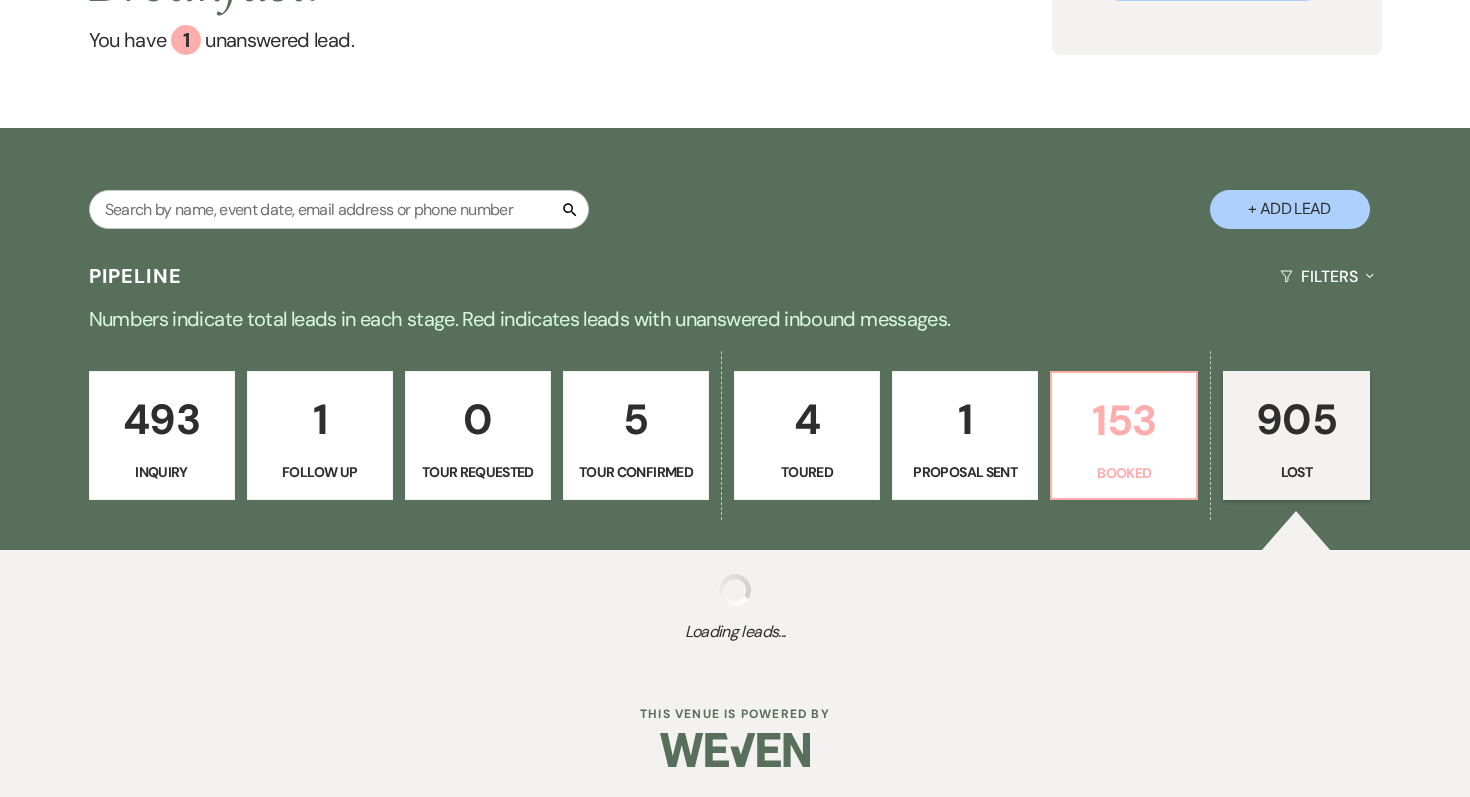 select on "8" 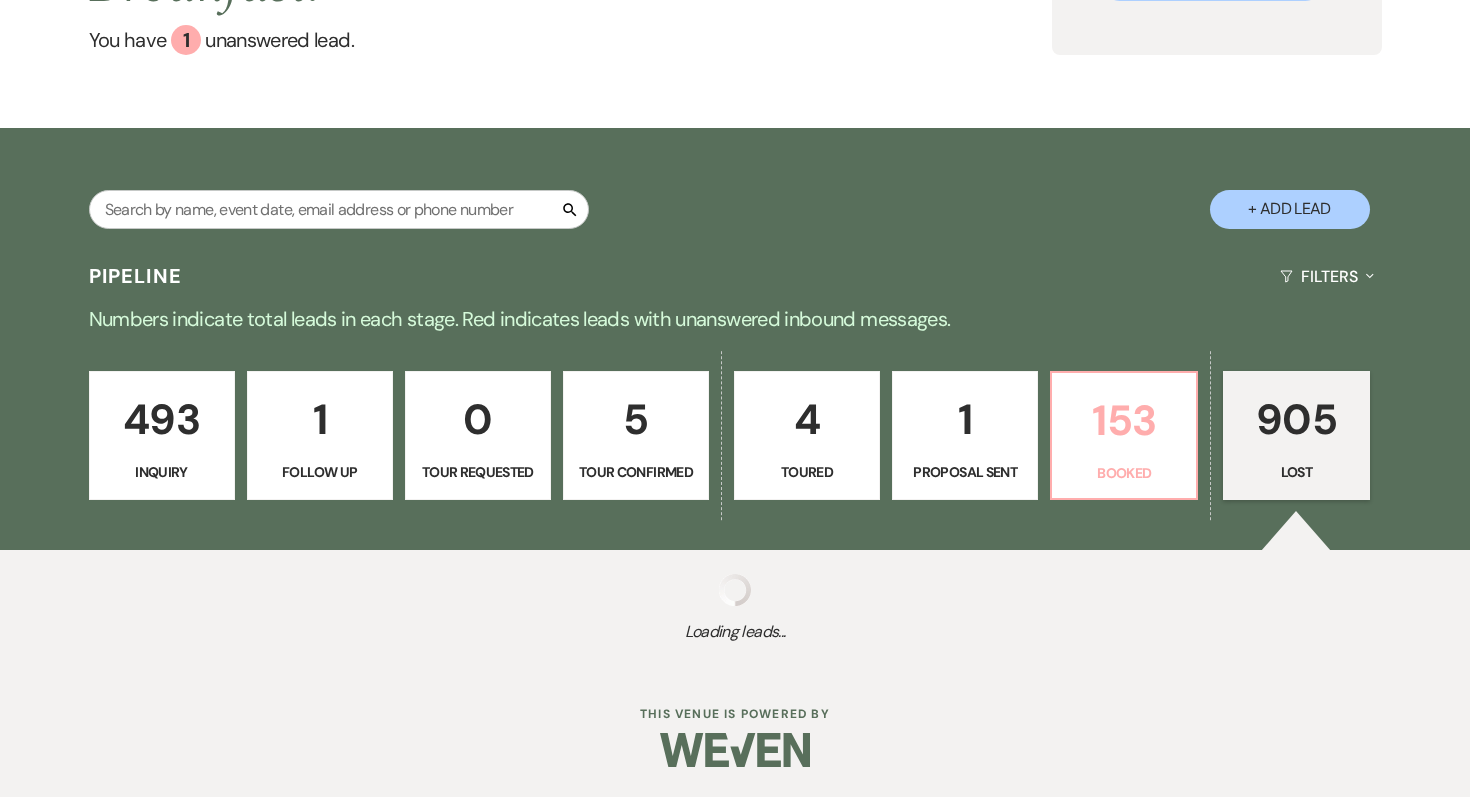 select on "5" 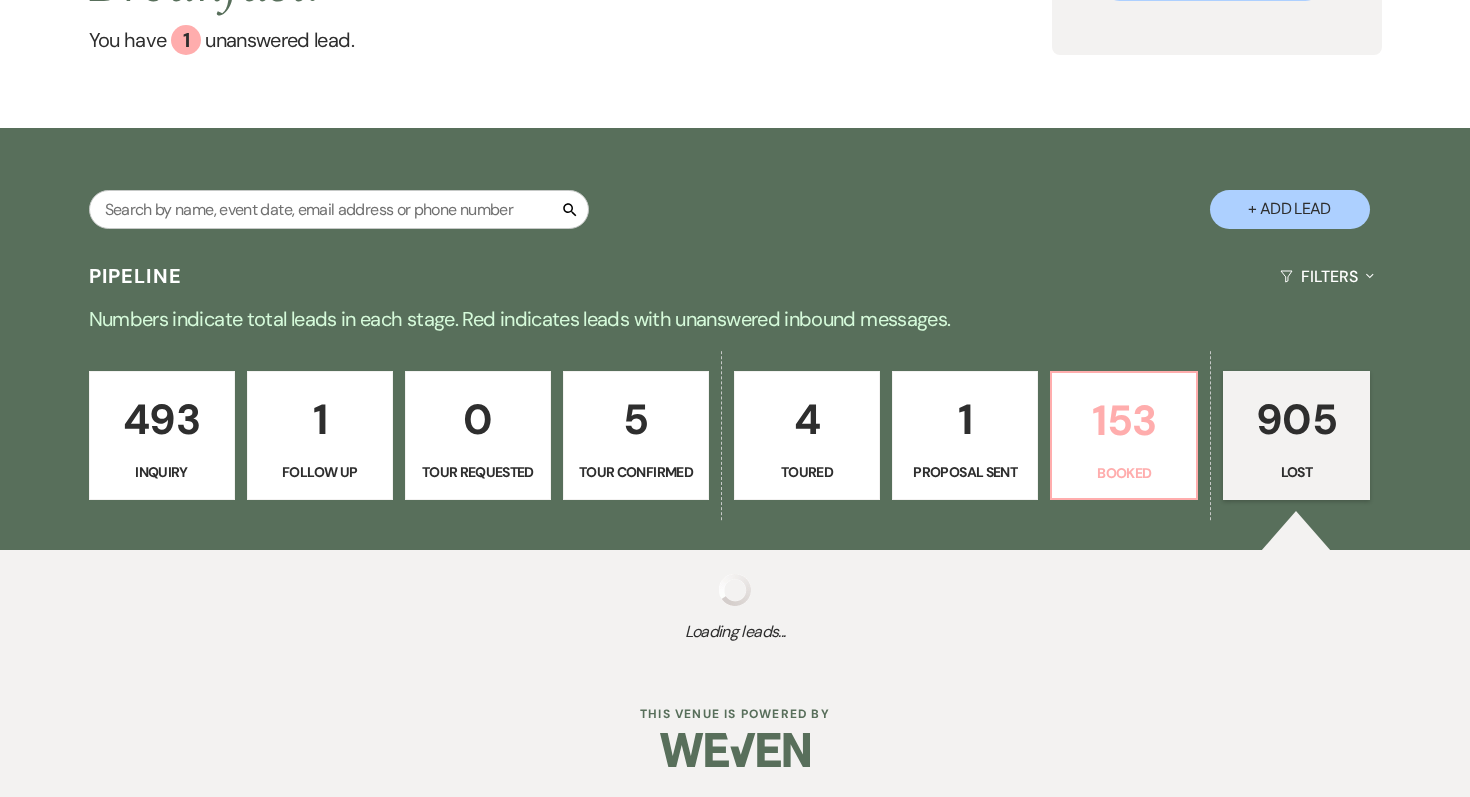 select on "8" 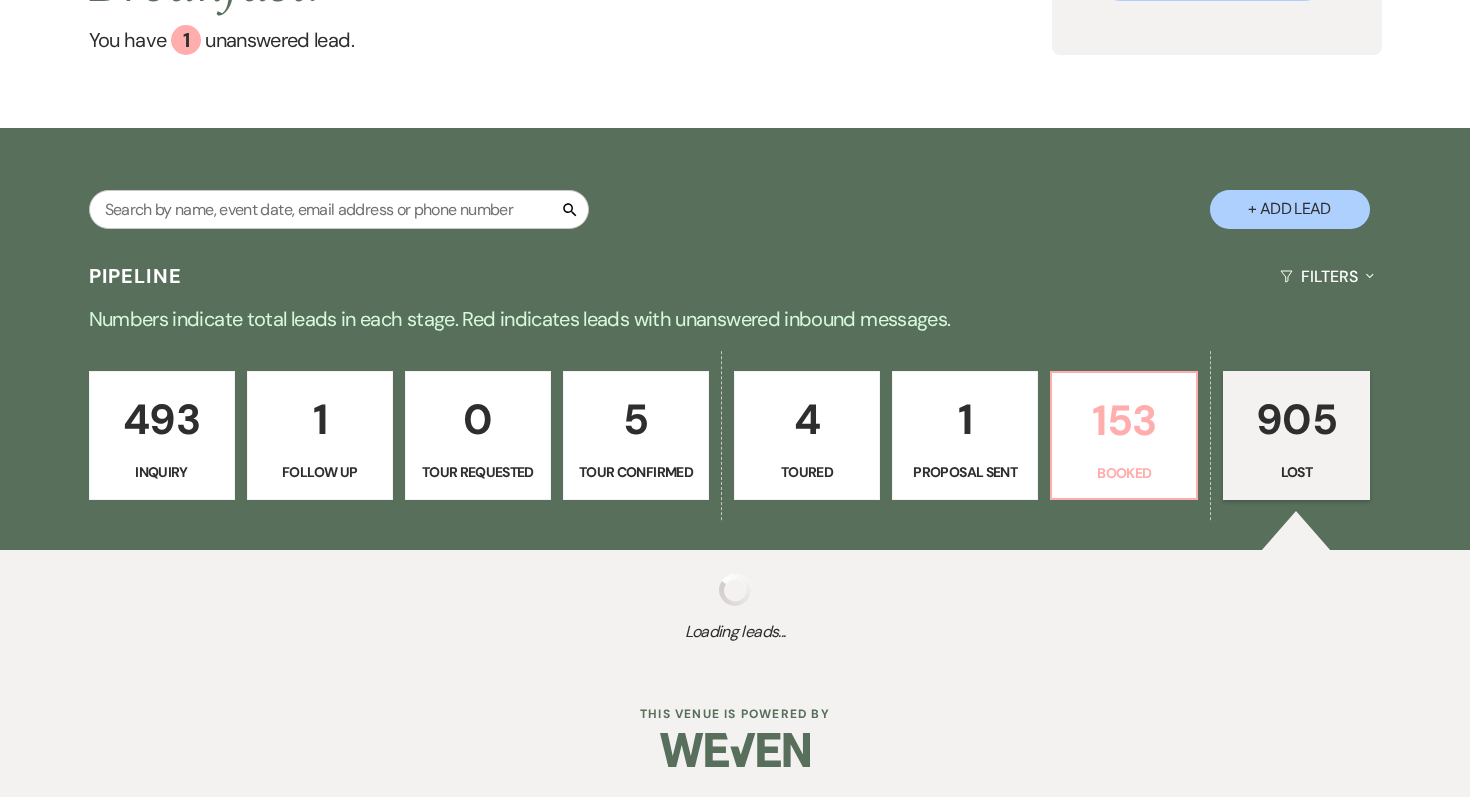 select on "5" 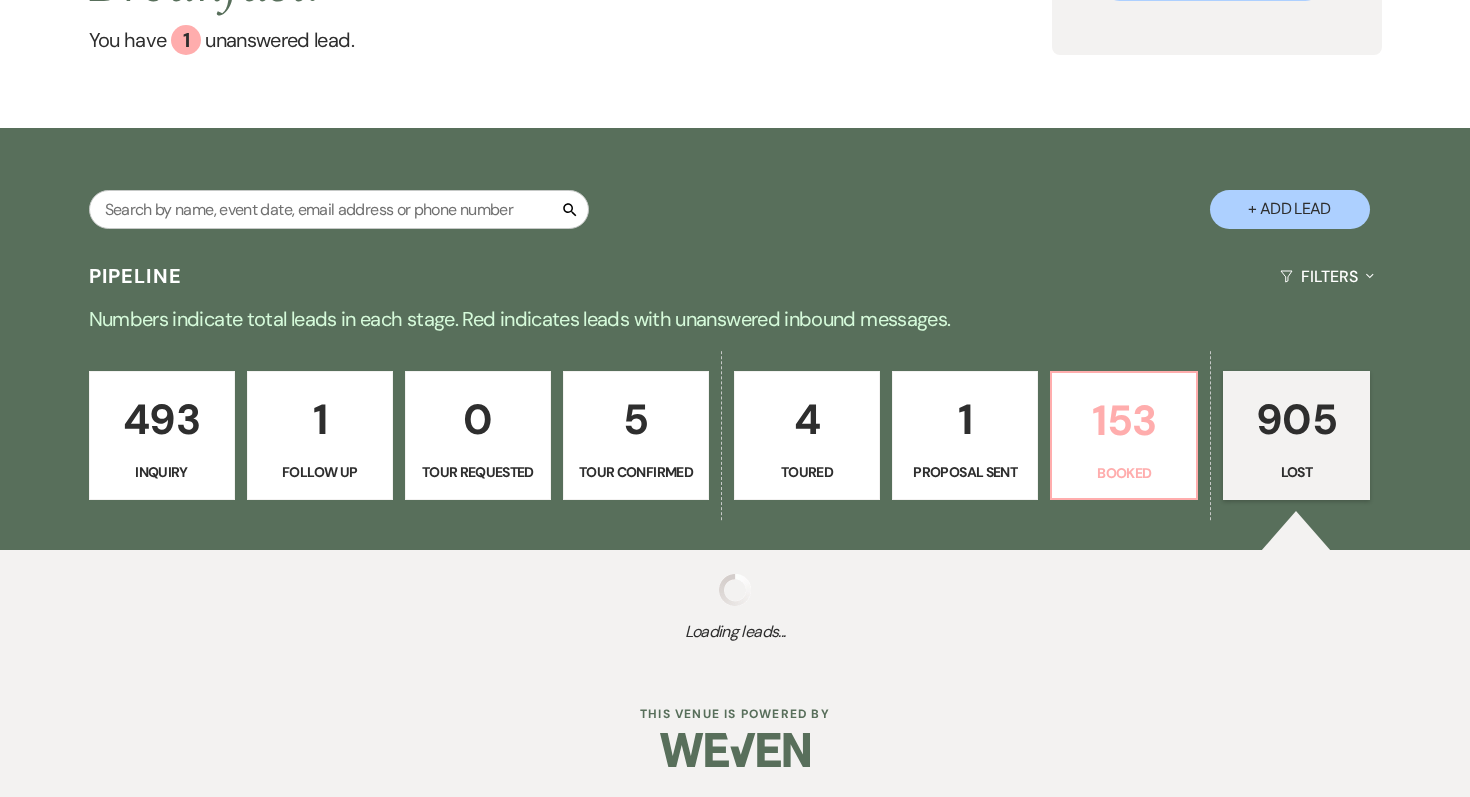 select on "8" 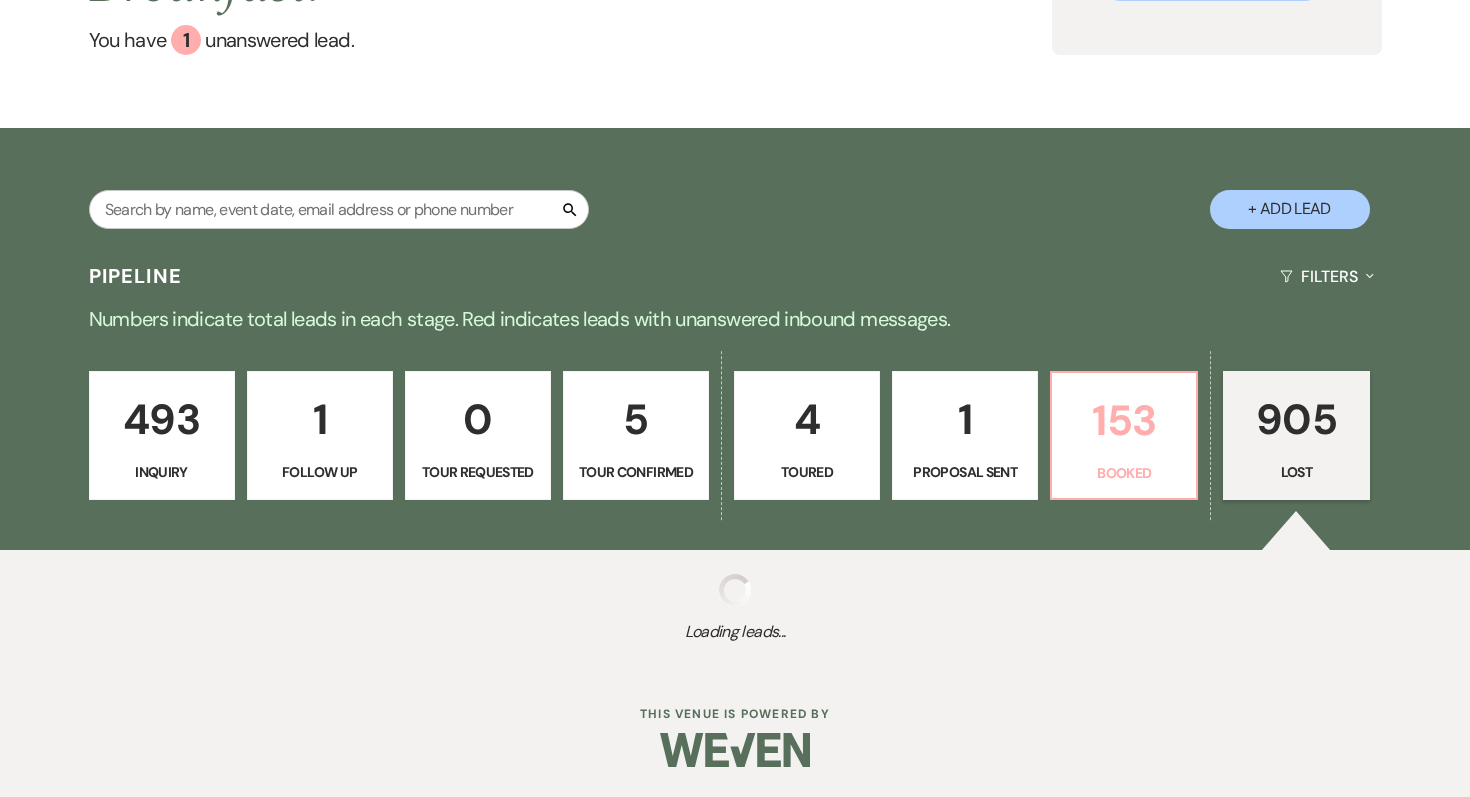 select on "5" 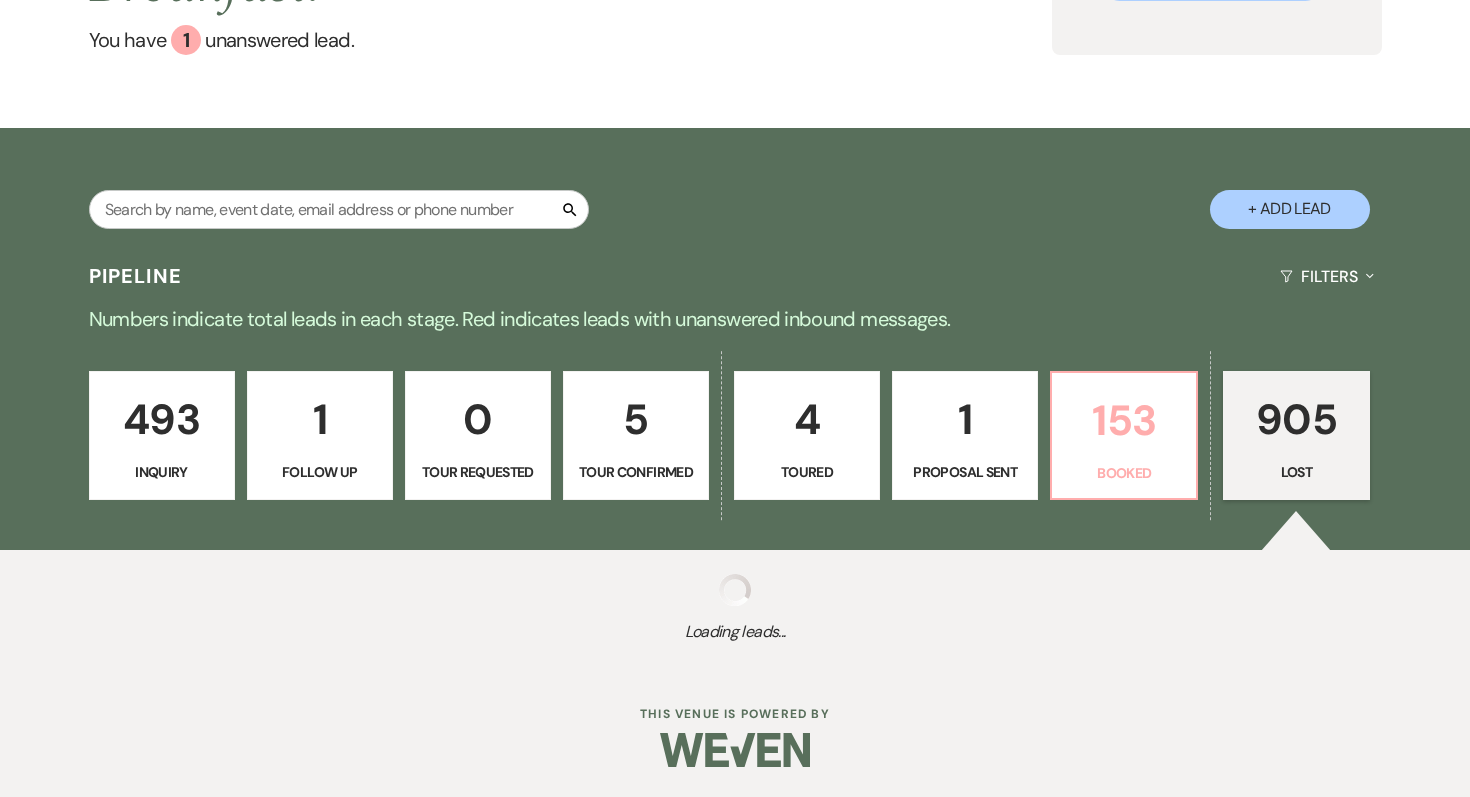 select on "8" 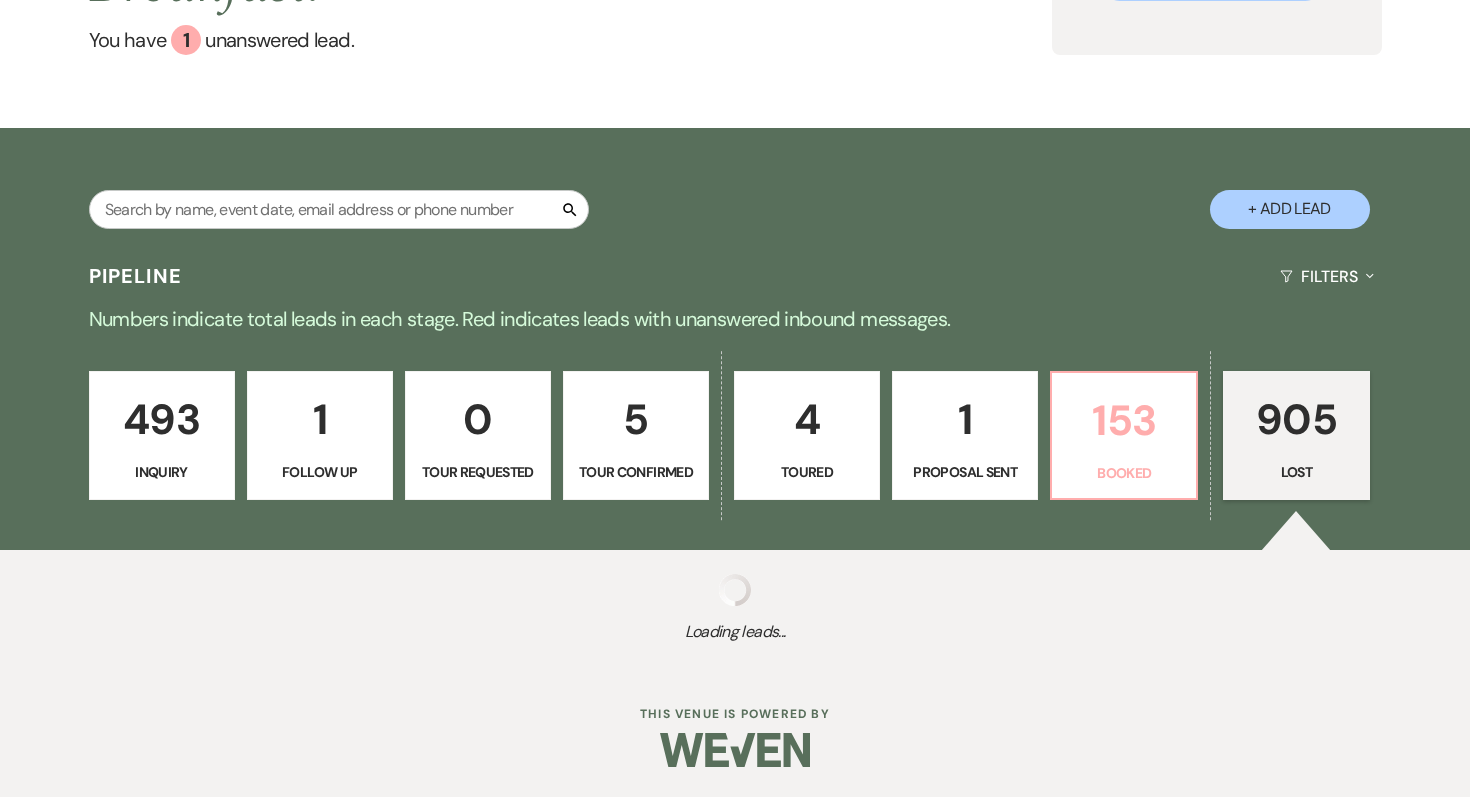 select on "5" 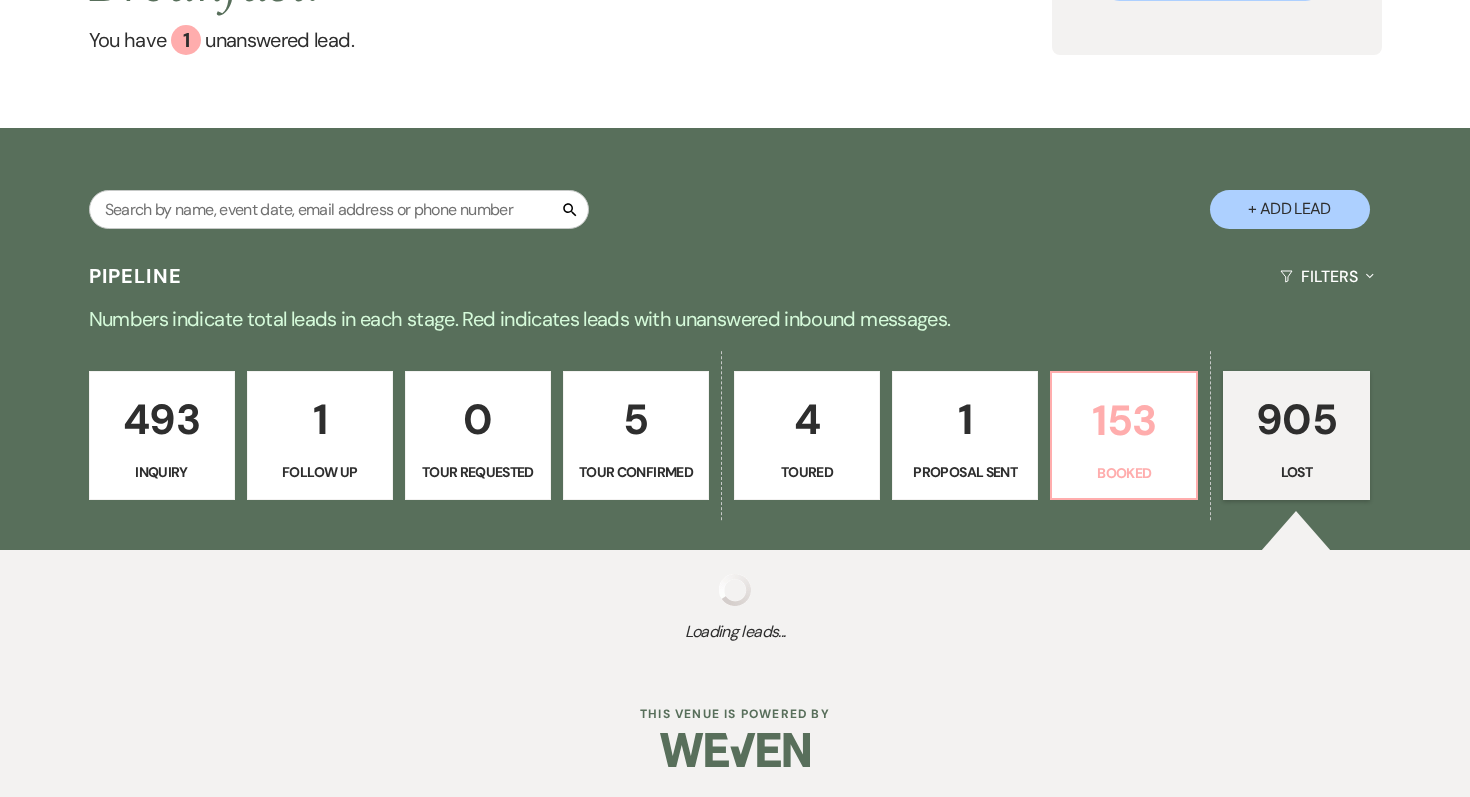 select on "8" 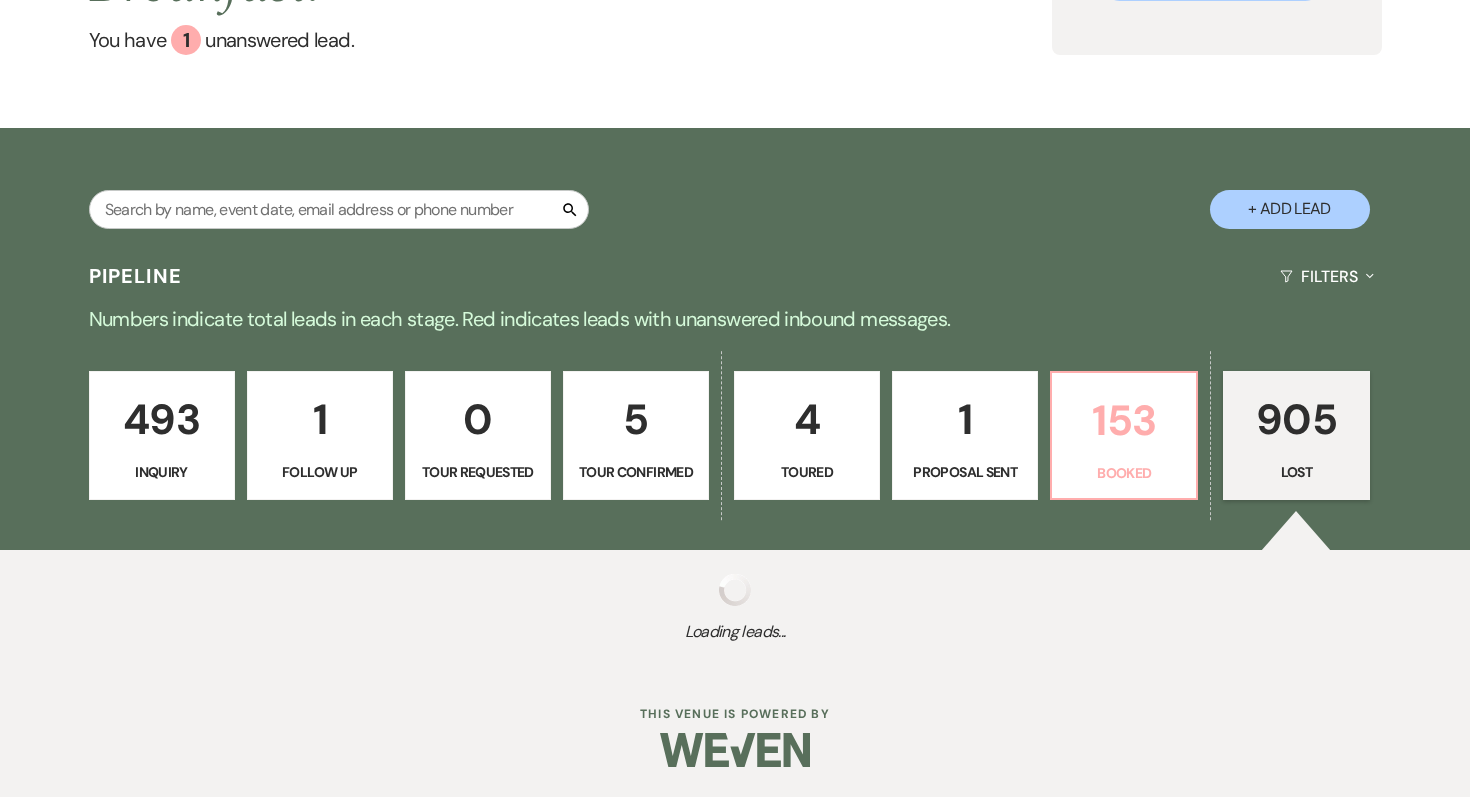 select on "5" 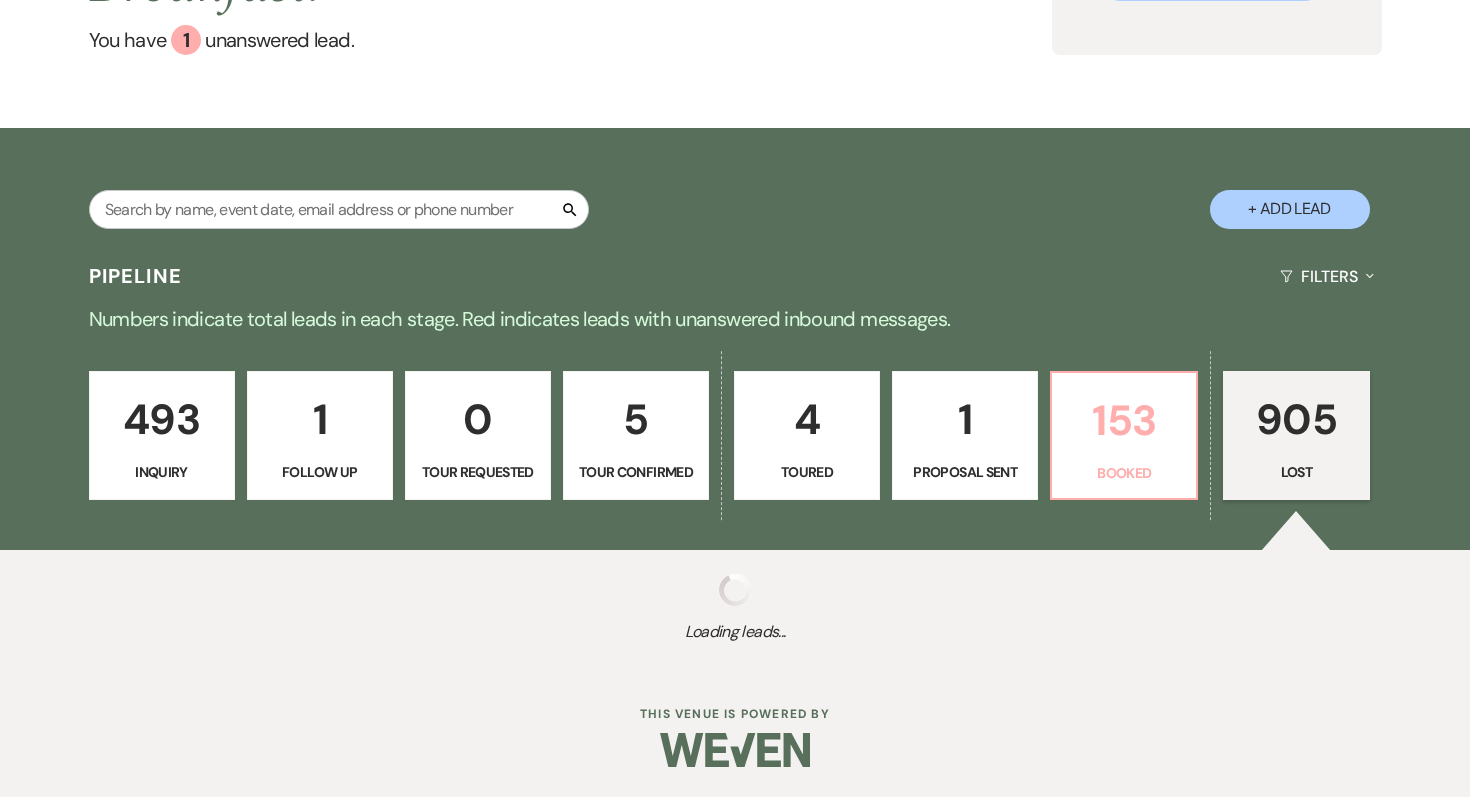 select on "8" 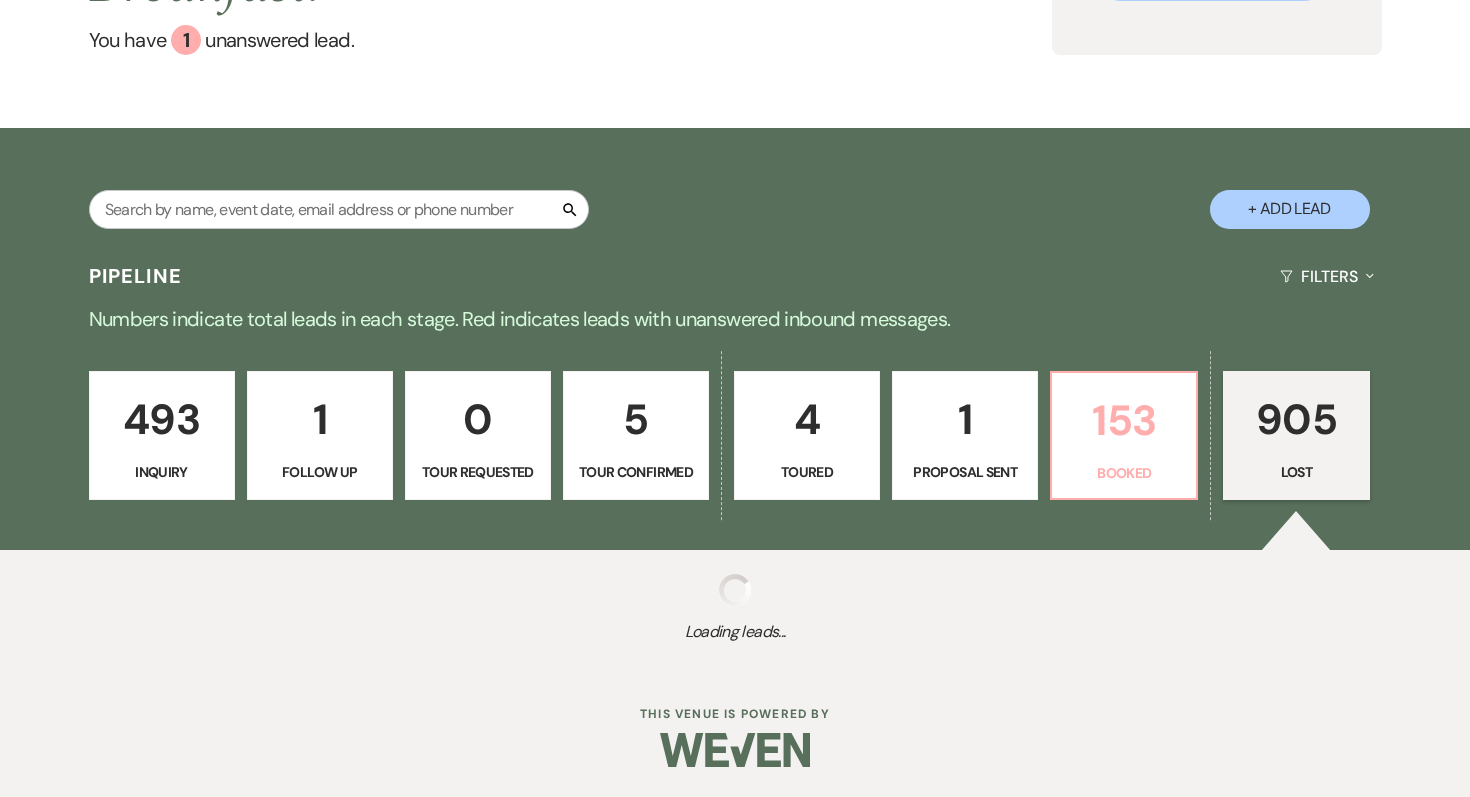 select on "5" 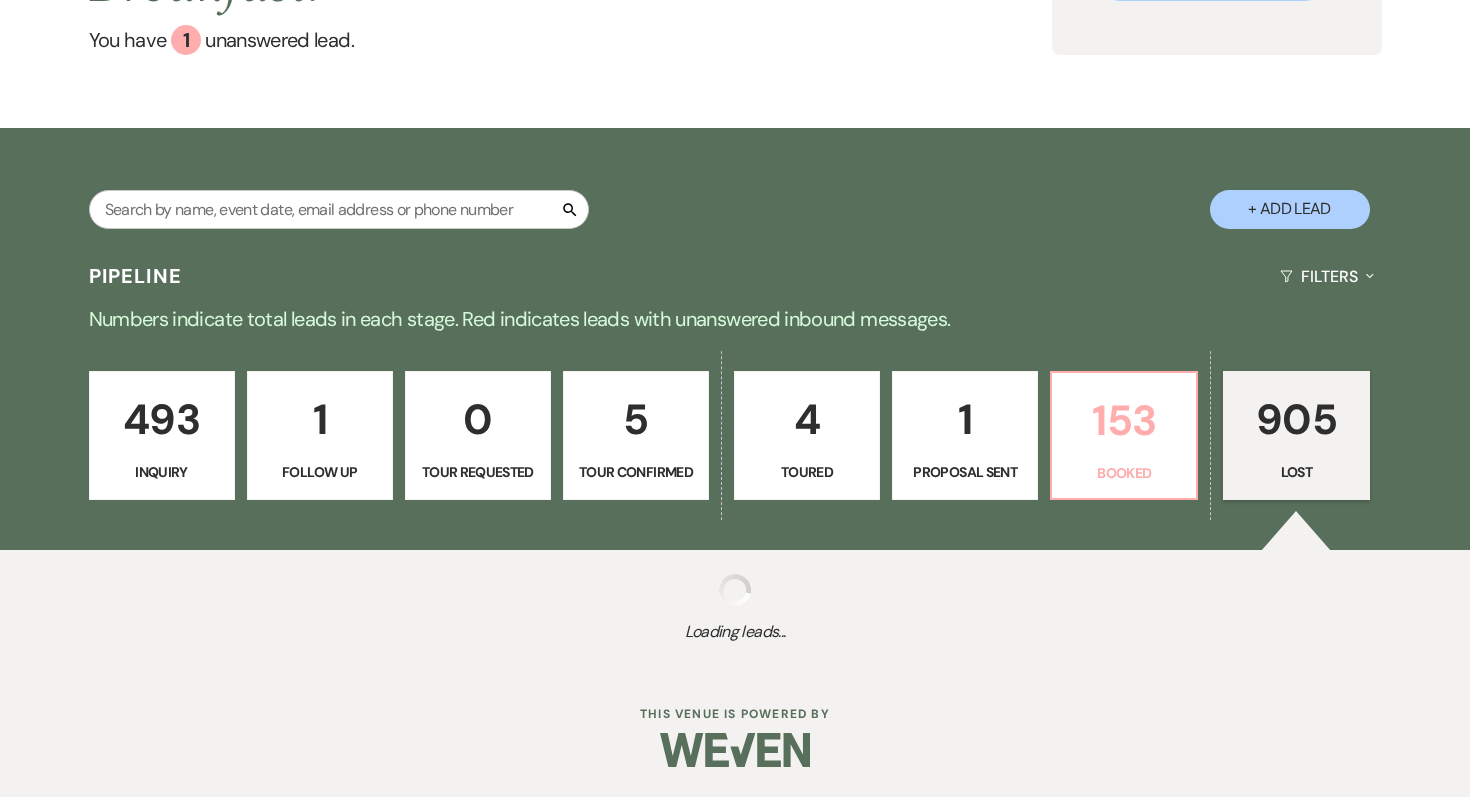 select on "8" 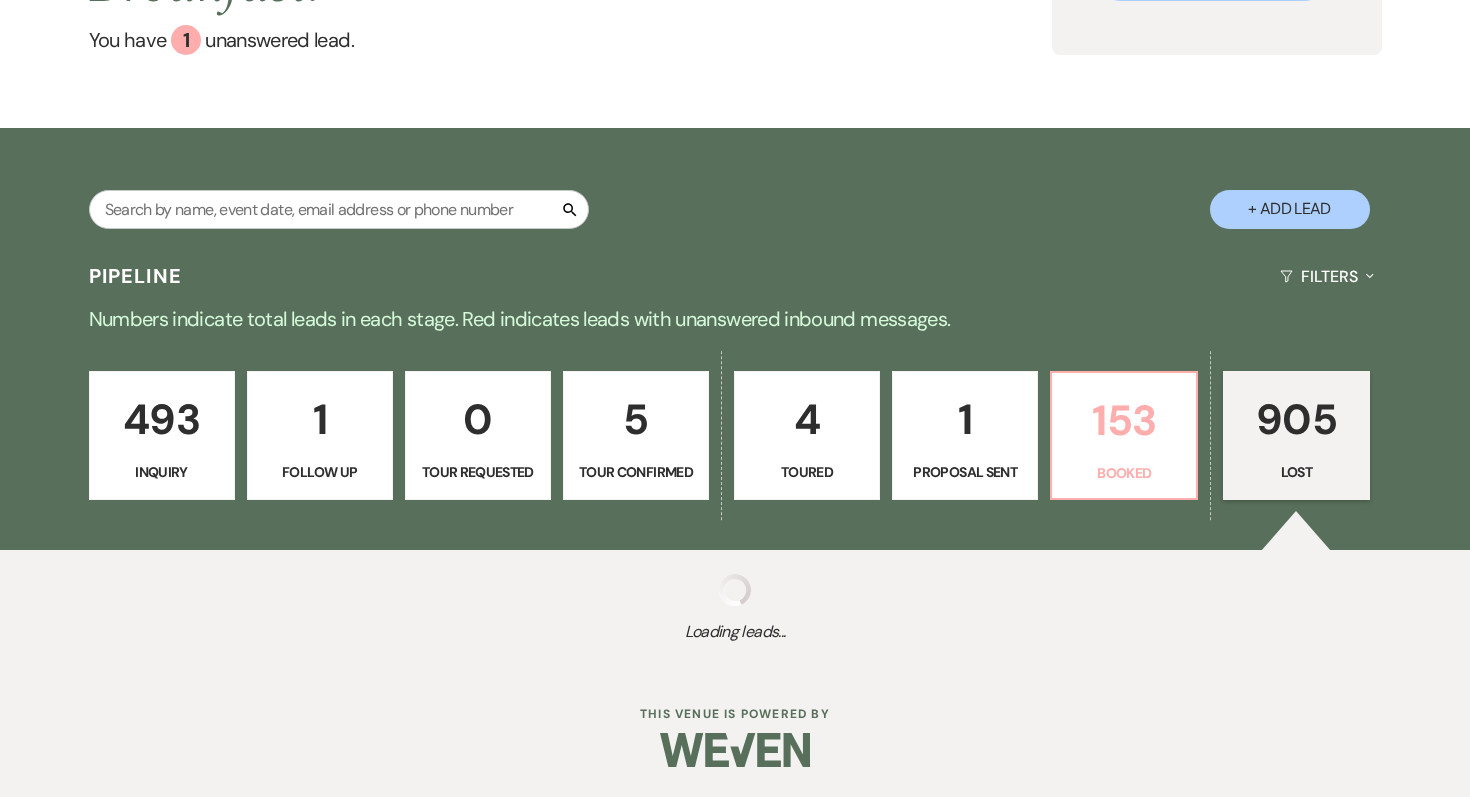 select on "10" 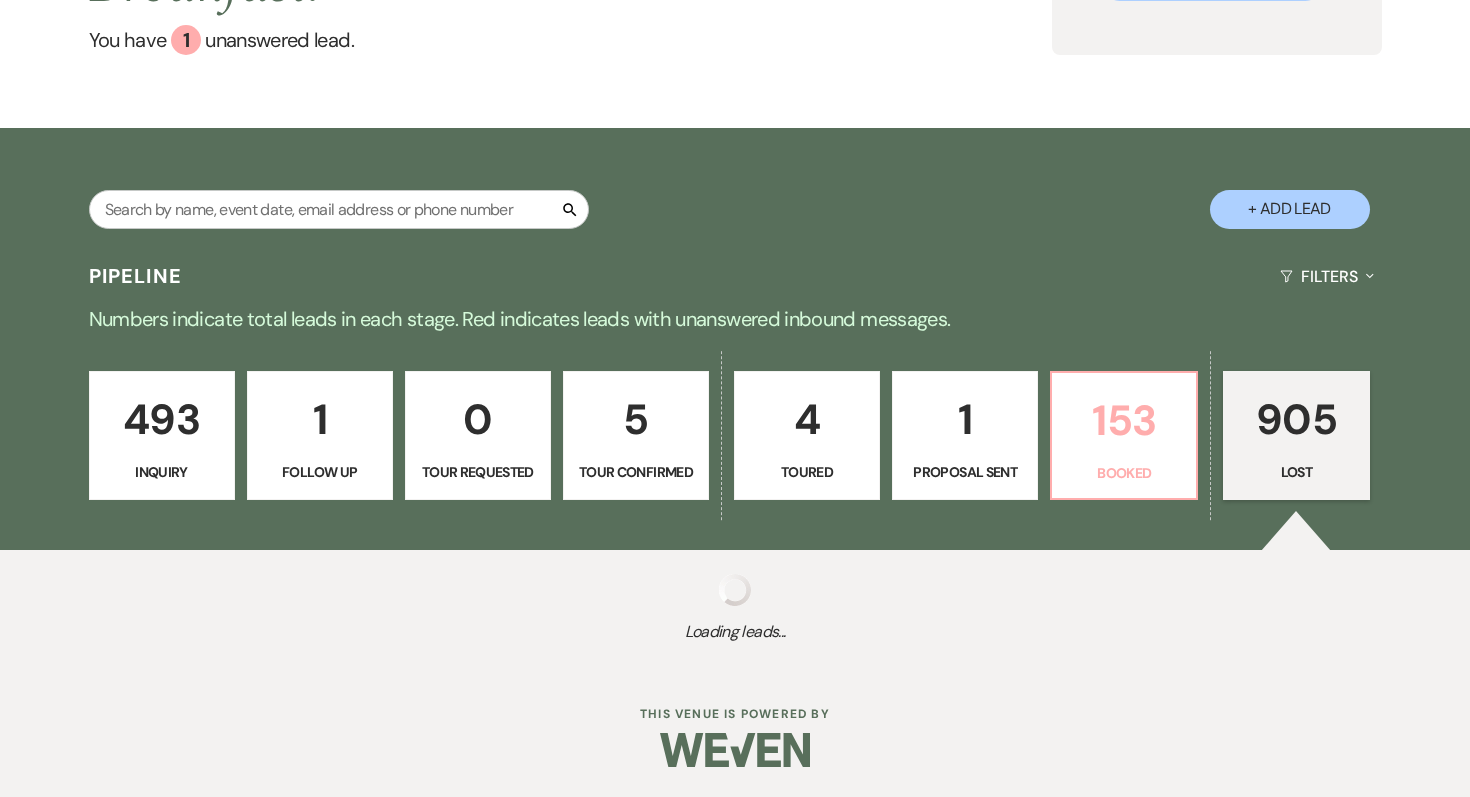 select on "8" 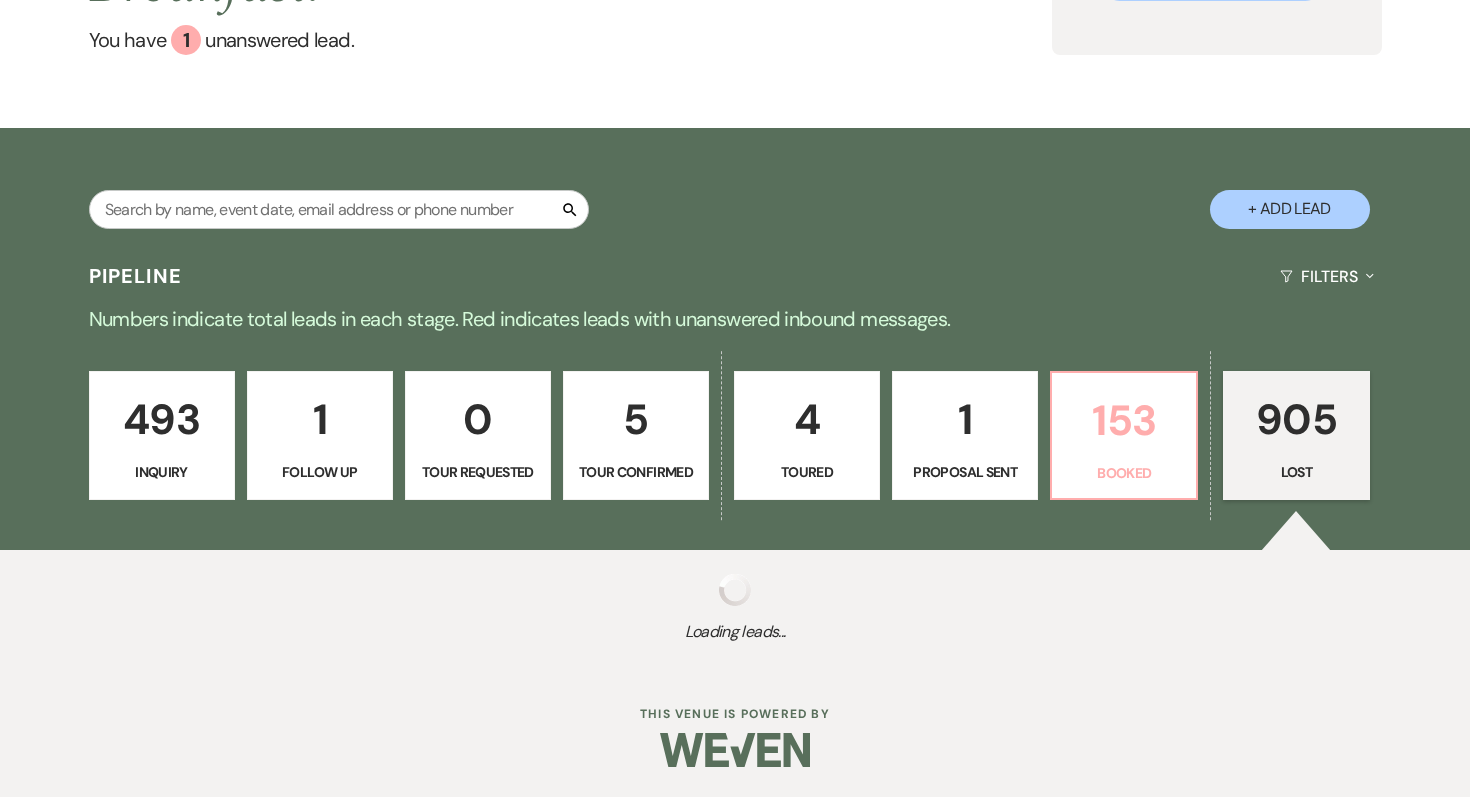 select on "5" 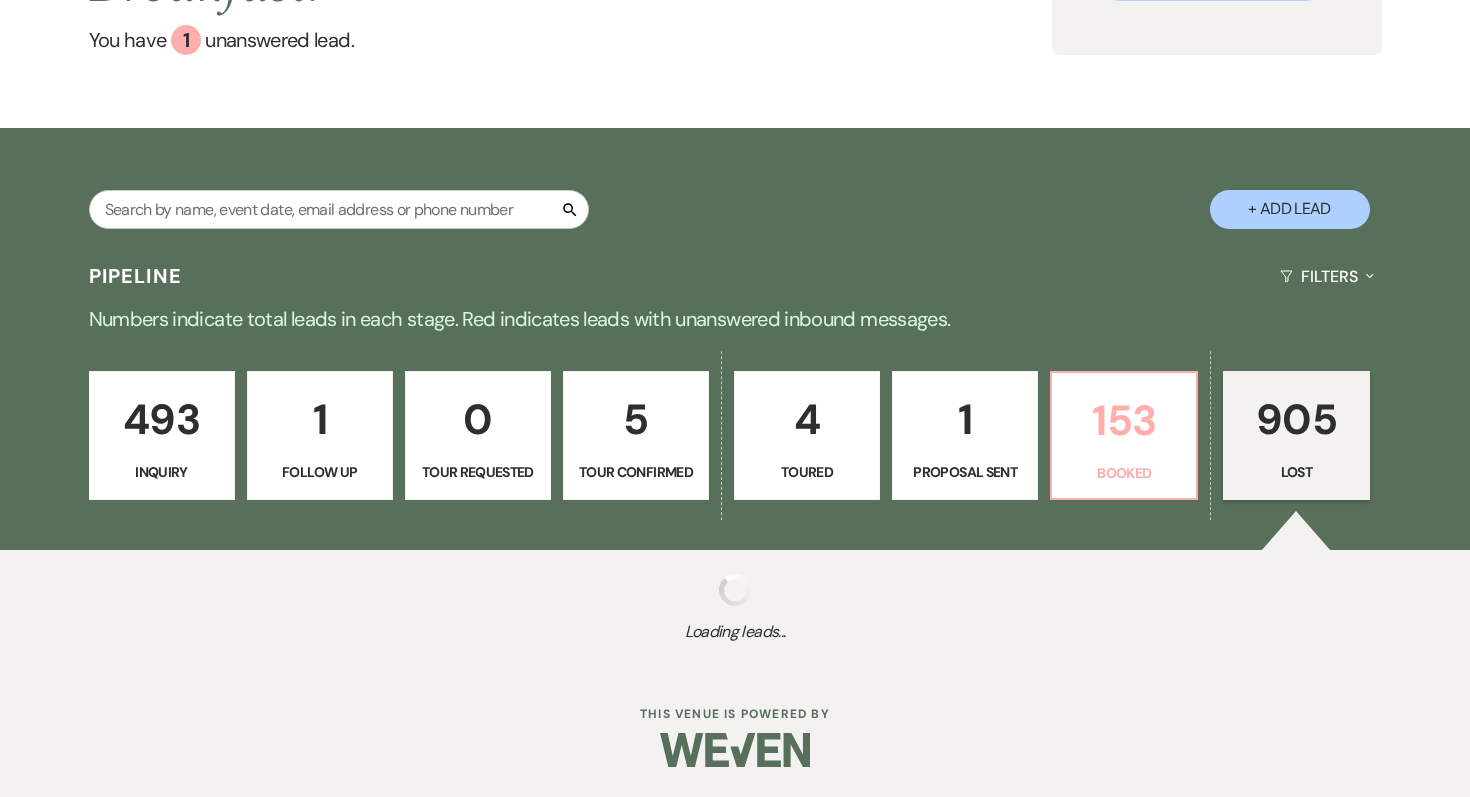 select on "8" 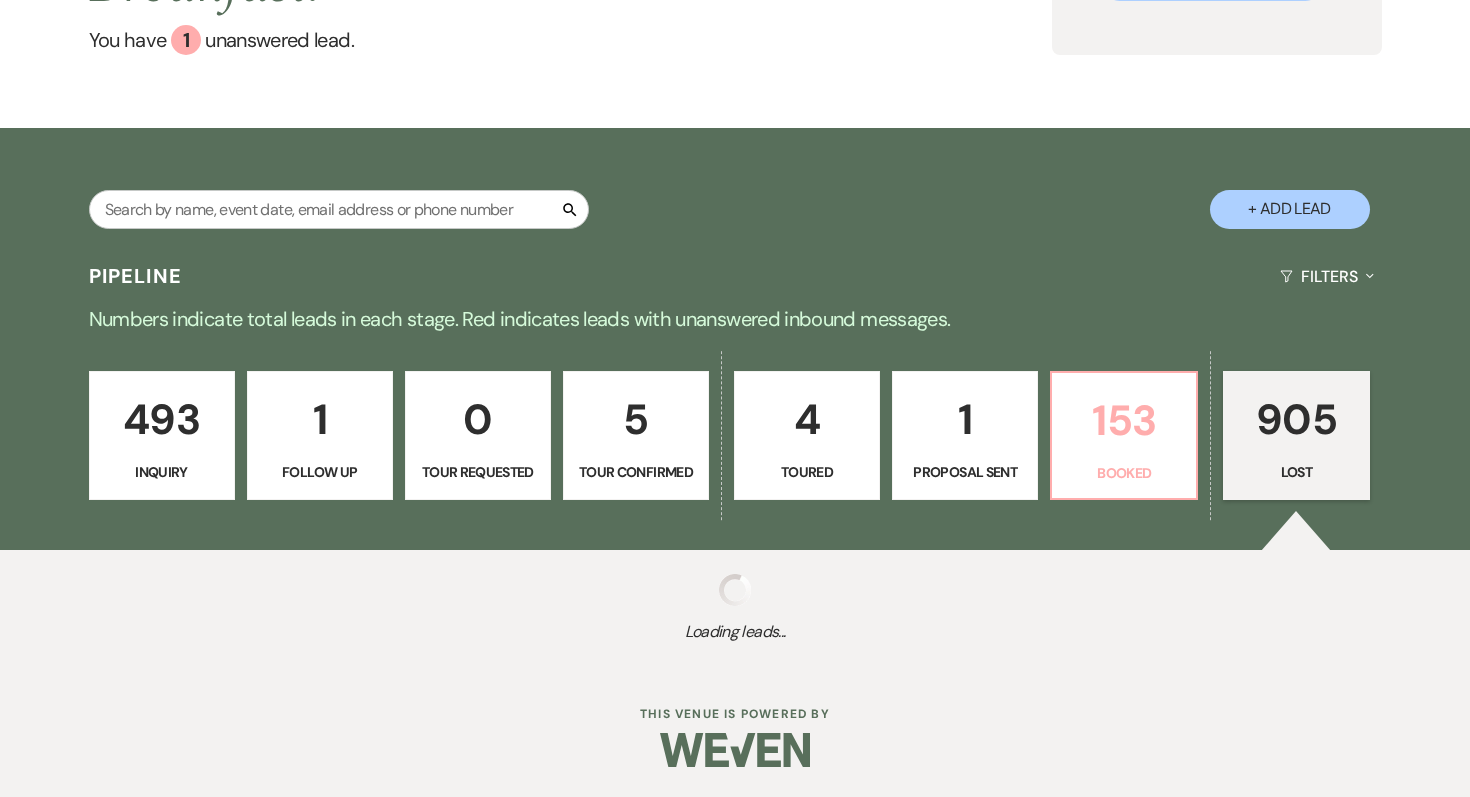 select on "5" 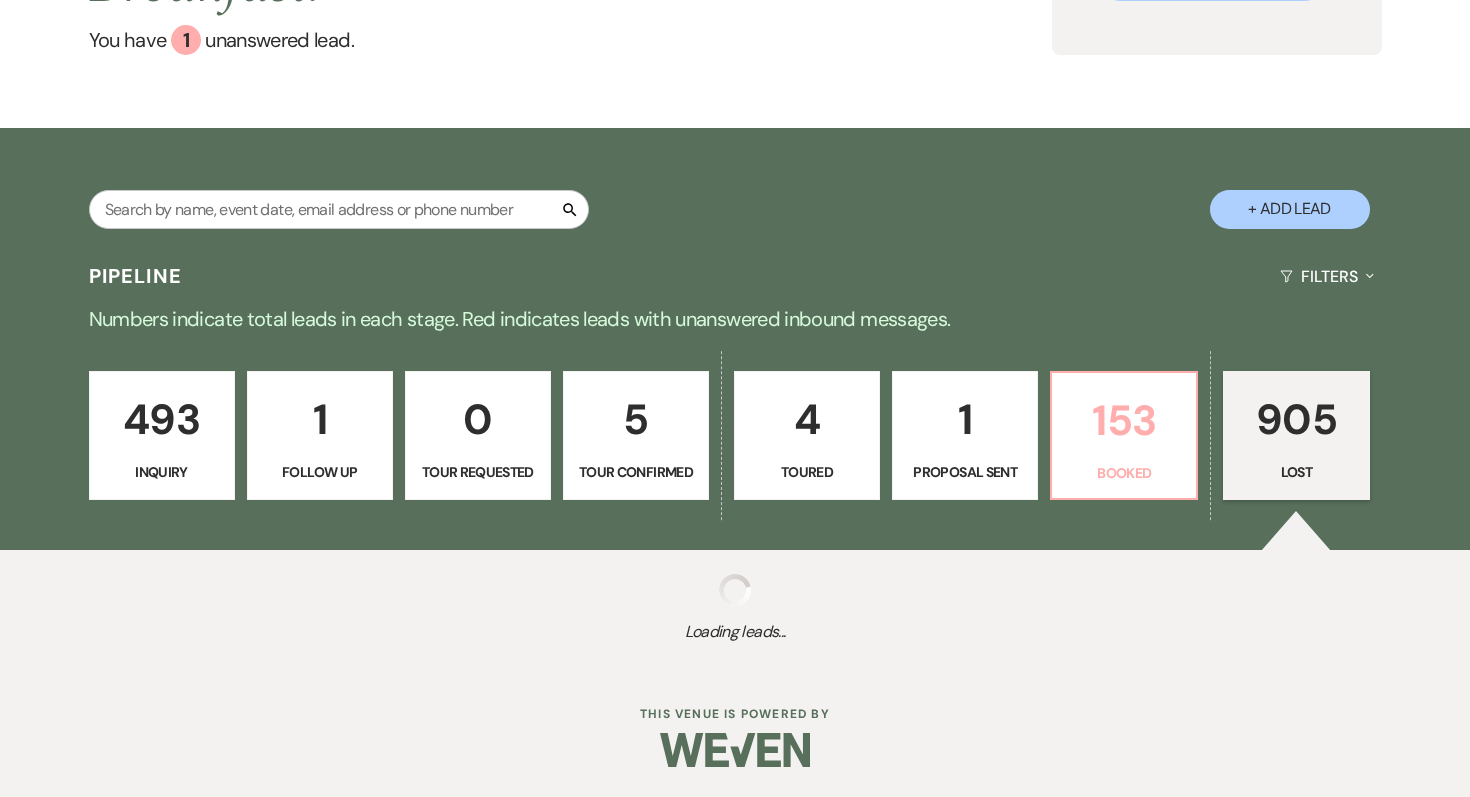 select on "8" 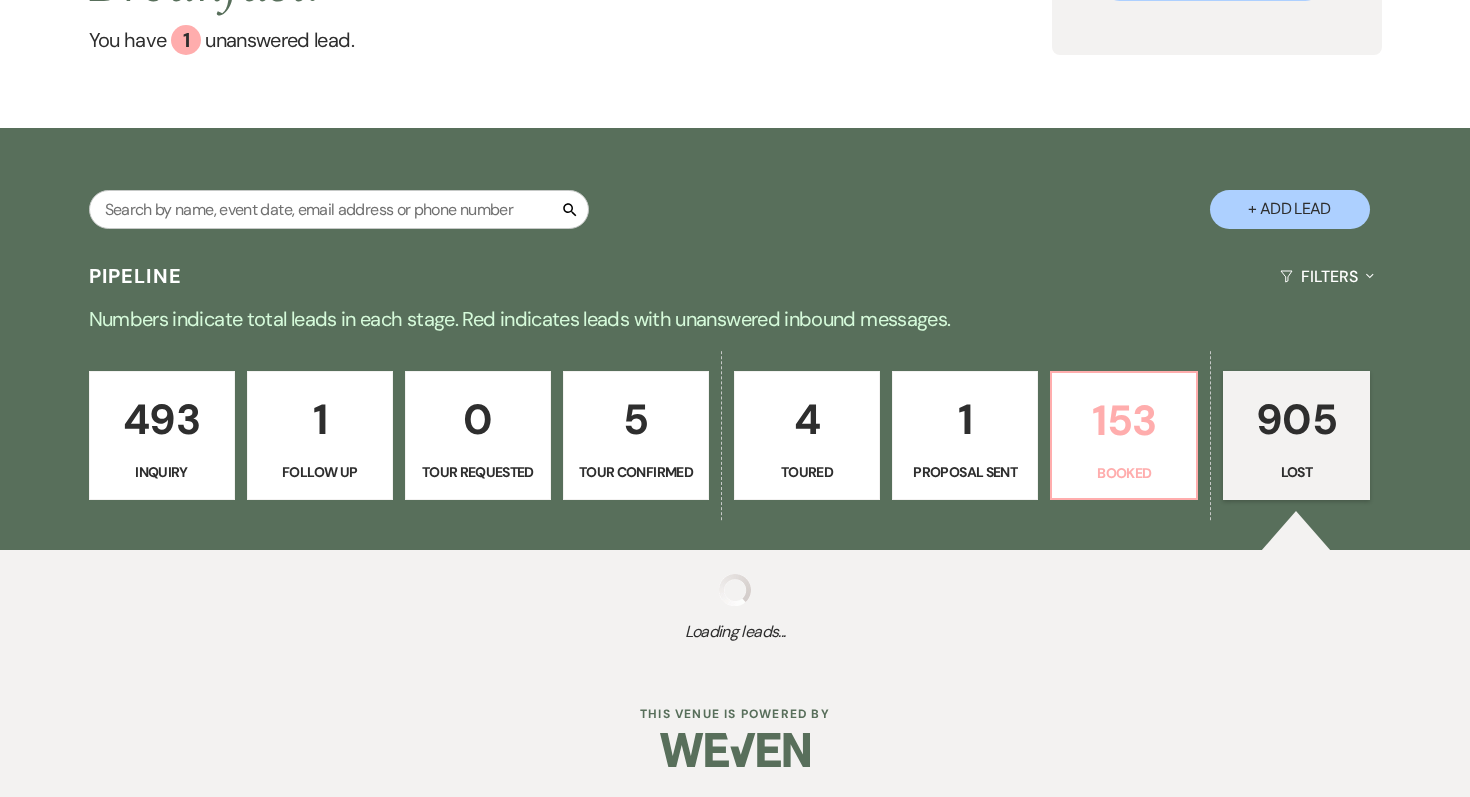 select on "5" 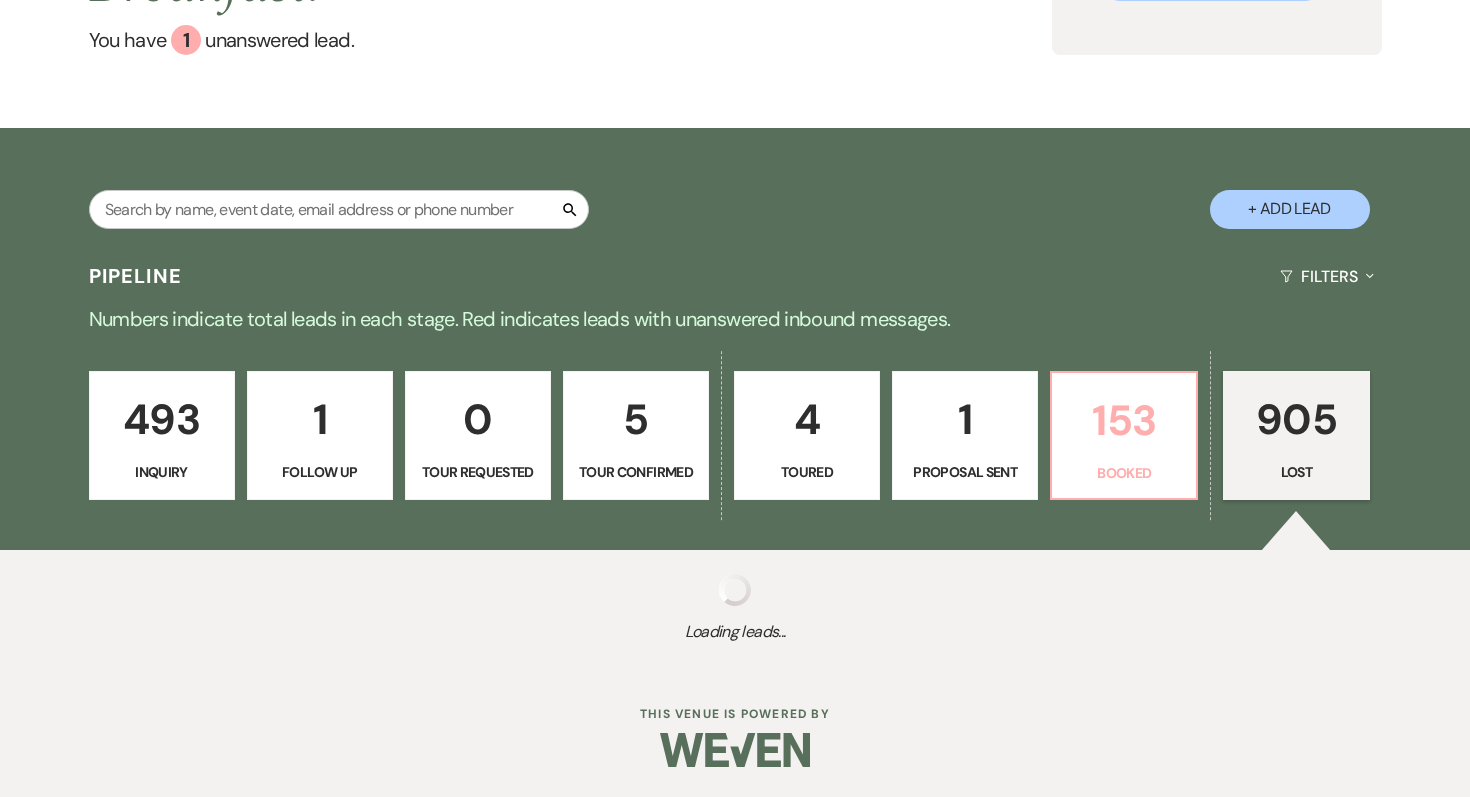 select on "8" 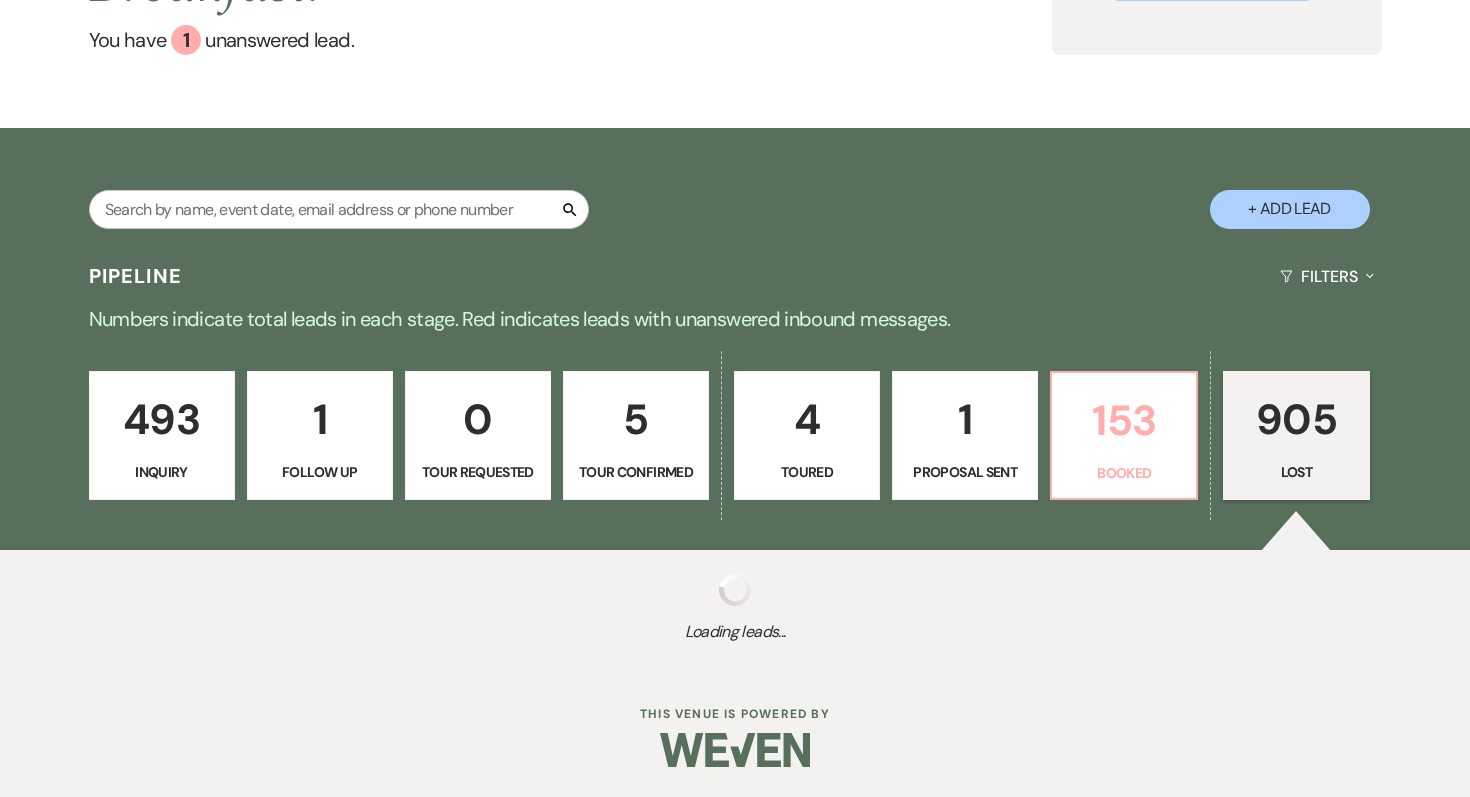select on "5" 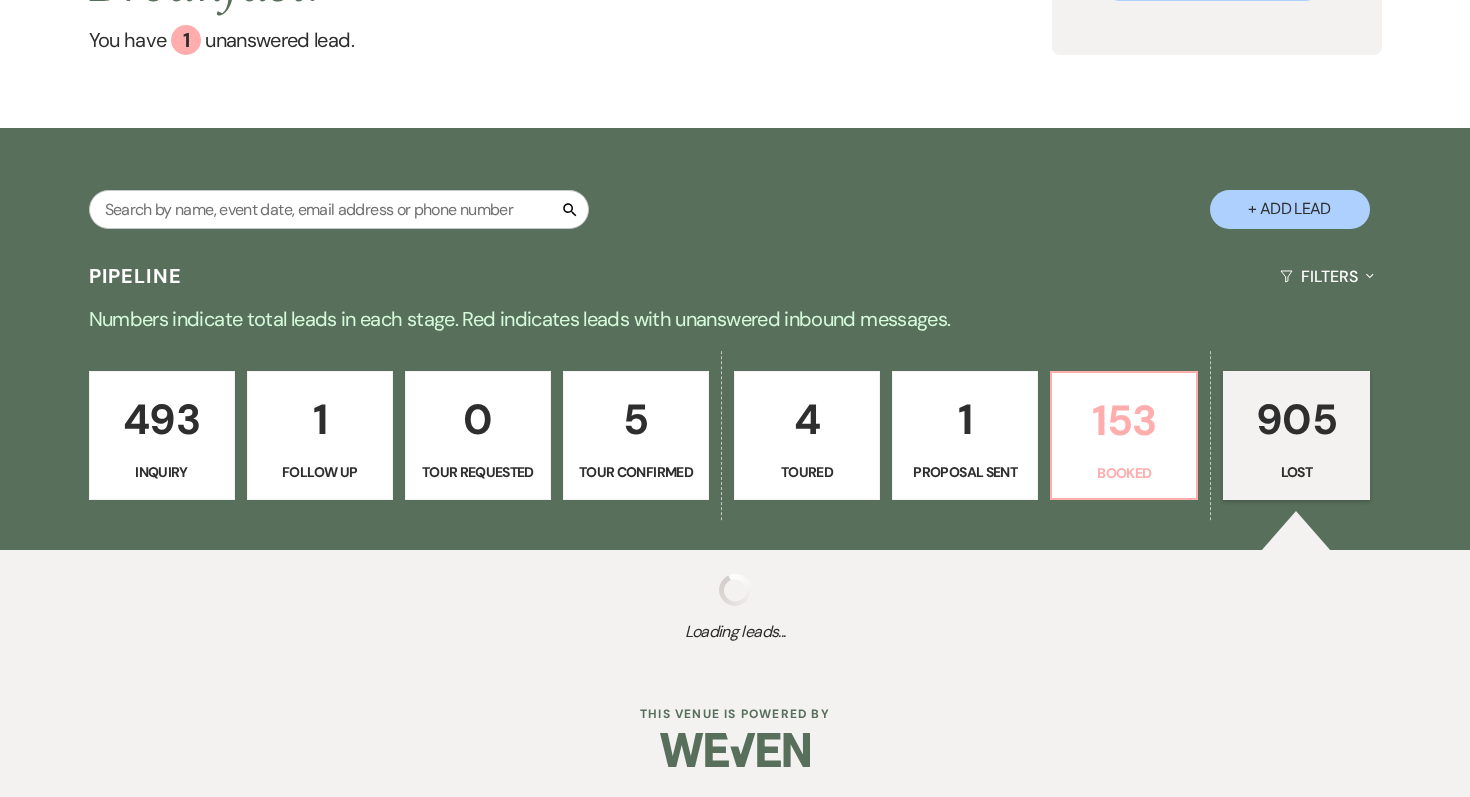 select on "8" 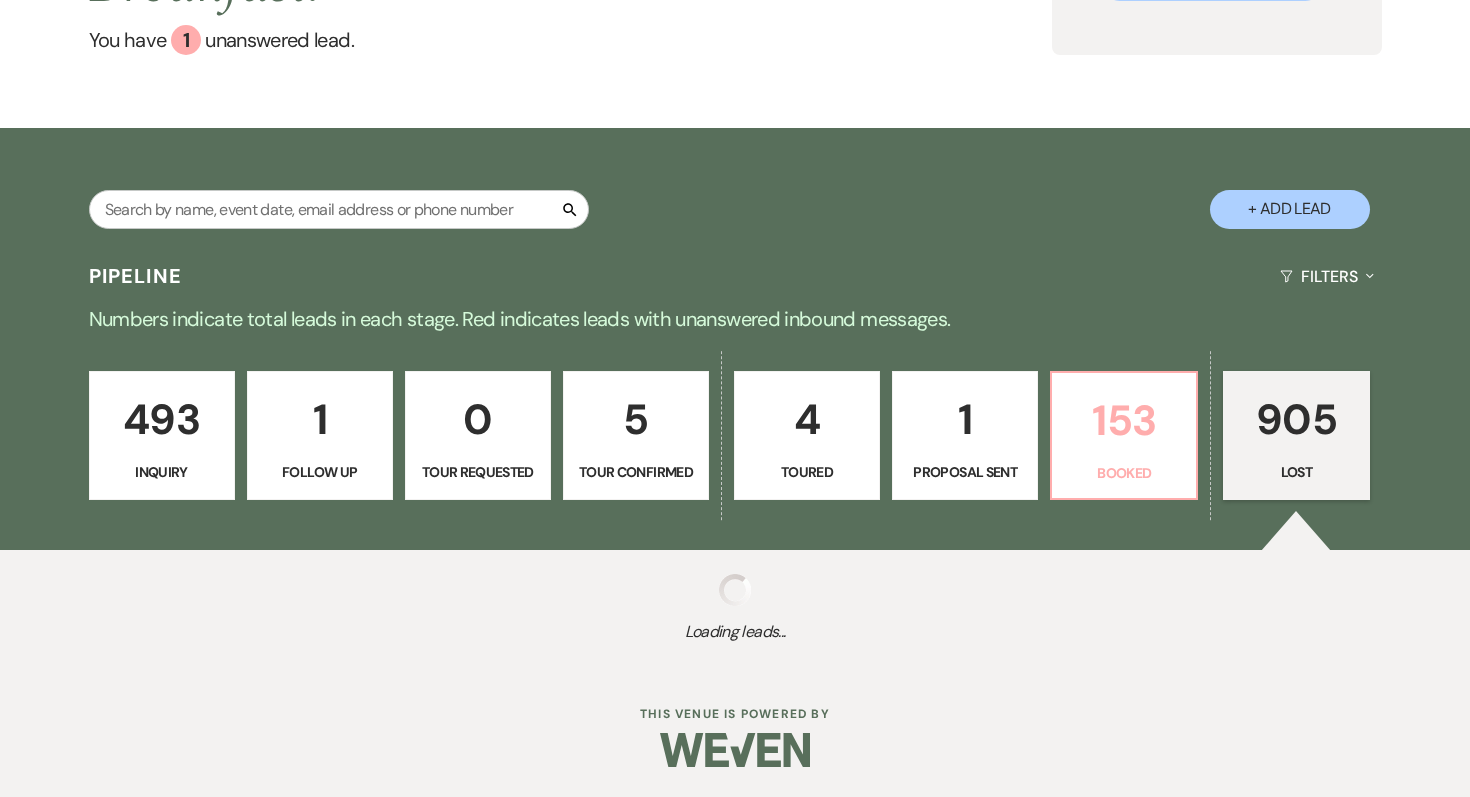select on "5" 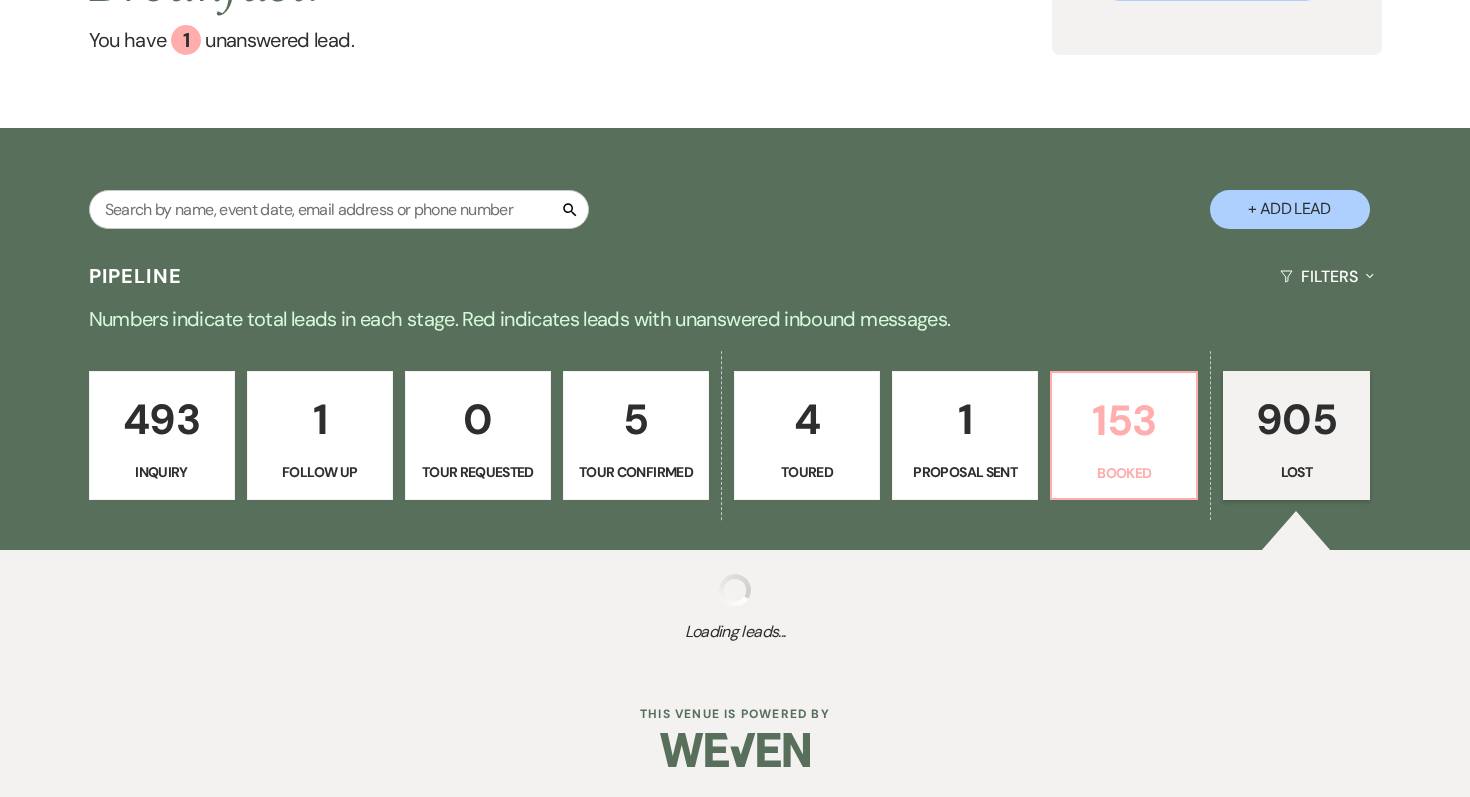 select on "8" 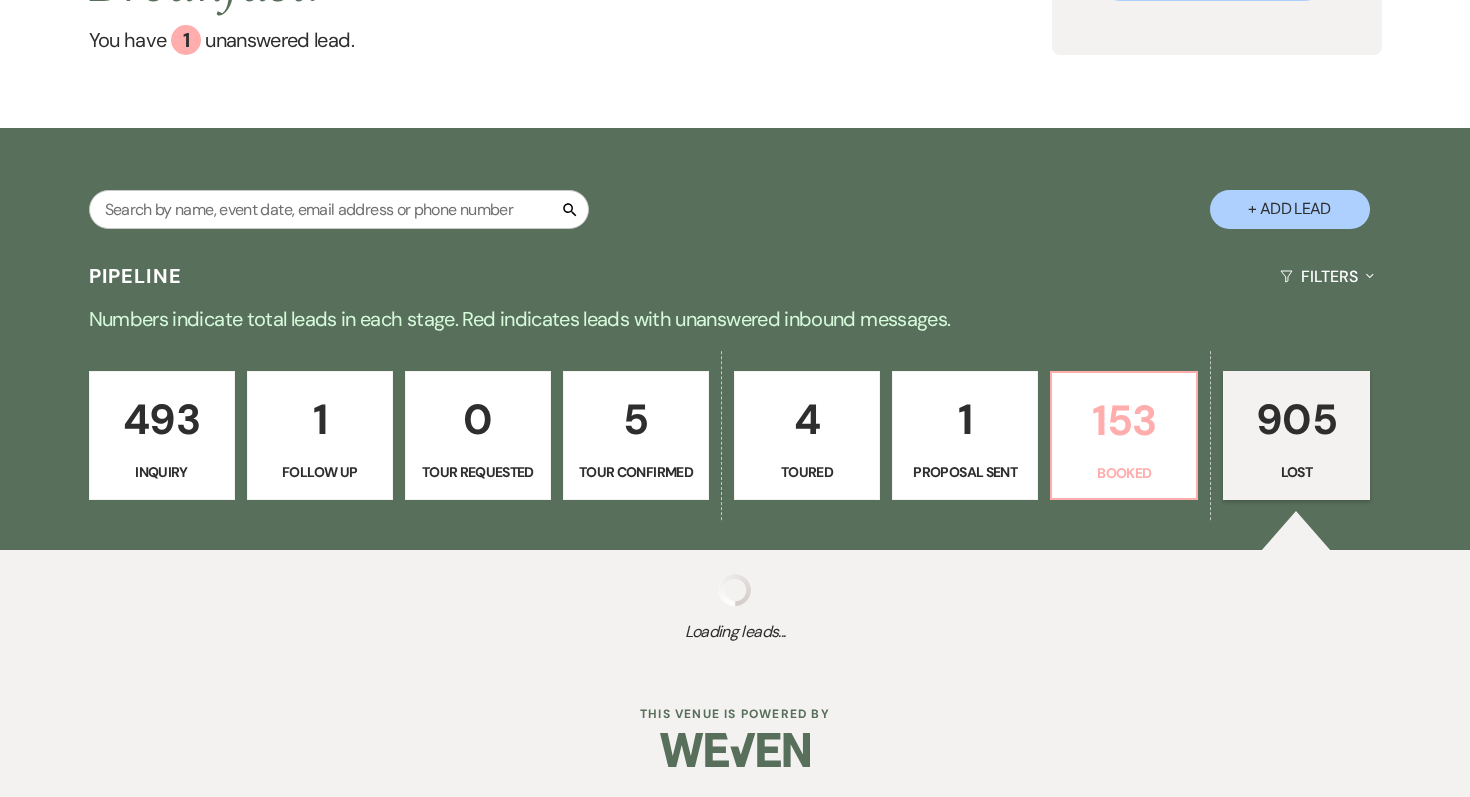 select on "5" 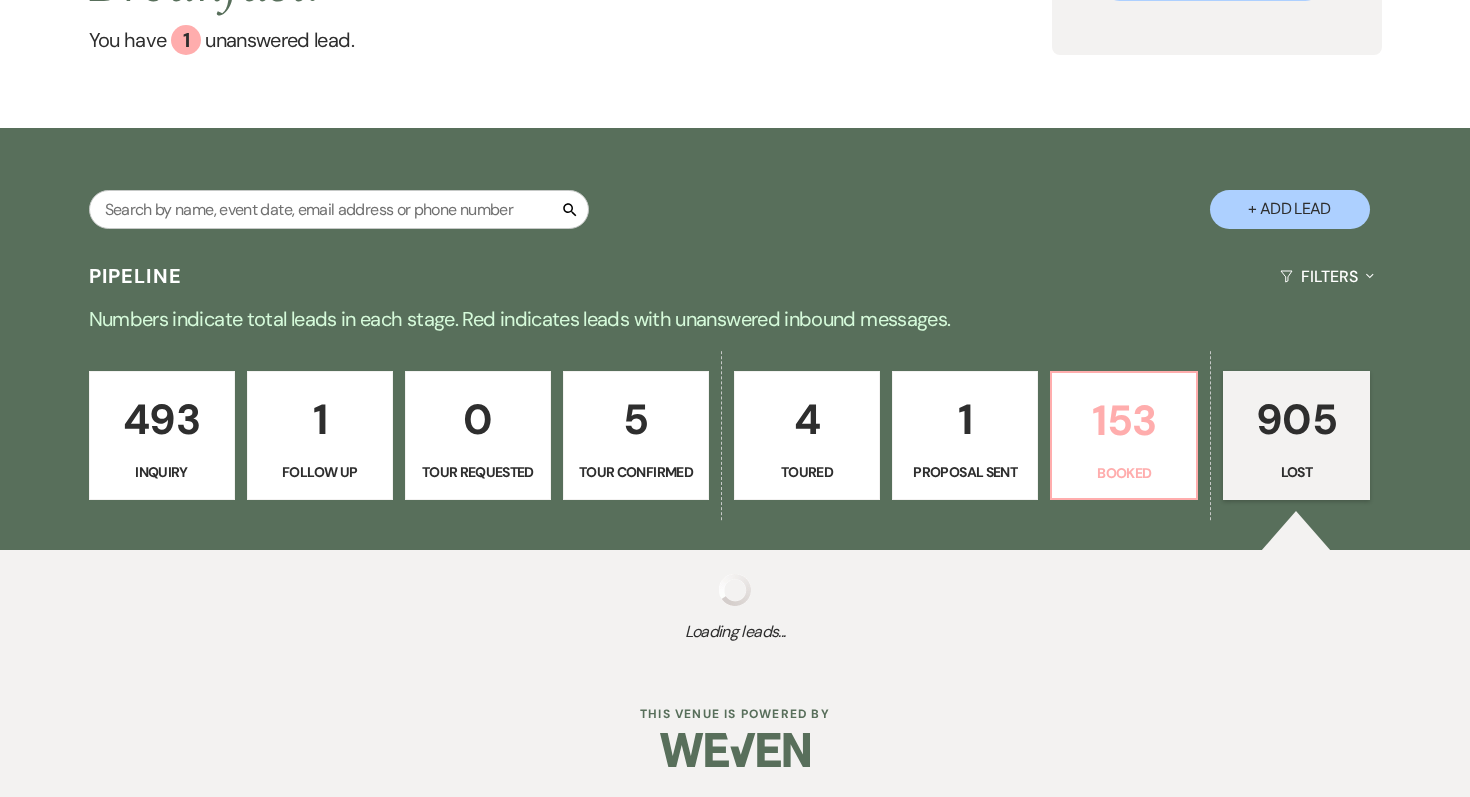 select on "8" 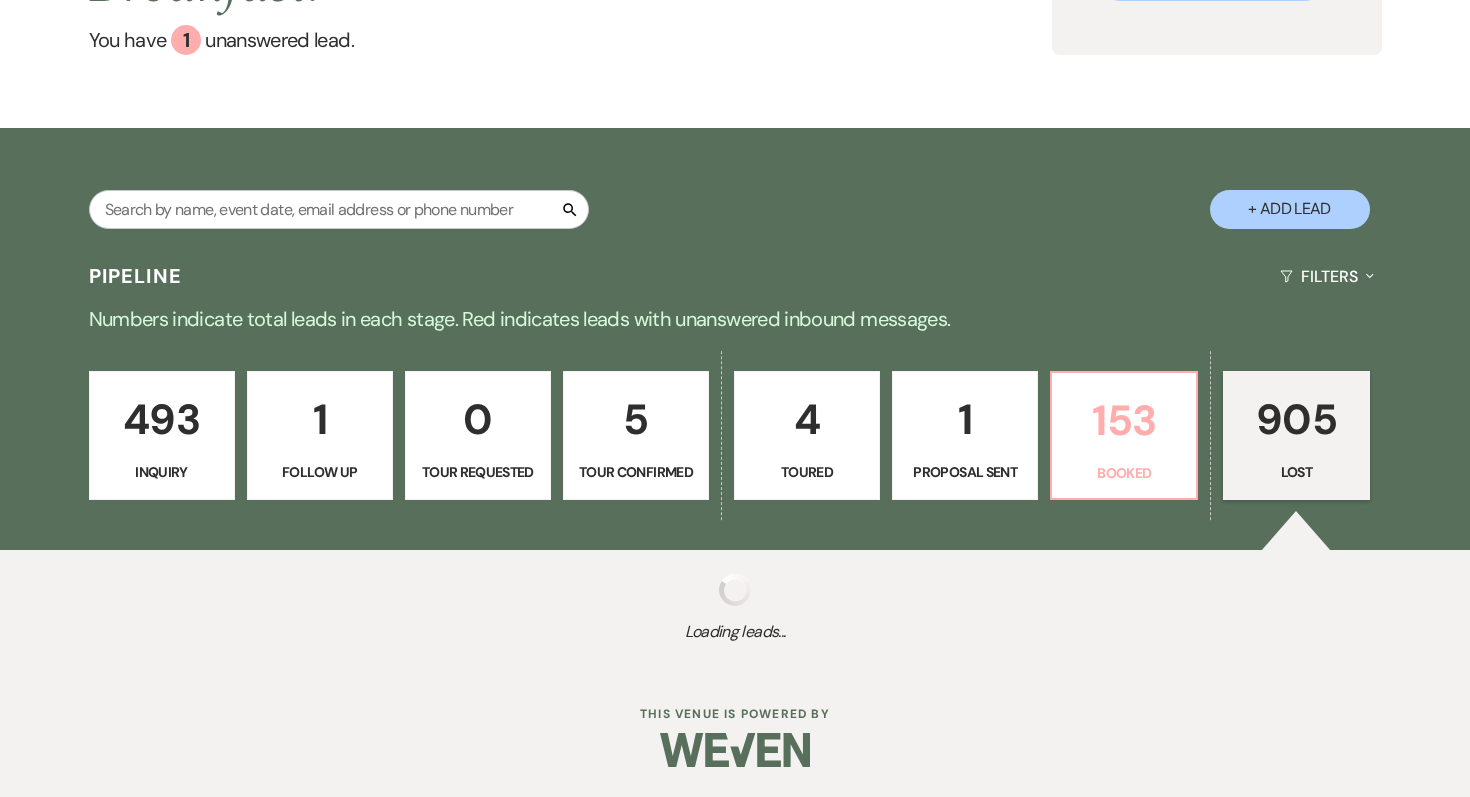 select on "5" 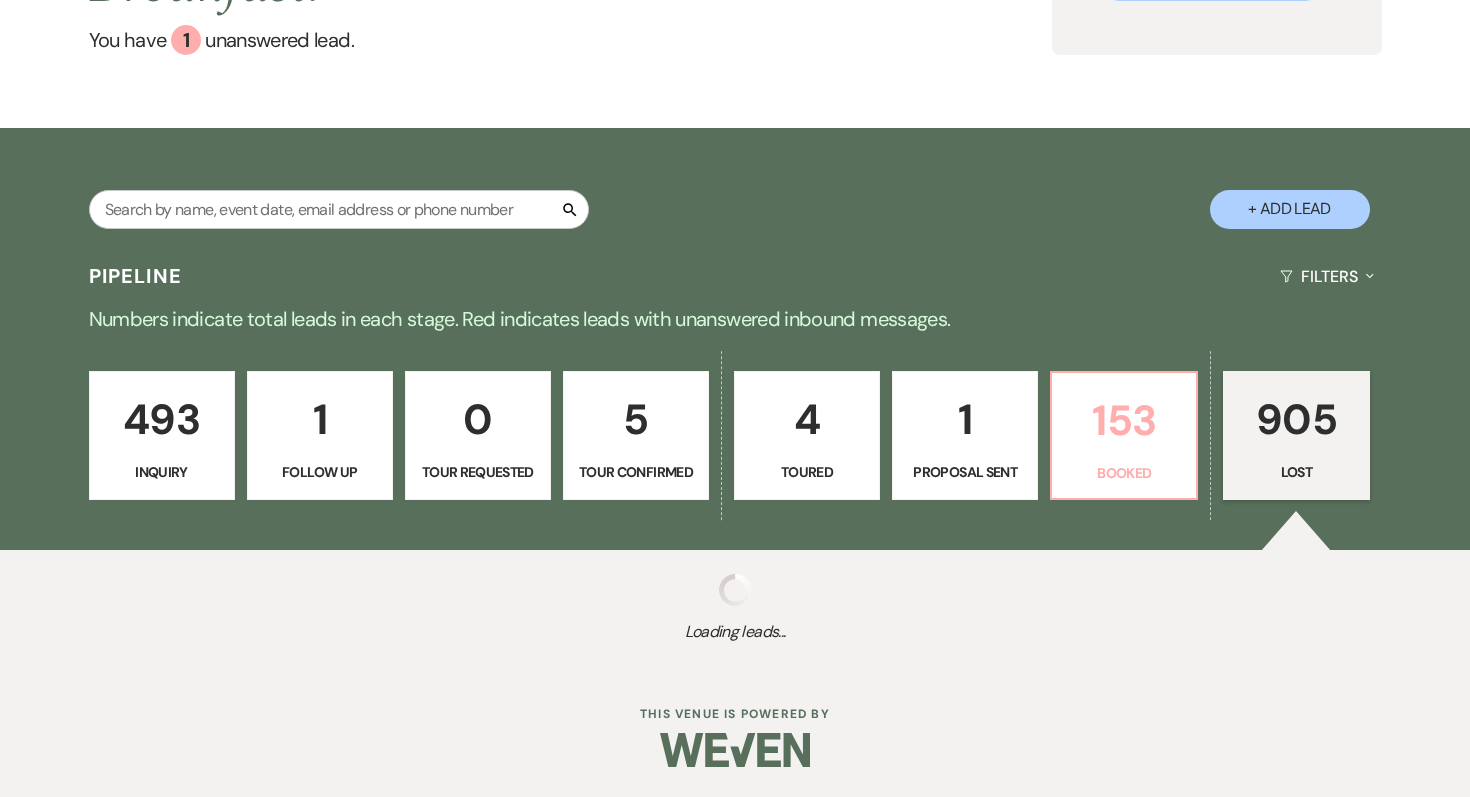 select on "8" 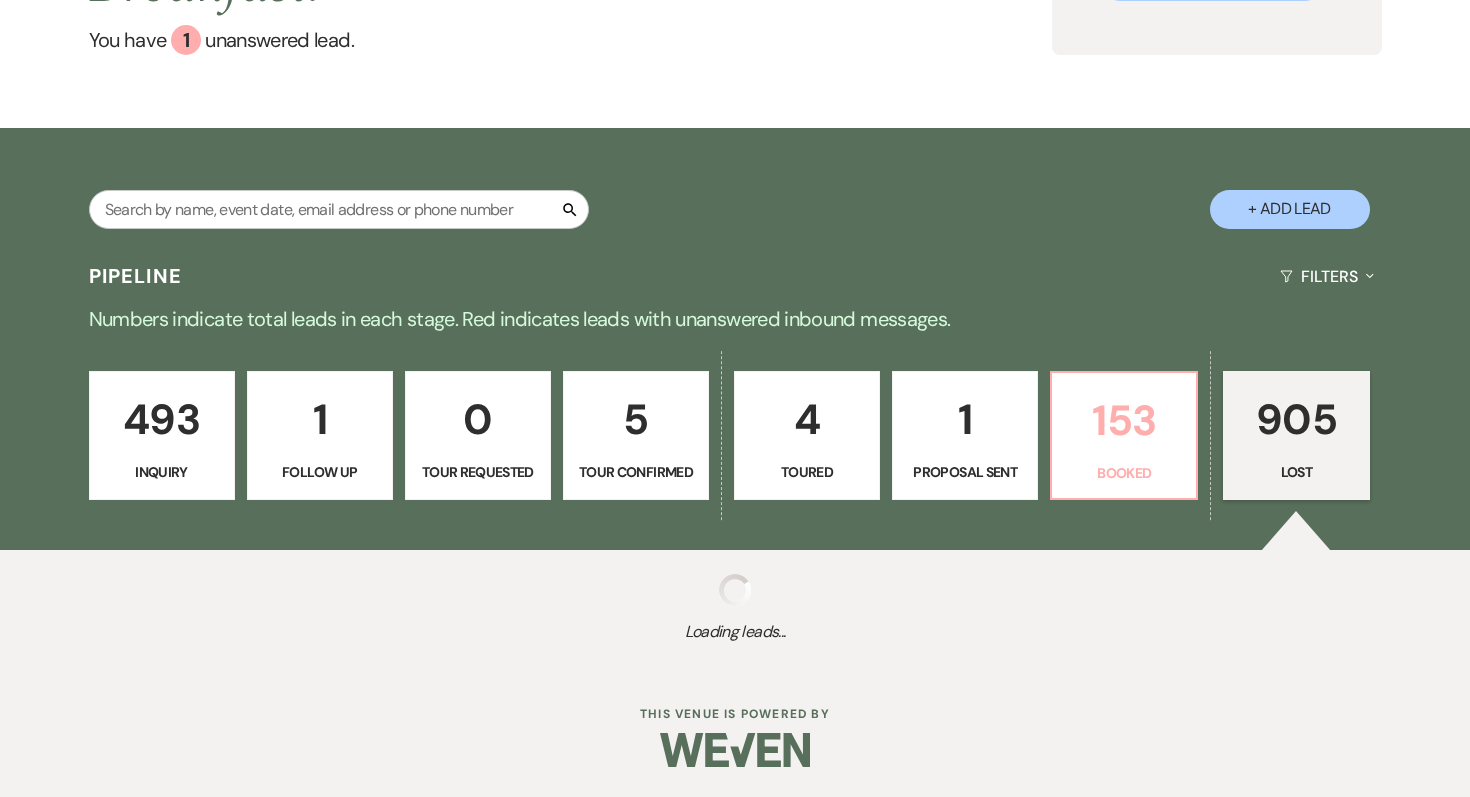 select on "5" 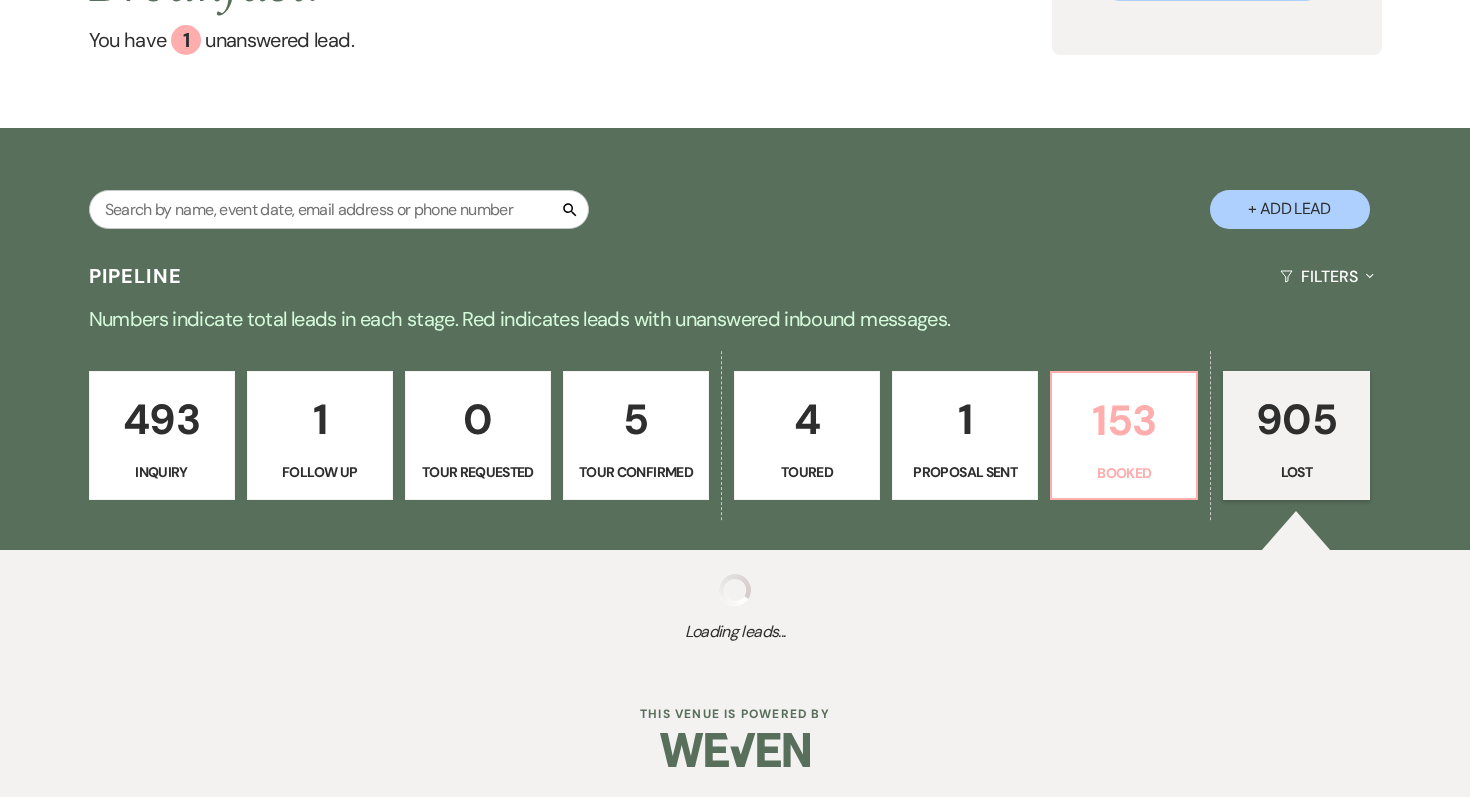 select on "8" 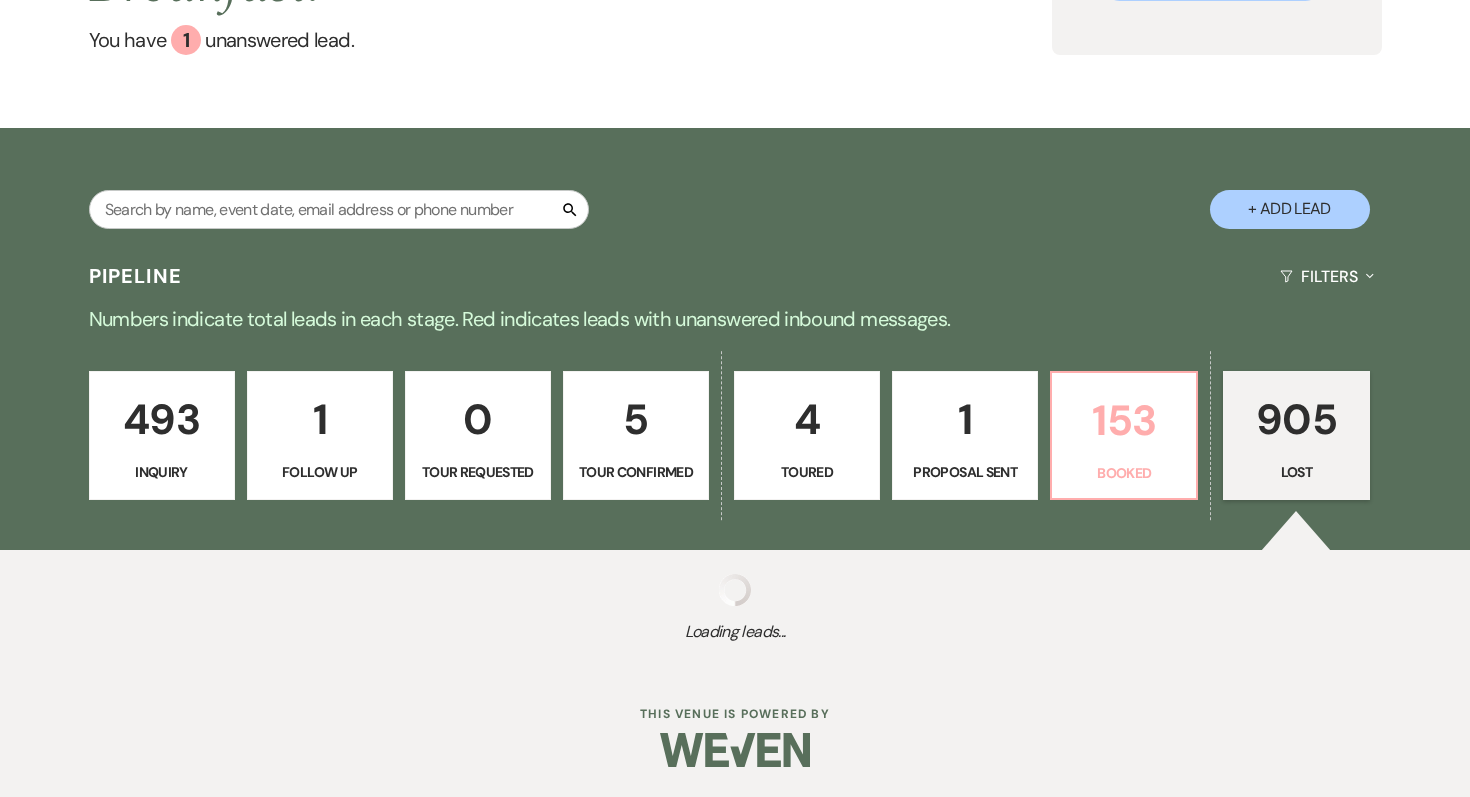 select on "5" 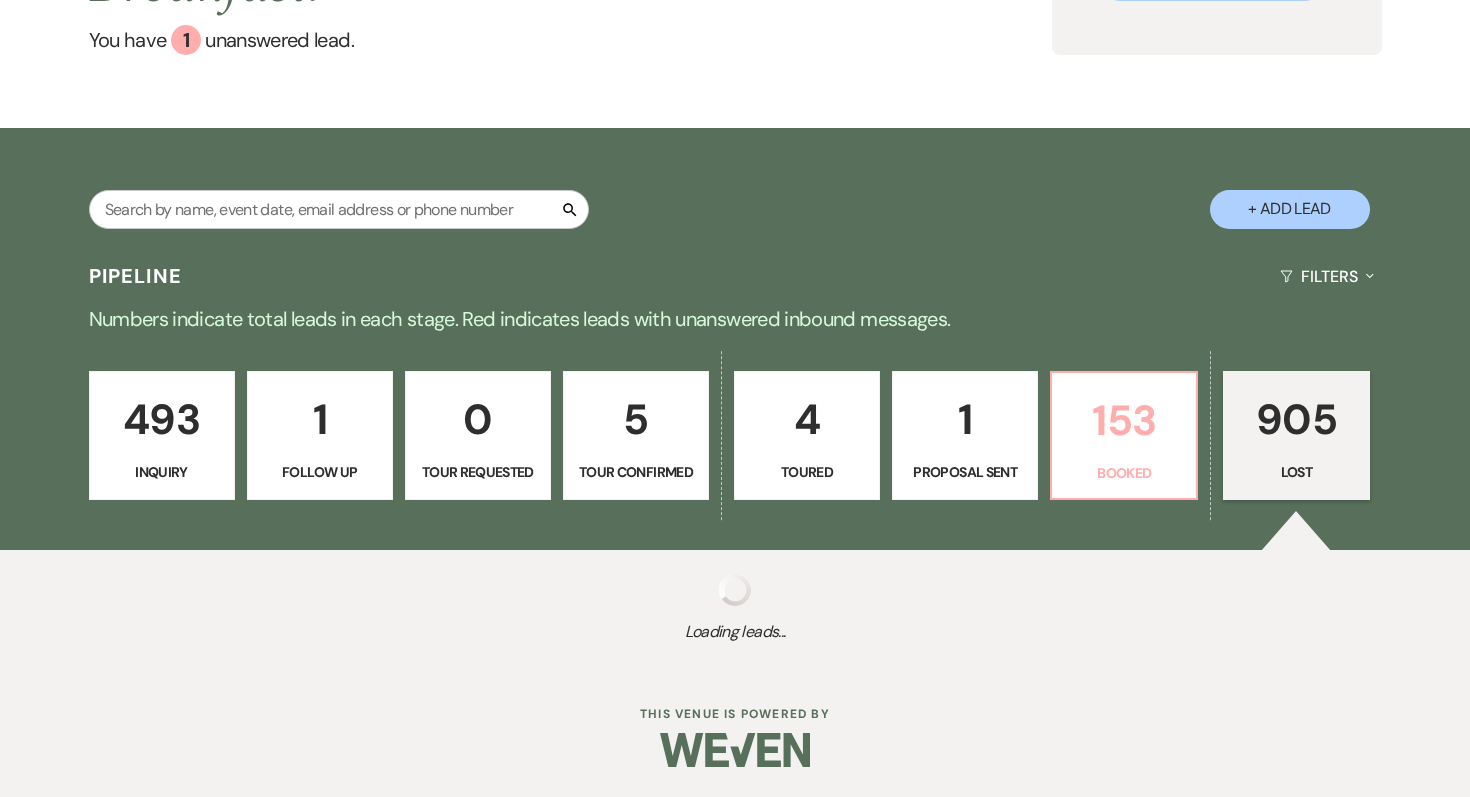 select on "8" 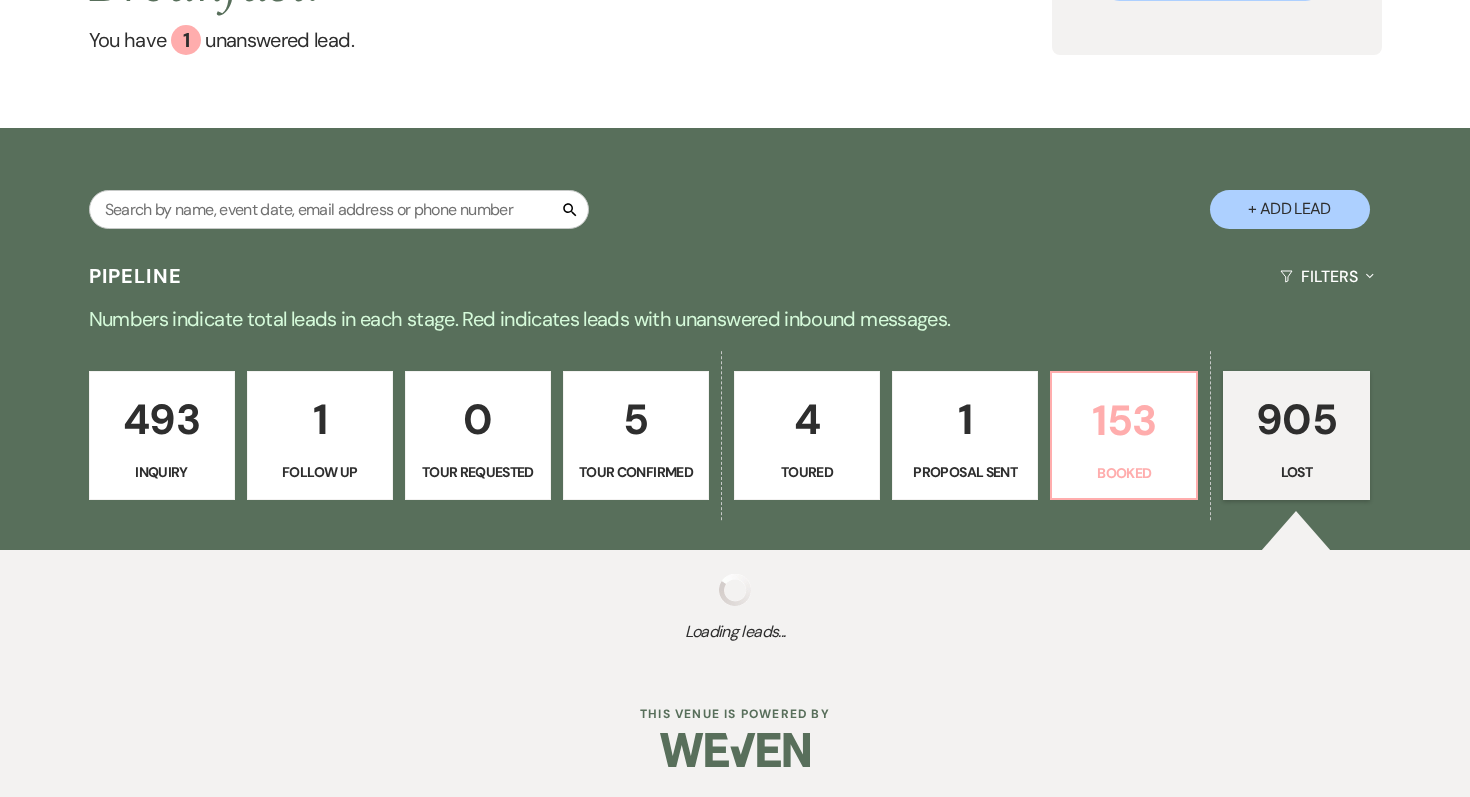 select on "5" 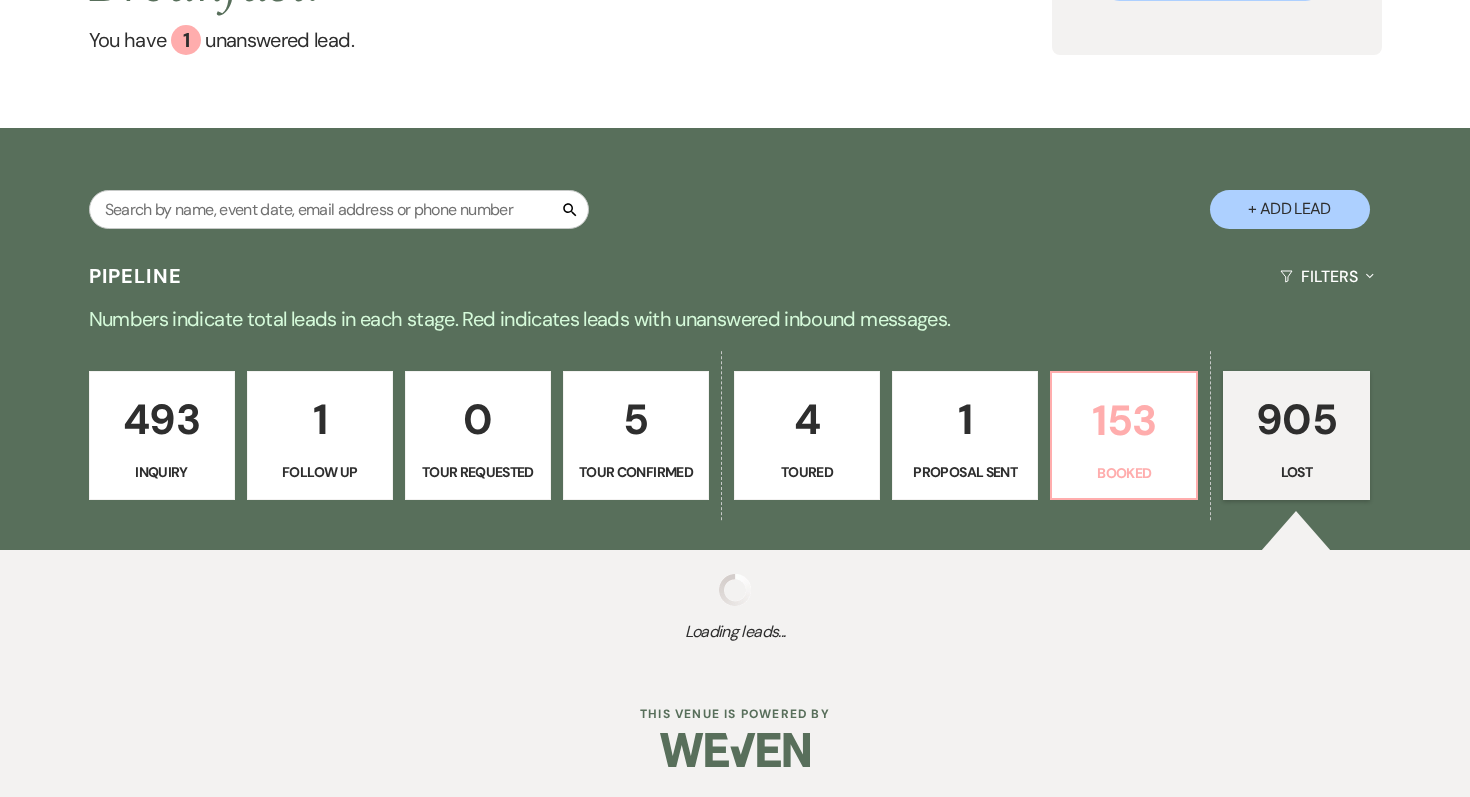 select on "8" 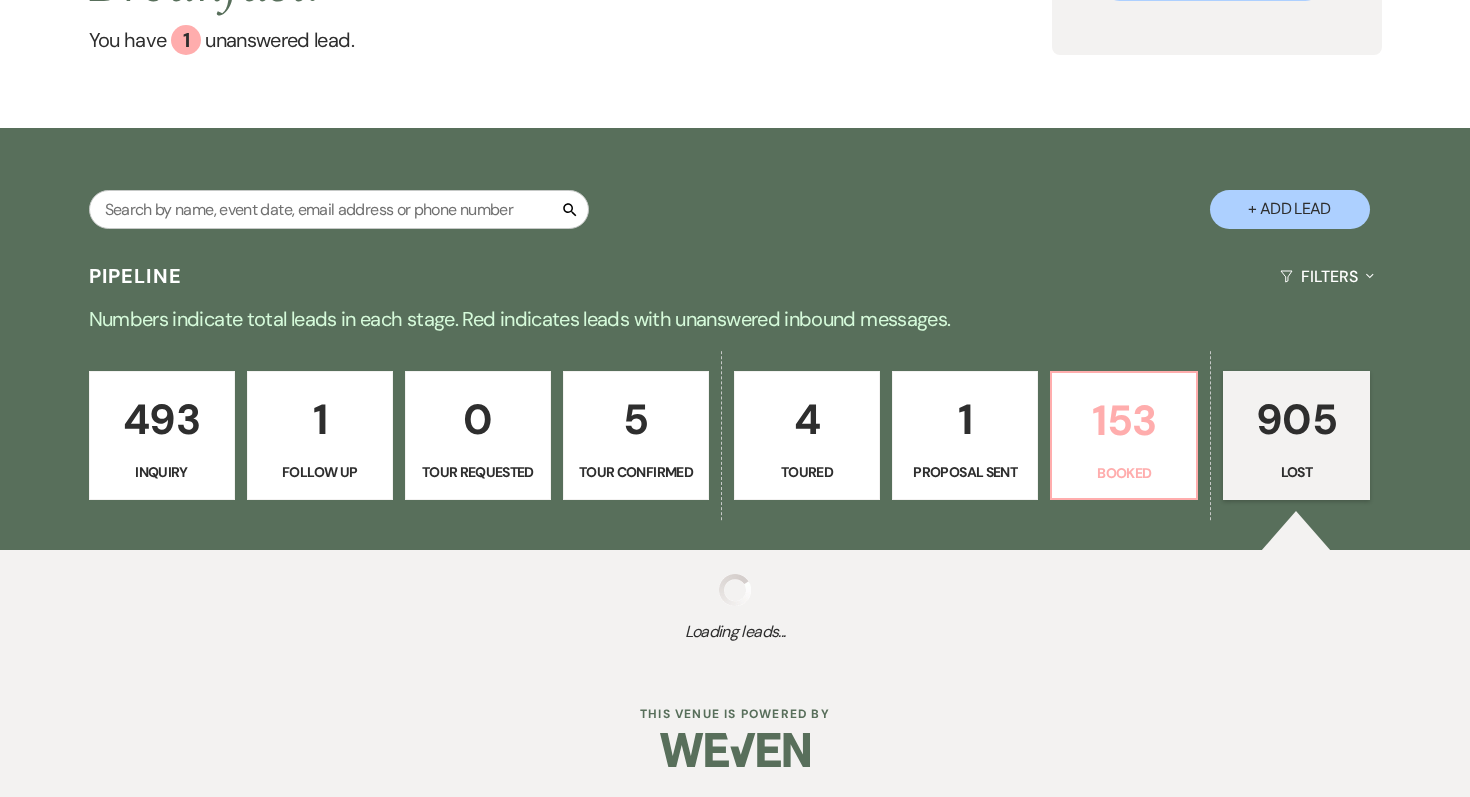 select on "5" 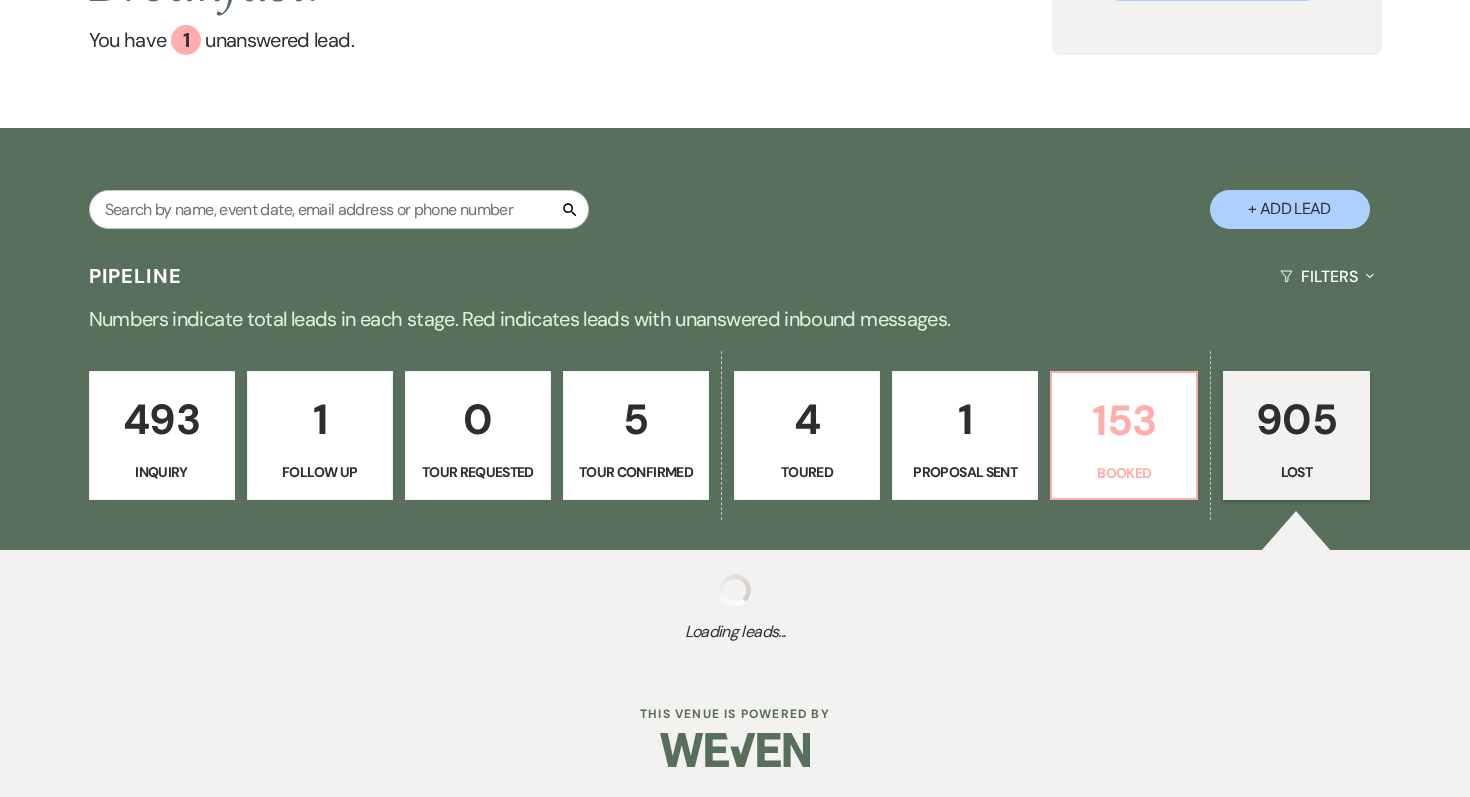 select on "8" 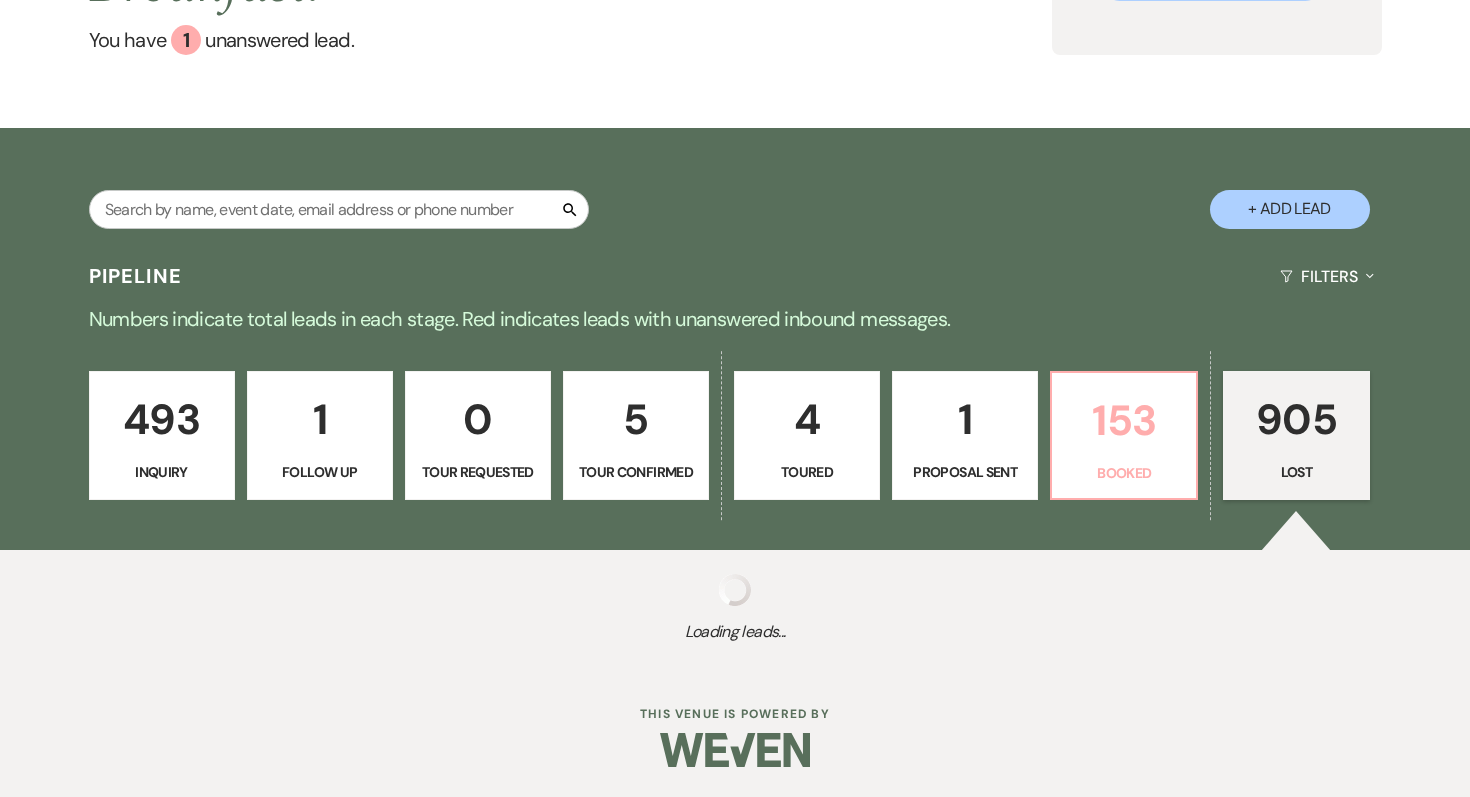 select on "5" 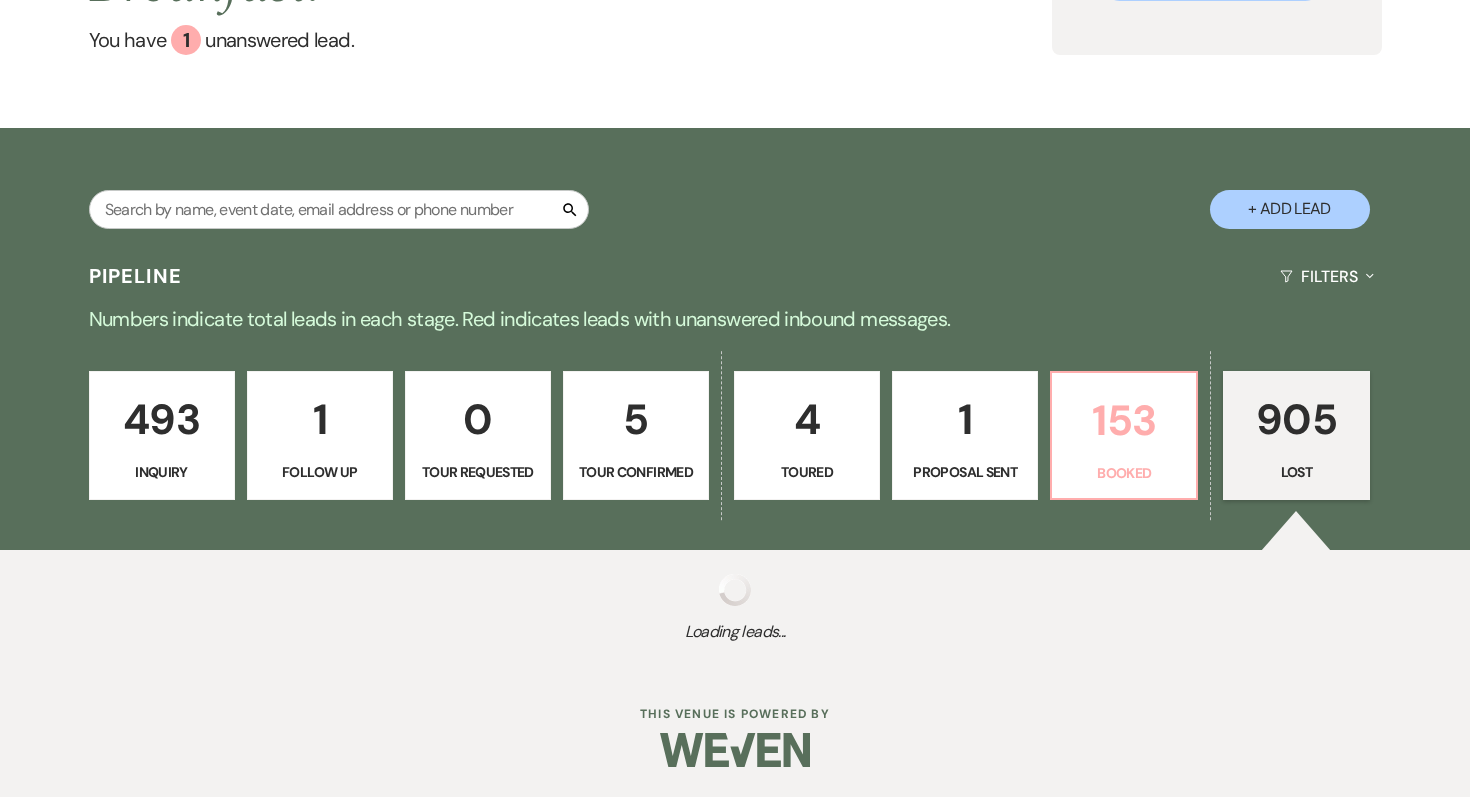 select on "8" 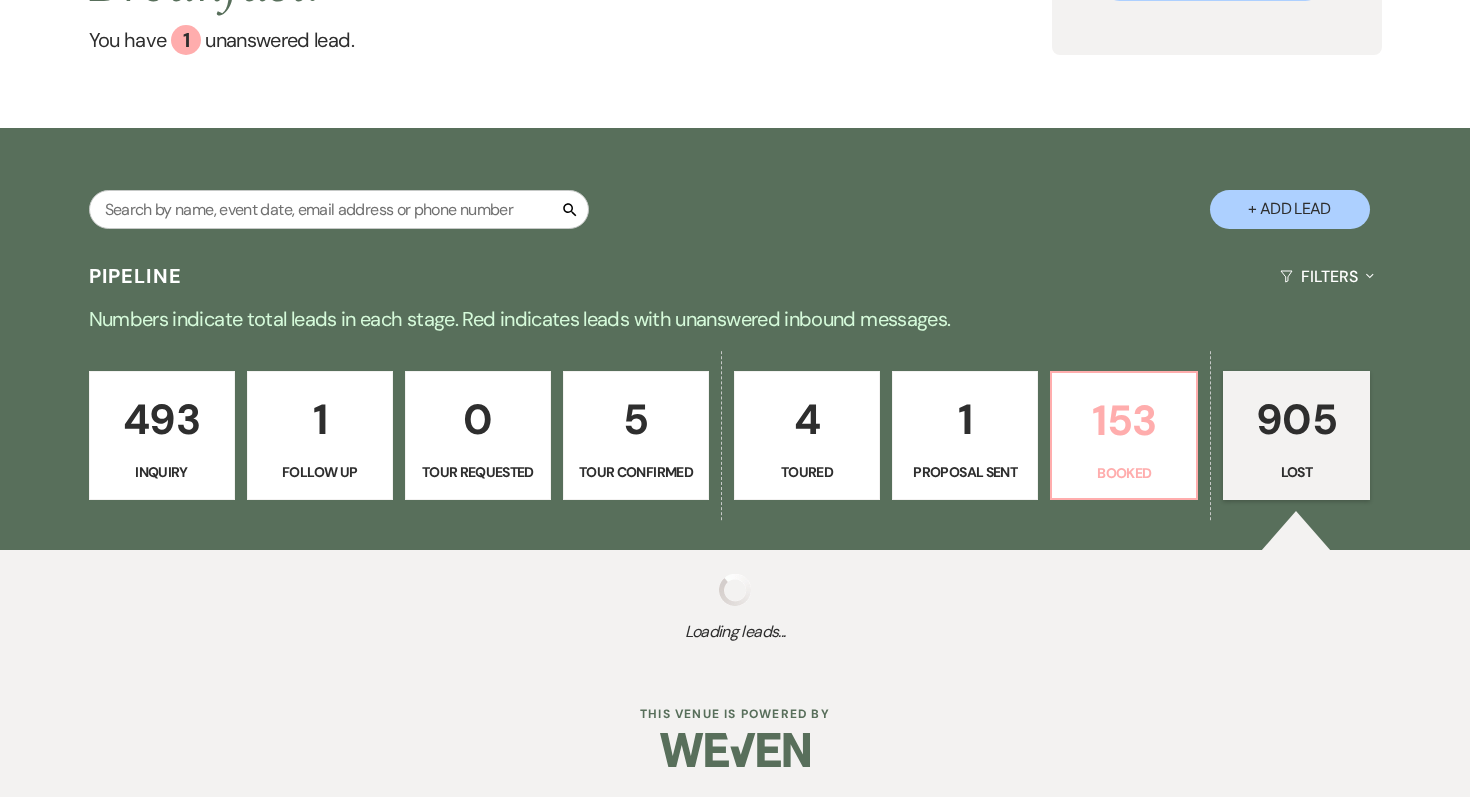 select on "5" 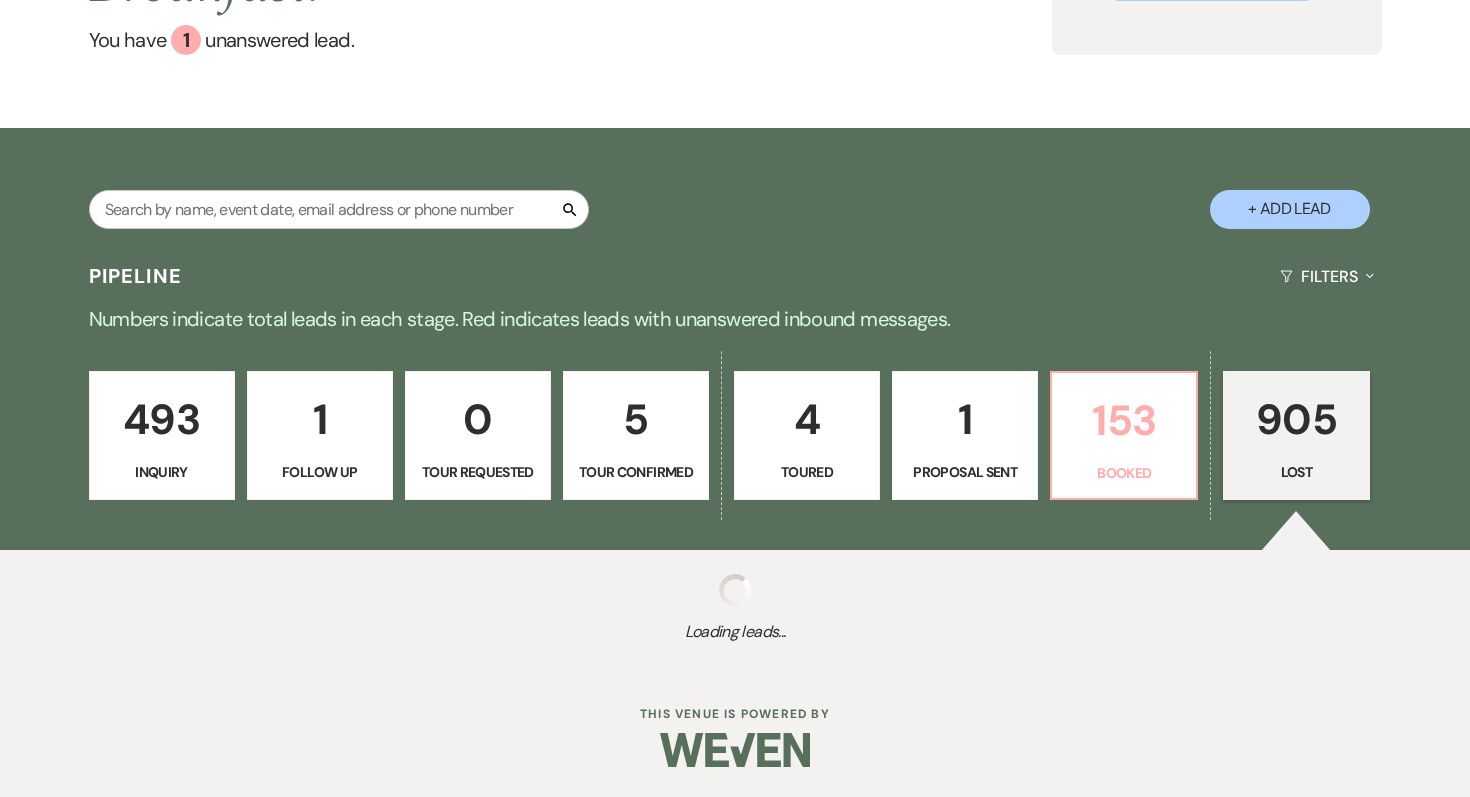 select on "8" 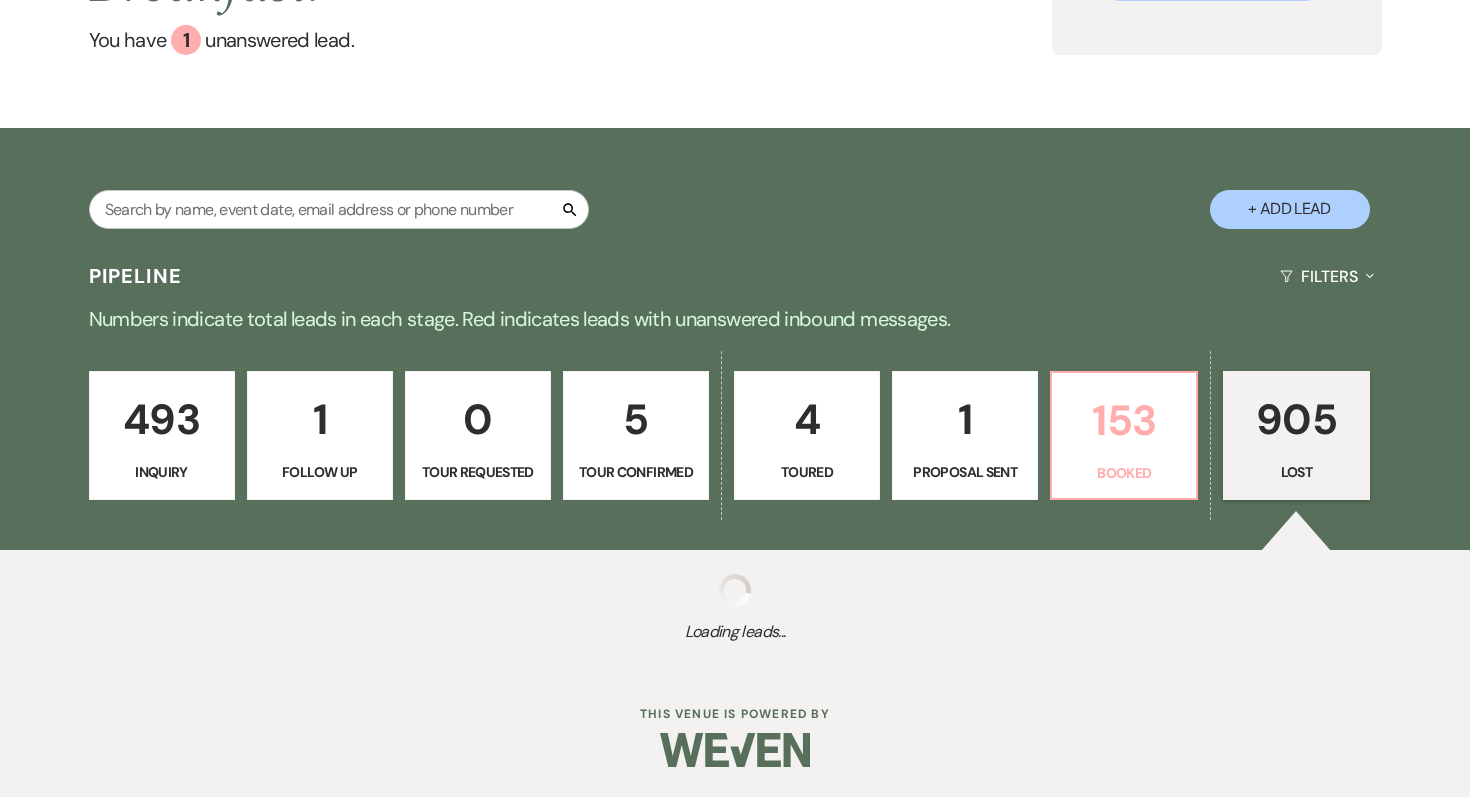 select on "5" 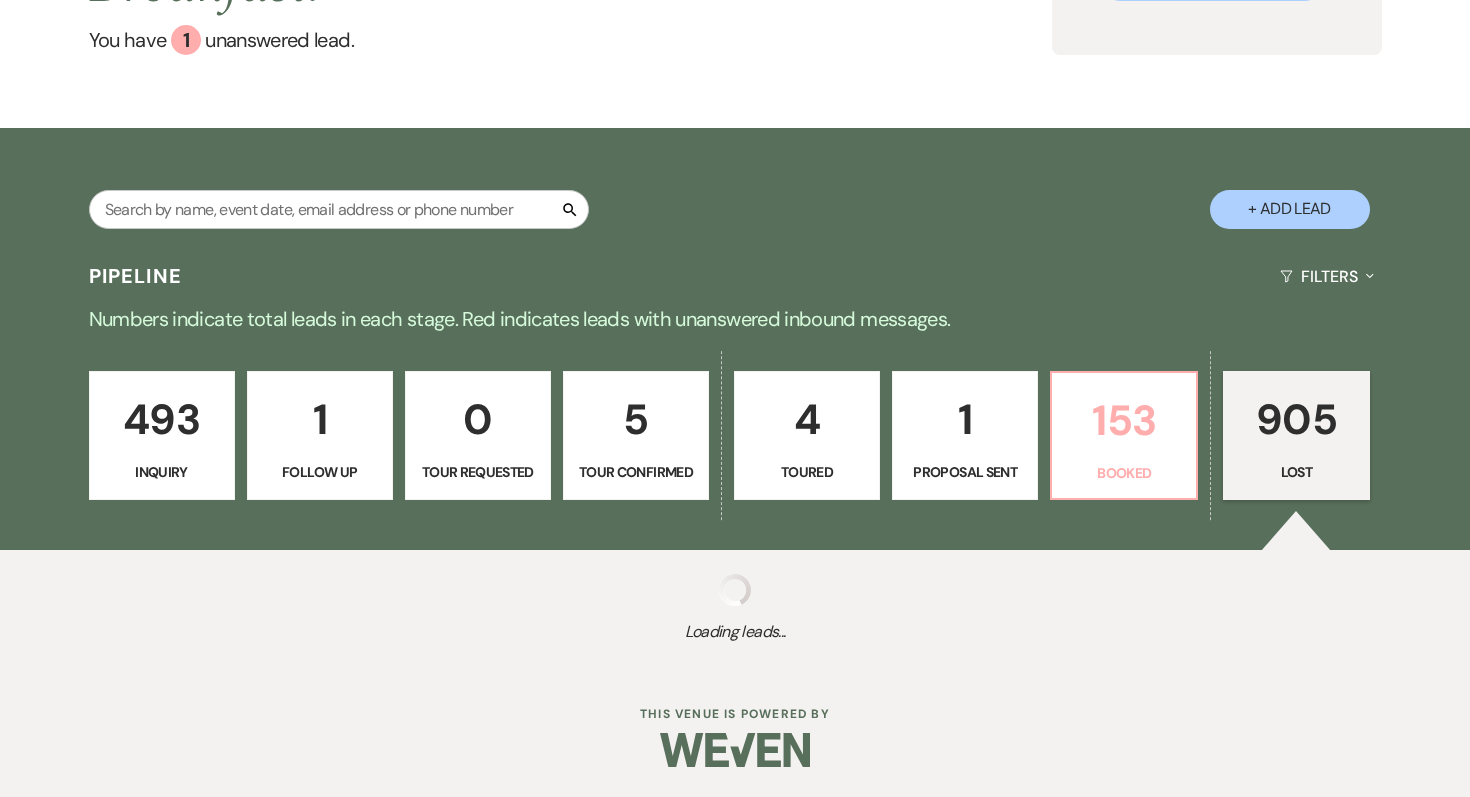 select on "8" 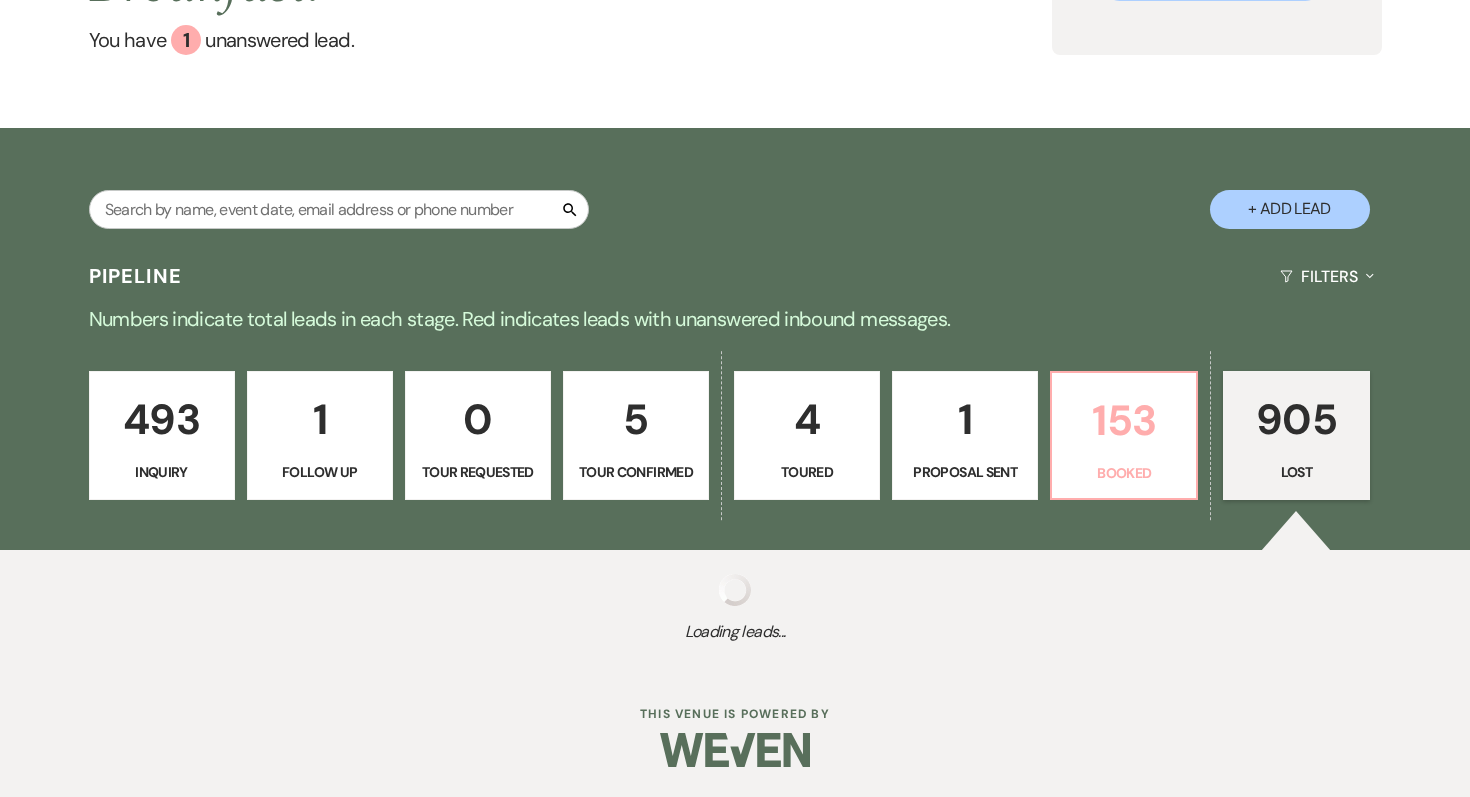 select on "5" 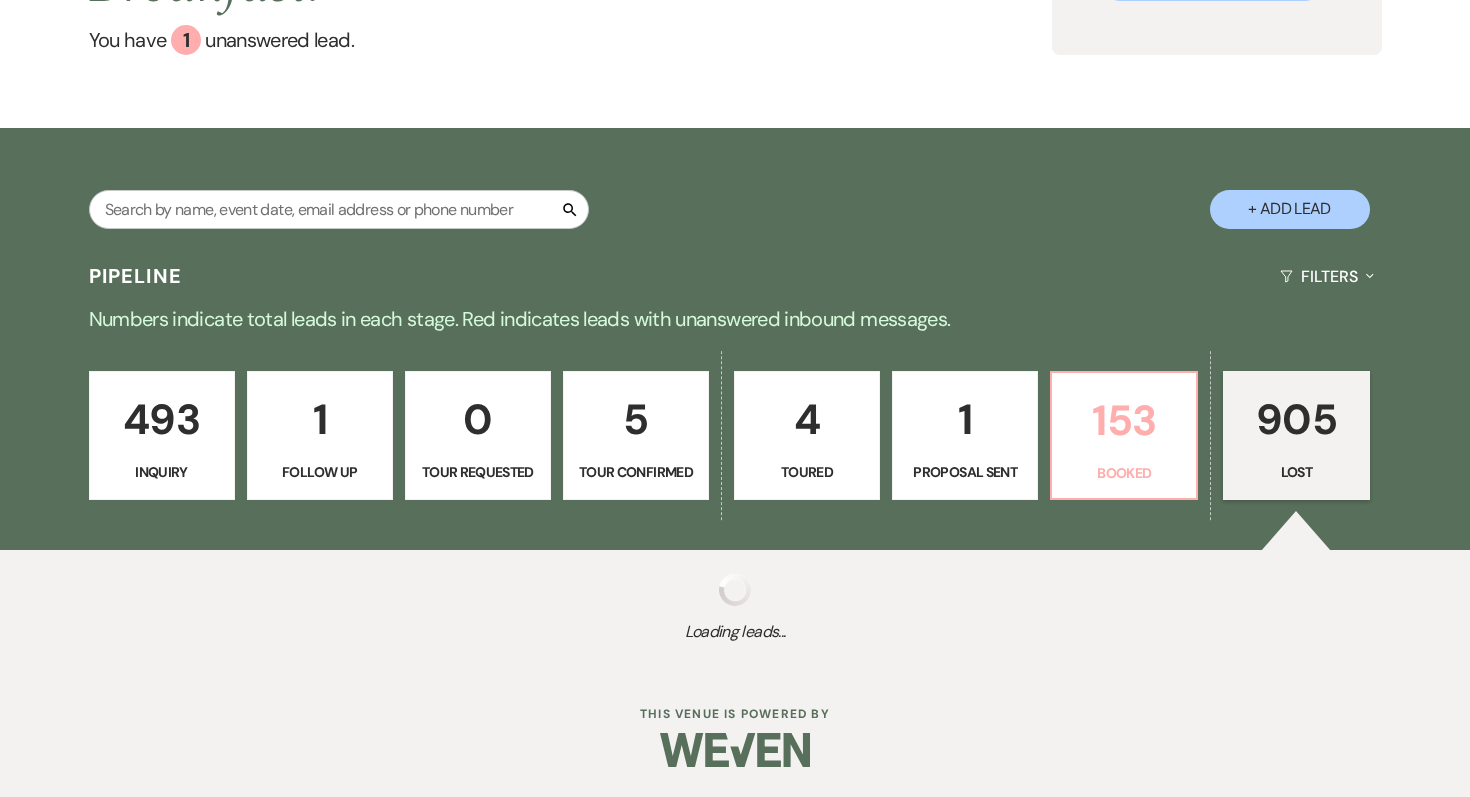 select on "8" 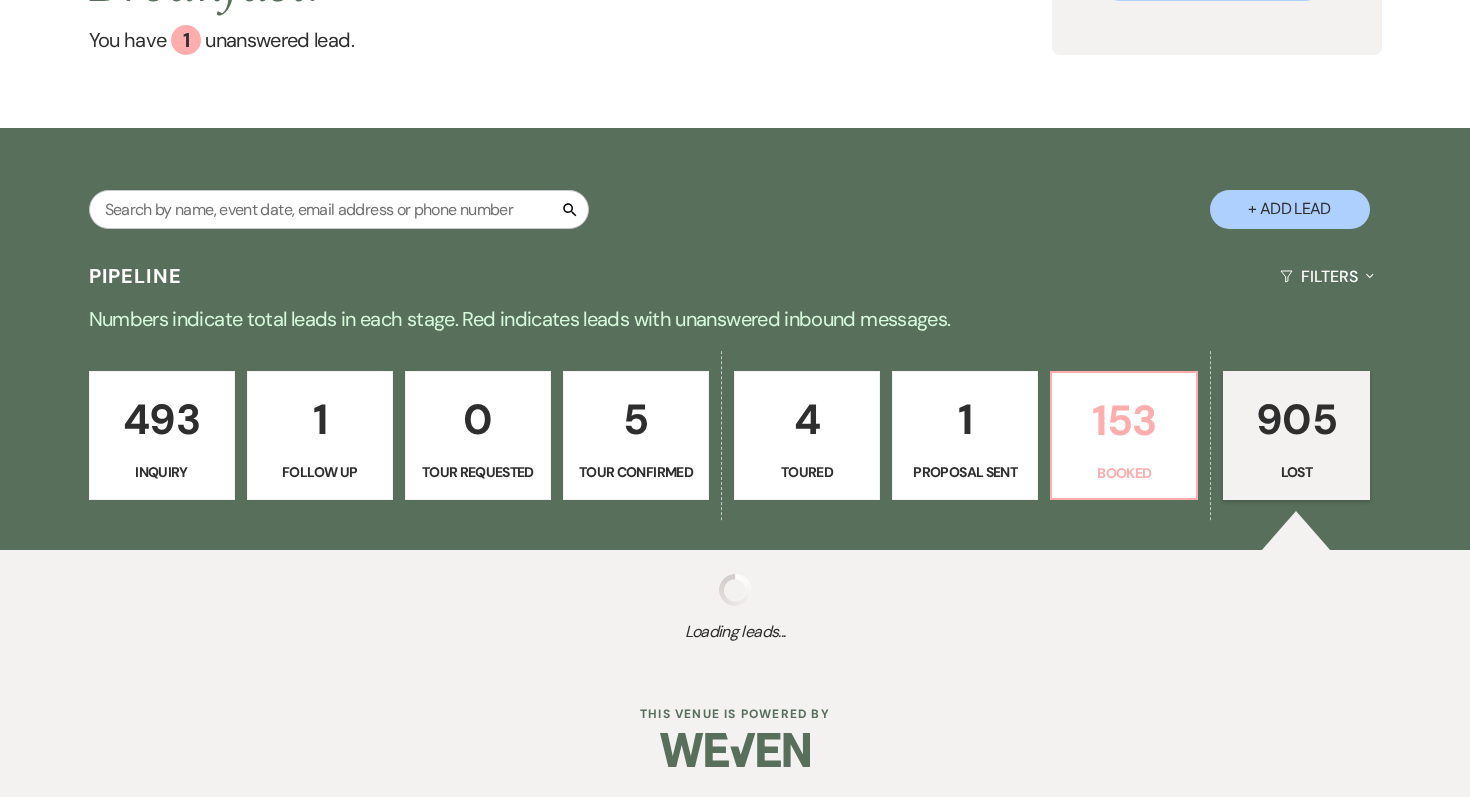 select on "5" 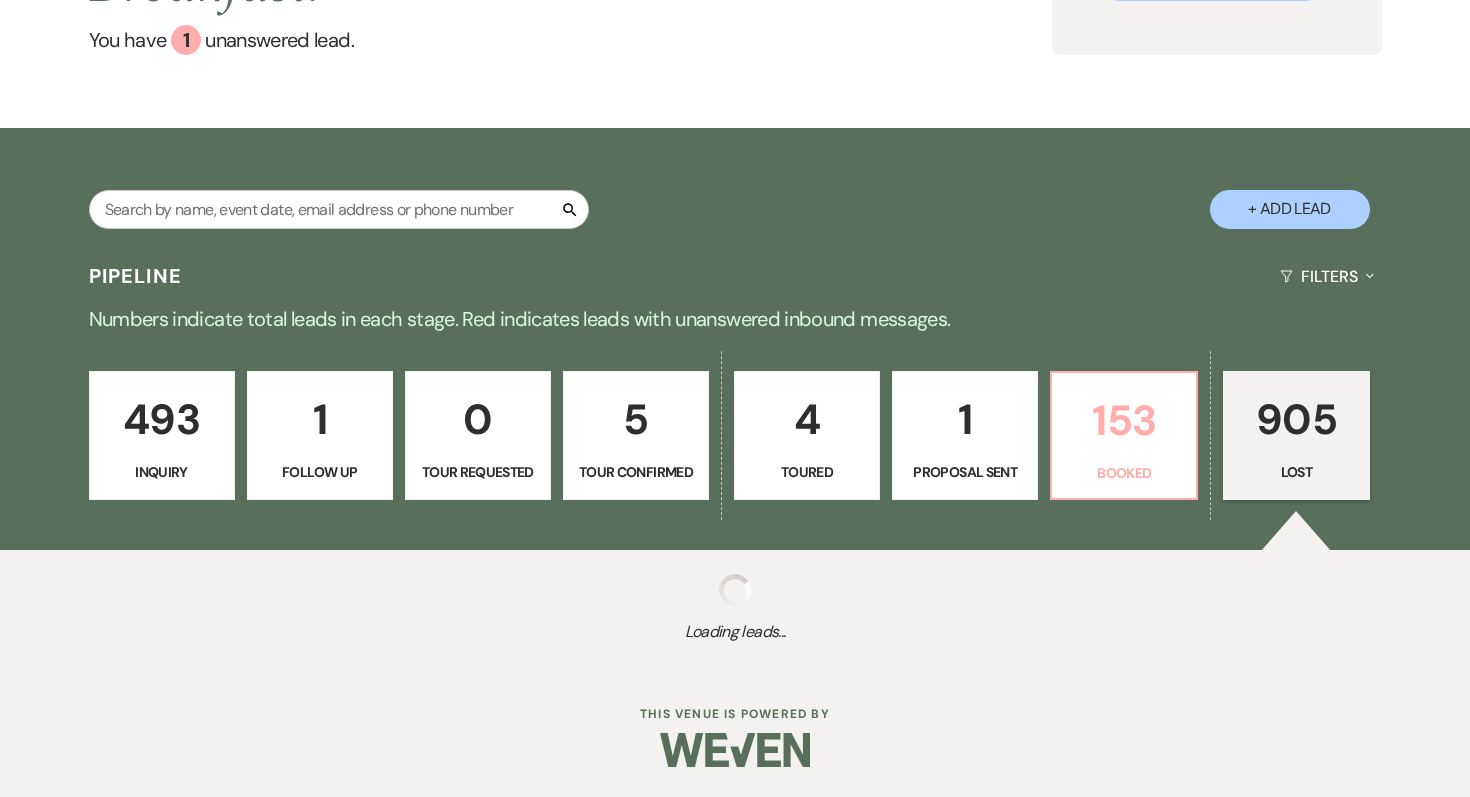 select on "8" 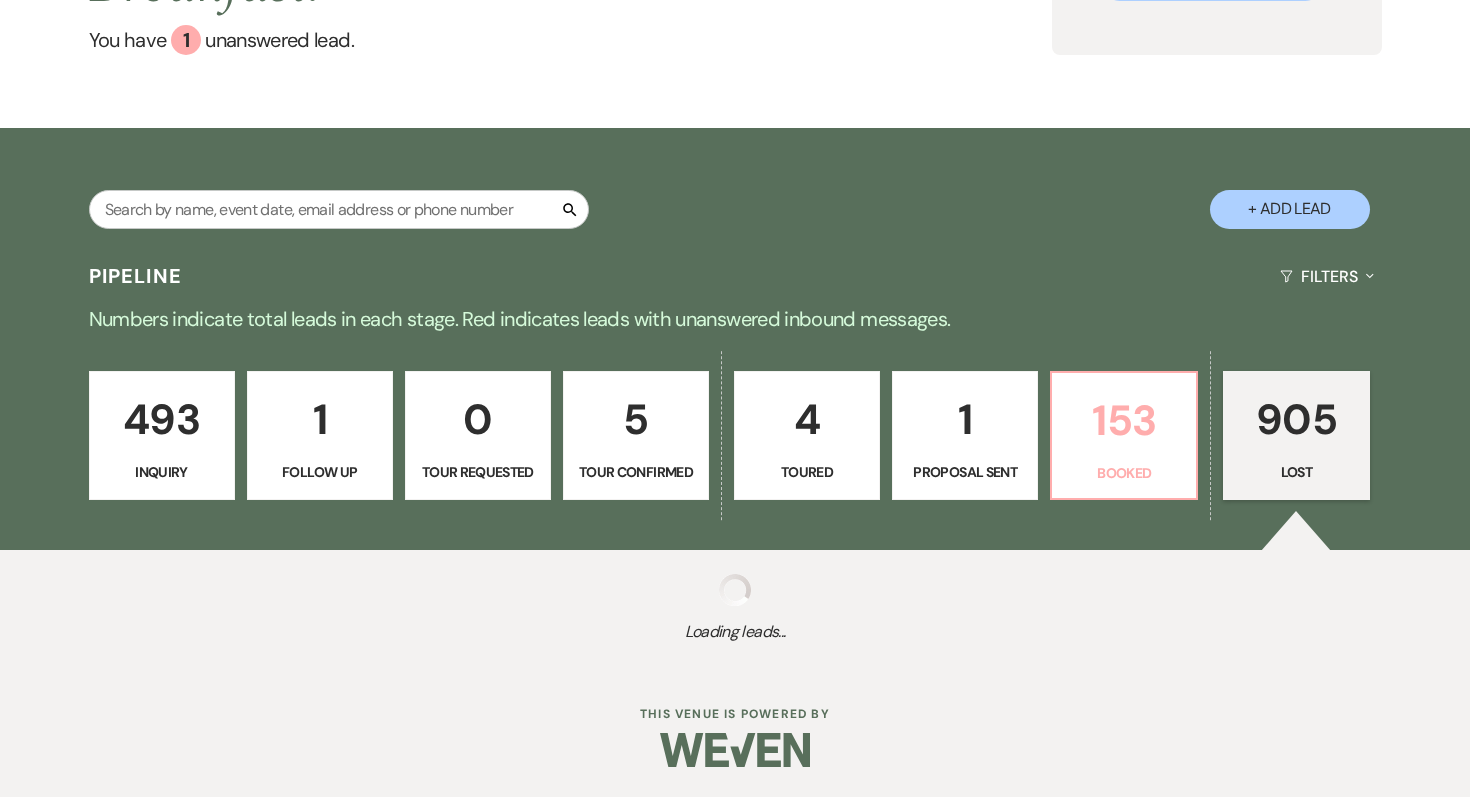 select on "5" 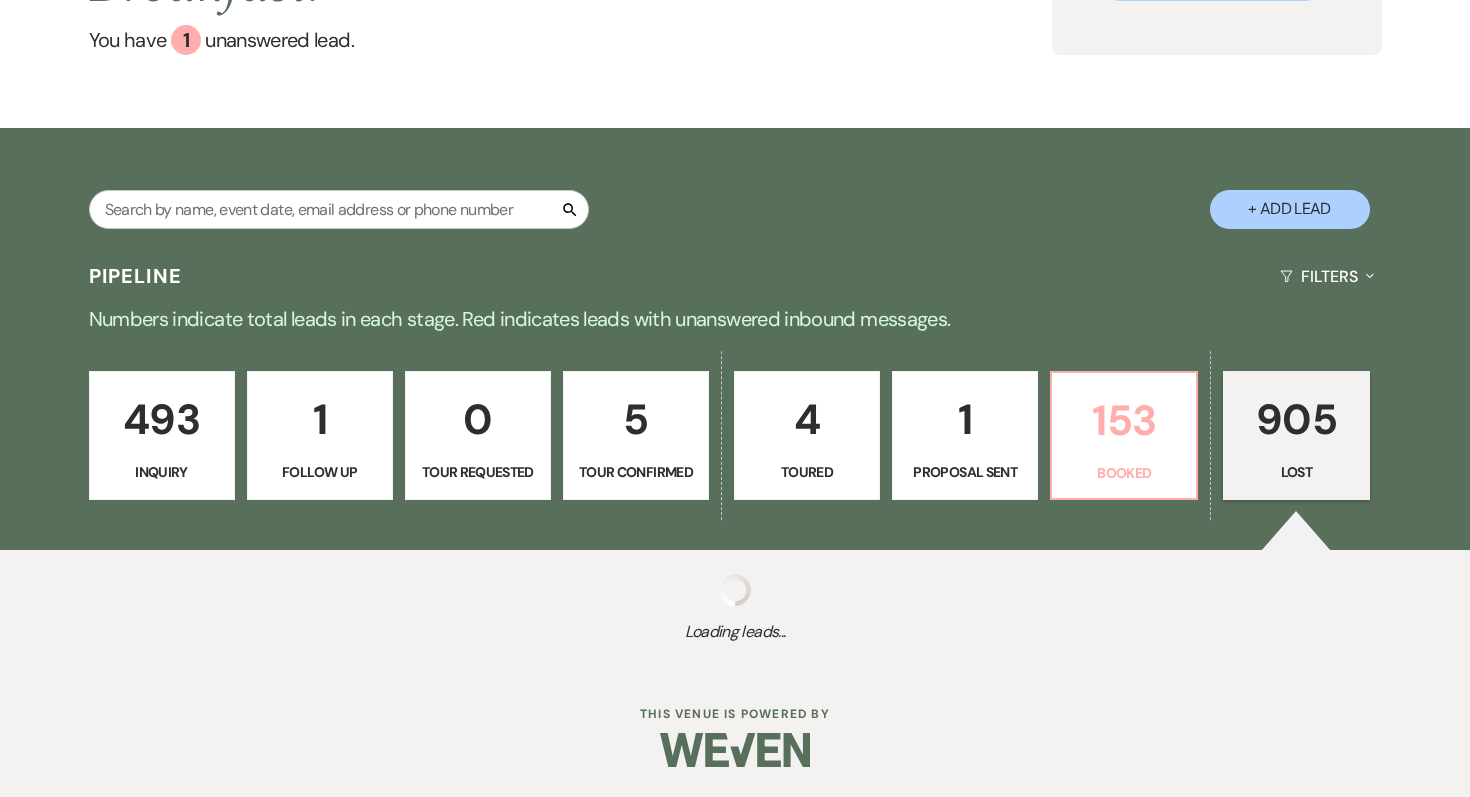 select on "8" 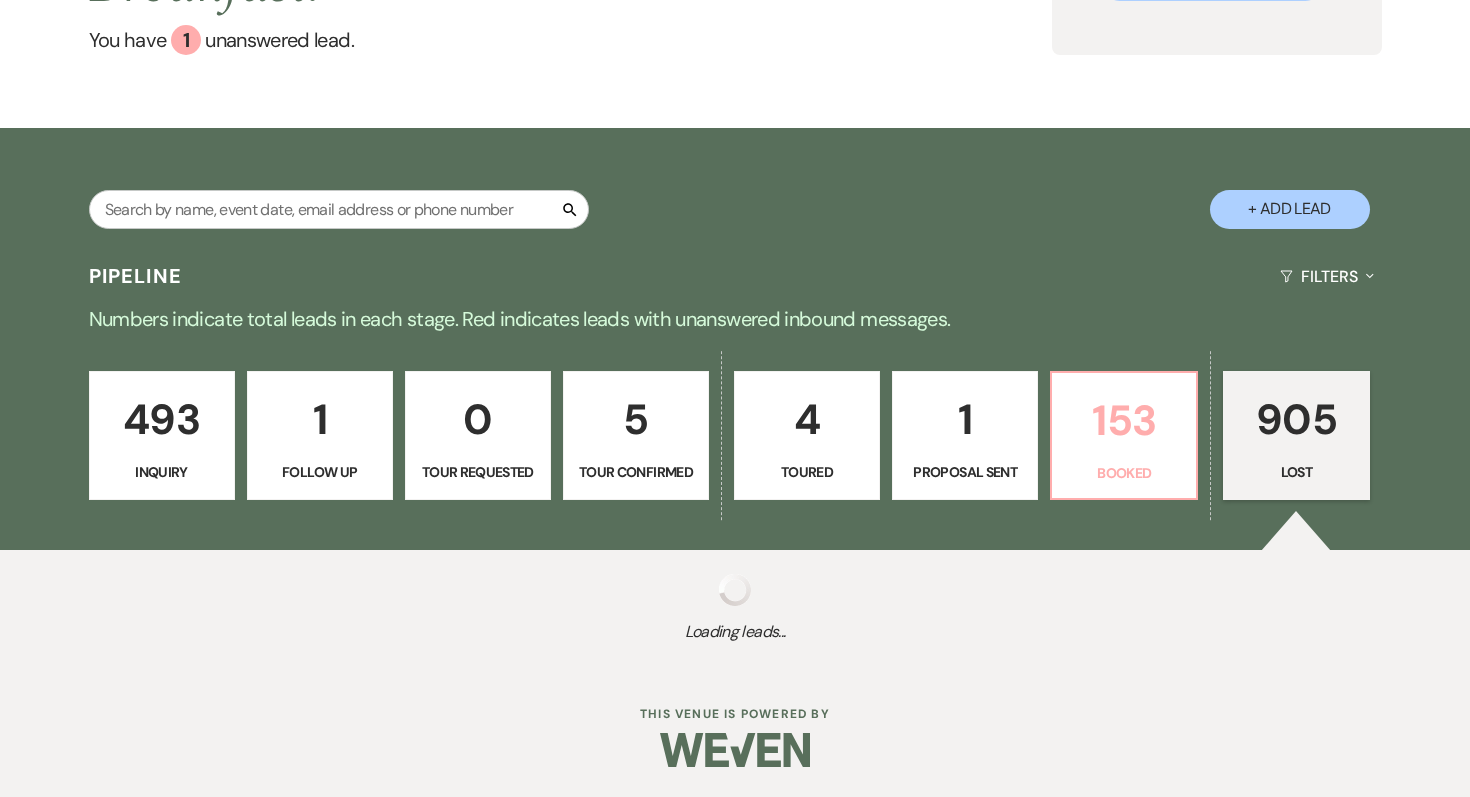 select on "5" 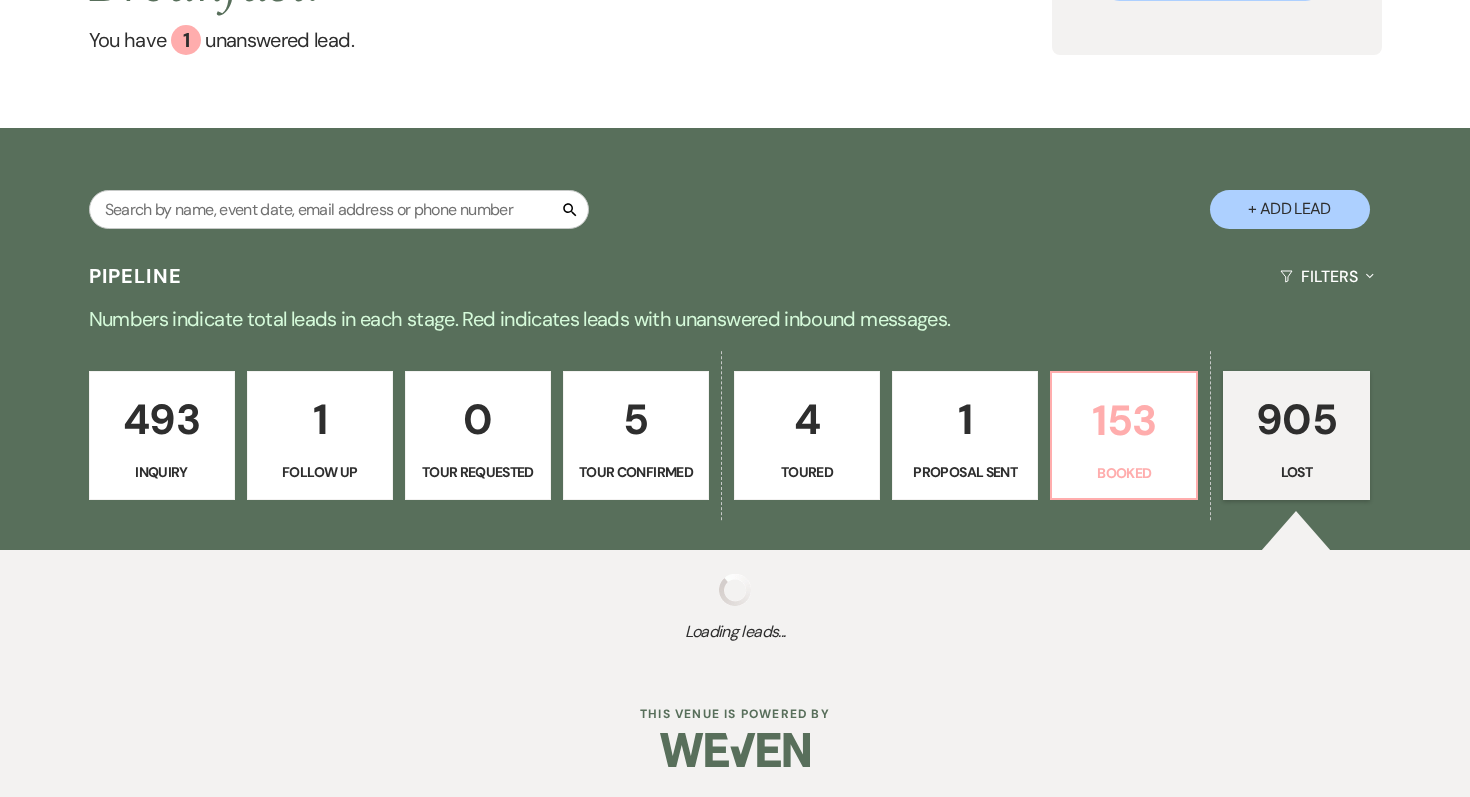 select on "8" 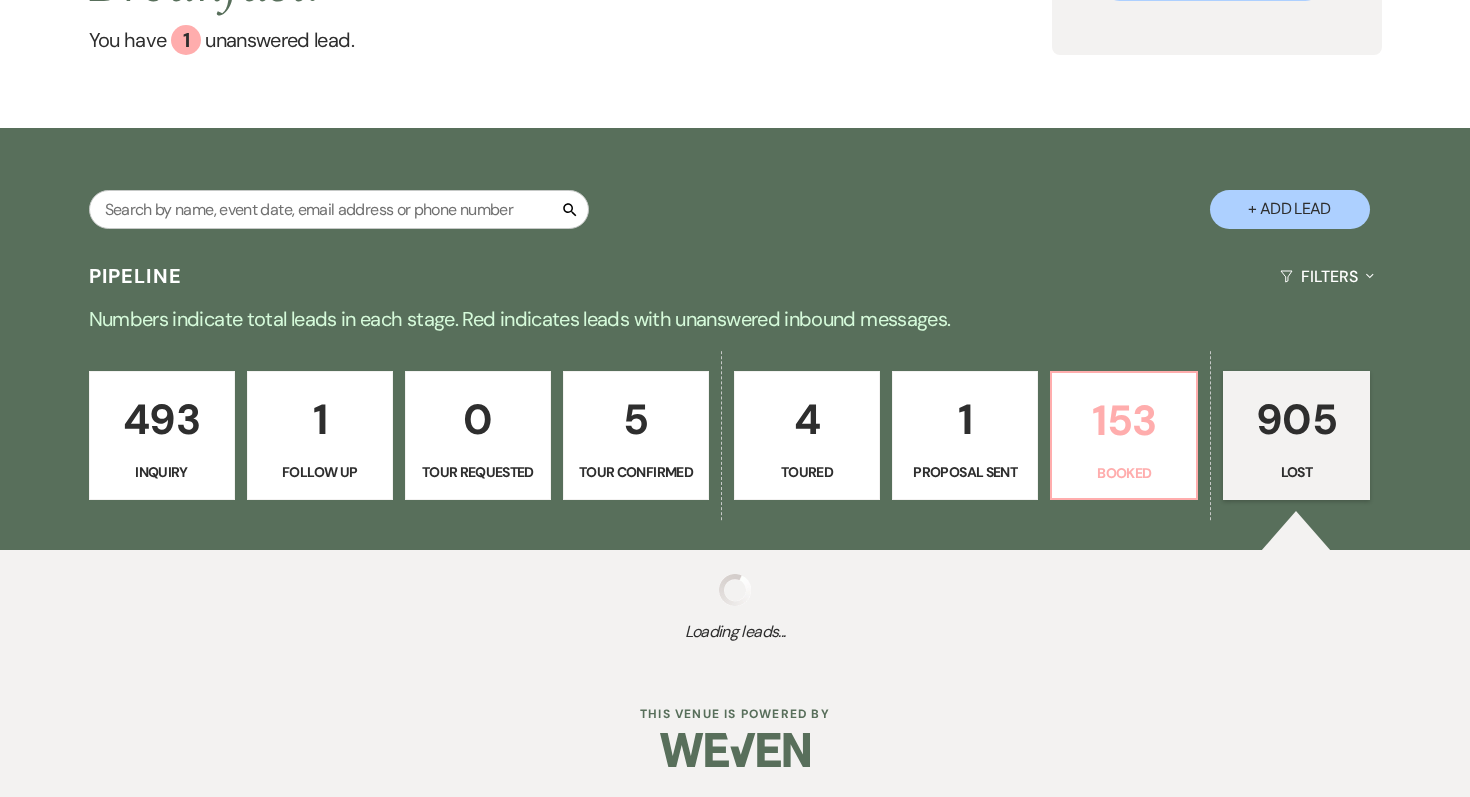 select on "5" 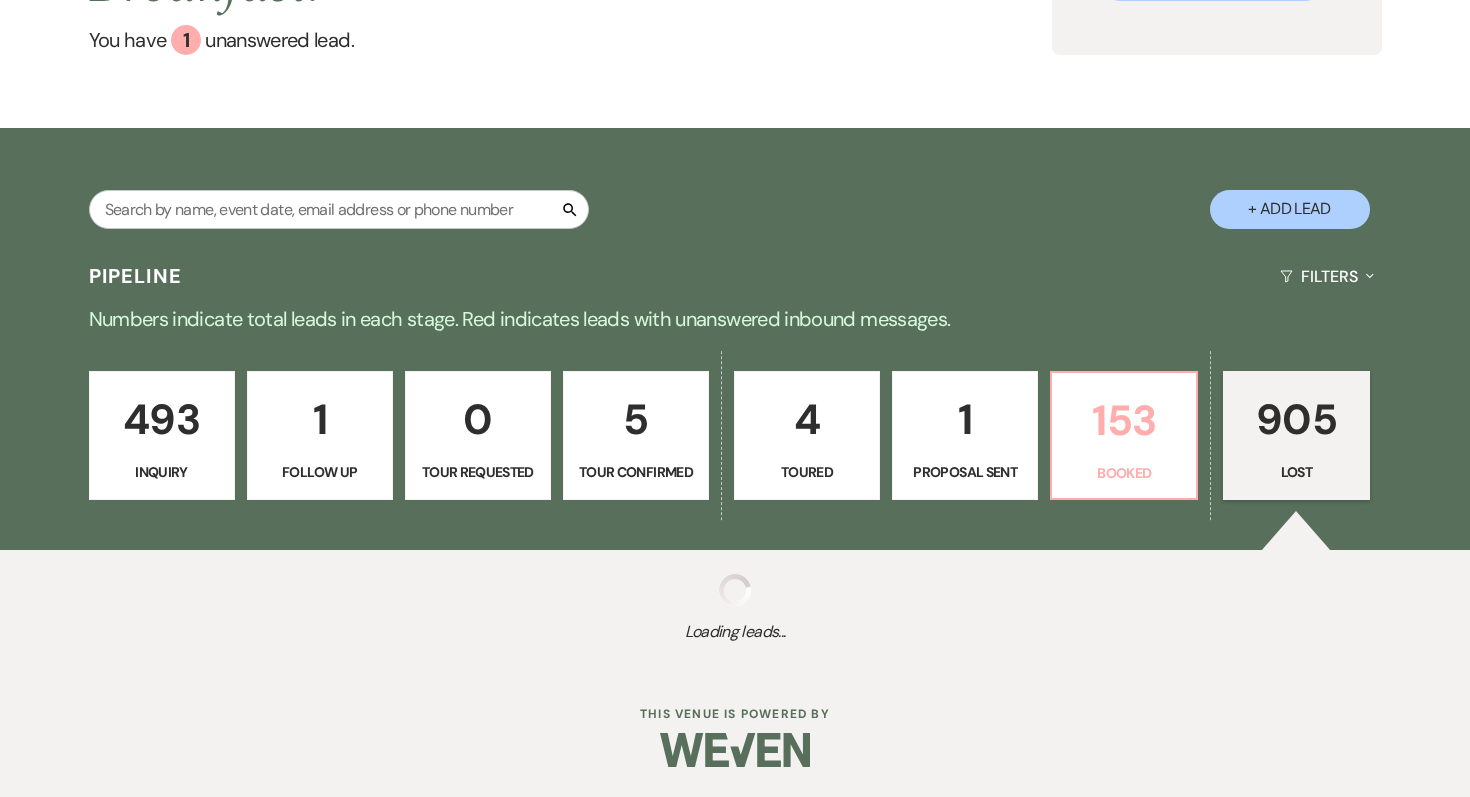 select on "8" 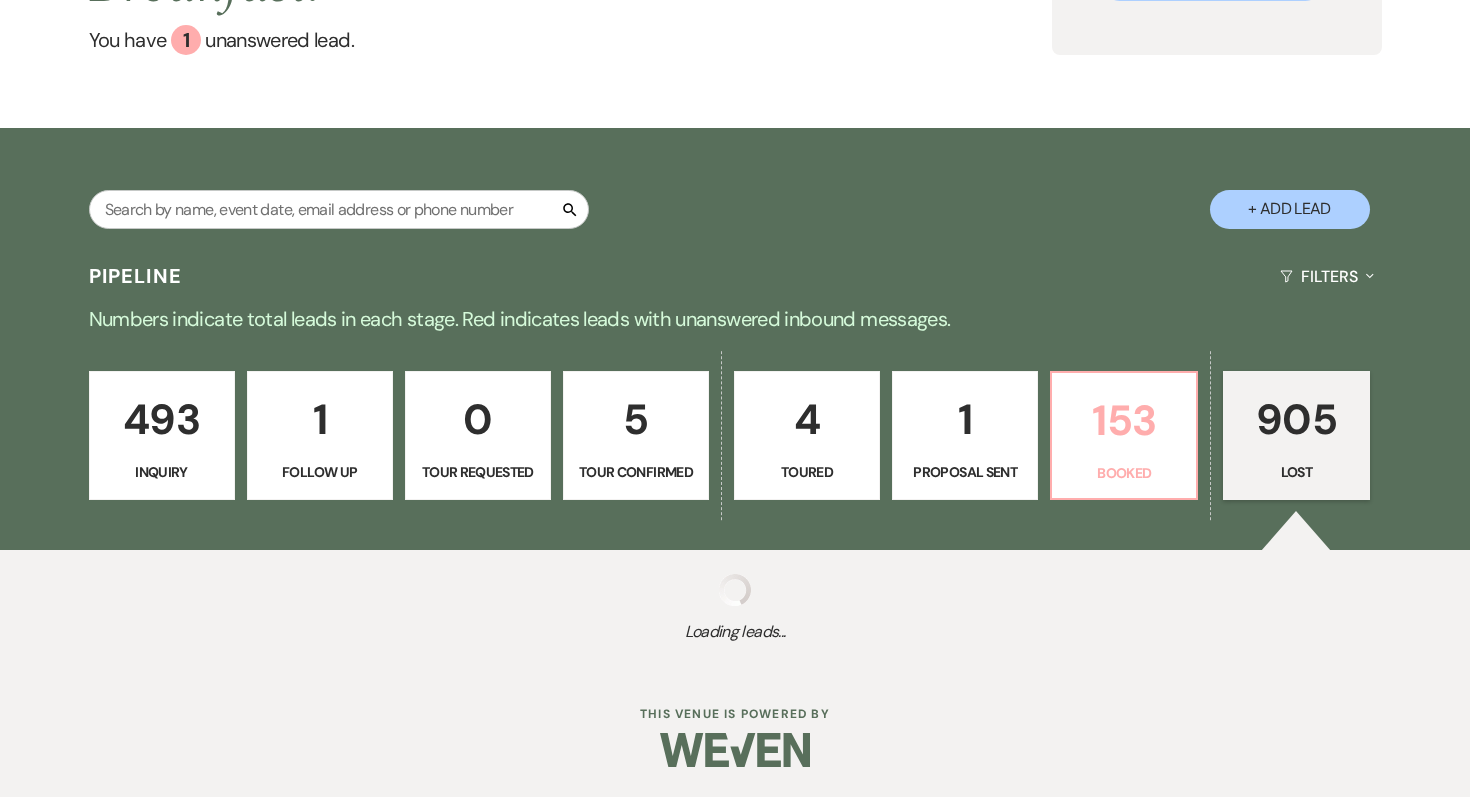 select on "5" 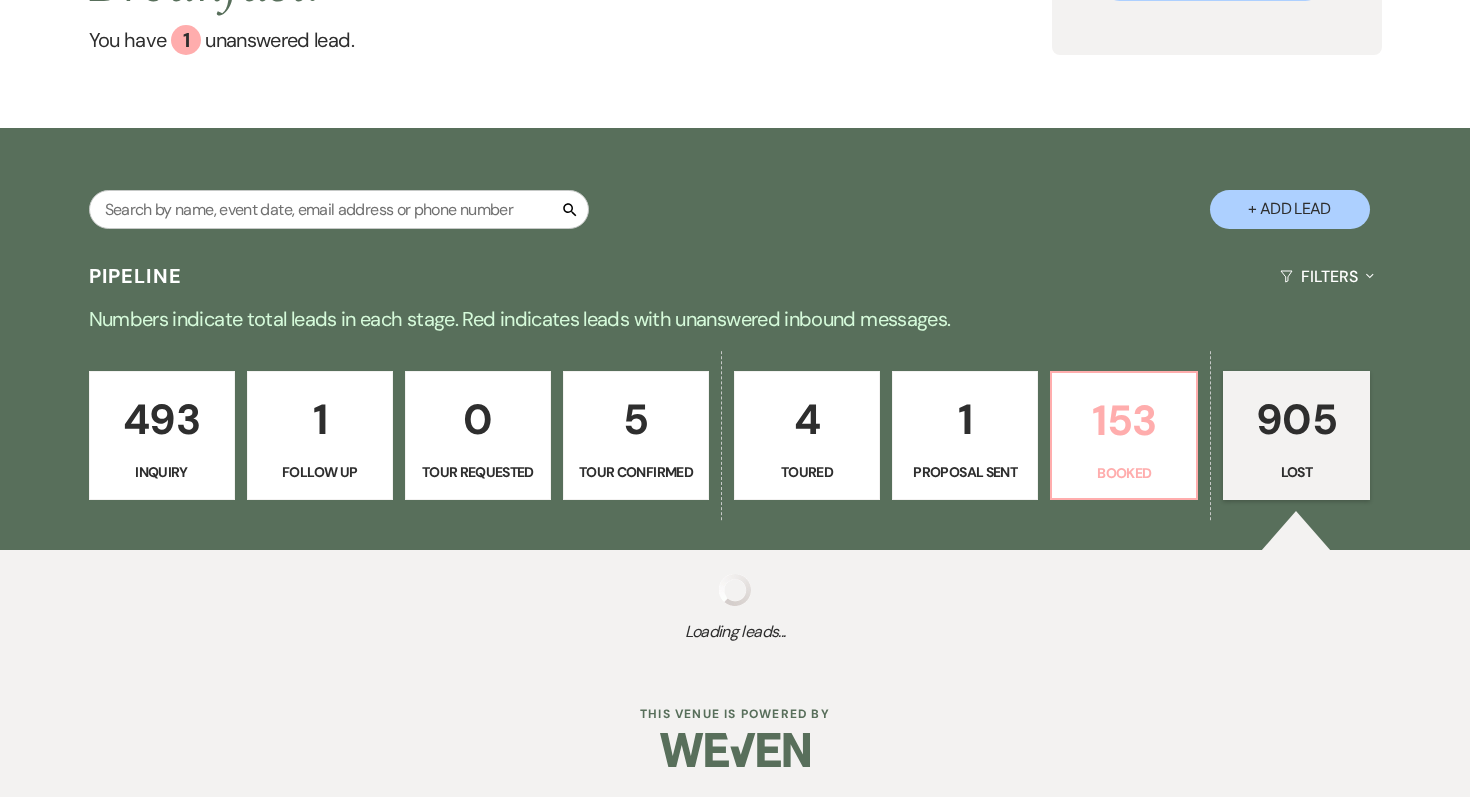 select on "8" 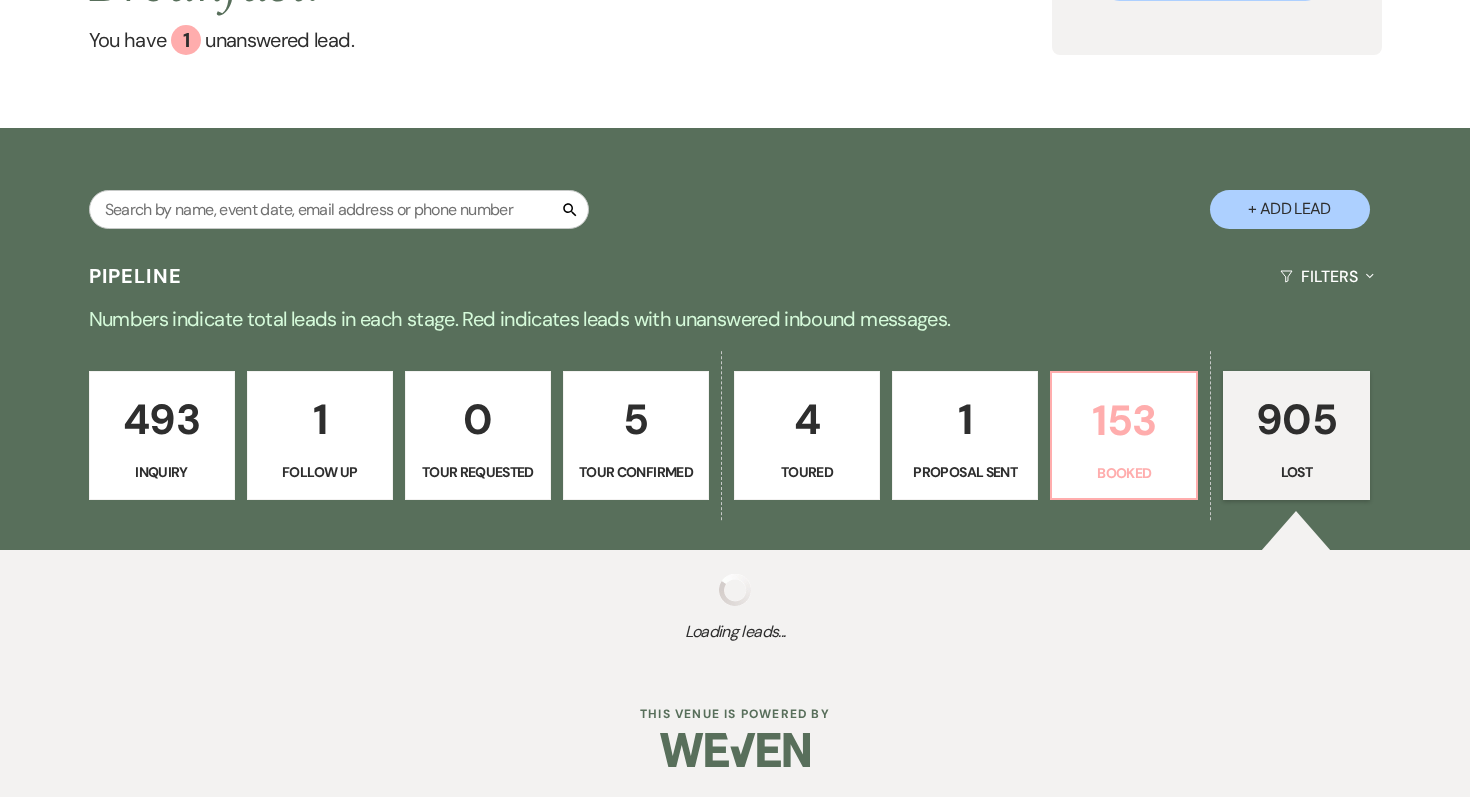select on "10" 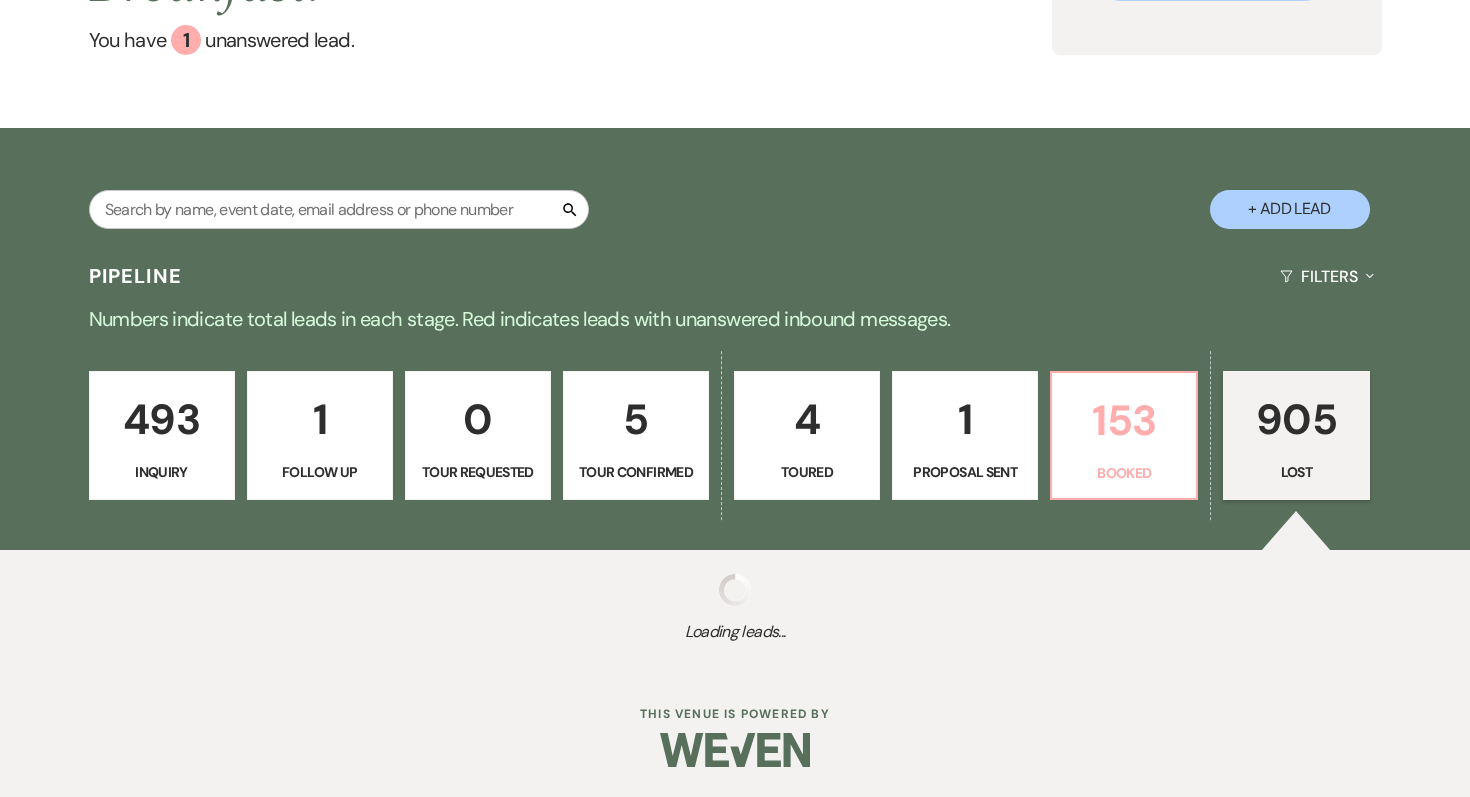 select on "8" 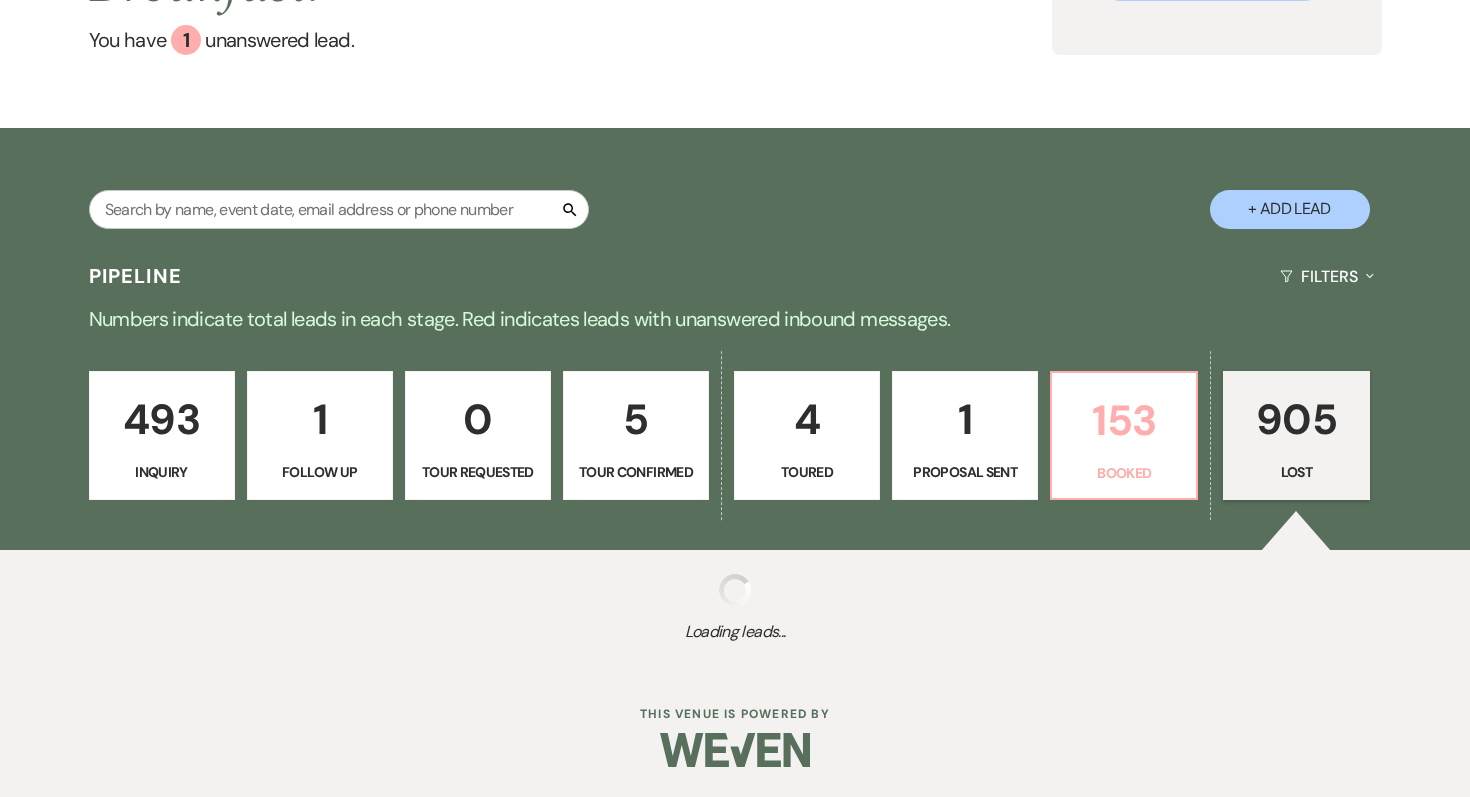 select on "5" 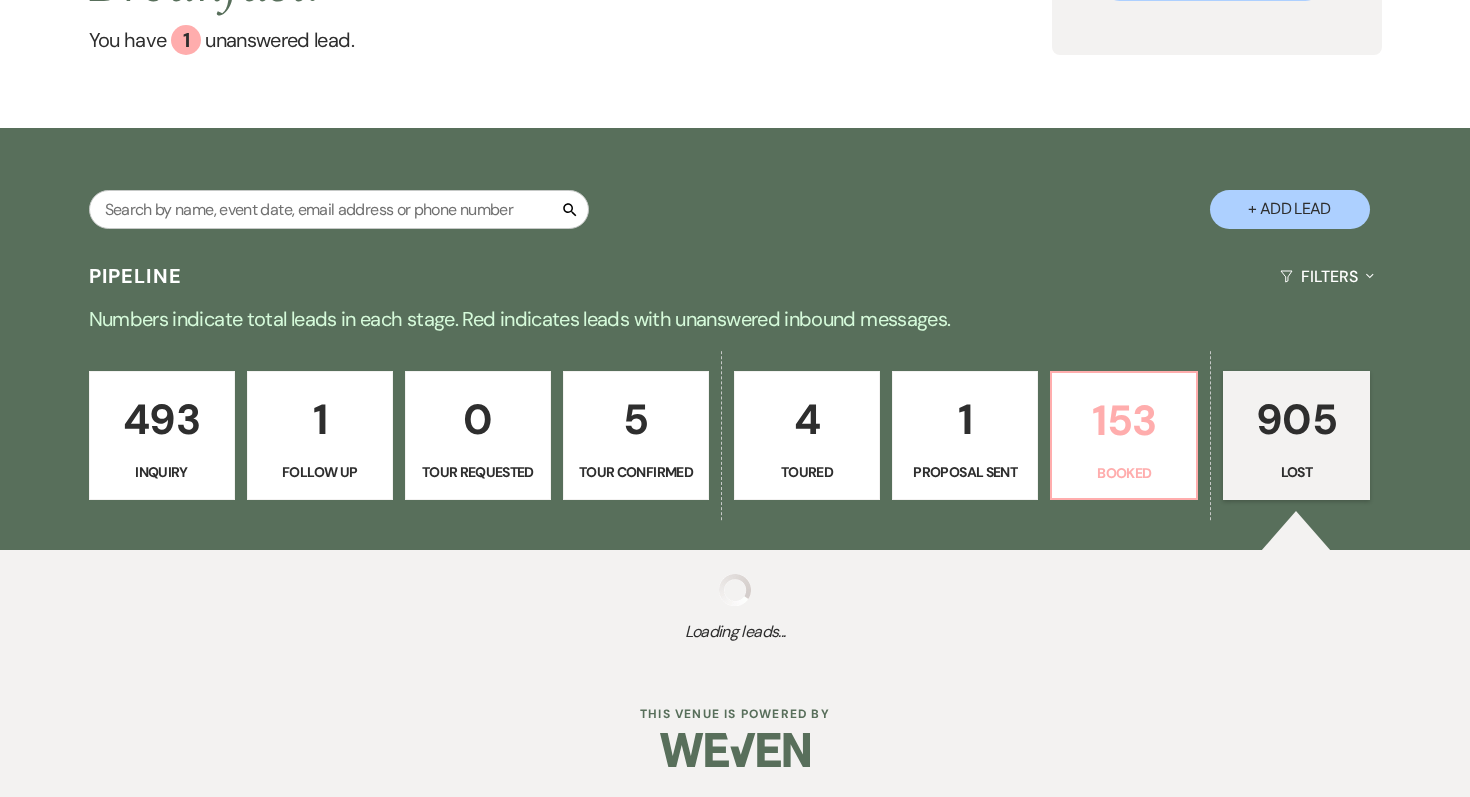 select on "8" 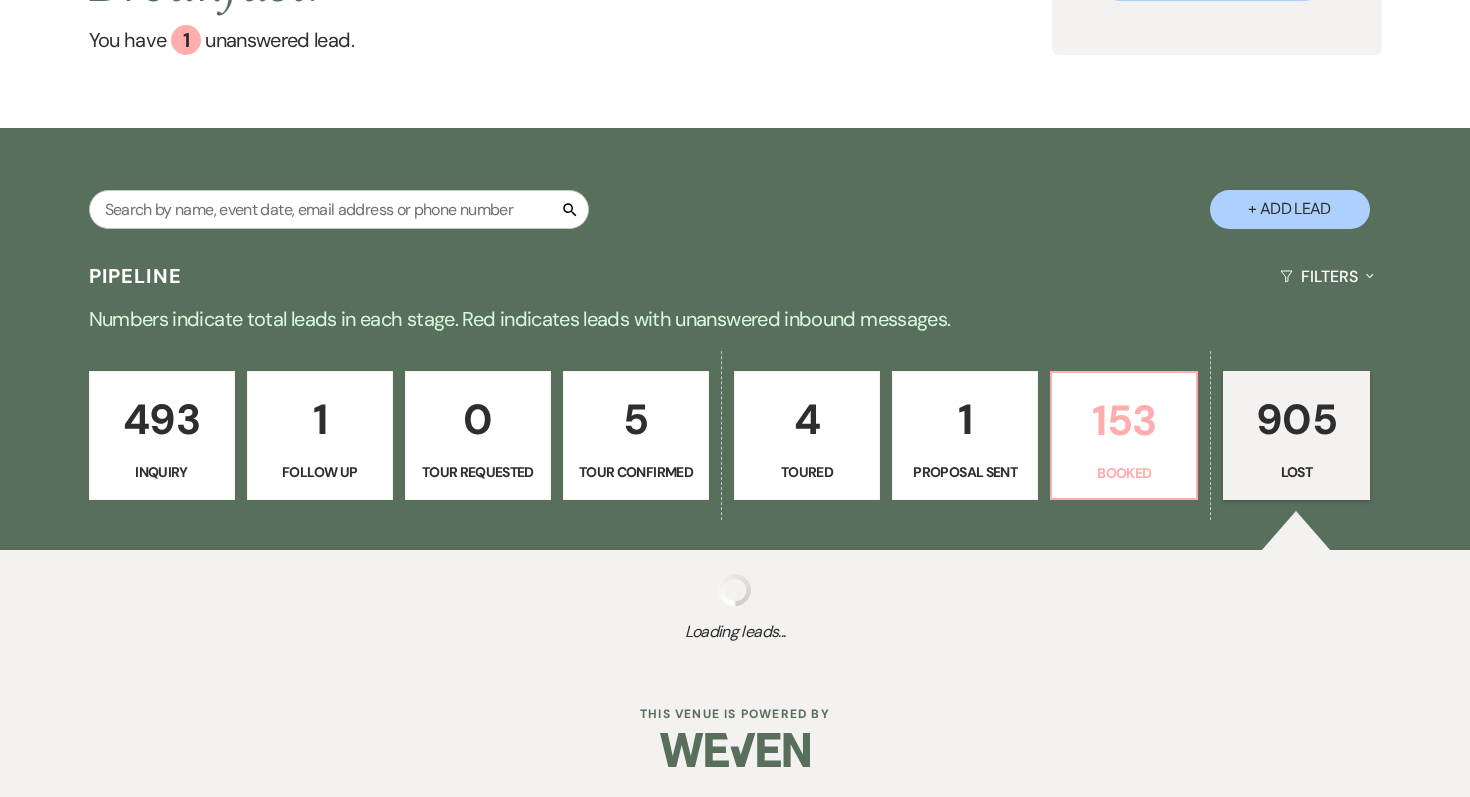 select on "5" 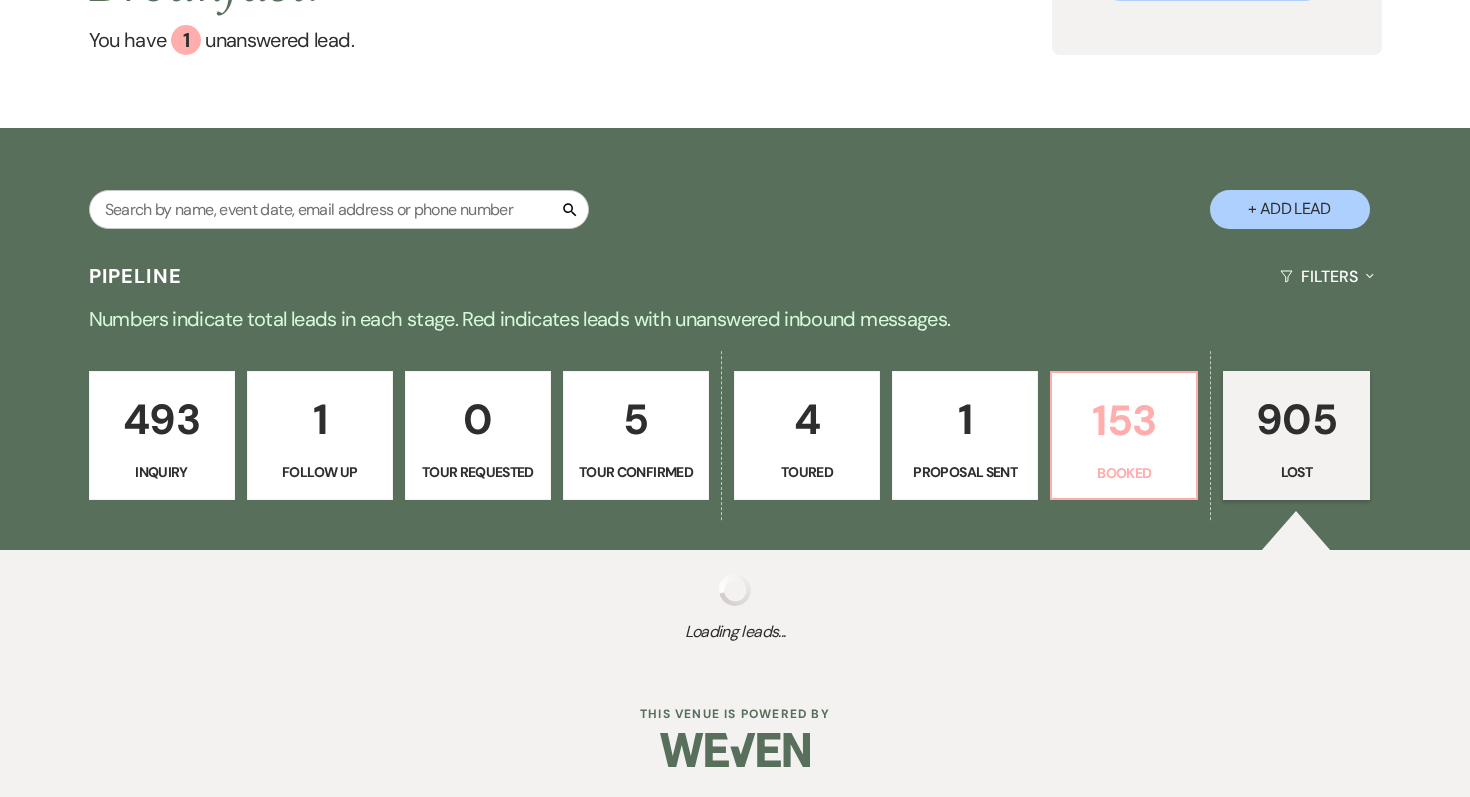 select on "8" 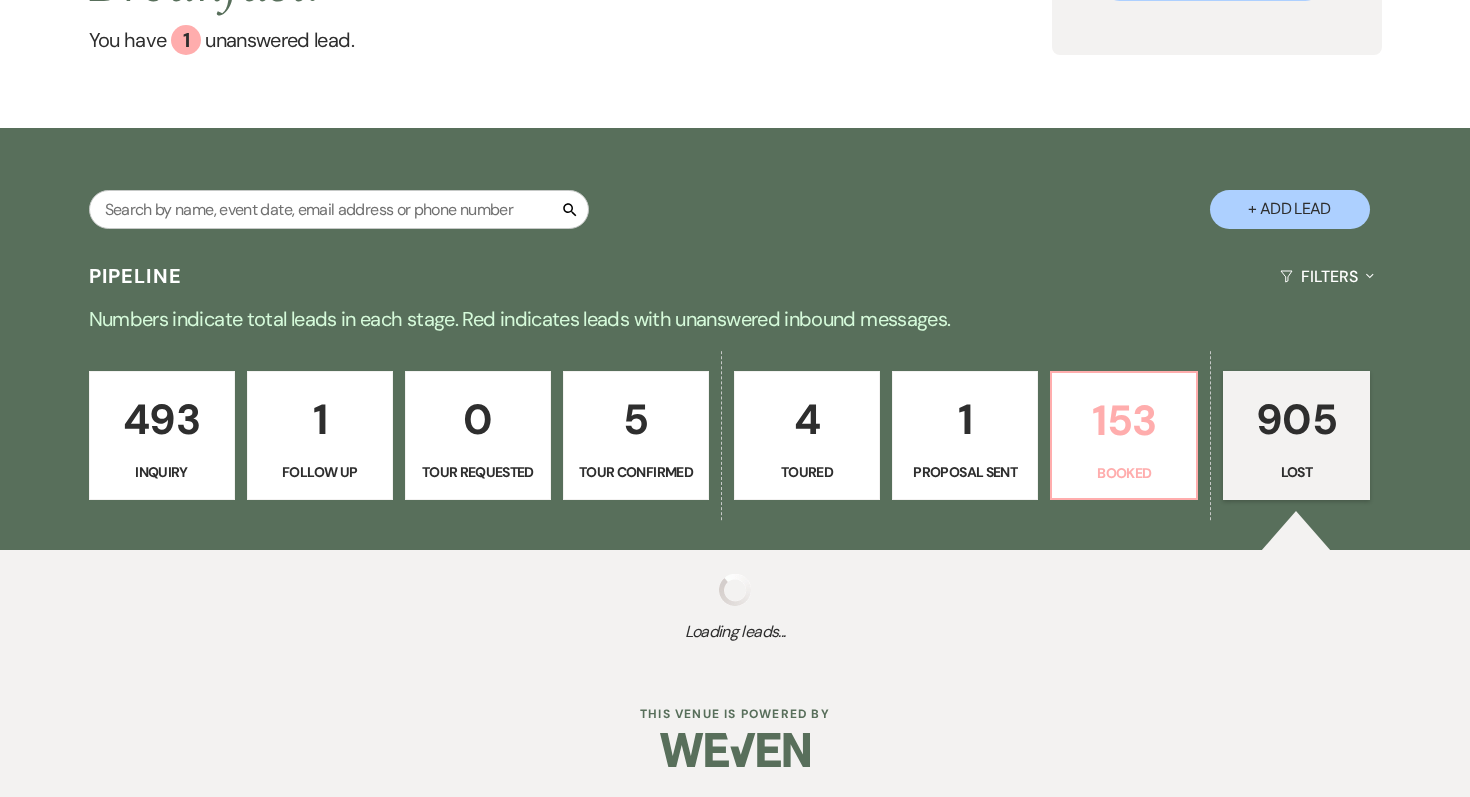 select on "5" 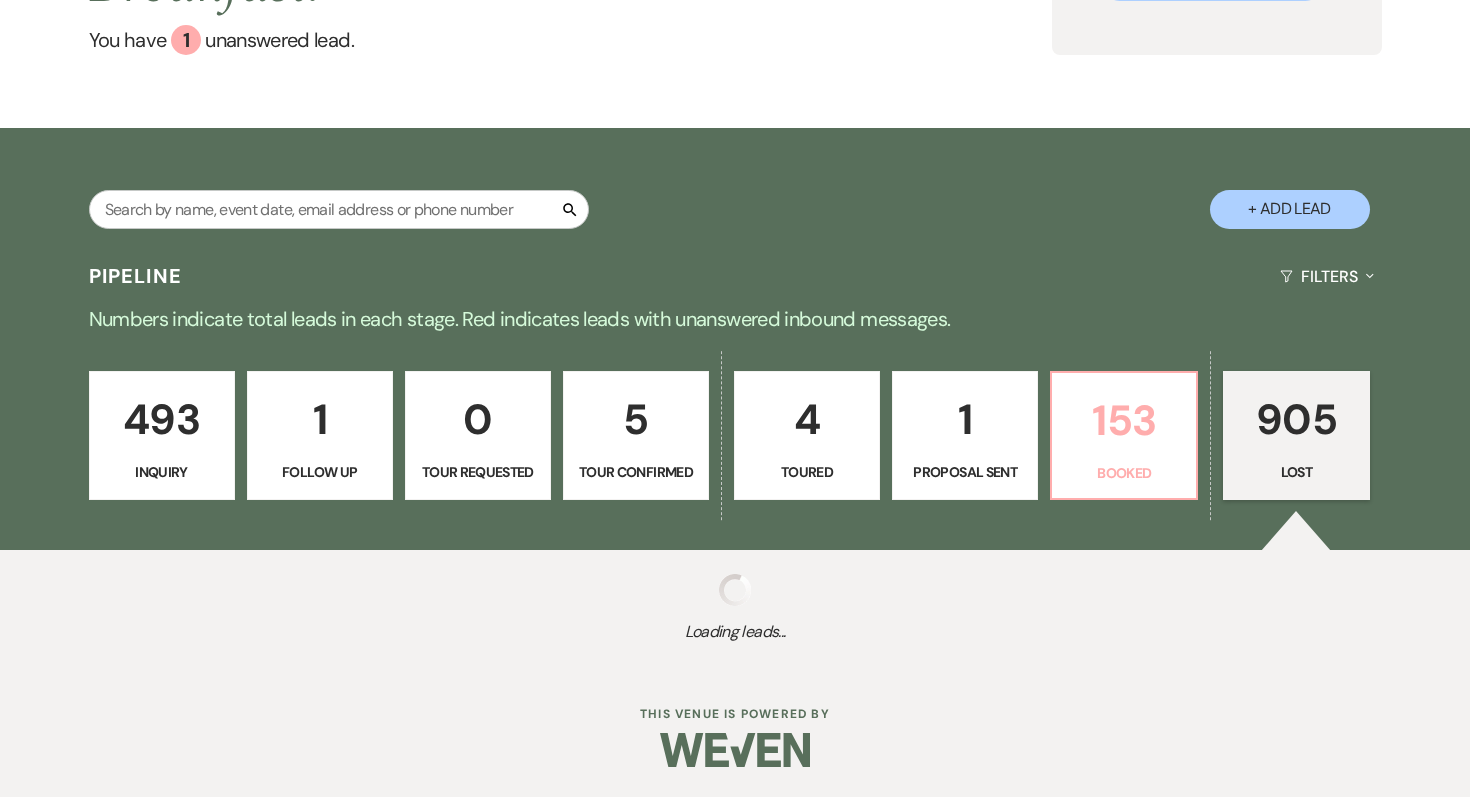 select on "8" 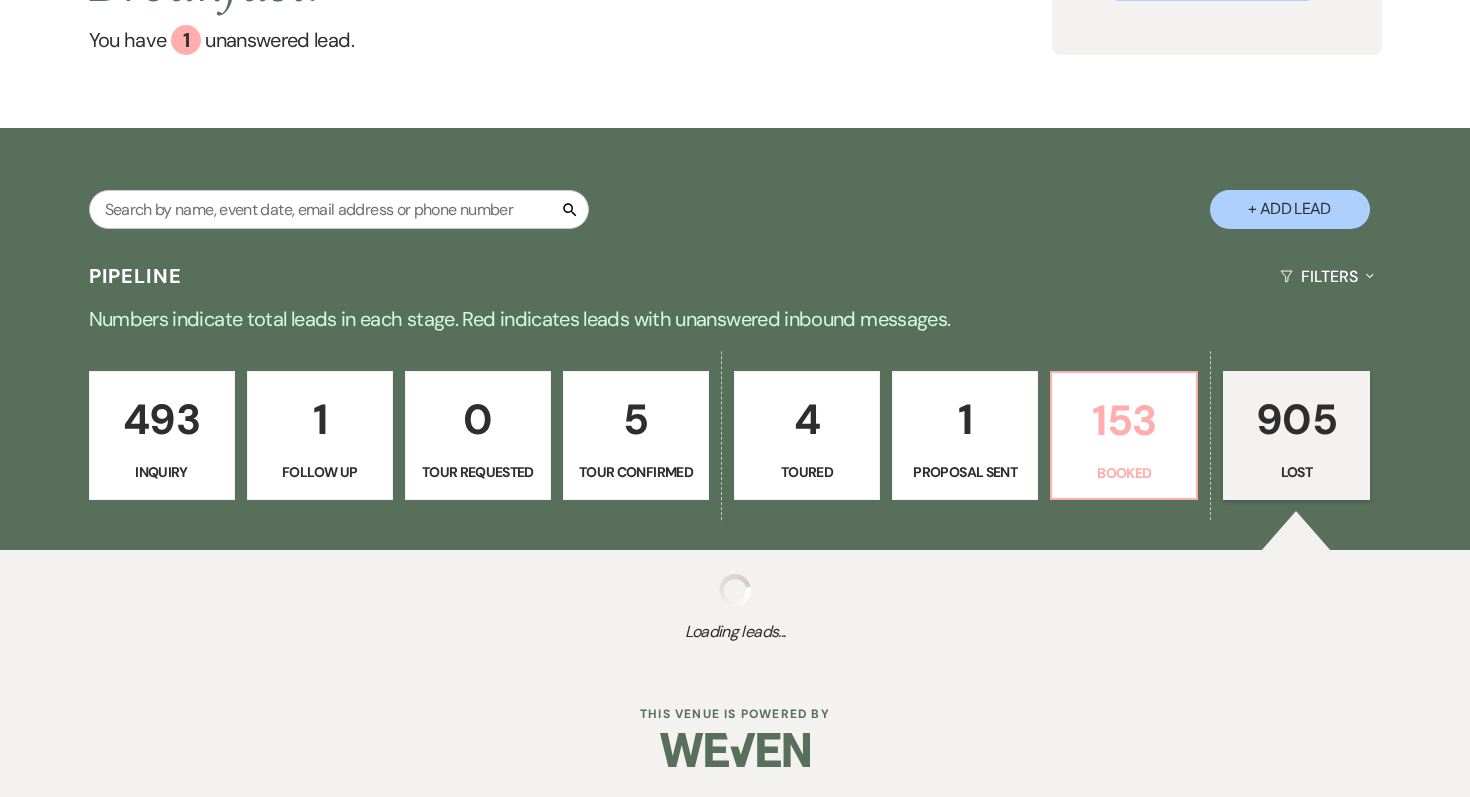 select on "8" 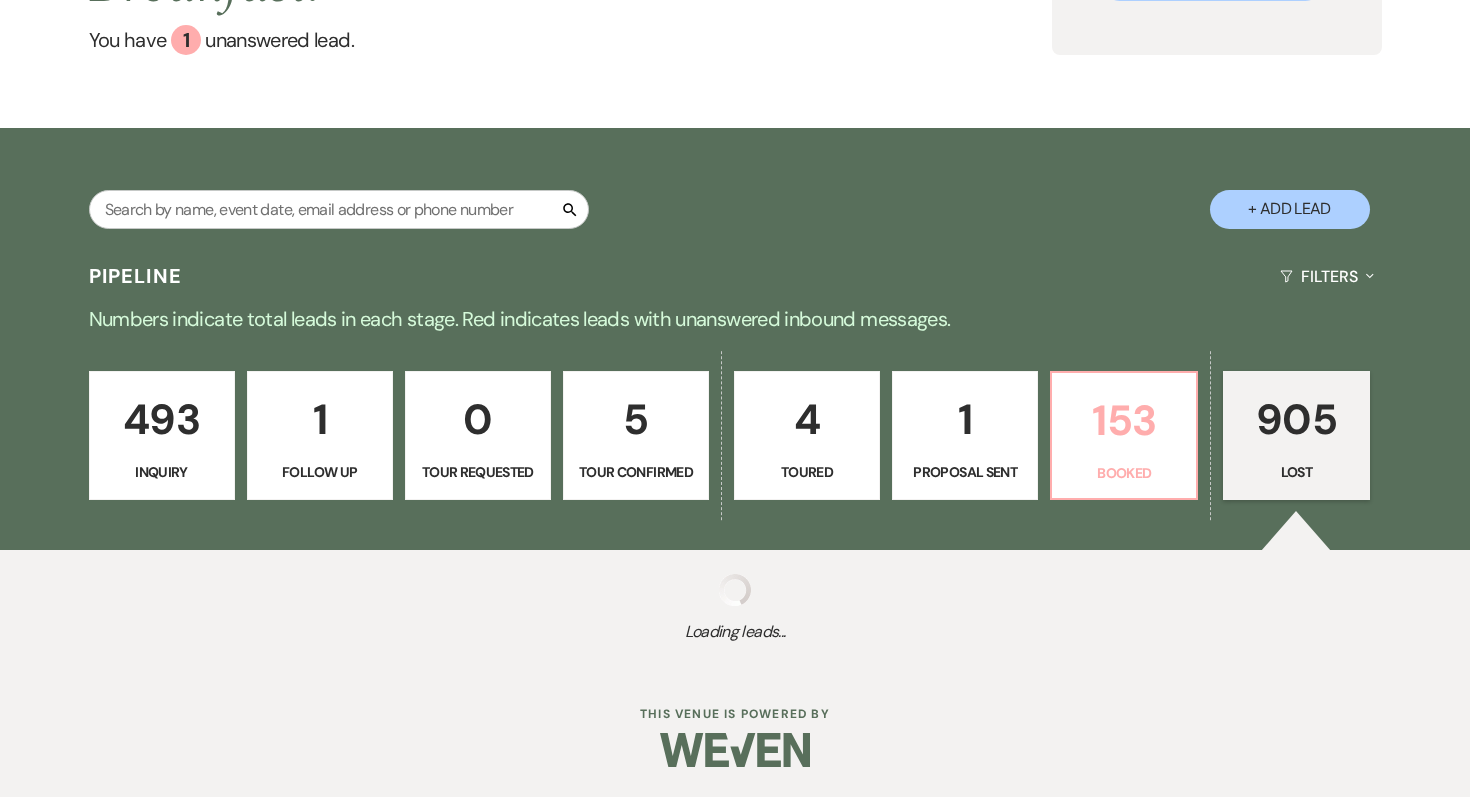 select on "8" 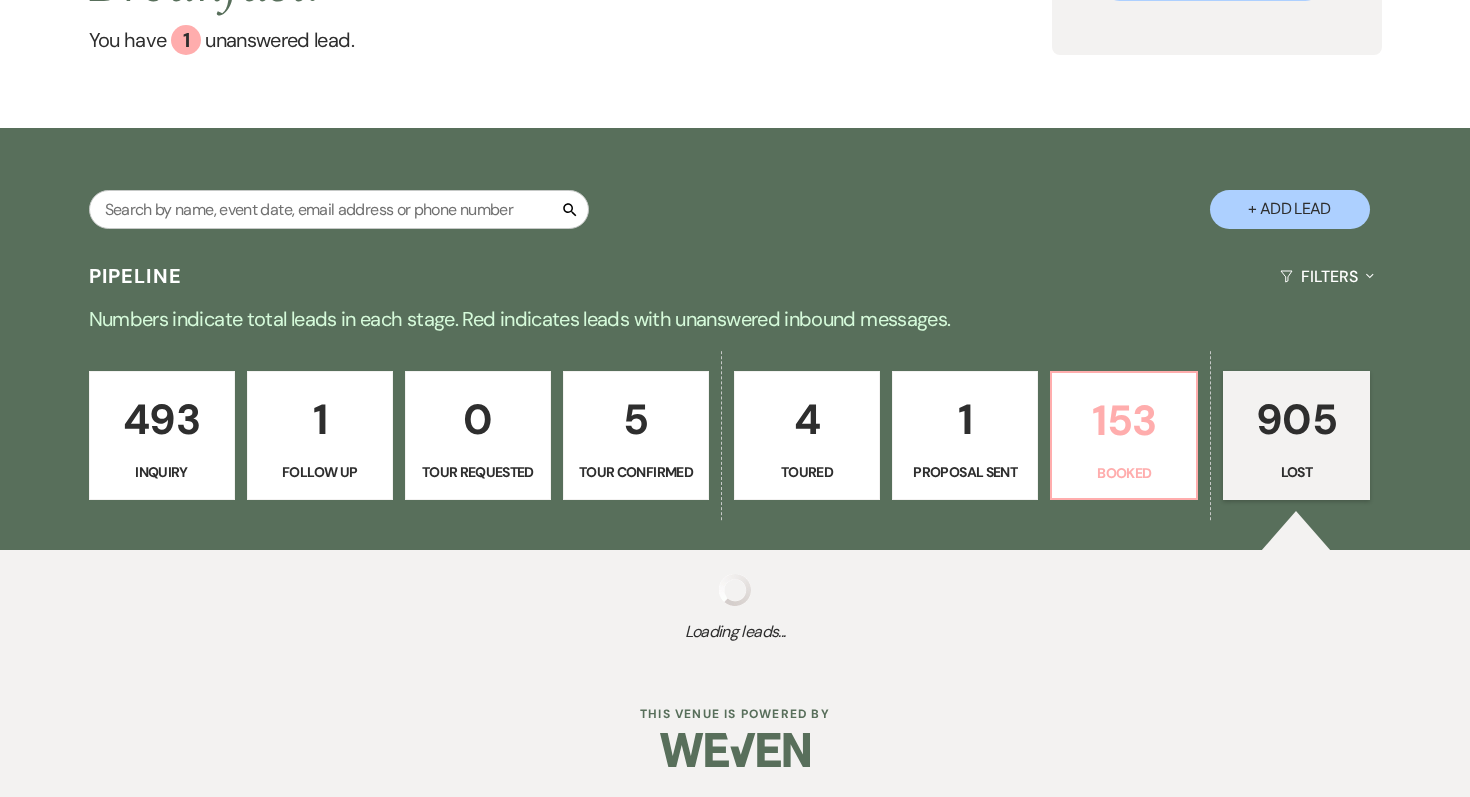 select on "8" 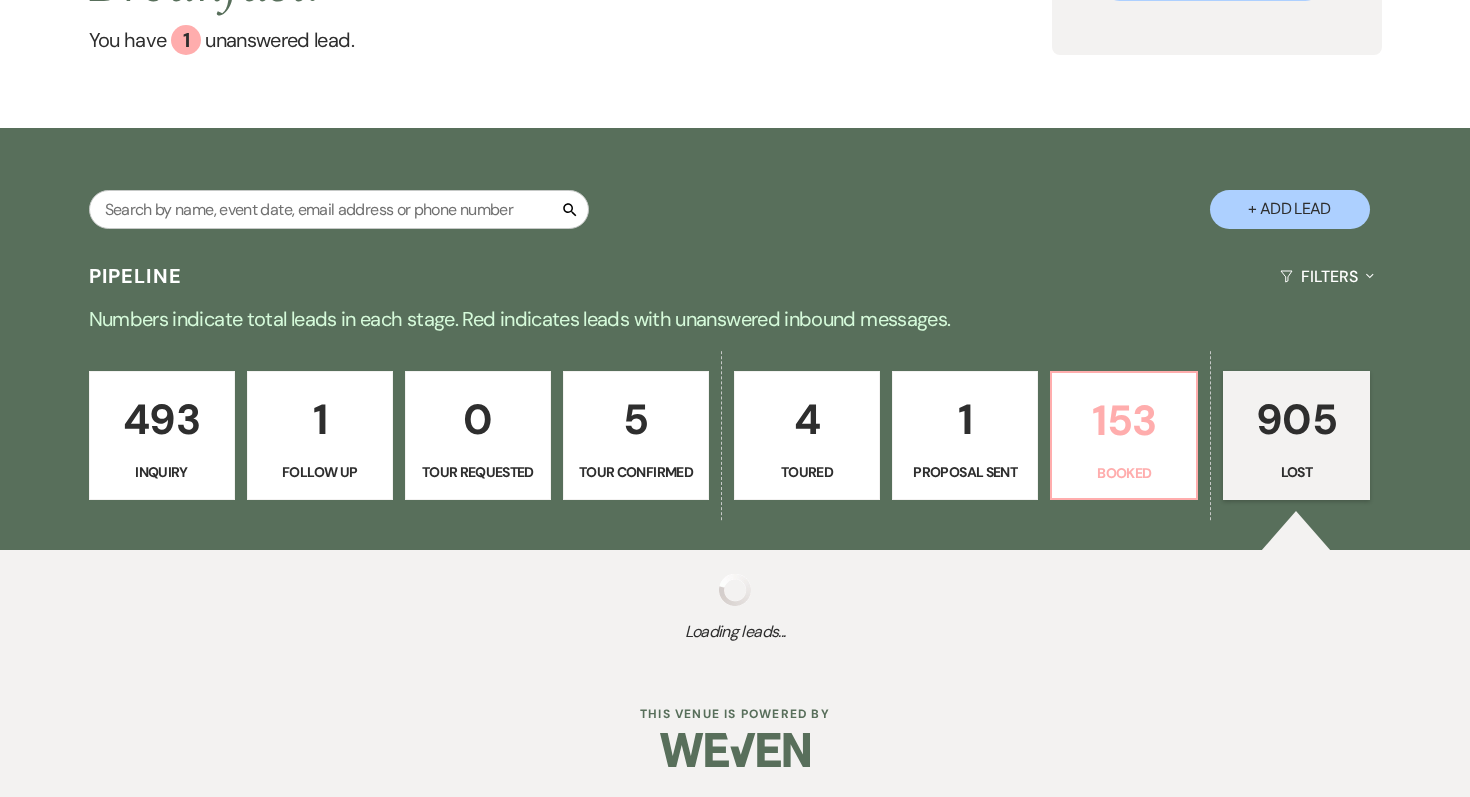 select on "8" 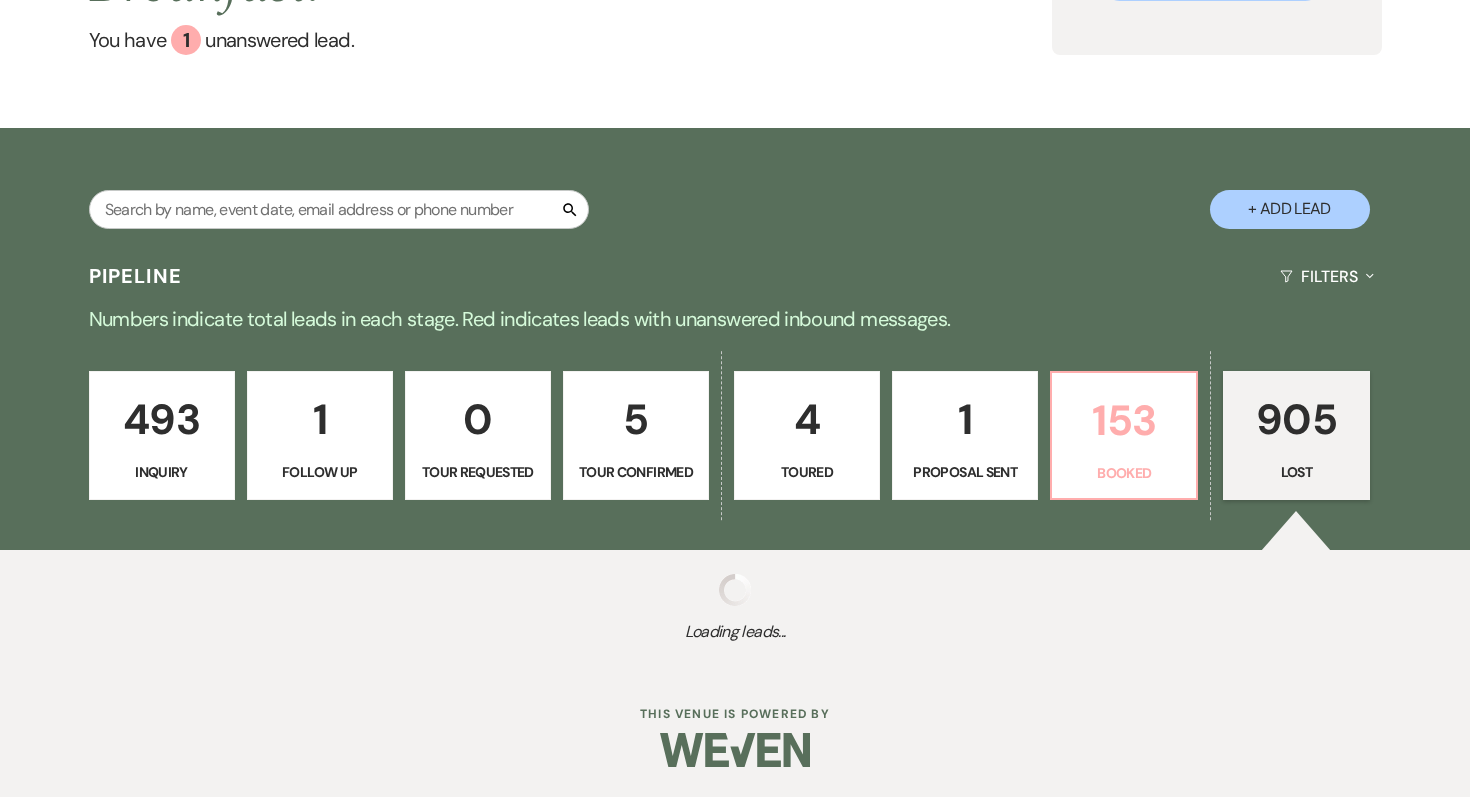 select on "5" 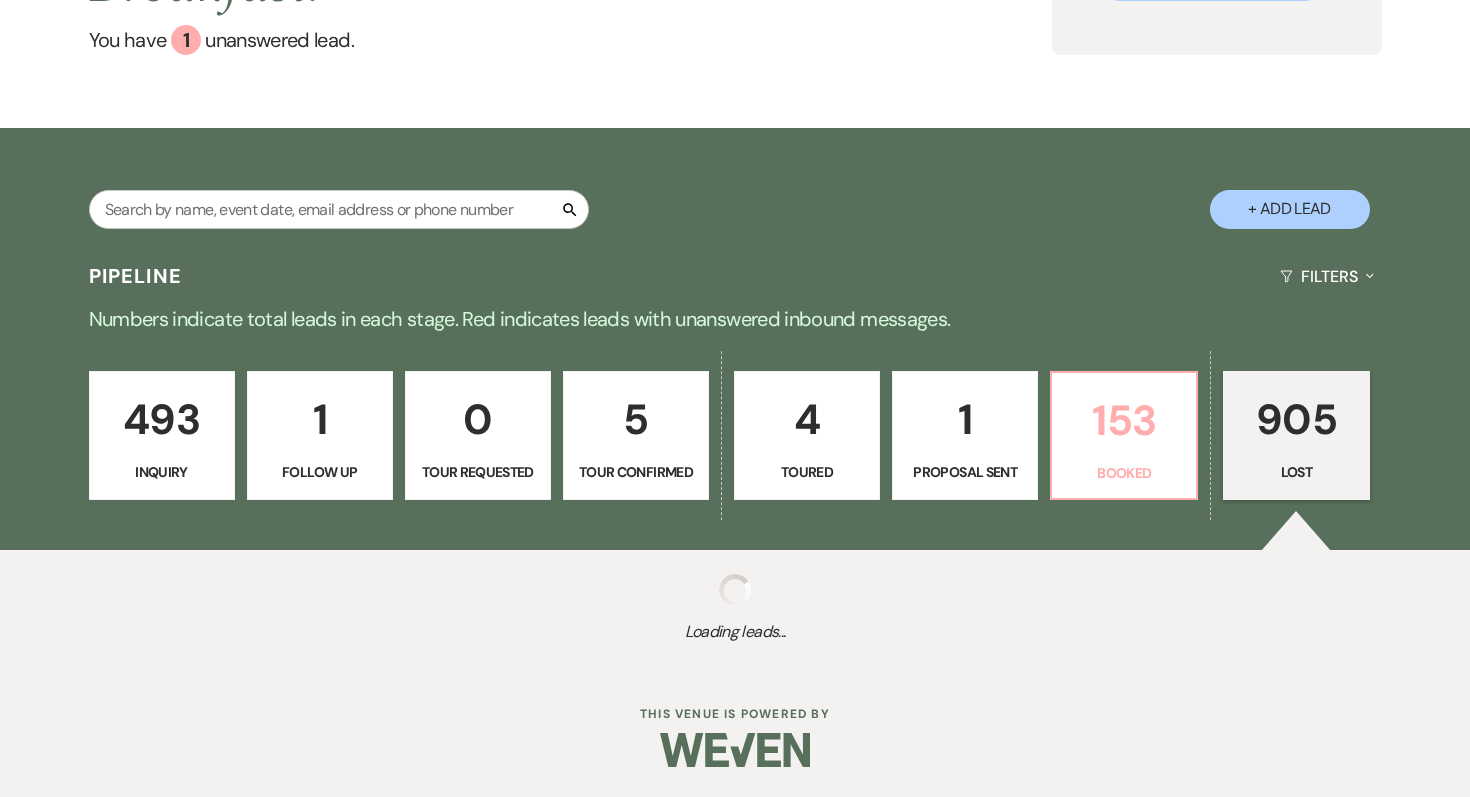 select on "8" 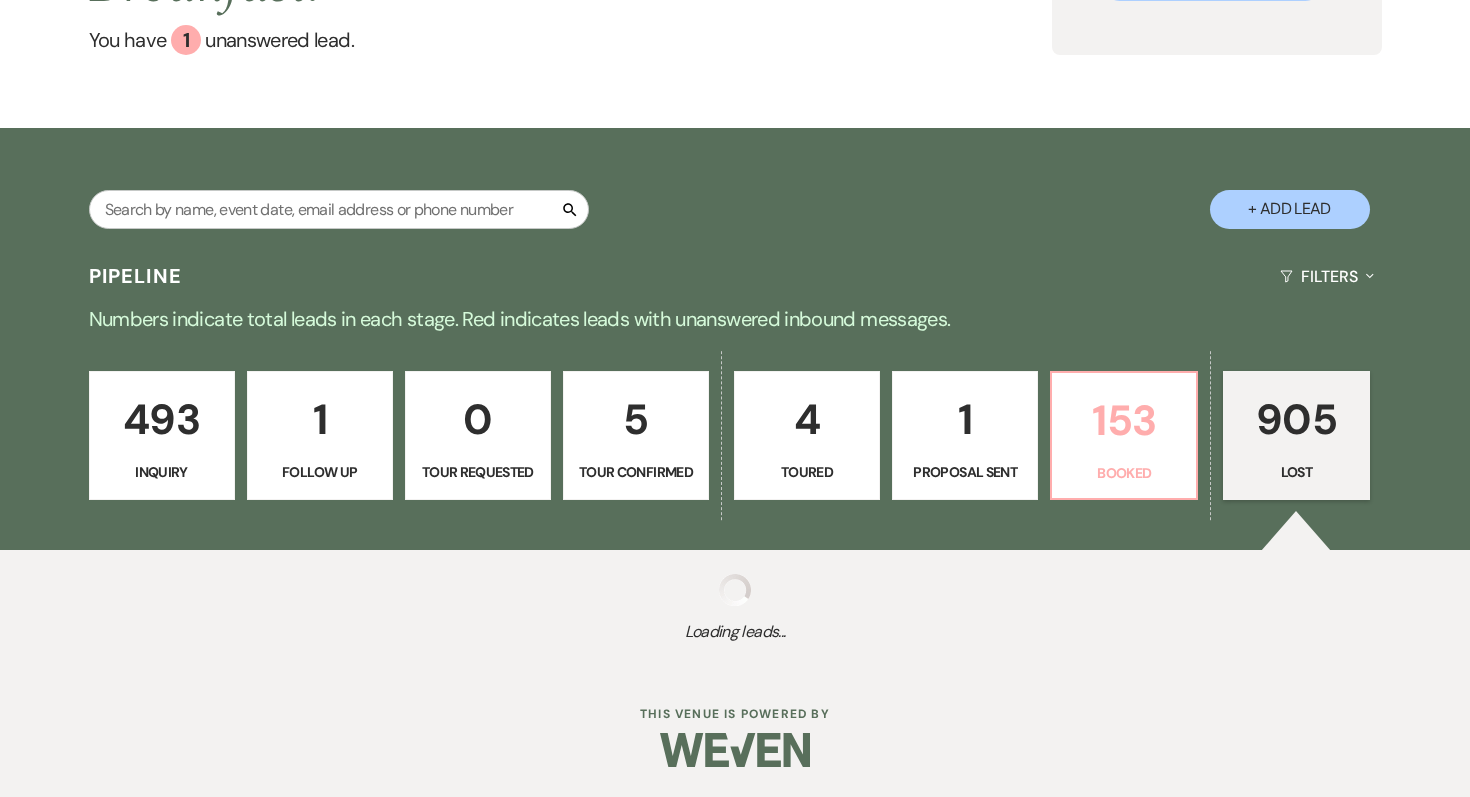 select on "10" 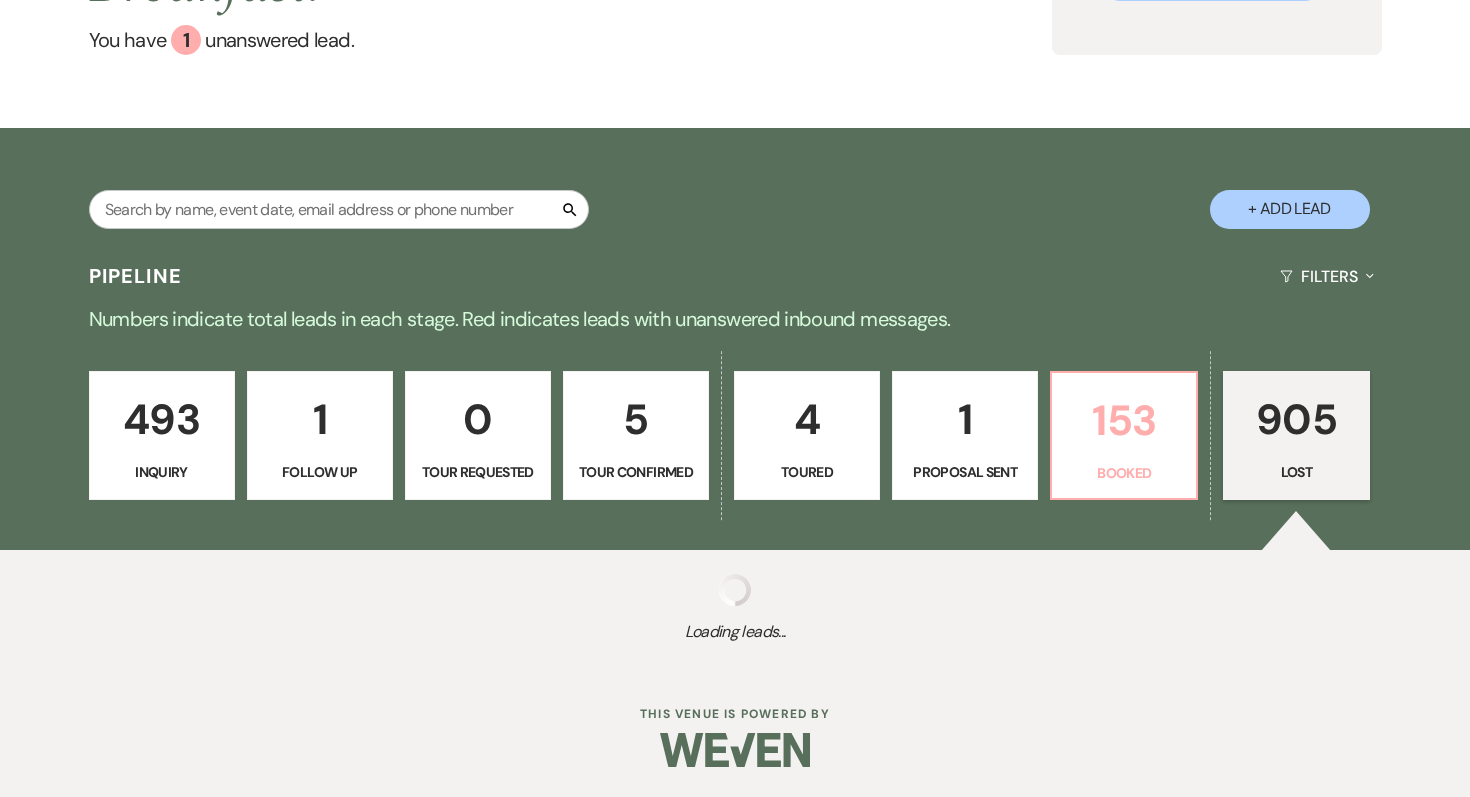 select on "8" 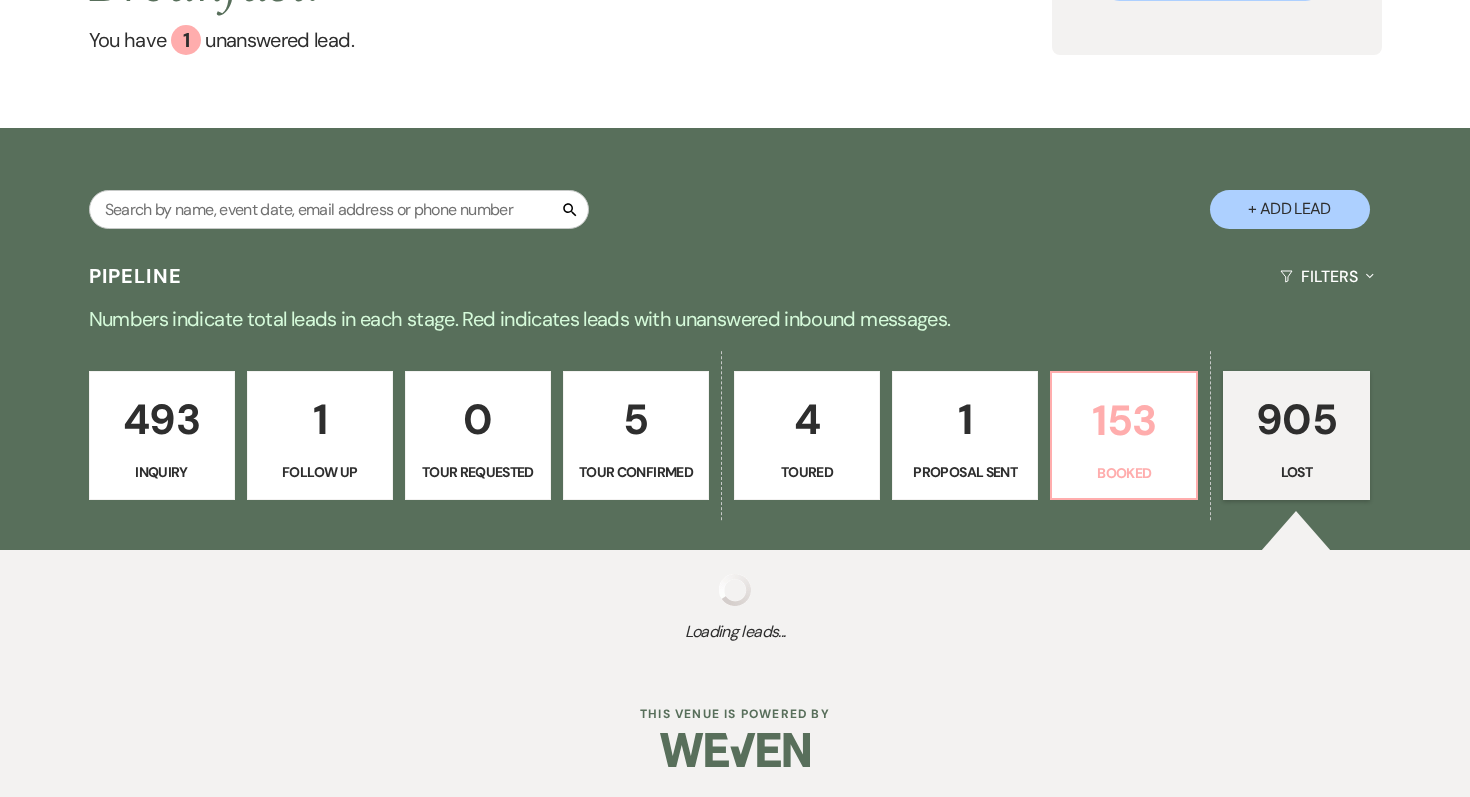 select on "5" 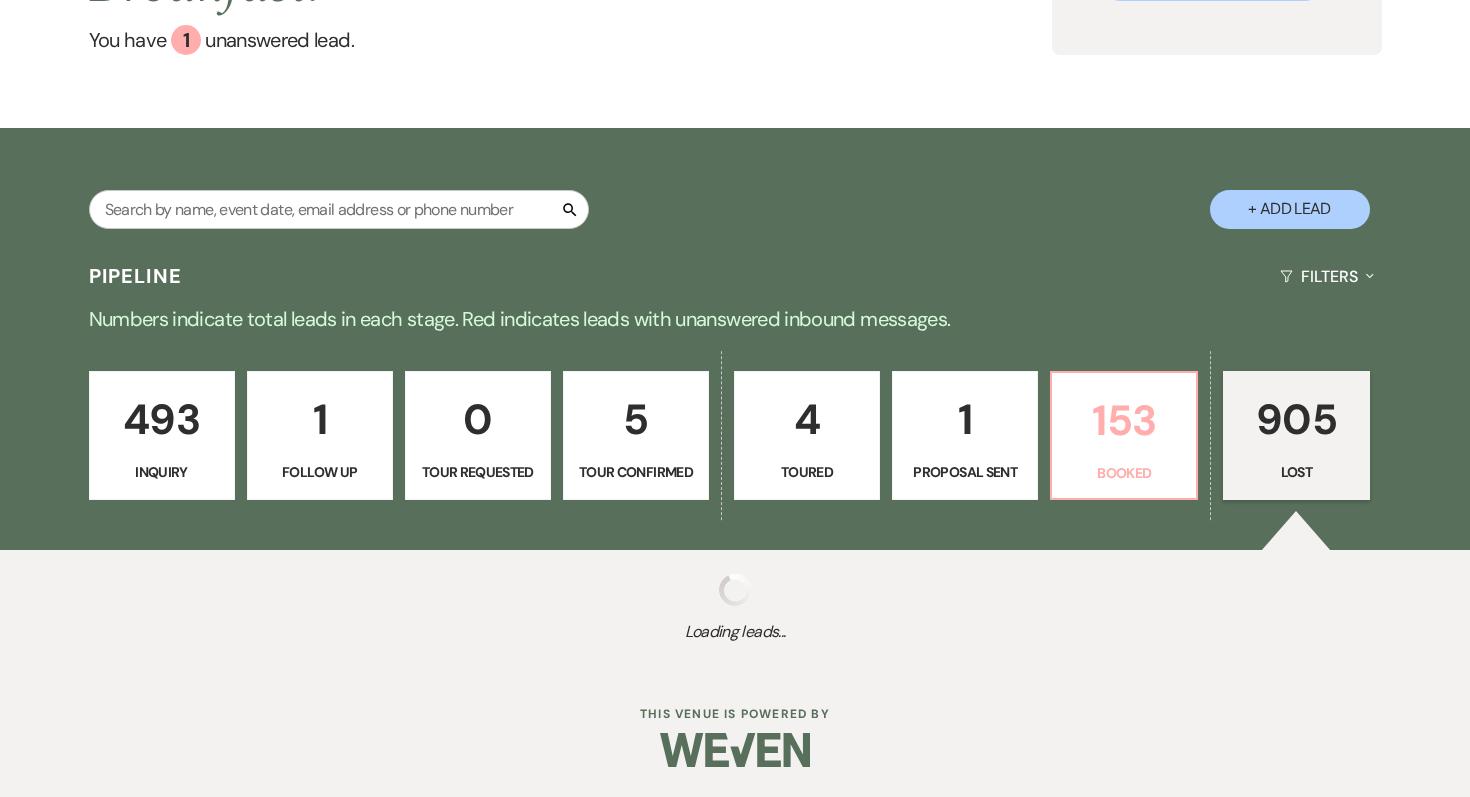 select on "8" 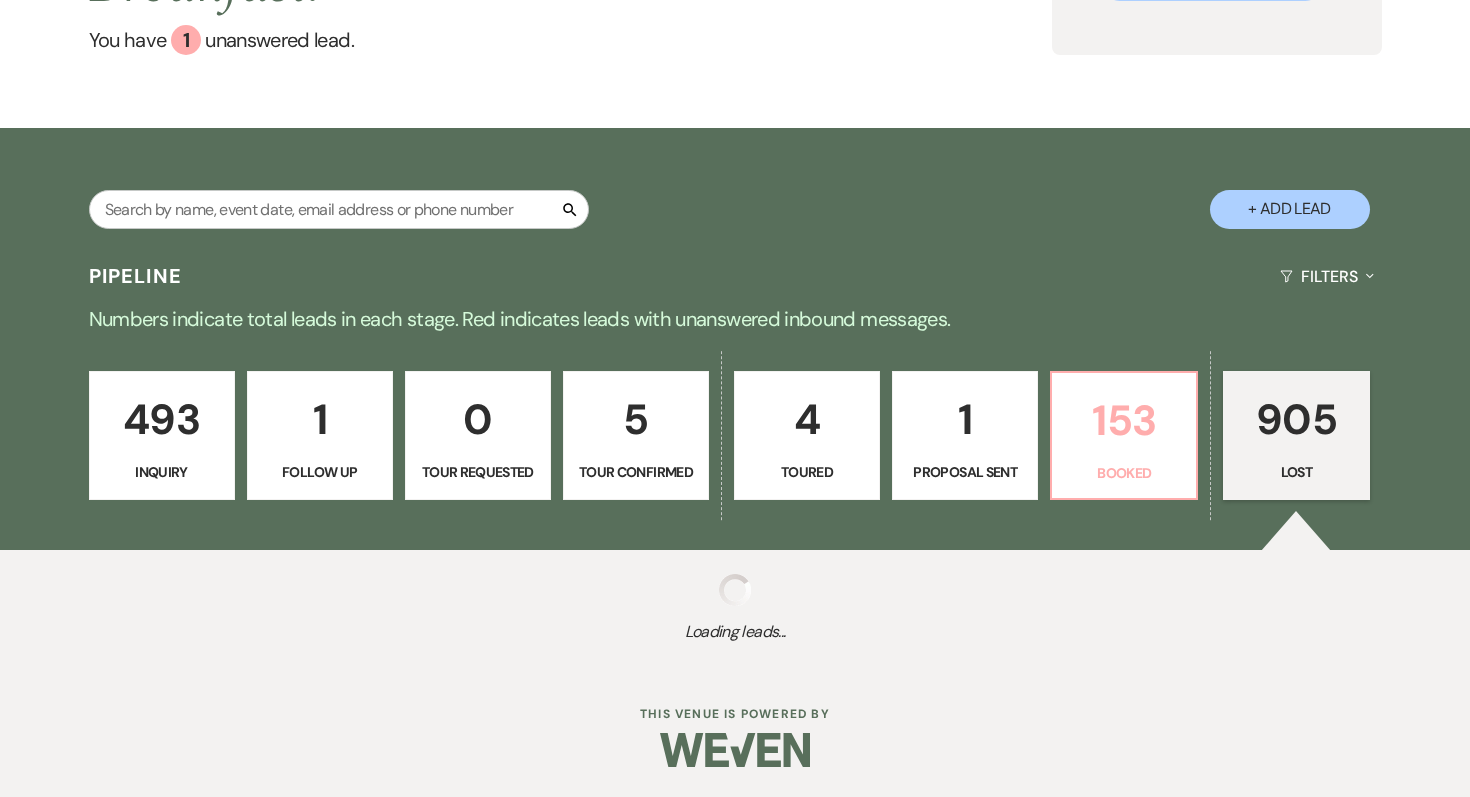 select on "5" 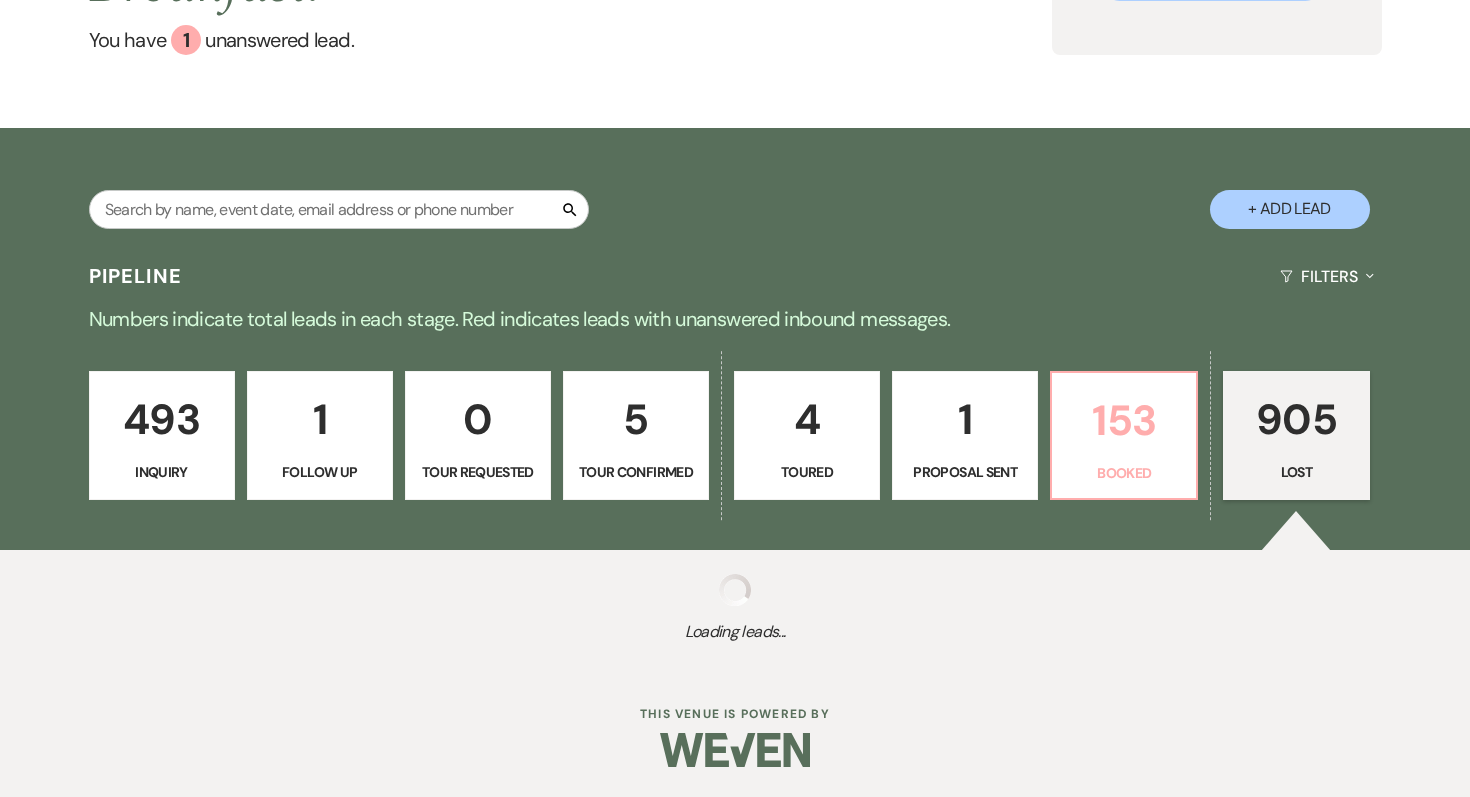 select on "8" 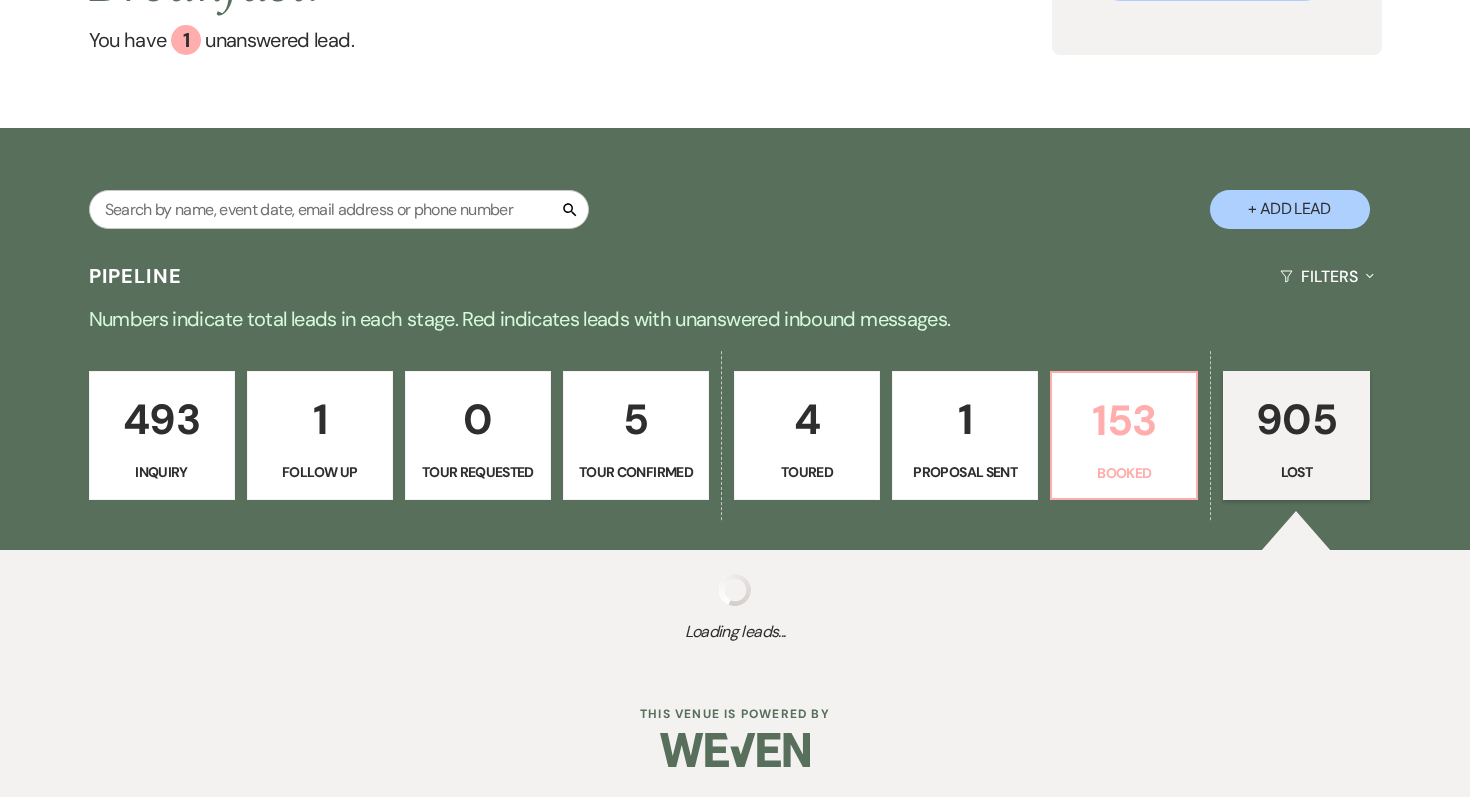 select on "1" 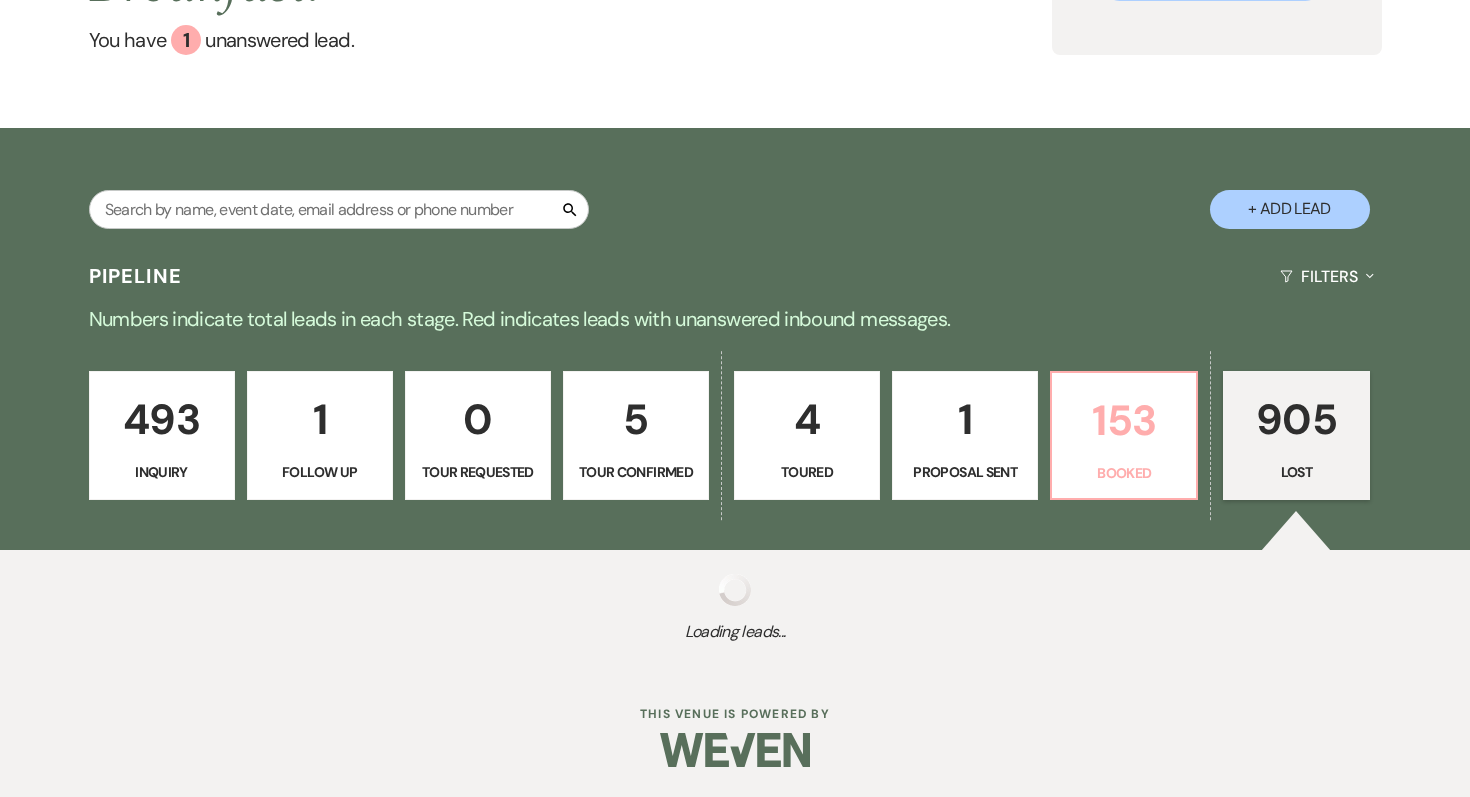 select on "8" 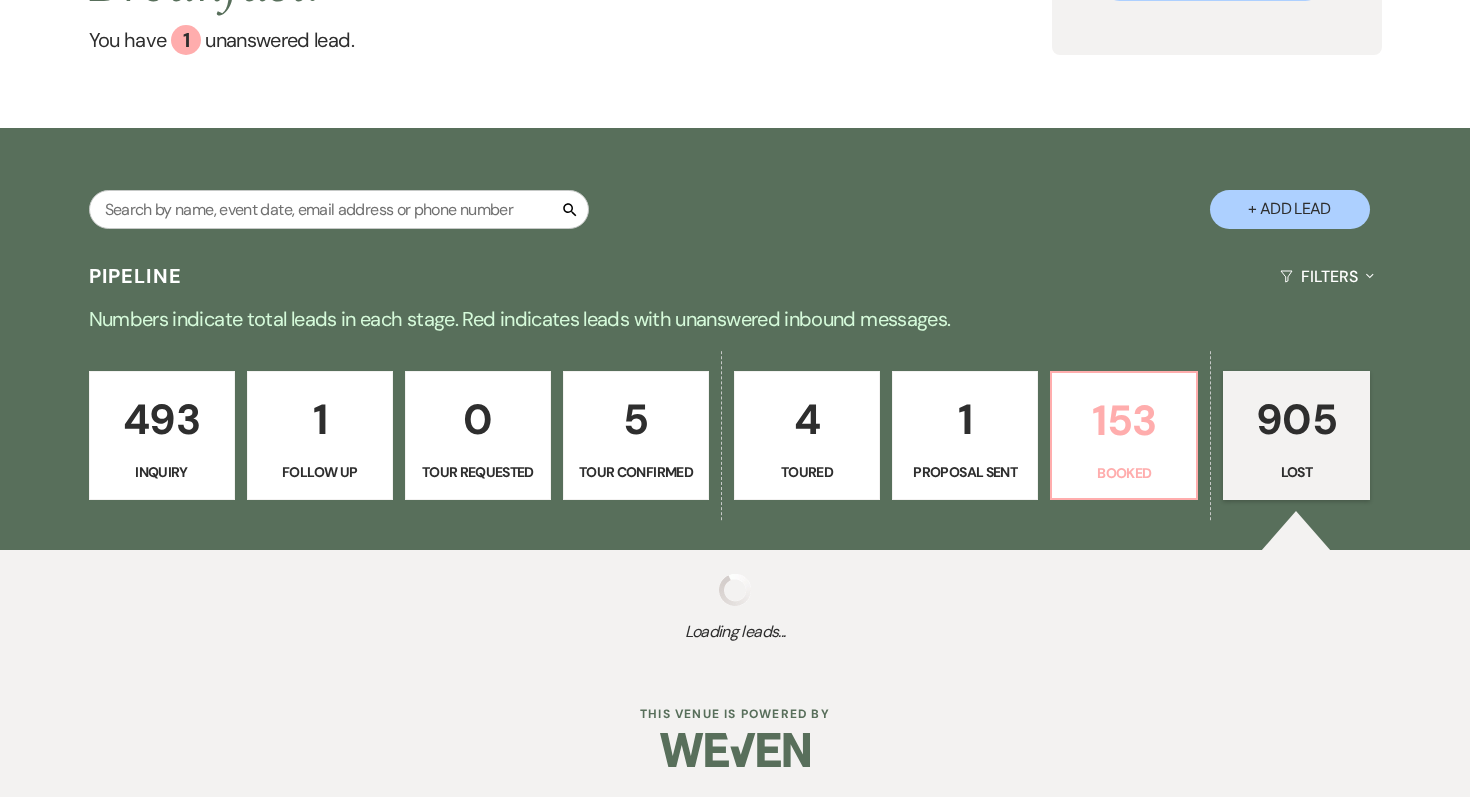 select on "5" 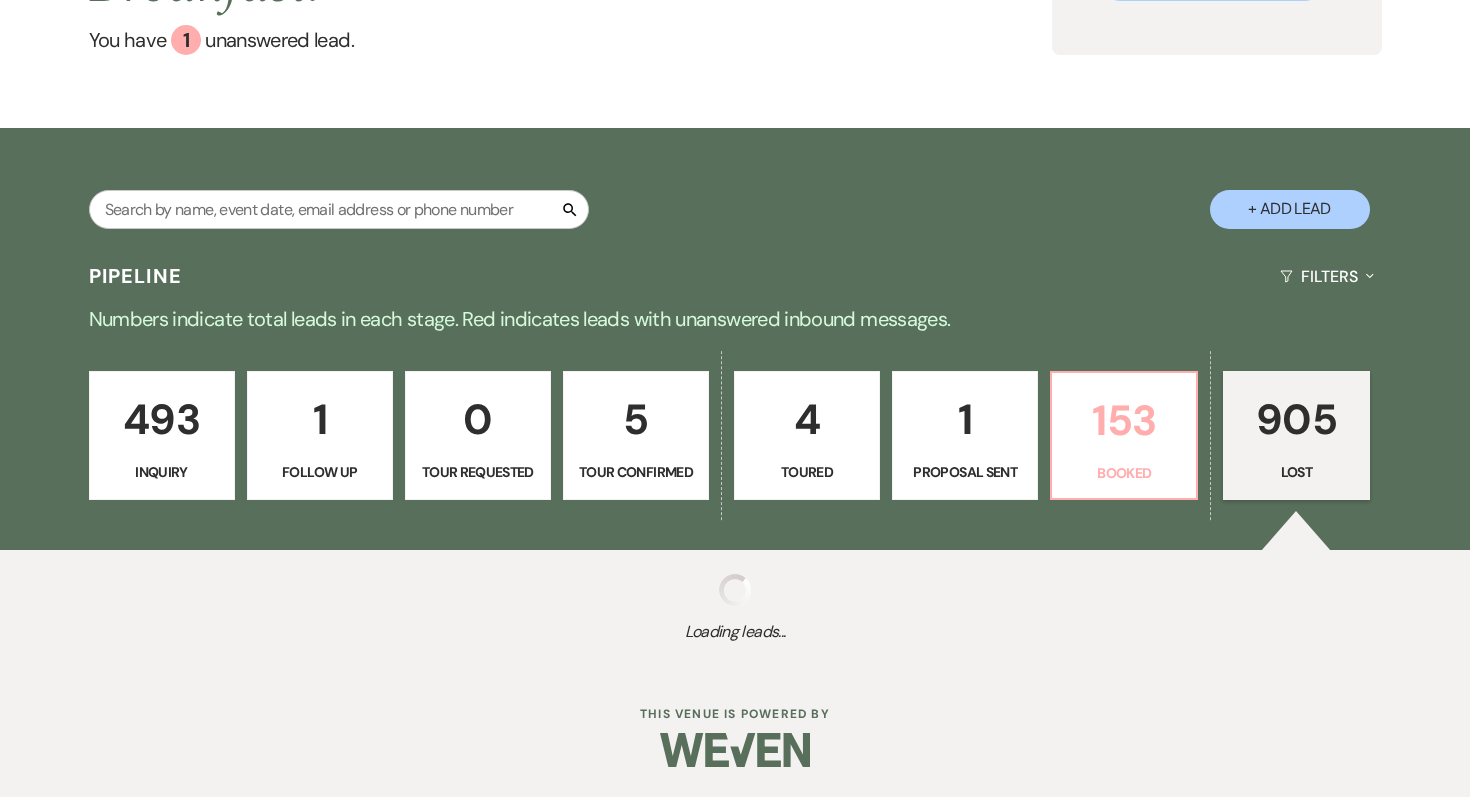 select on "8" 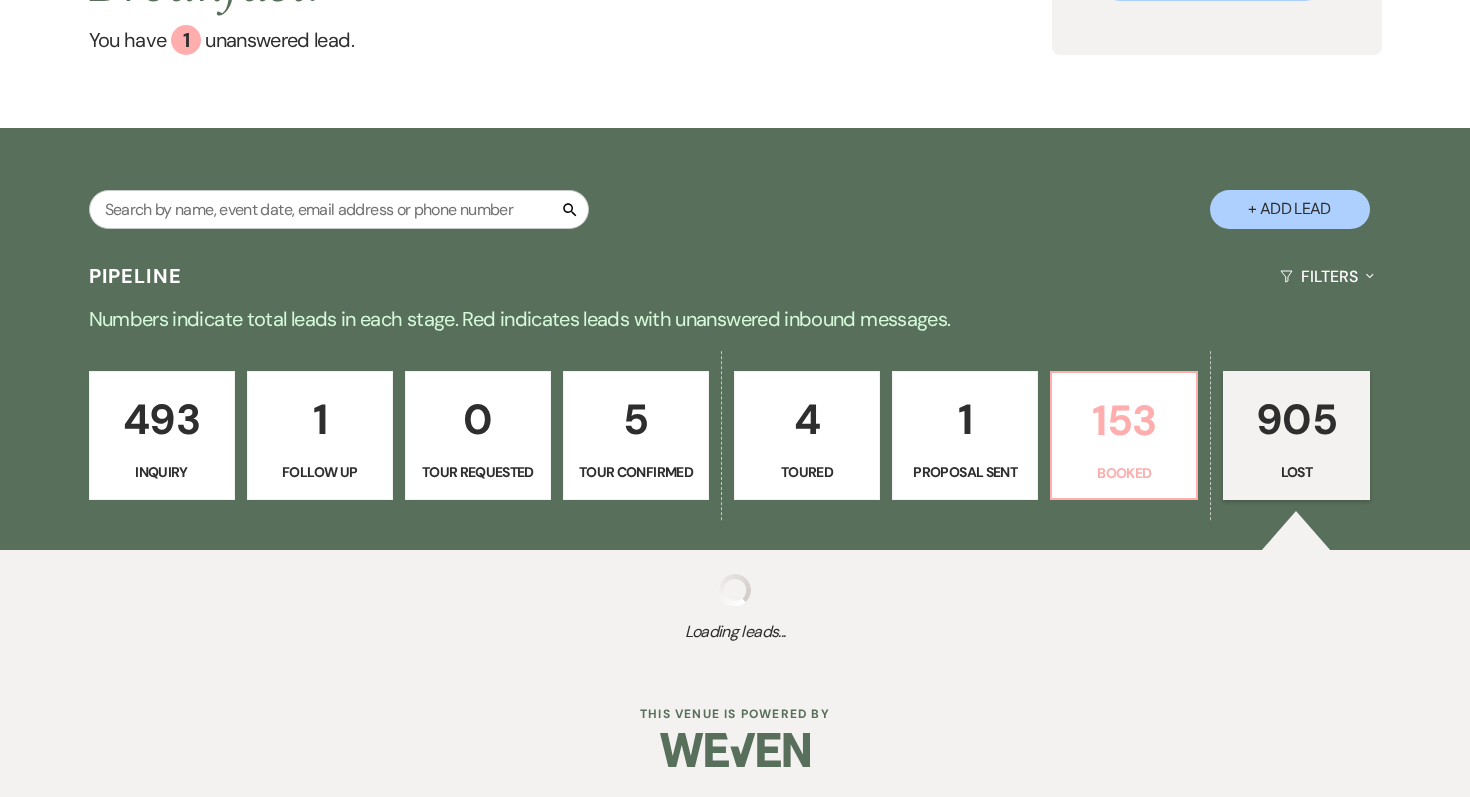 select on "5" 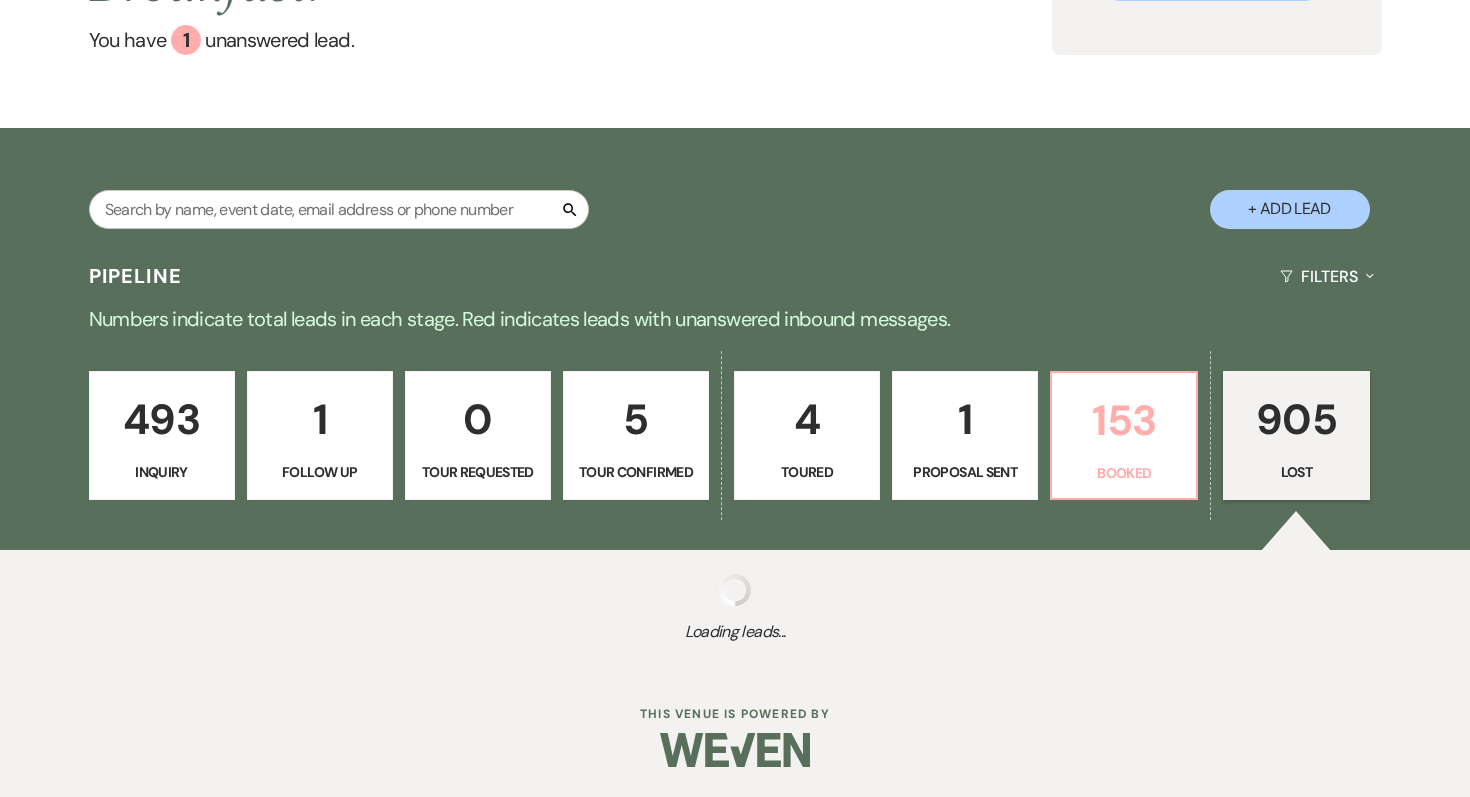 select on "8" 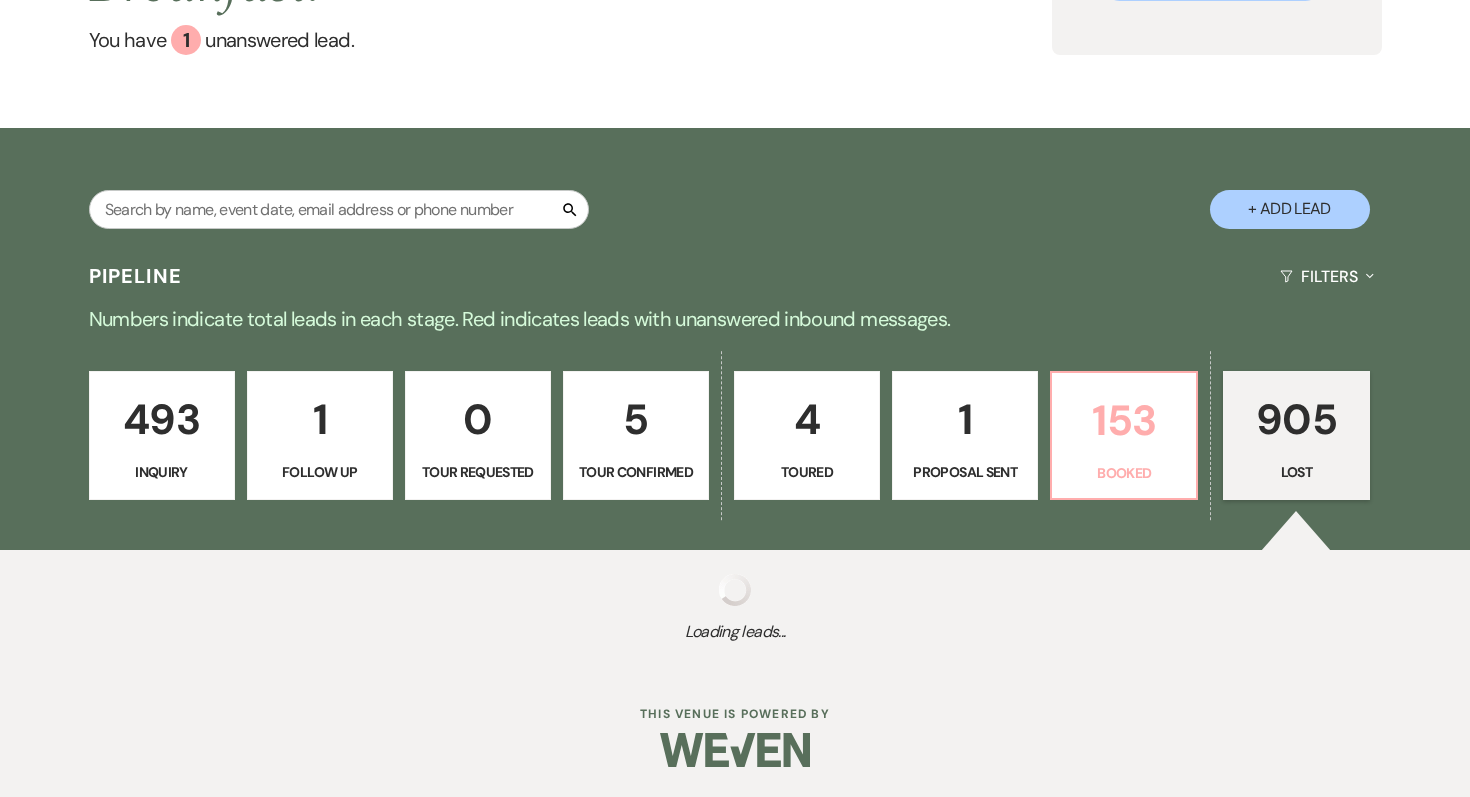 select on "6" 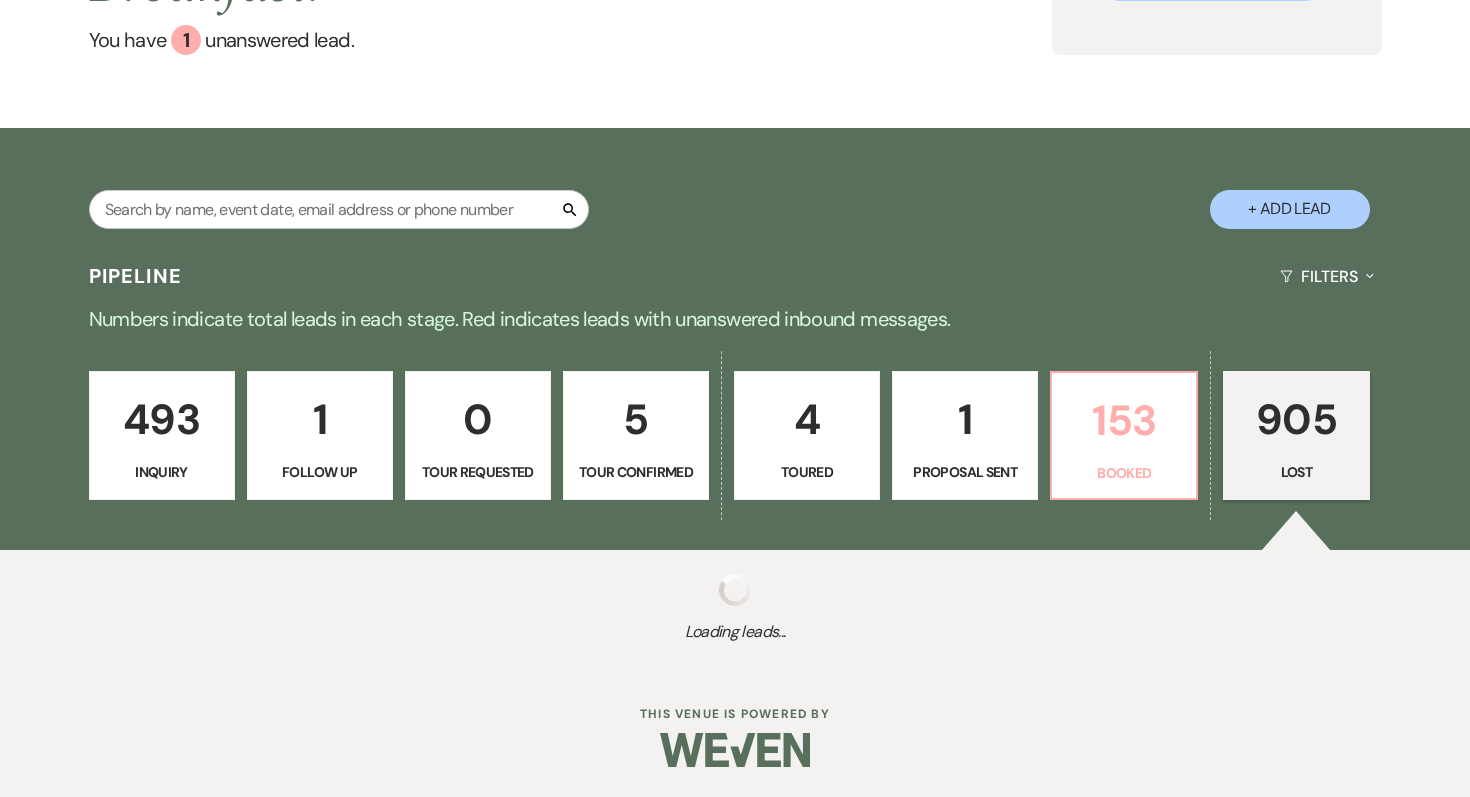 select on "8" 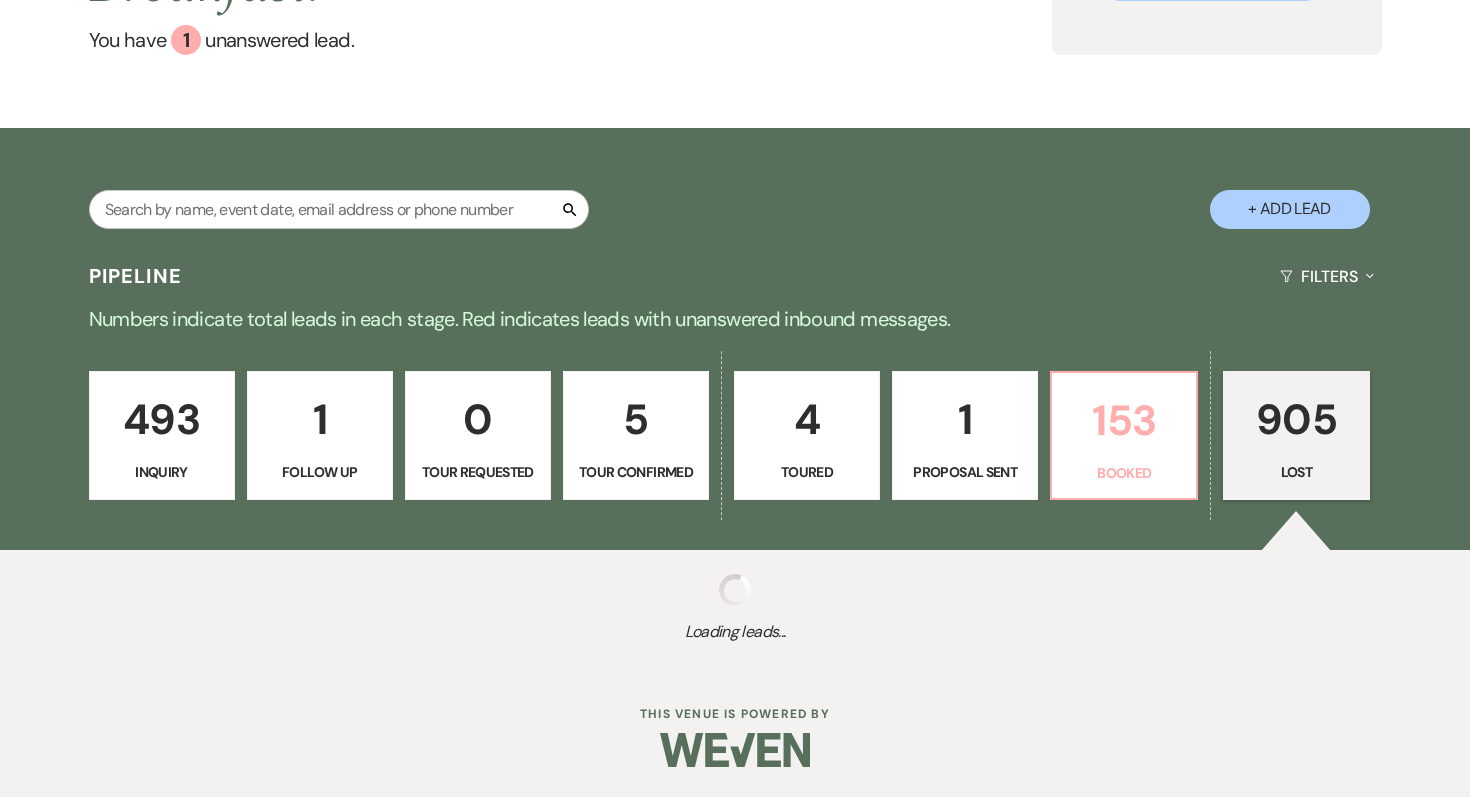 select on "8" 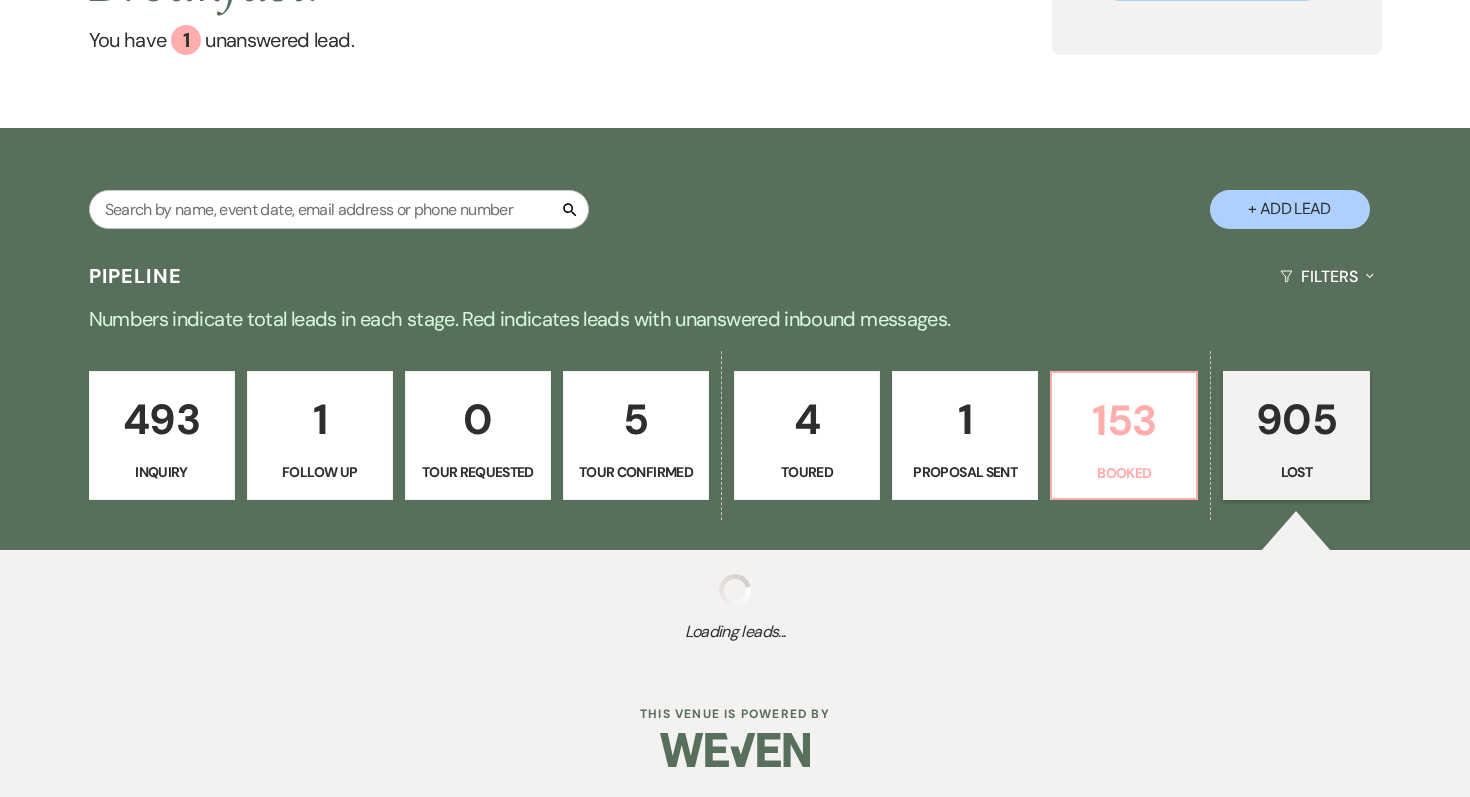 select on "5" 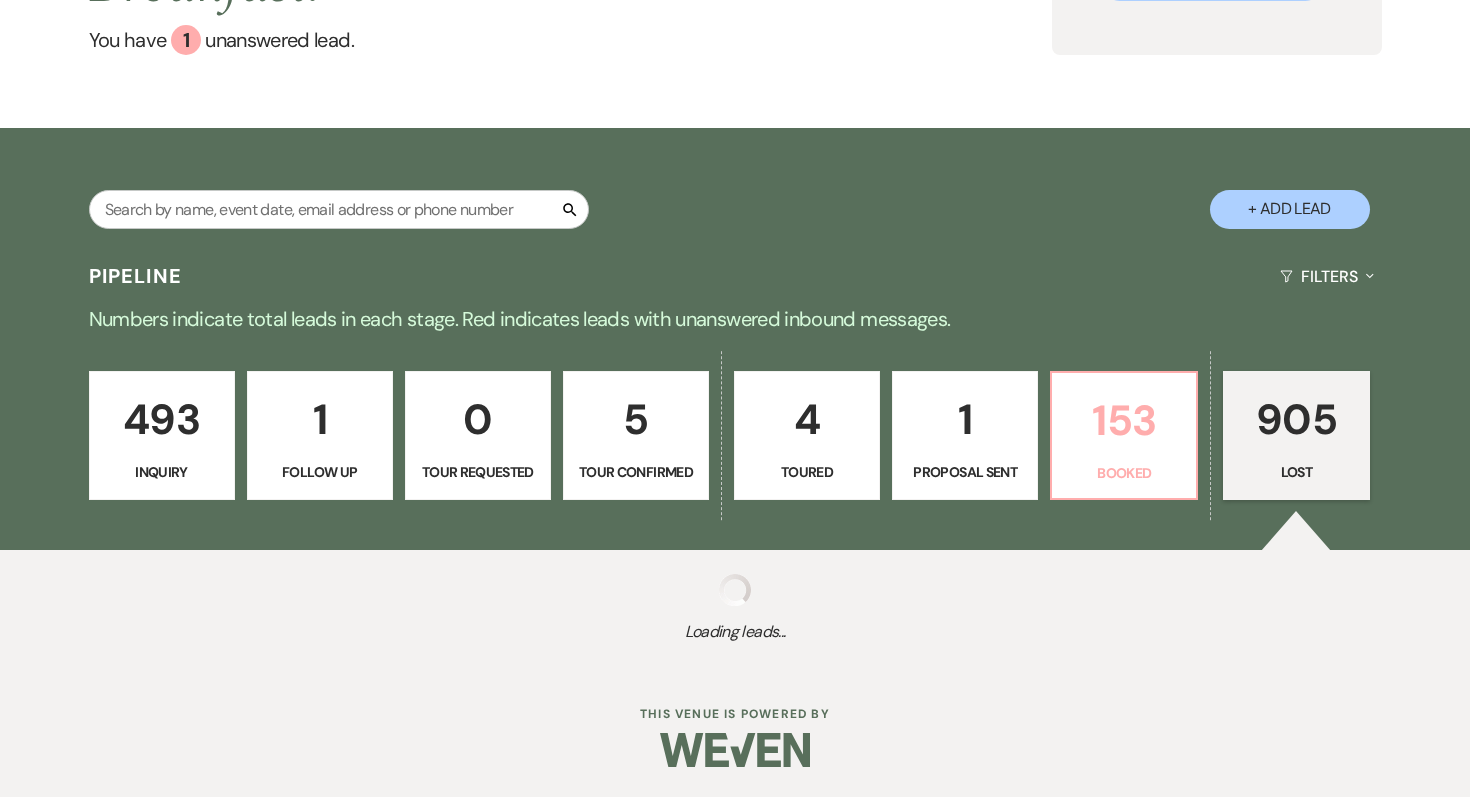 select on "8" 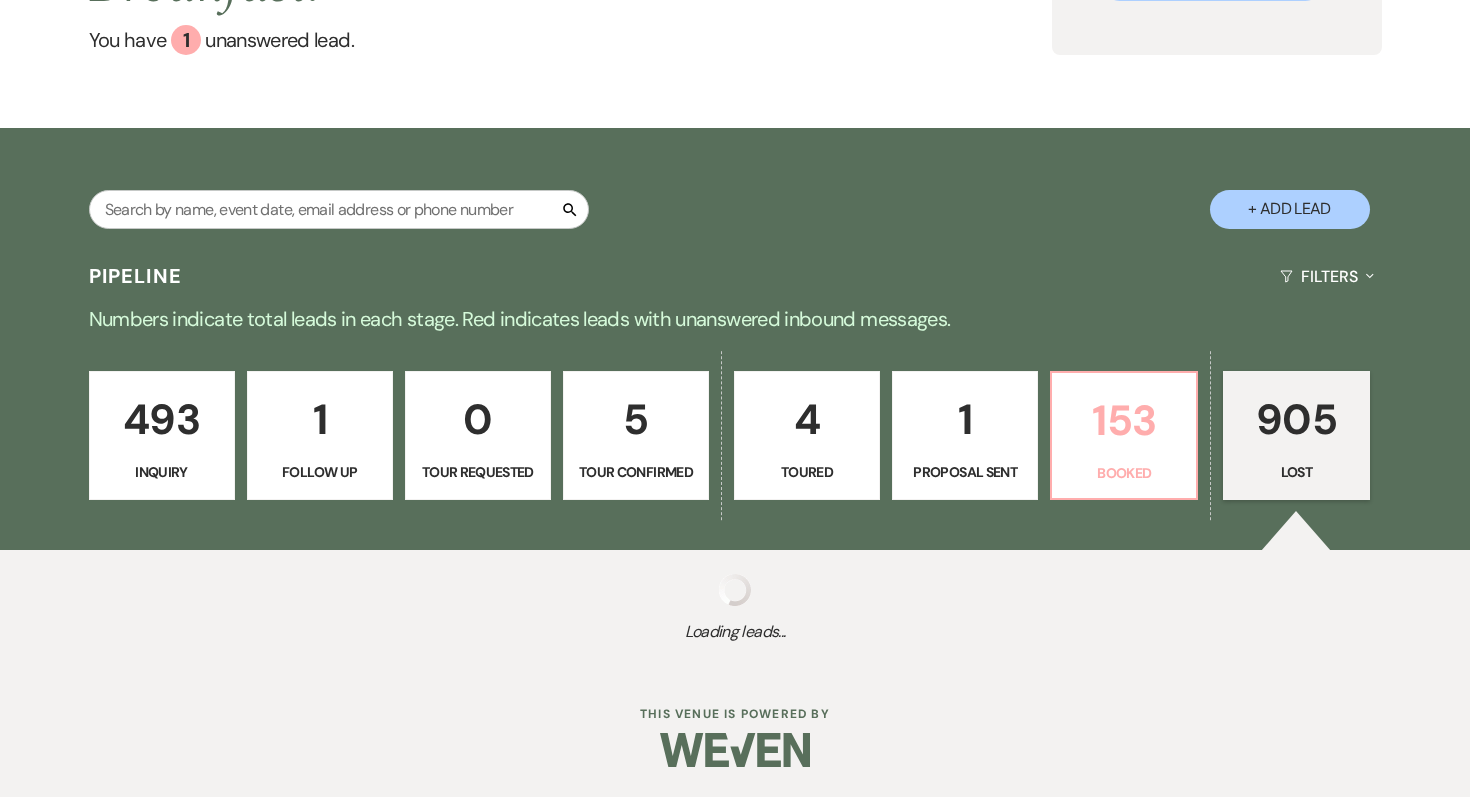 select on "5" 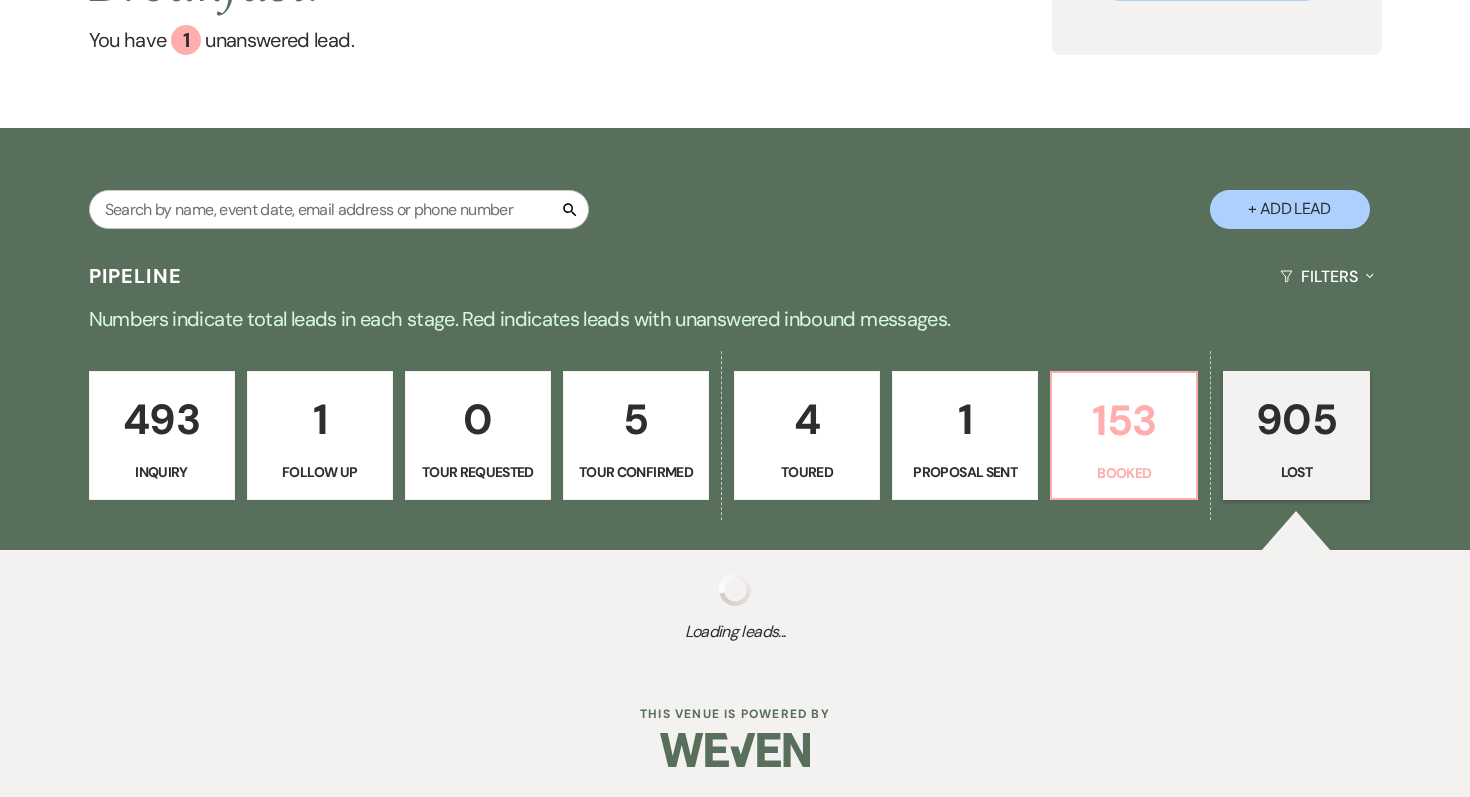 select on "8" 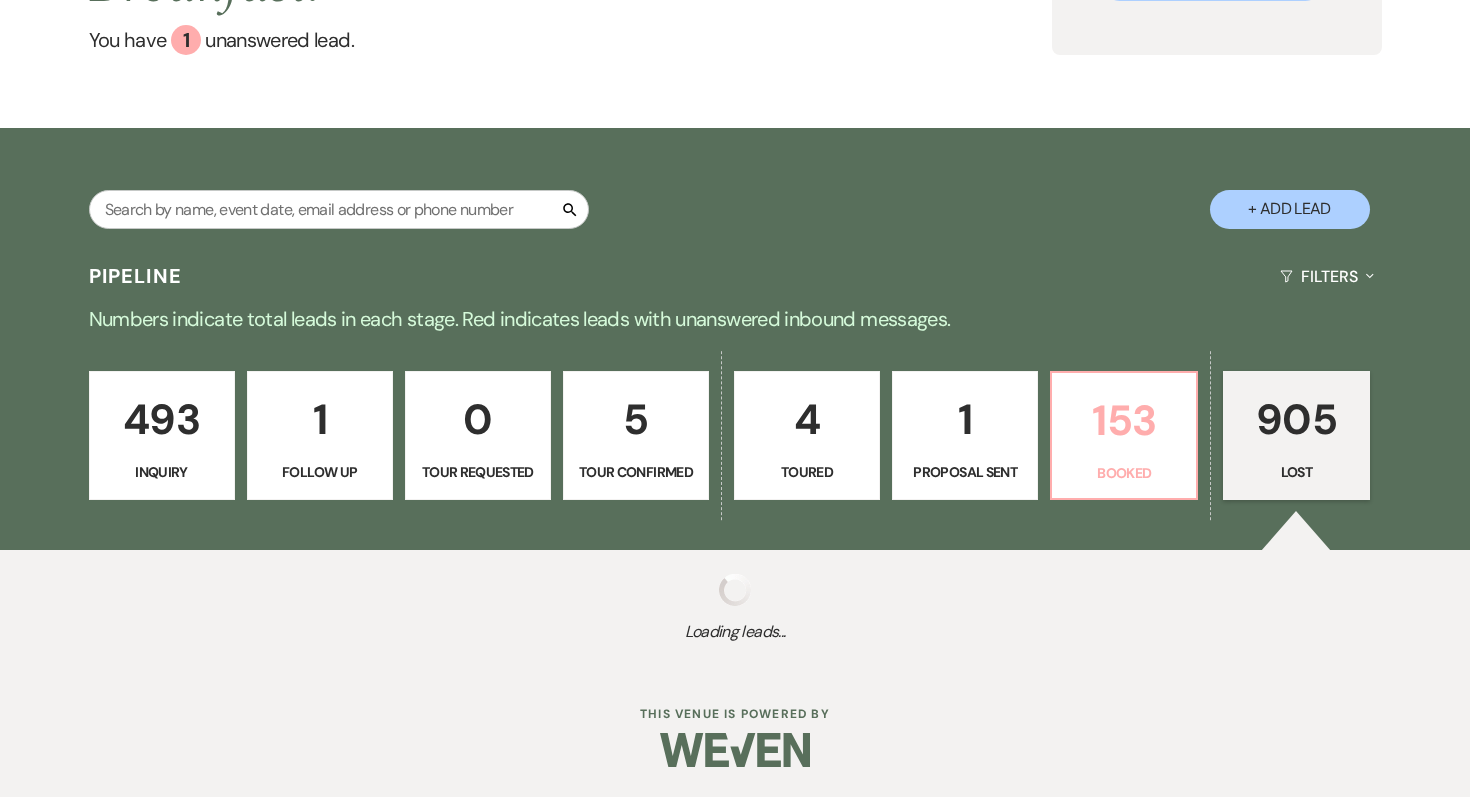 select on "5" 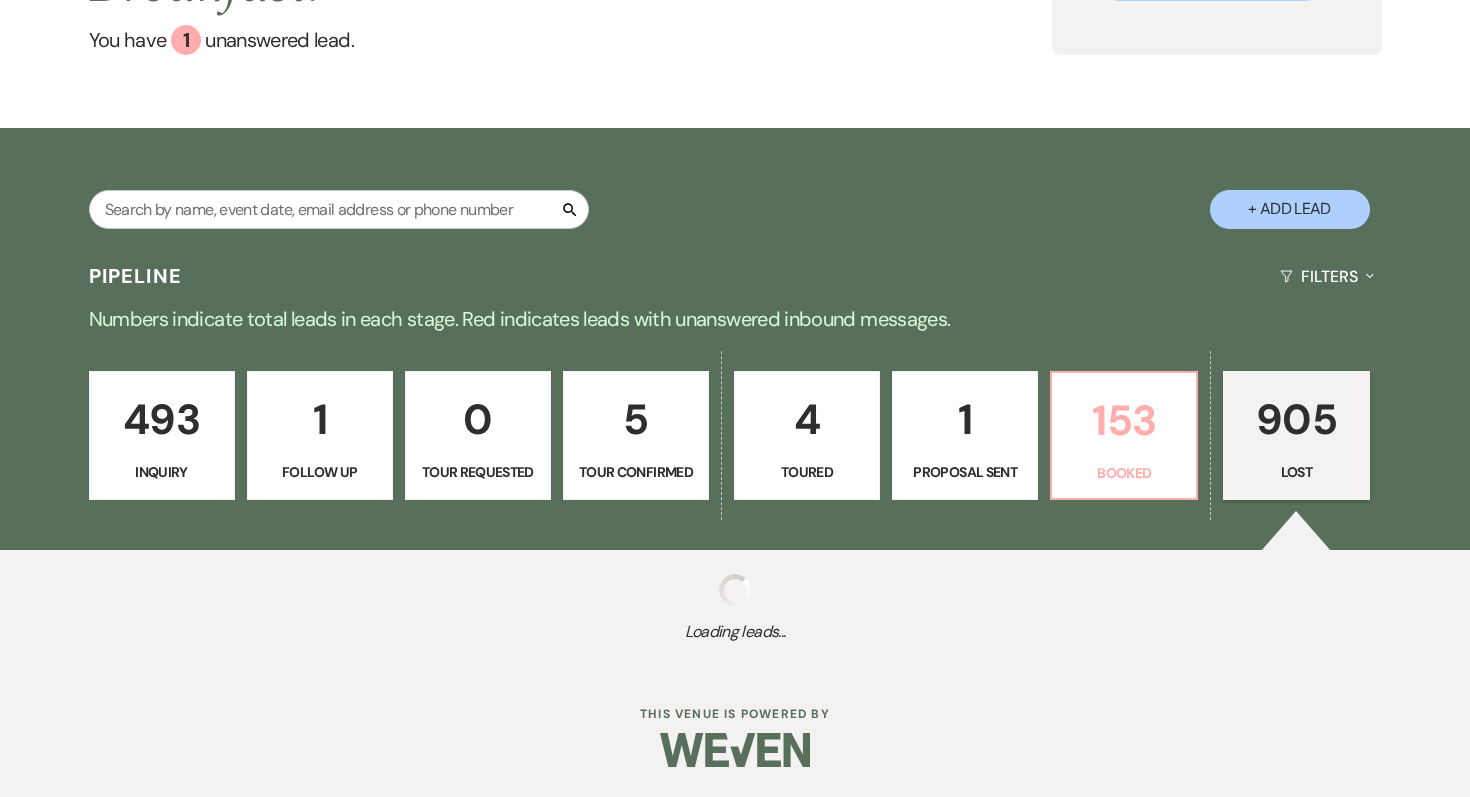 select on "8" 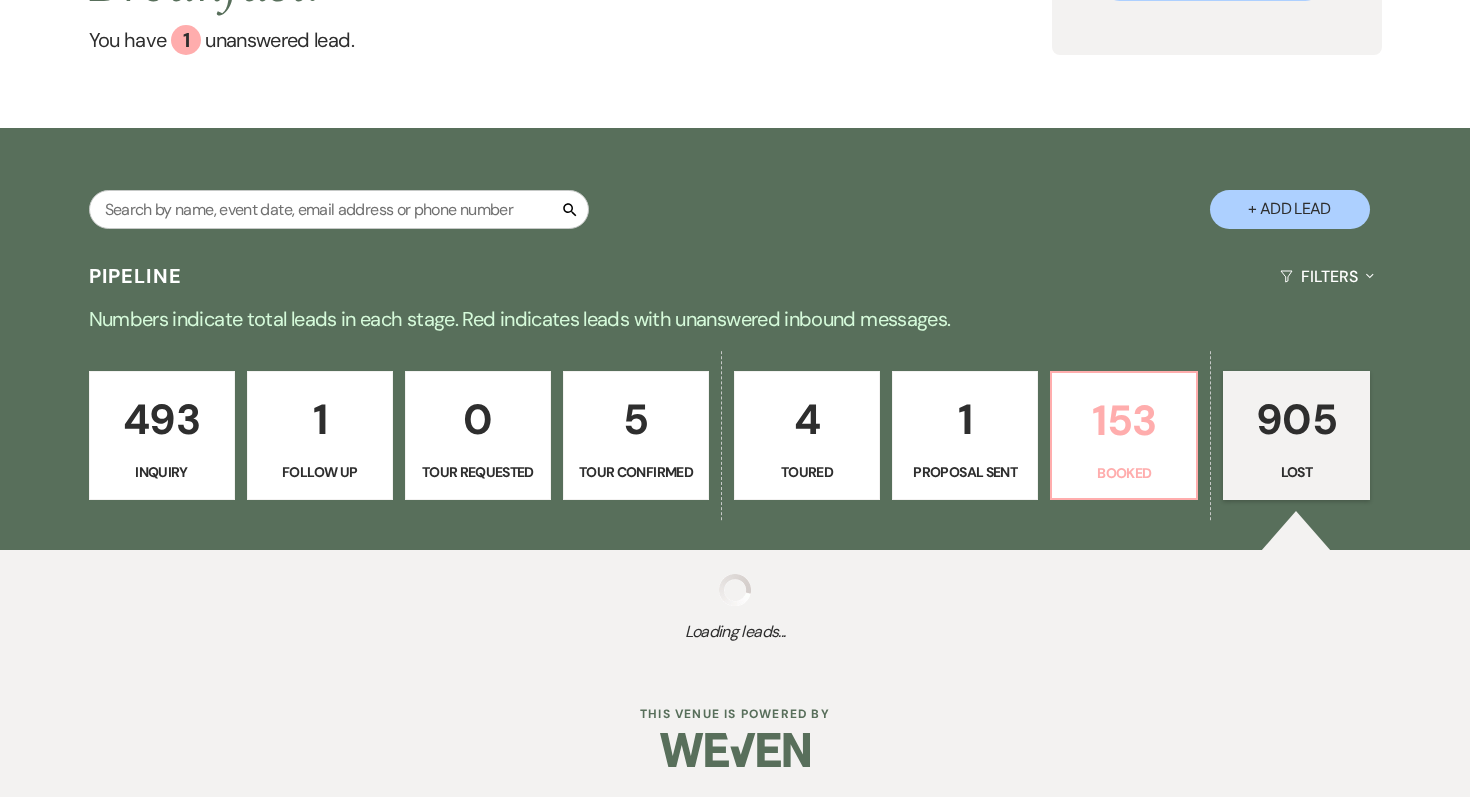 select on "6" 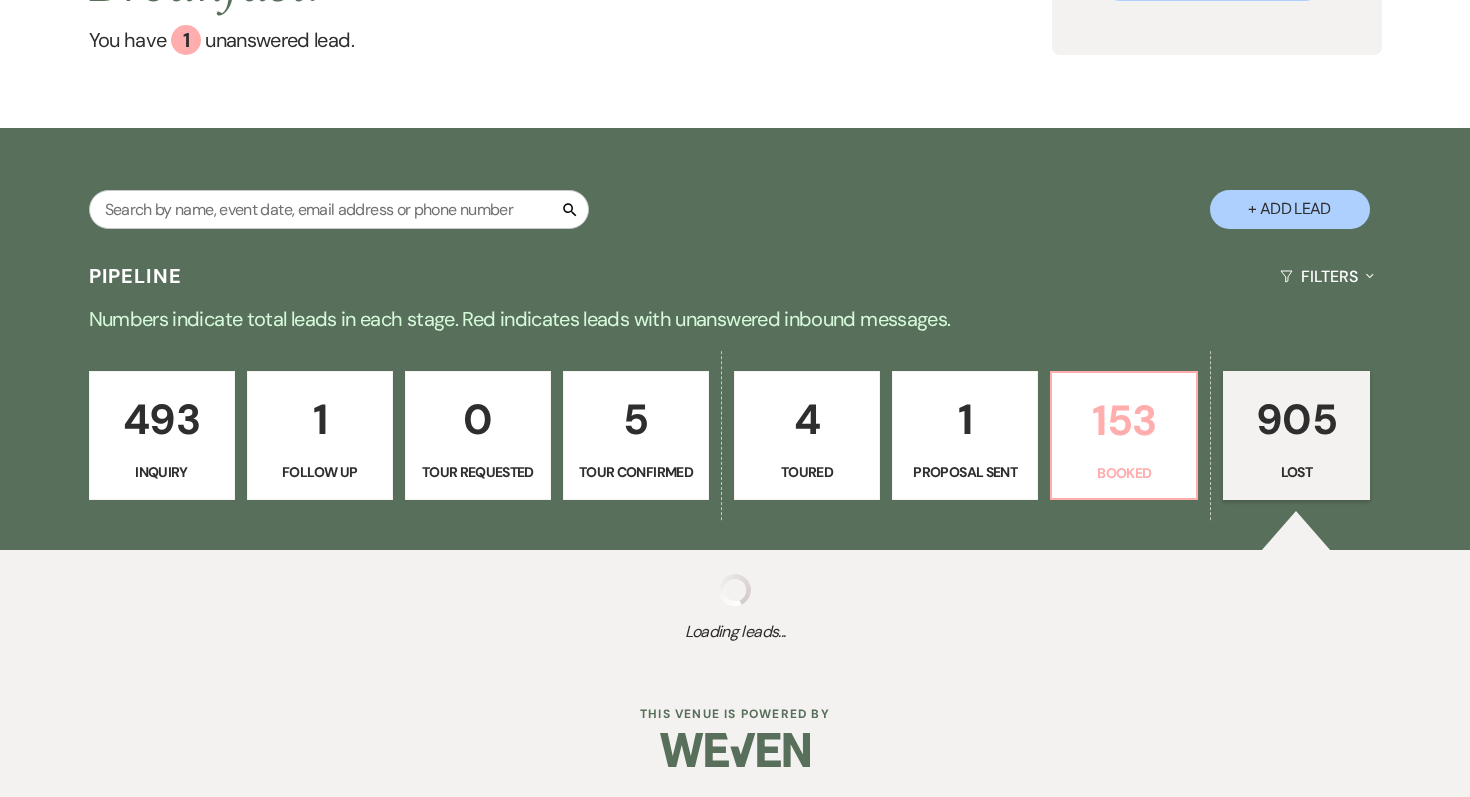 select on "8" 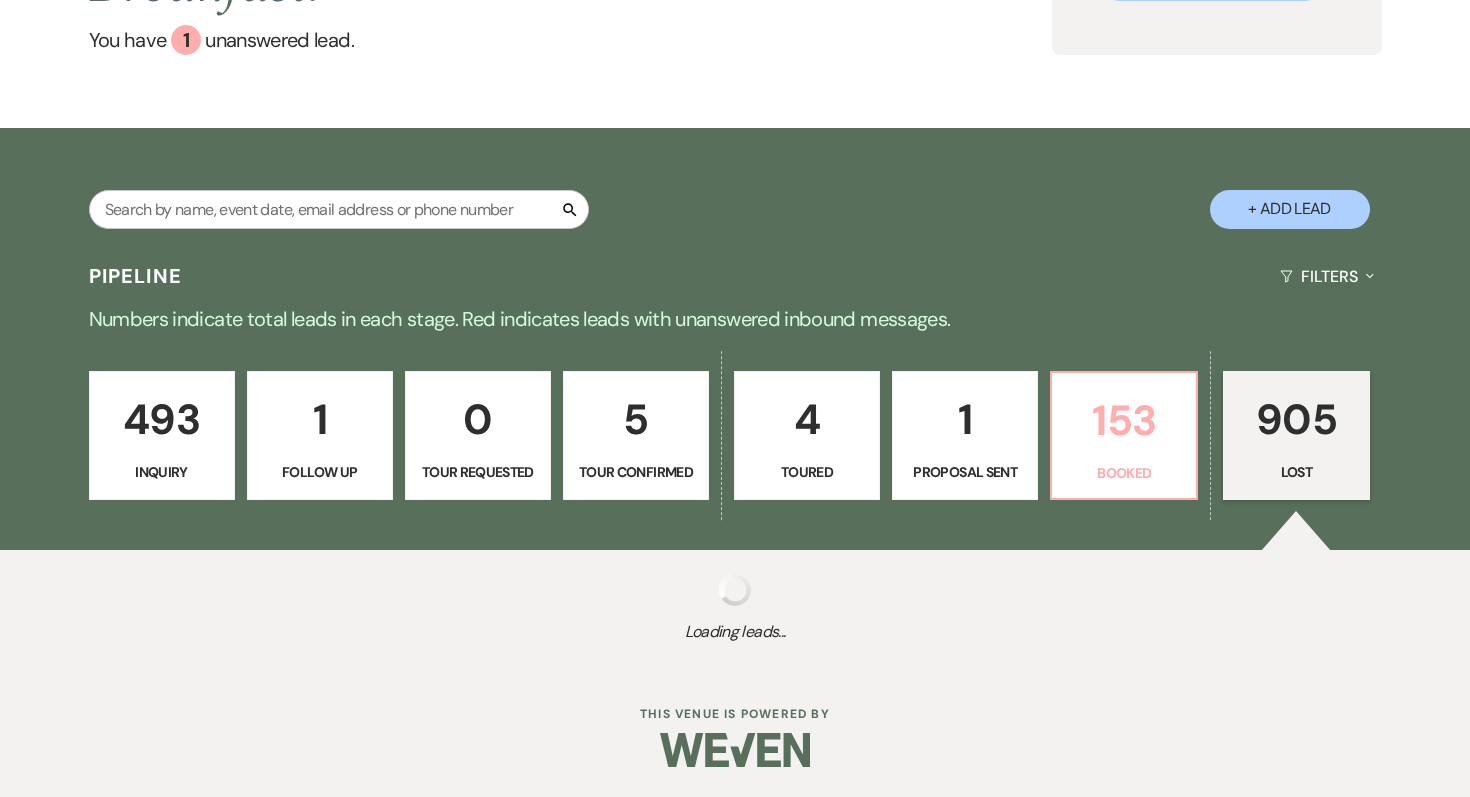 select on "5" 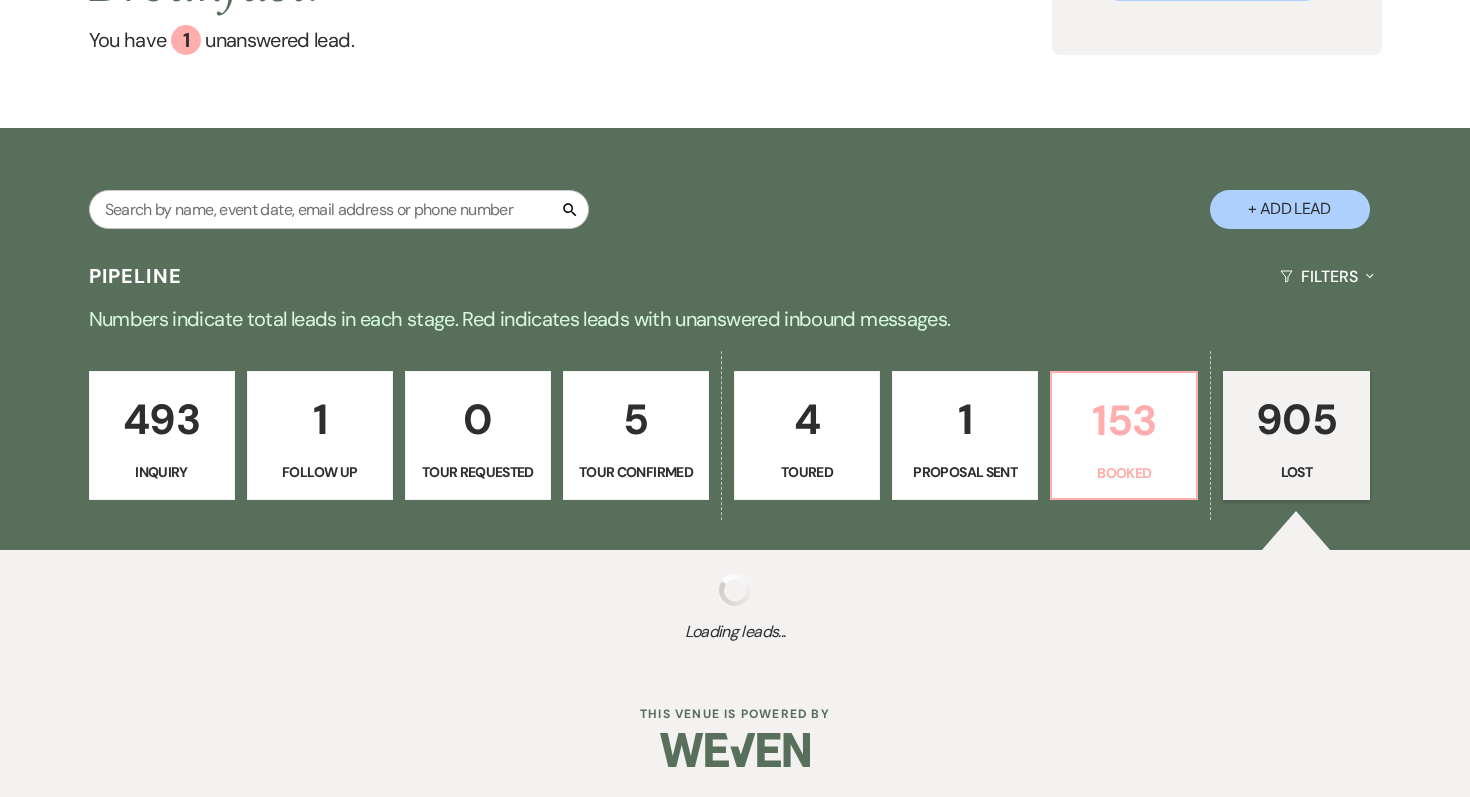 select on "8" 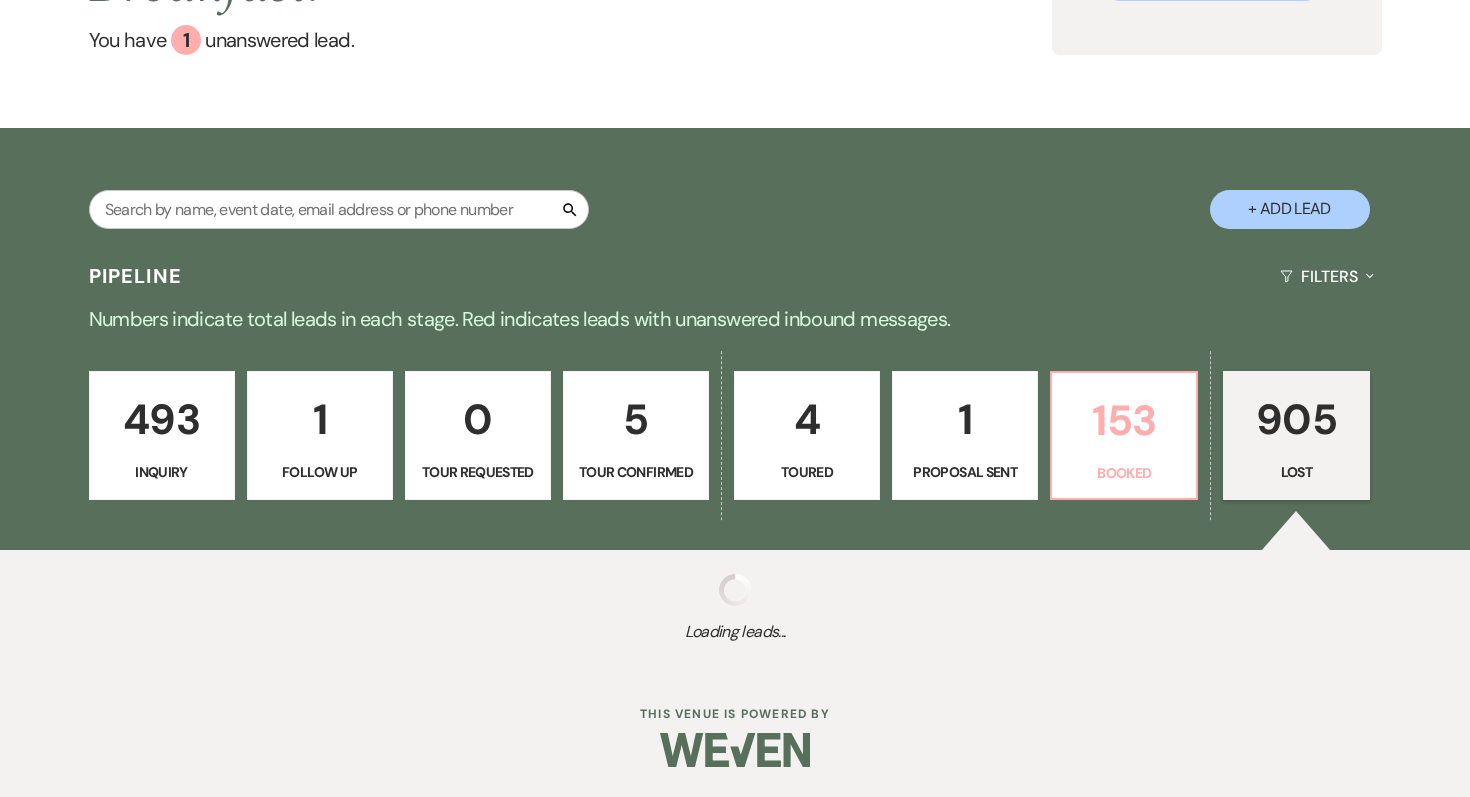 select on "5" 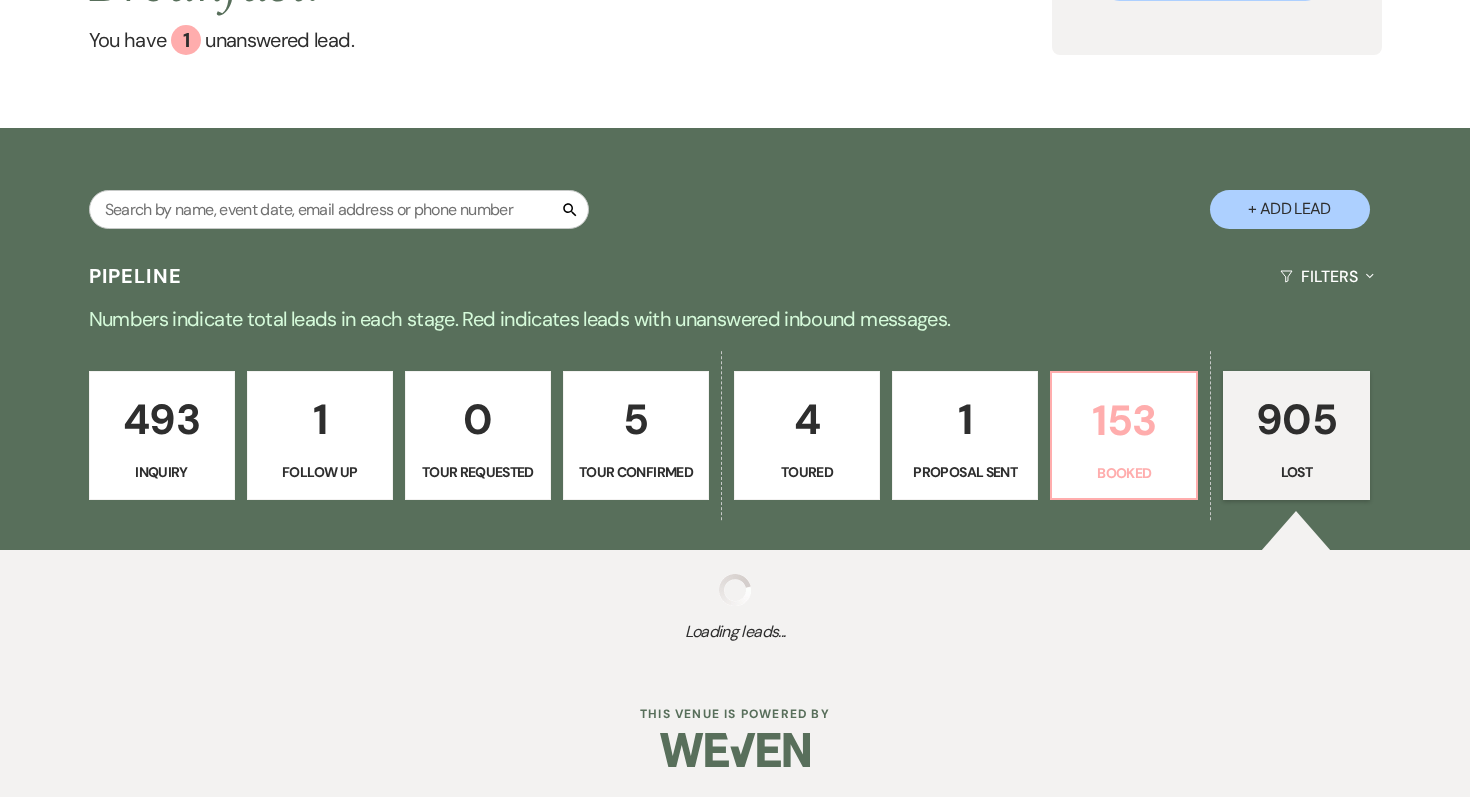select on "8" 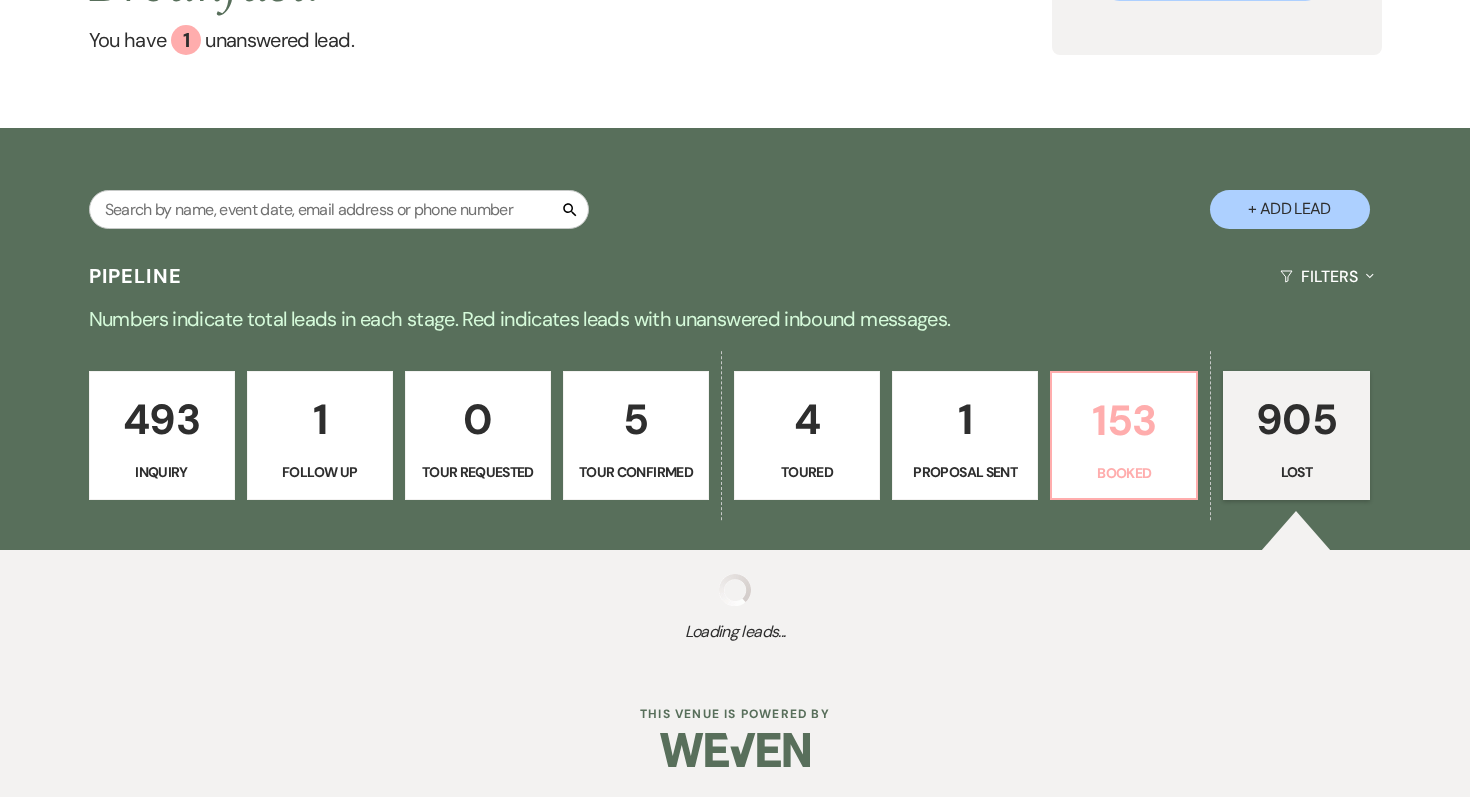 select on "5" 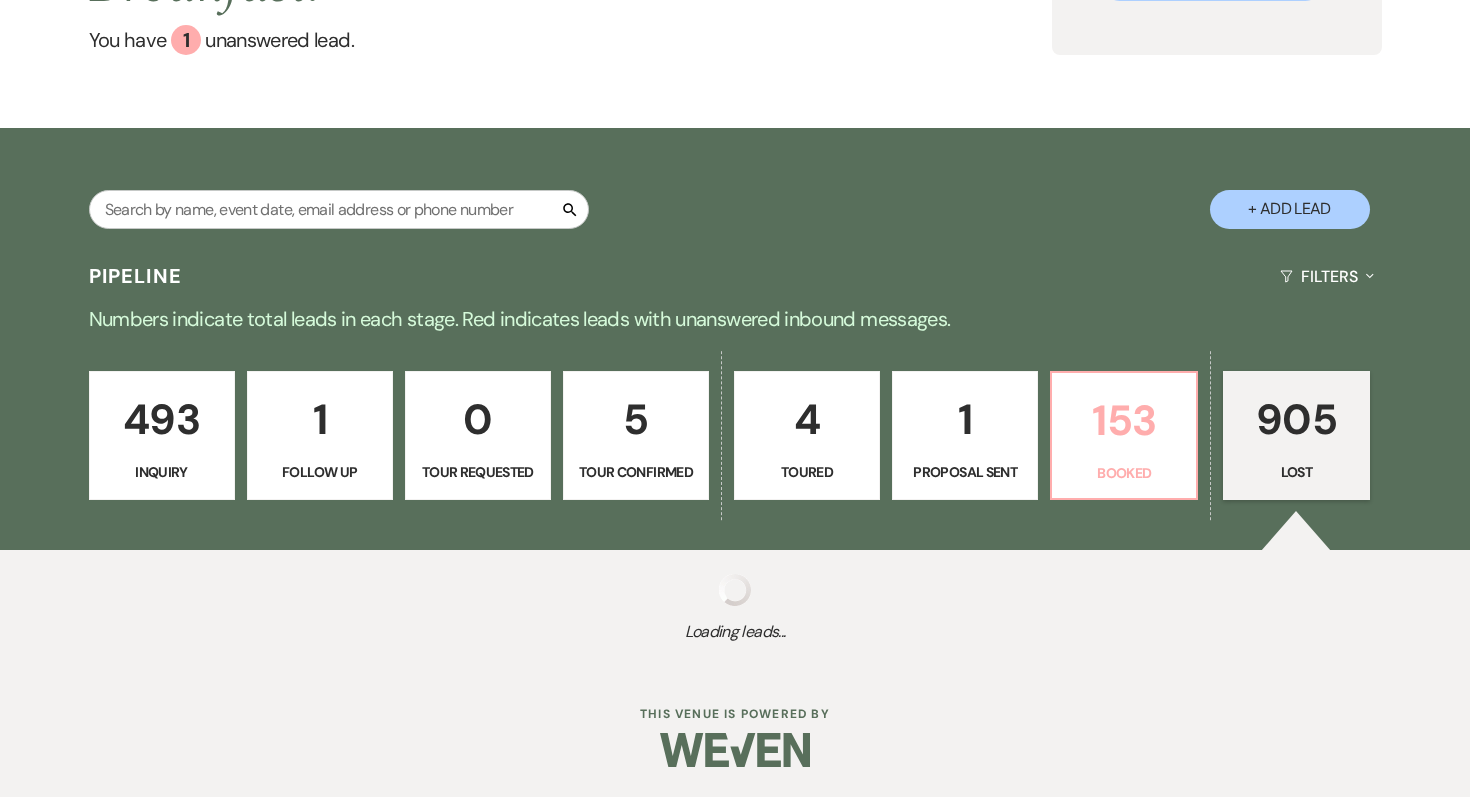 select on "8" 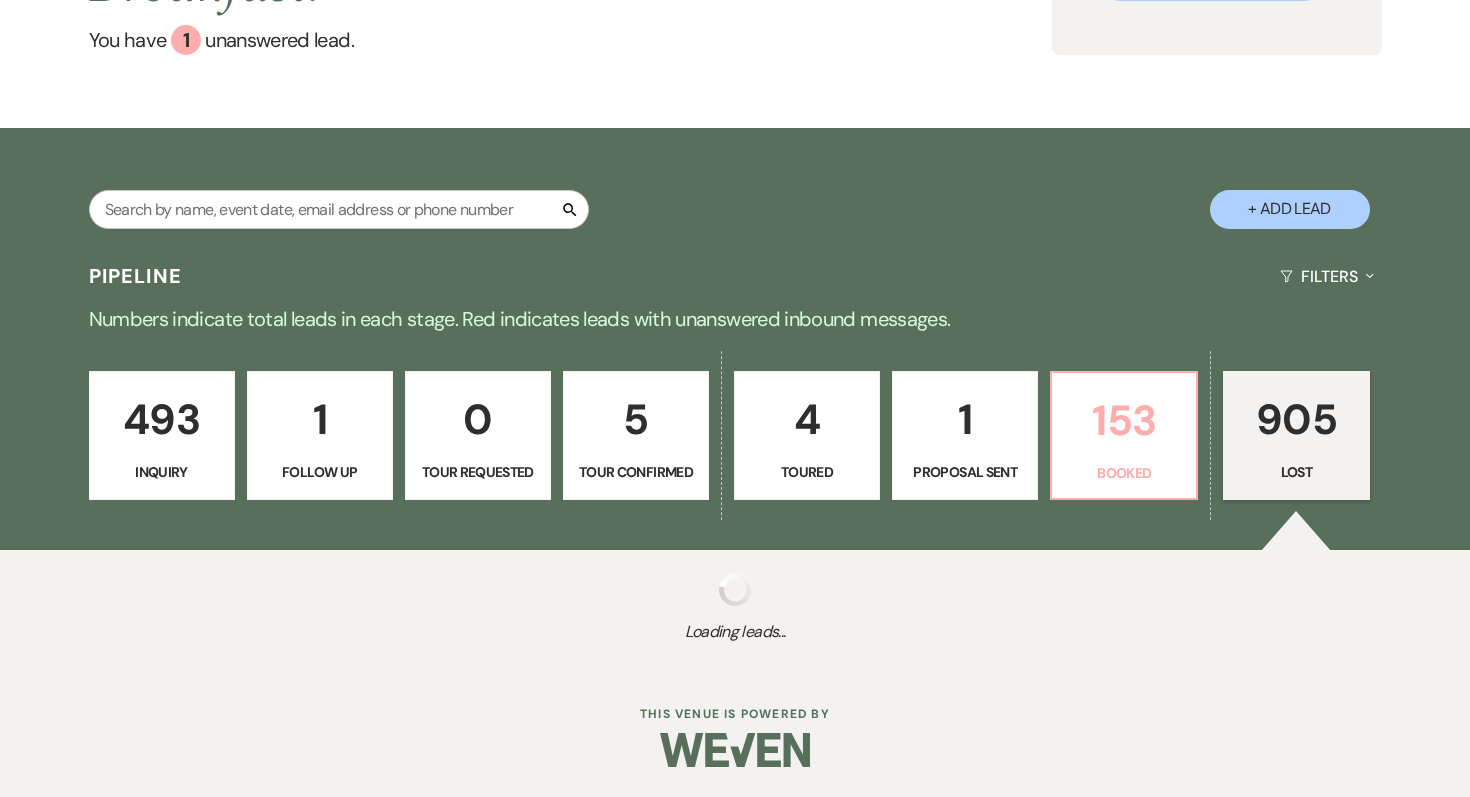 select on "5" 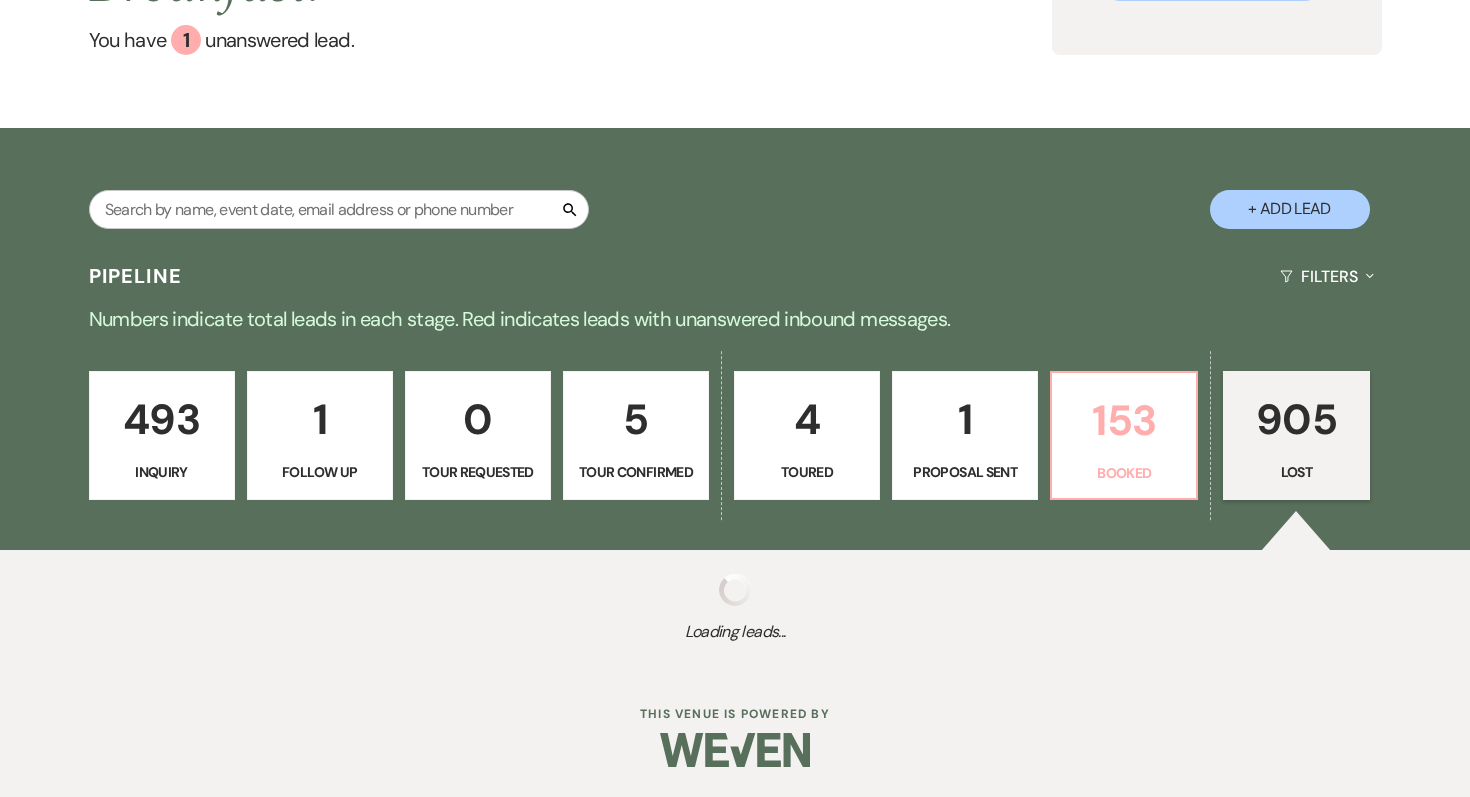 select on "8" 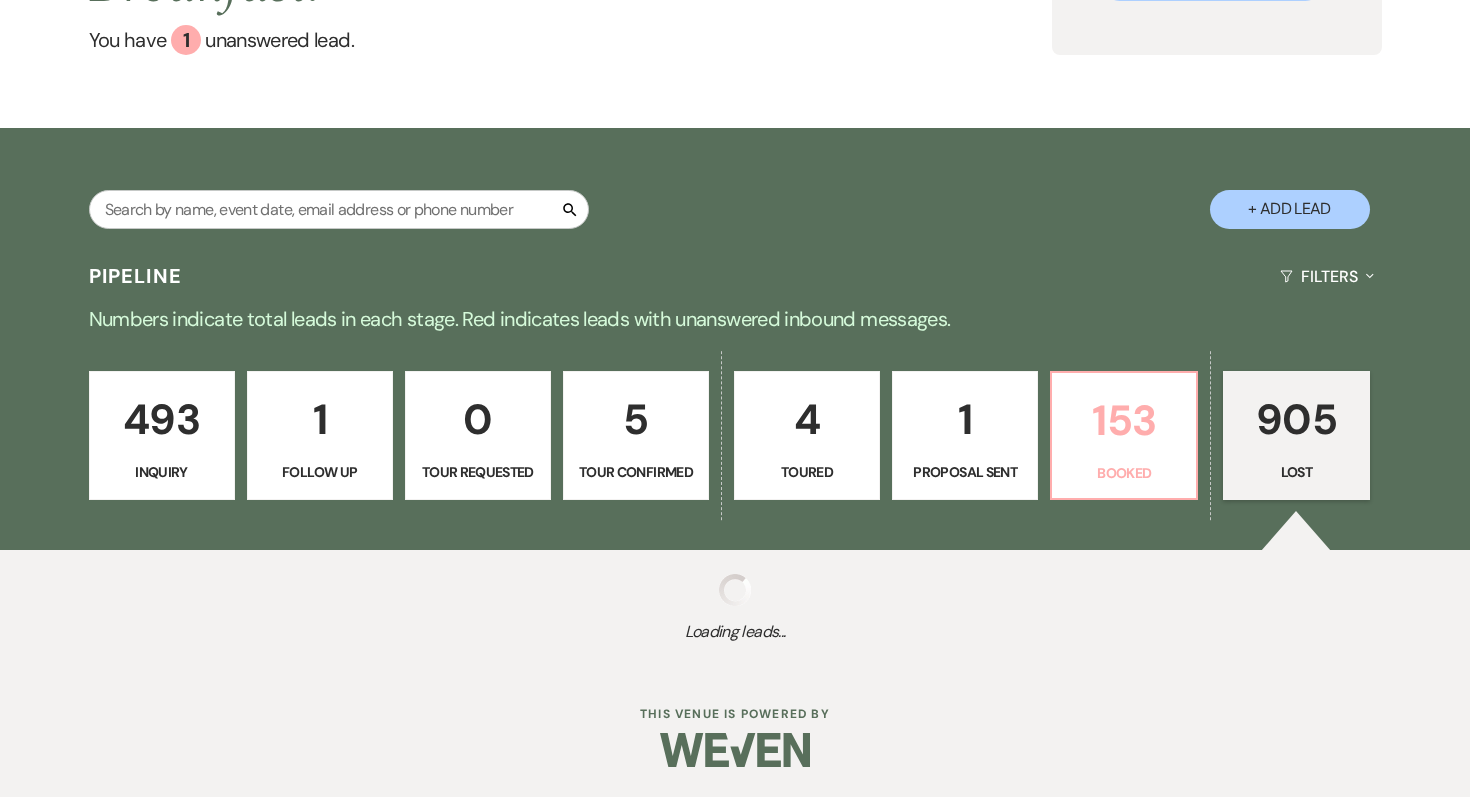 select on "5" 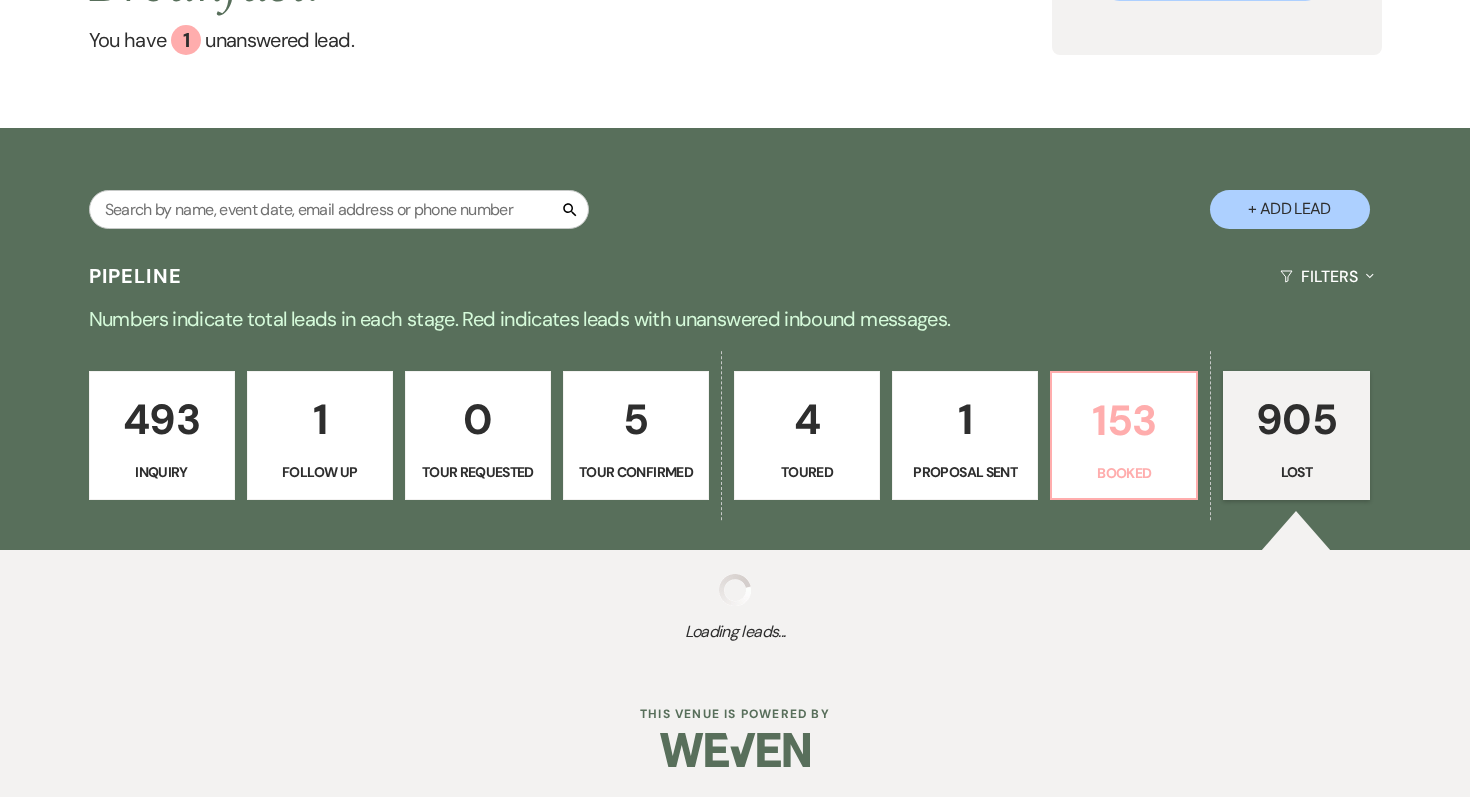 select on "8" 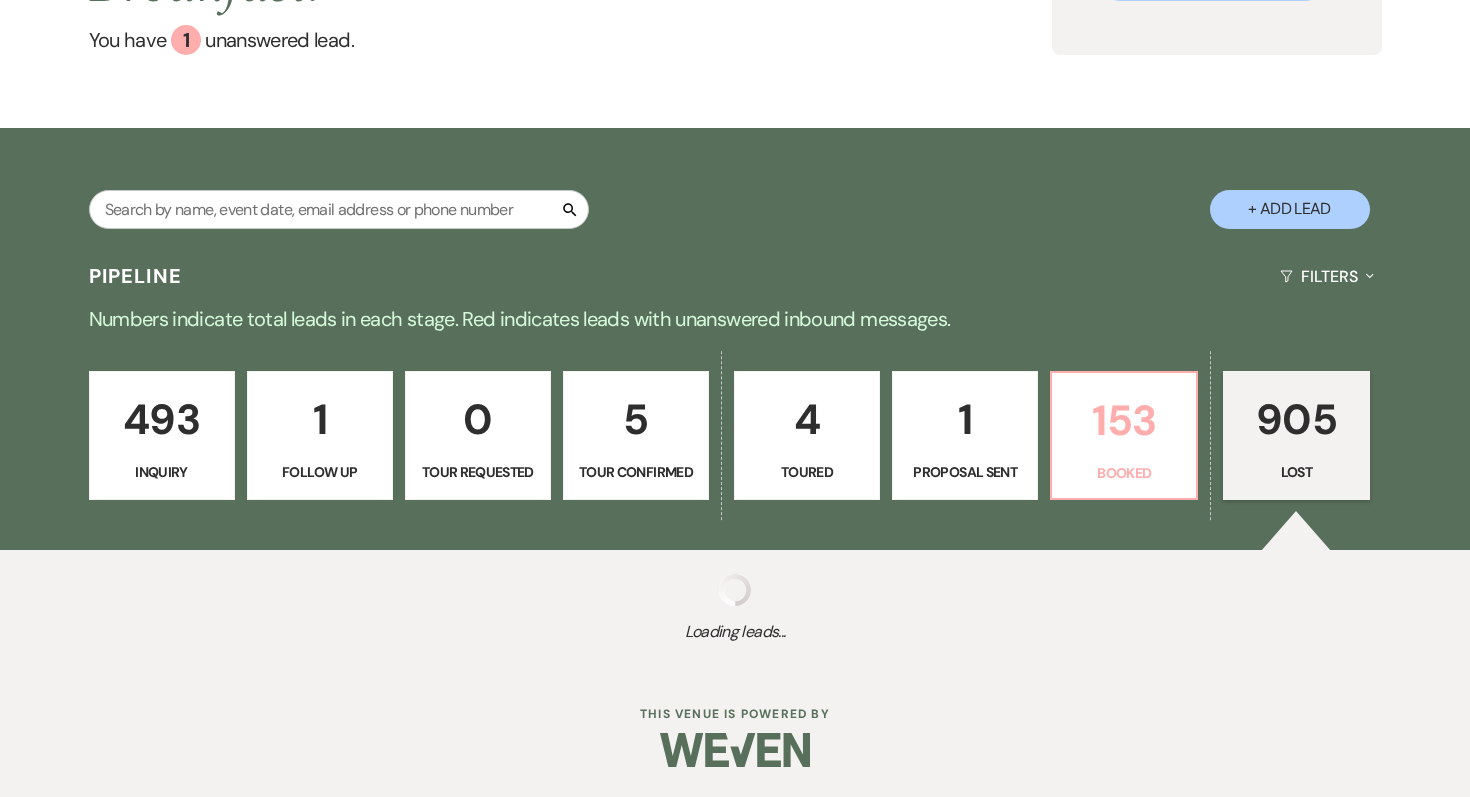 select on "5" 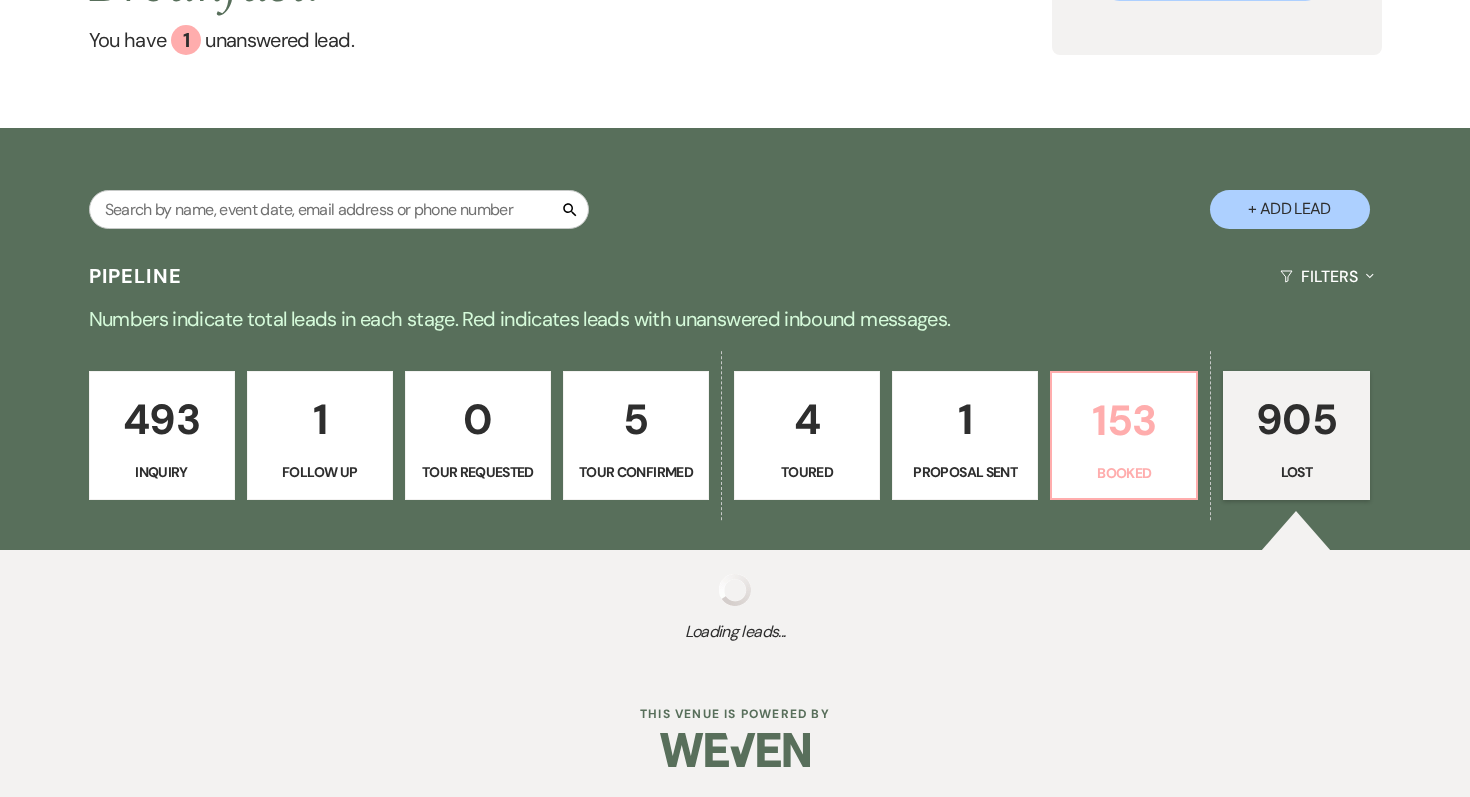 select on "8" 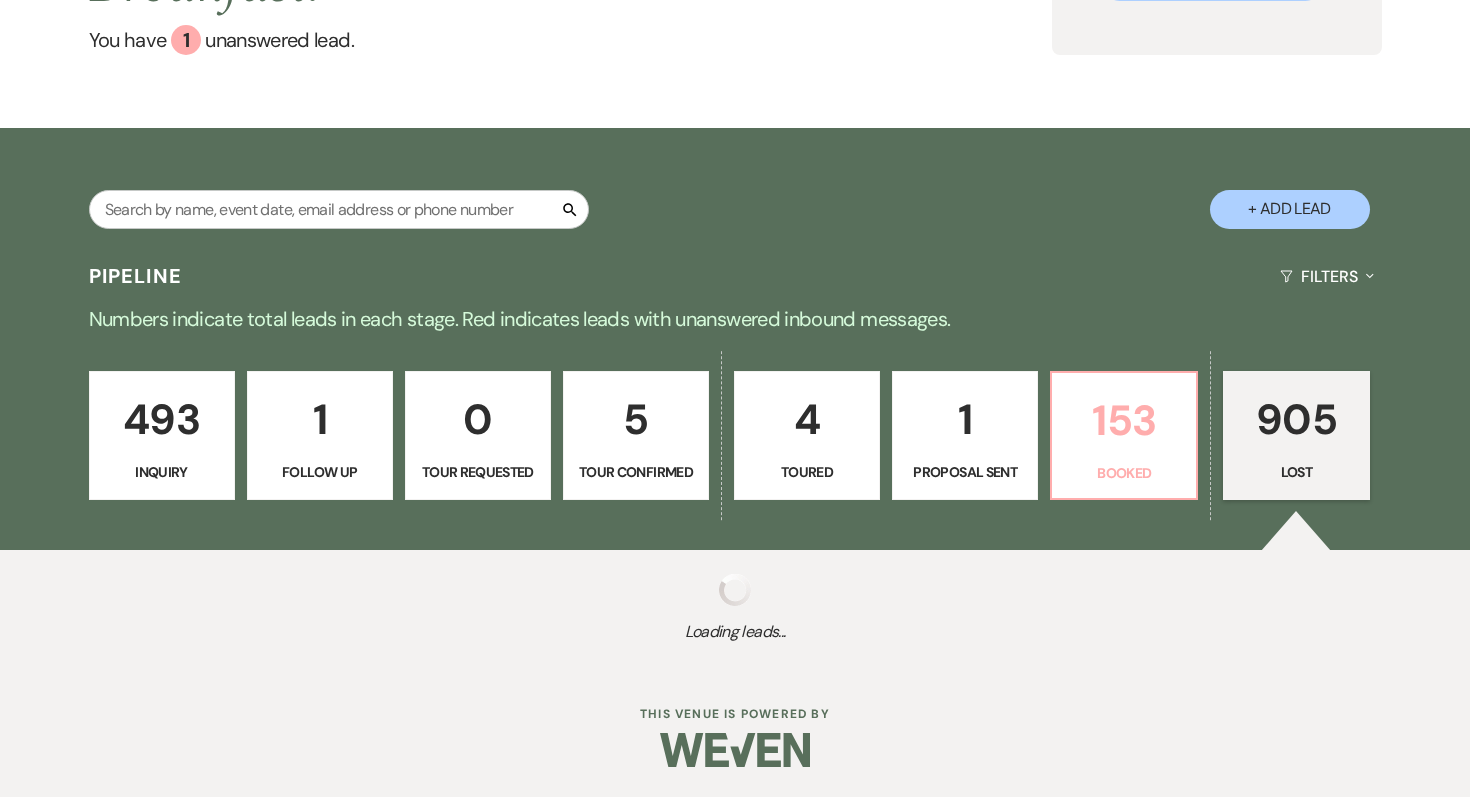 select on "5" 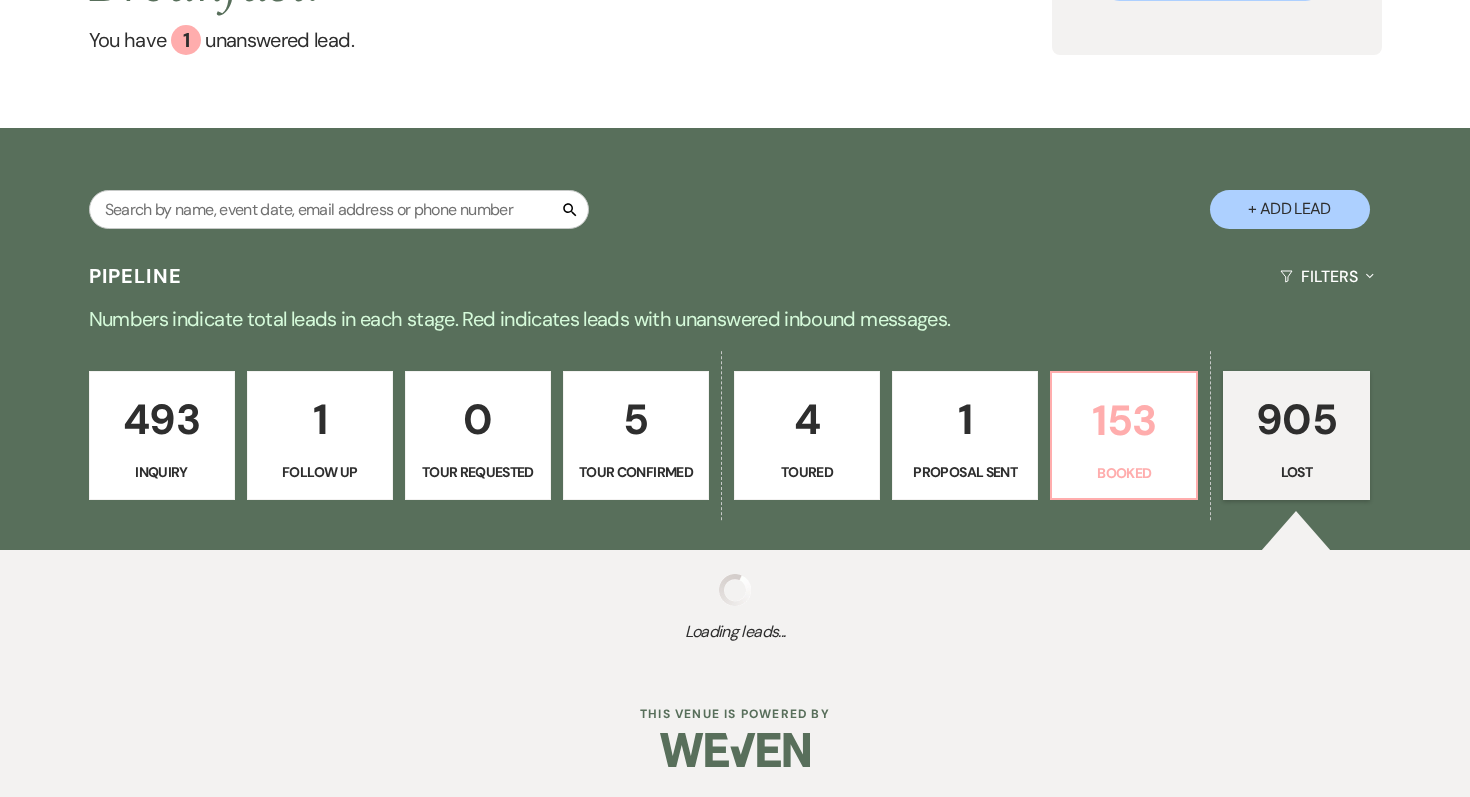 select on "8" 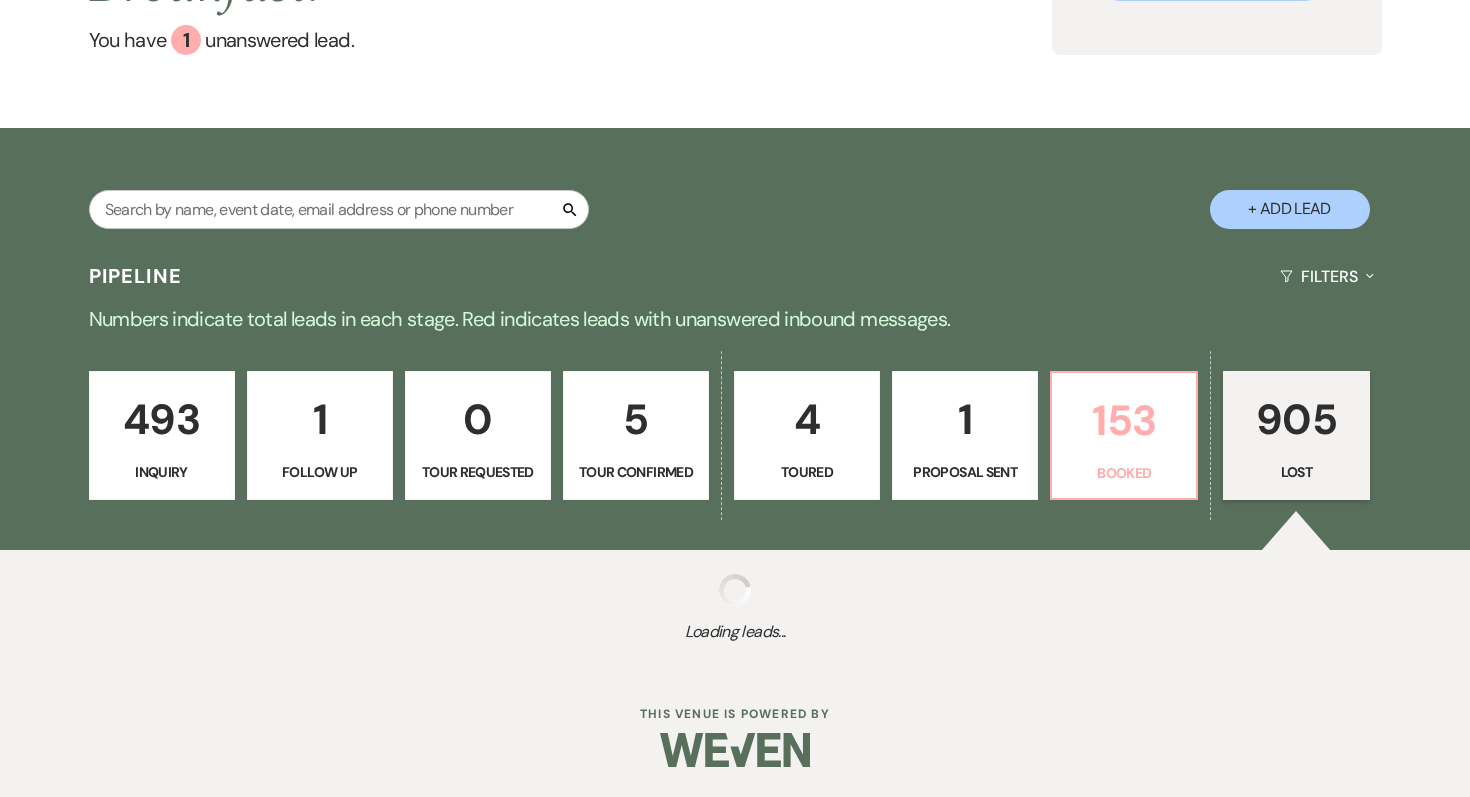 select on "10" 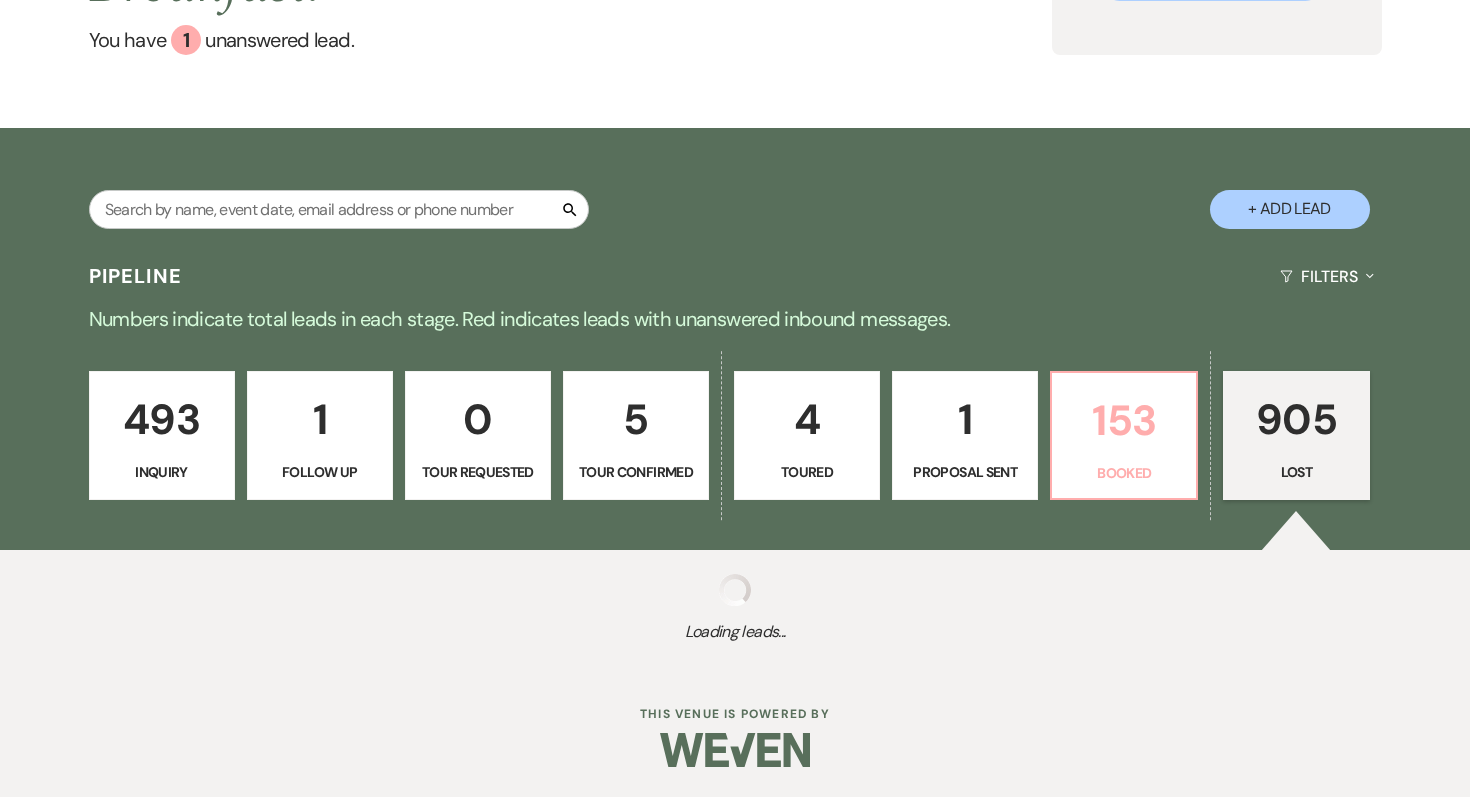 select on "8" 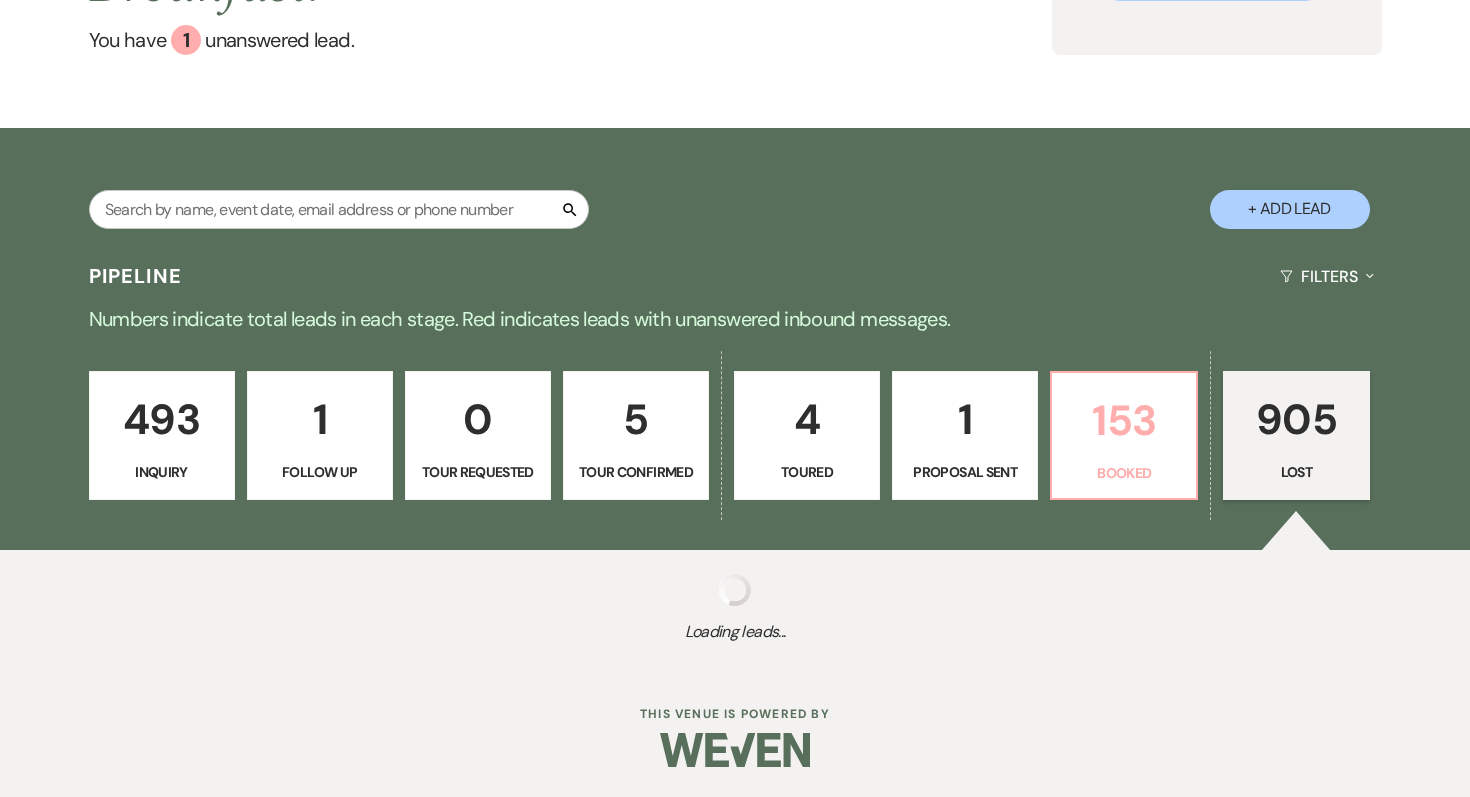 select on "5" 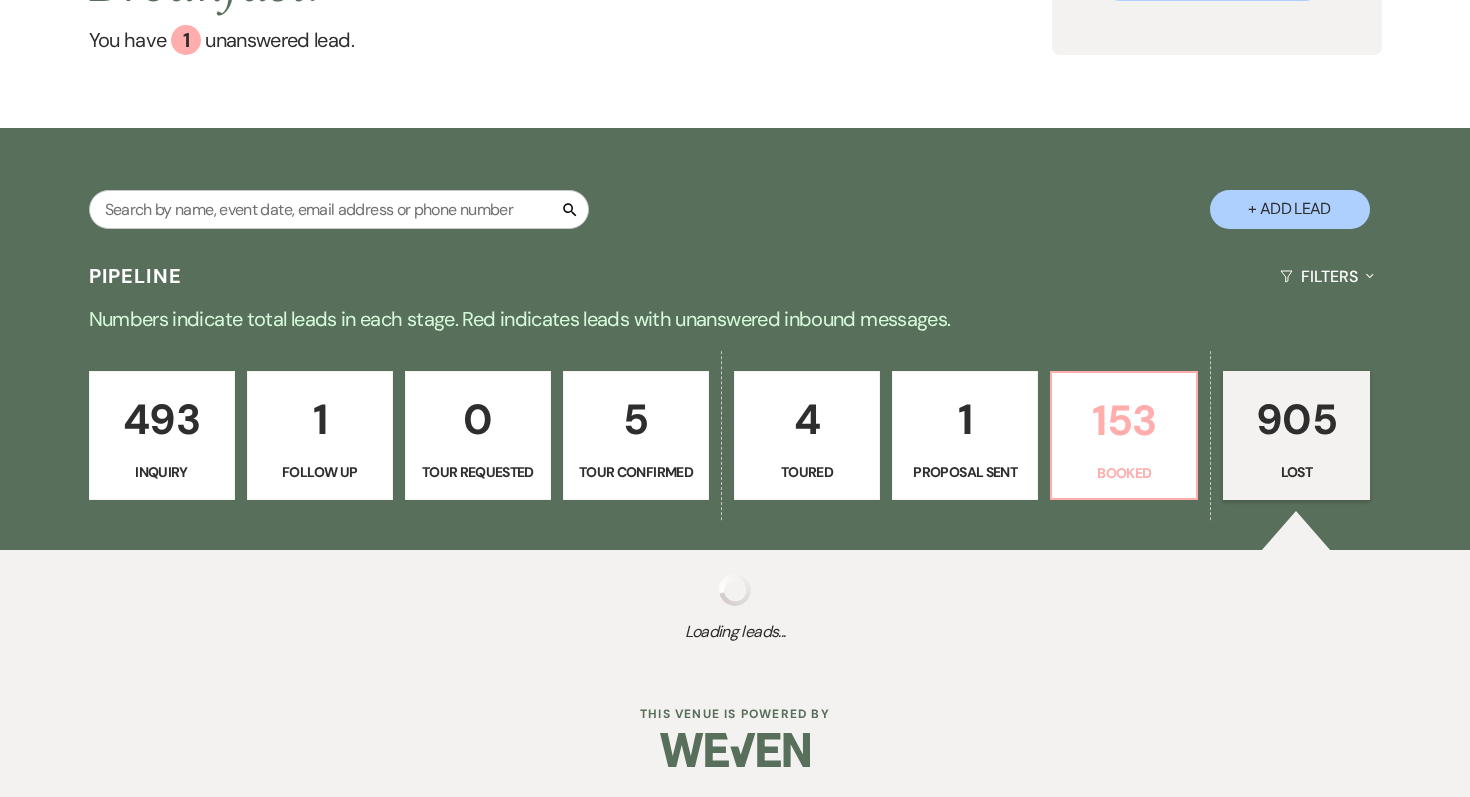 select on "8" 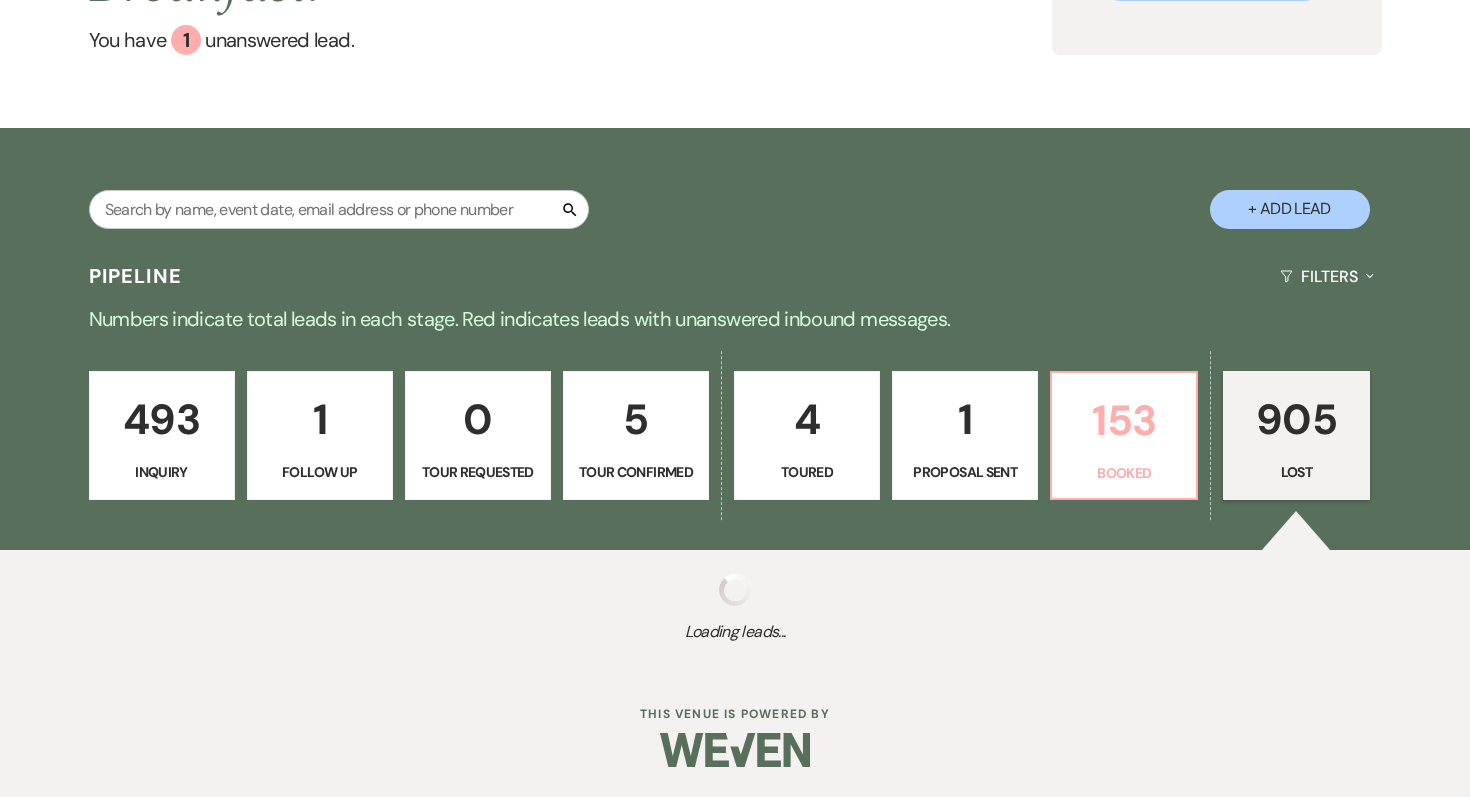 select on "1" 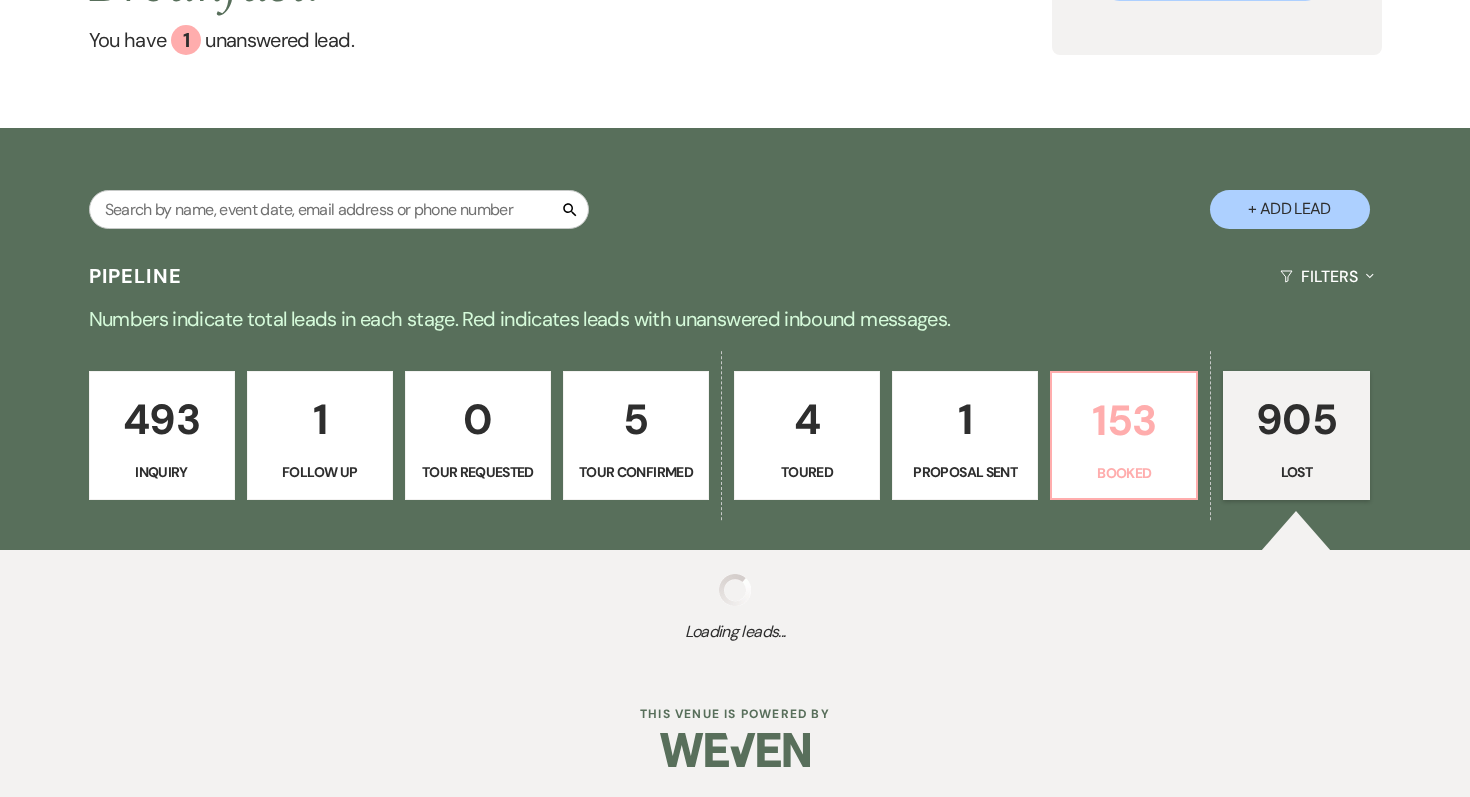 select on "8" 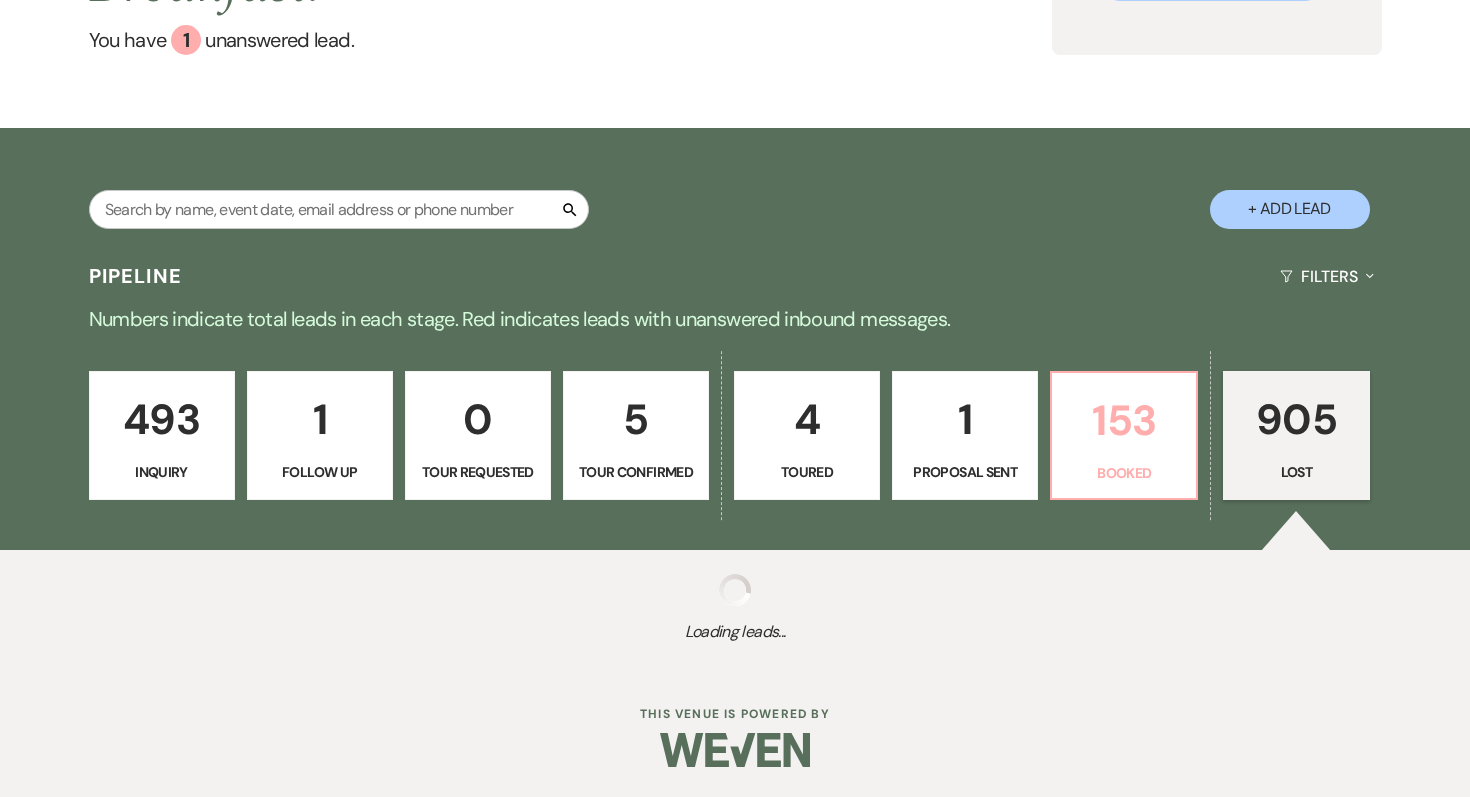 select on "5" 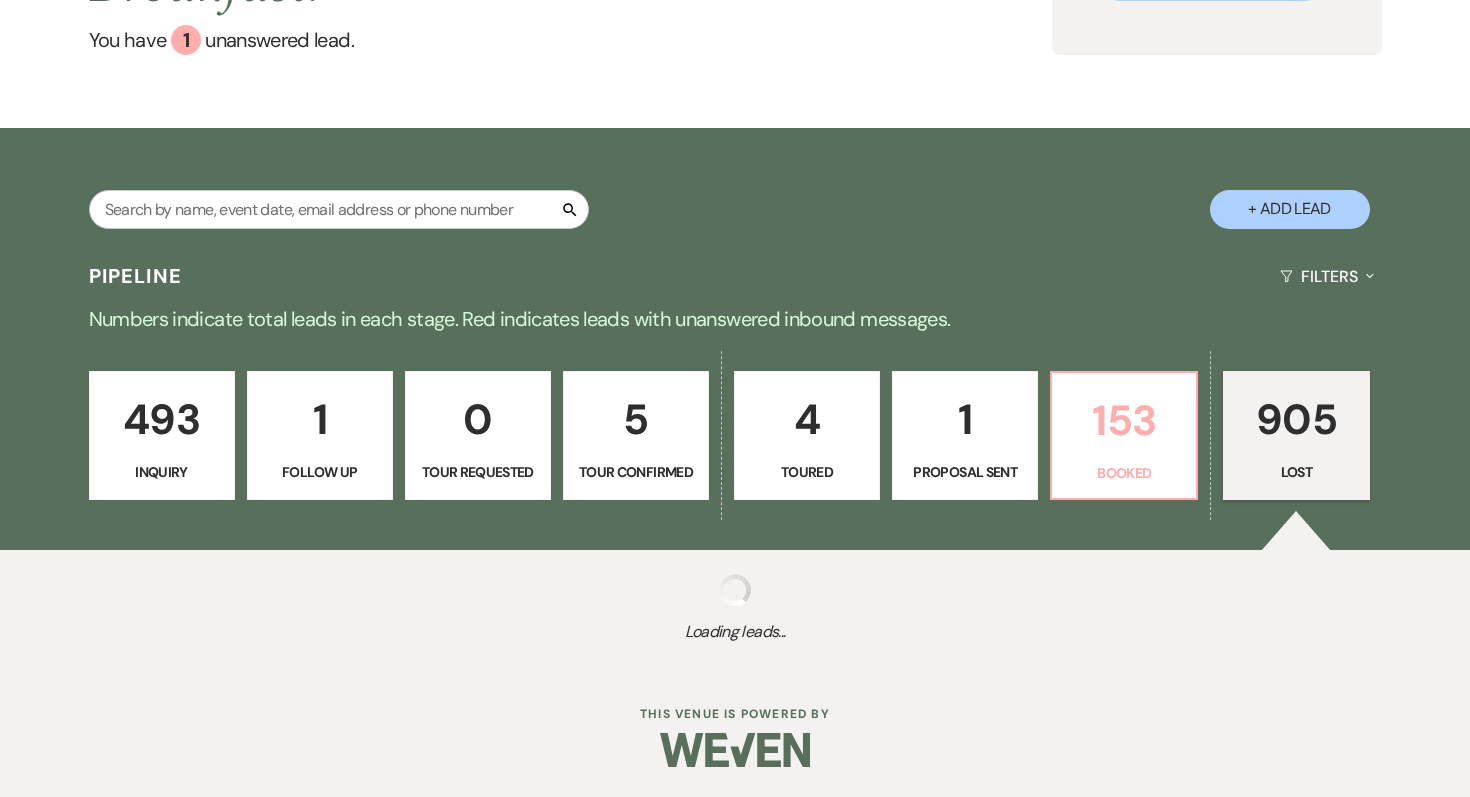 select on "8" 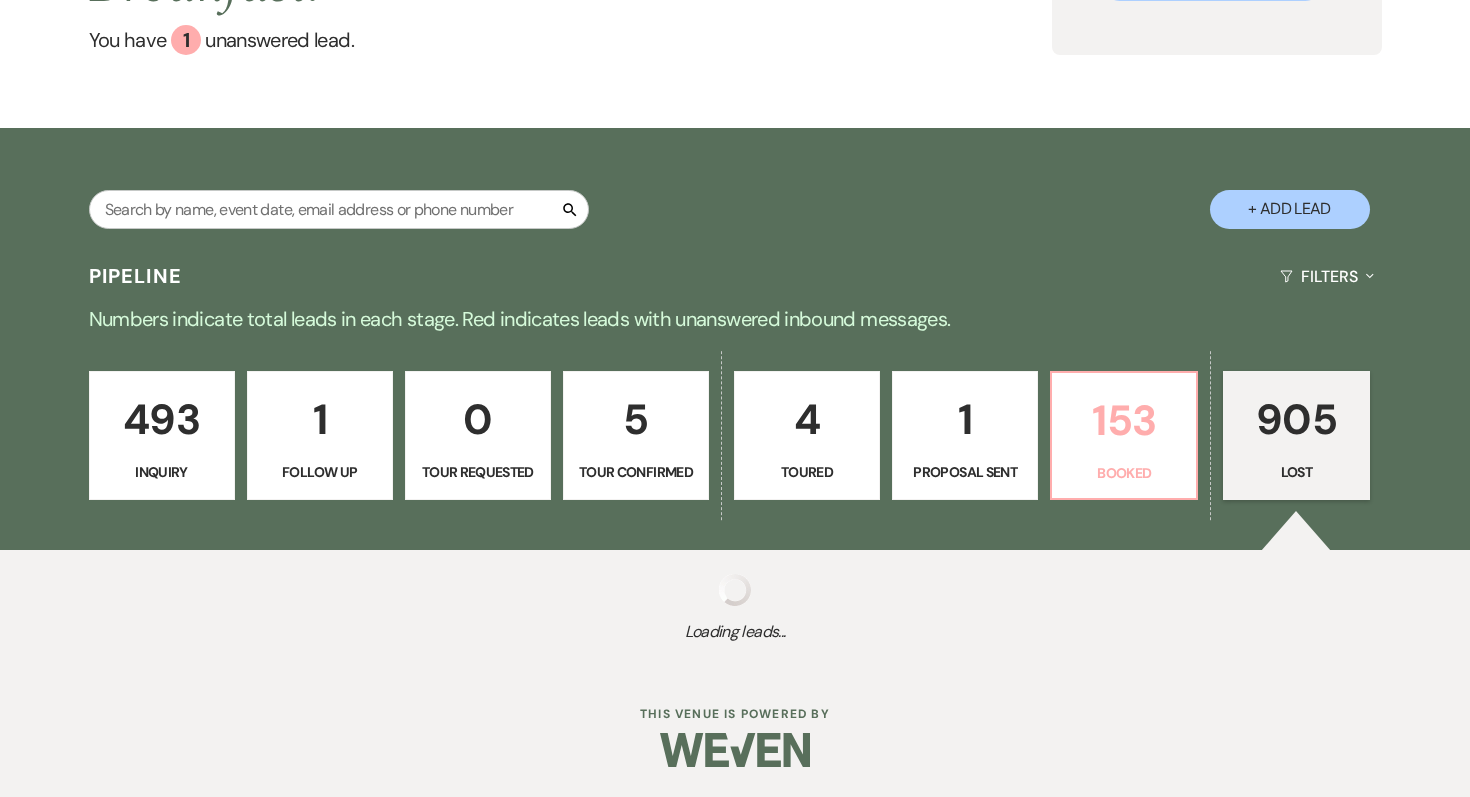 select on "5" 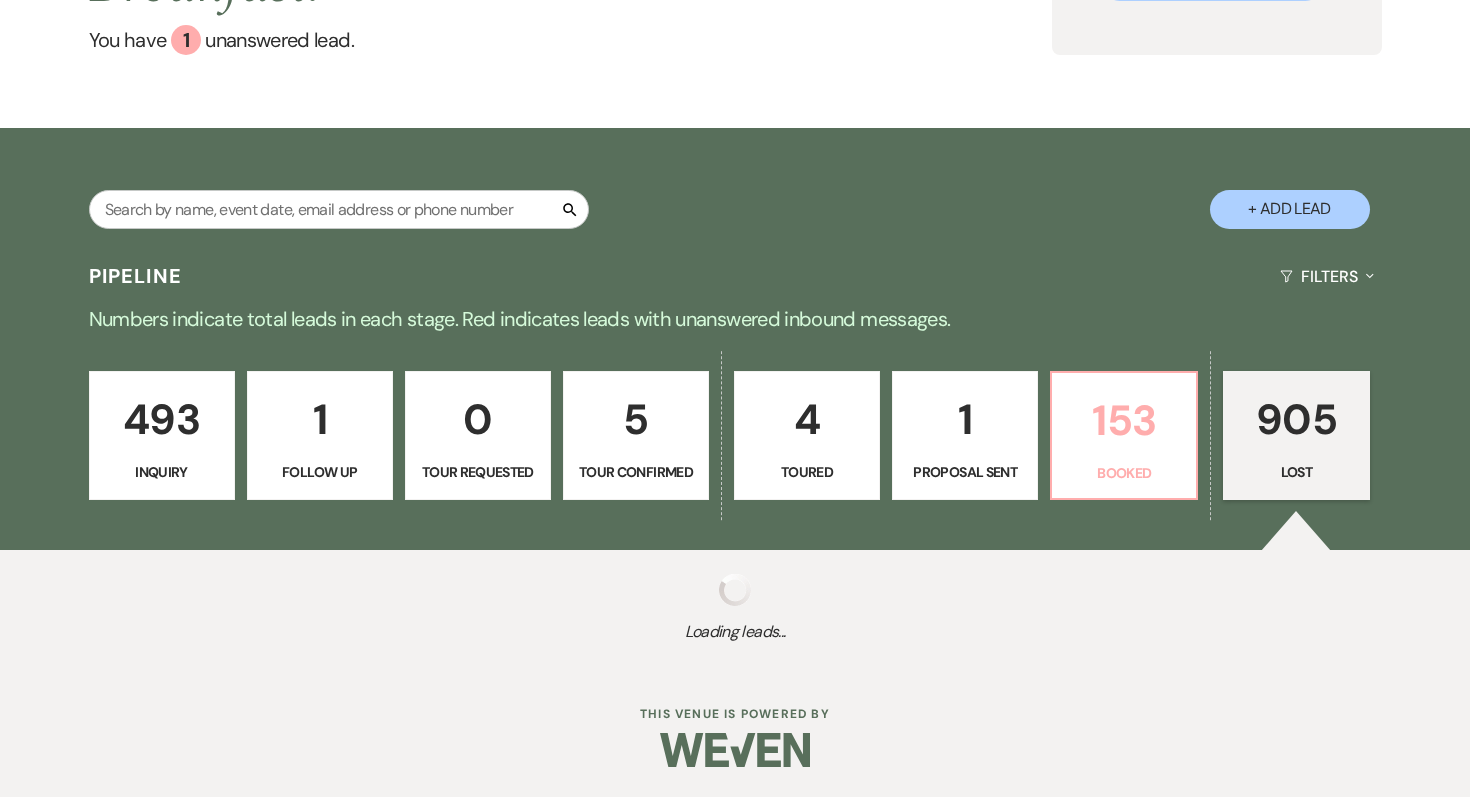 select on "8" 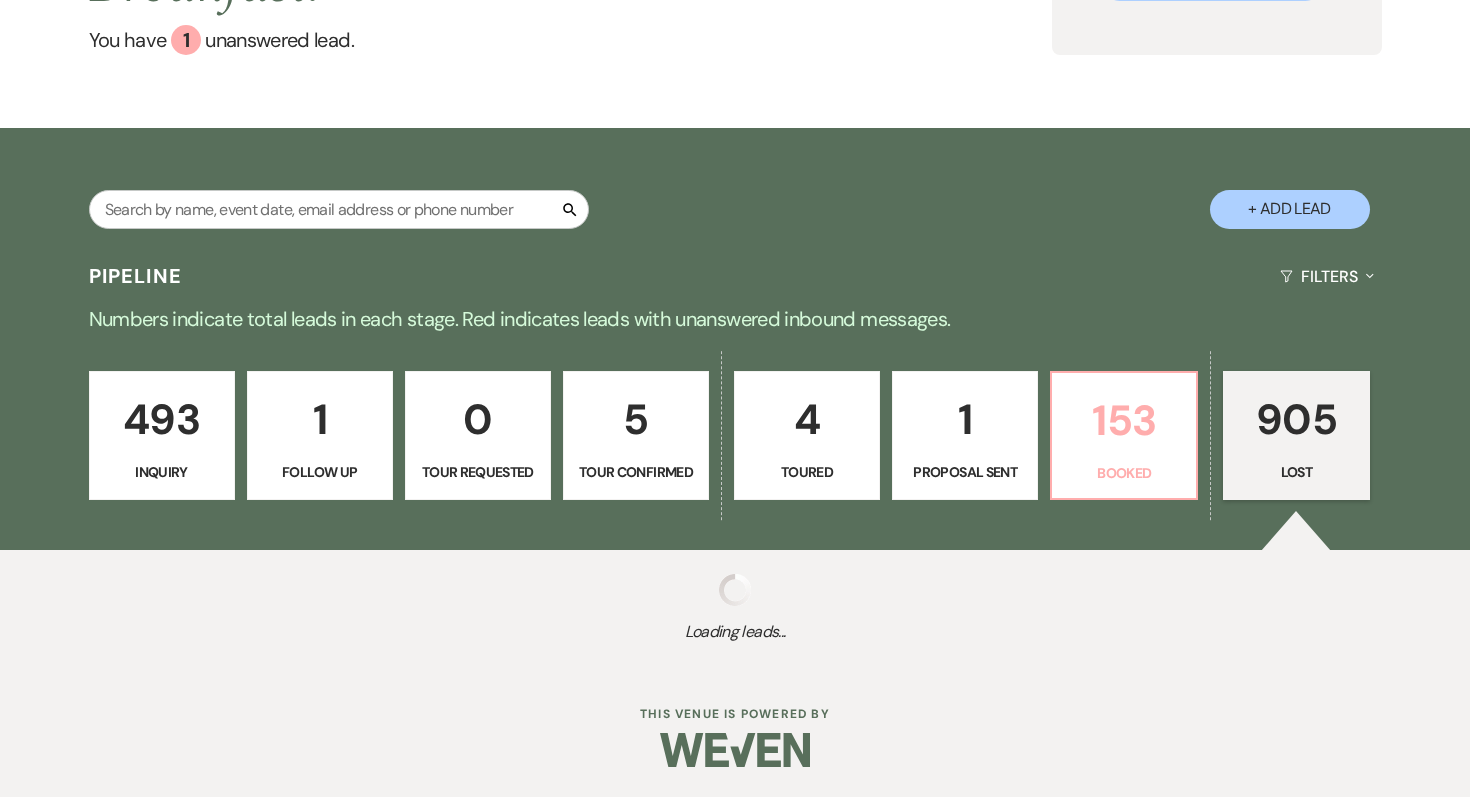 select on "5" 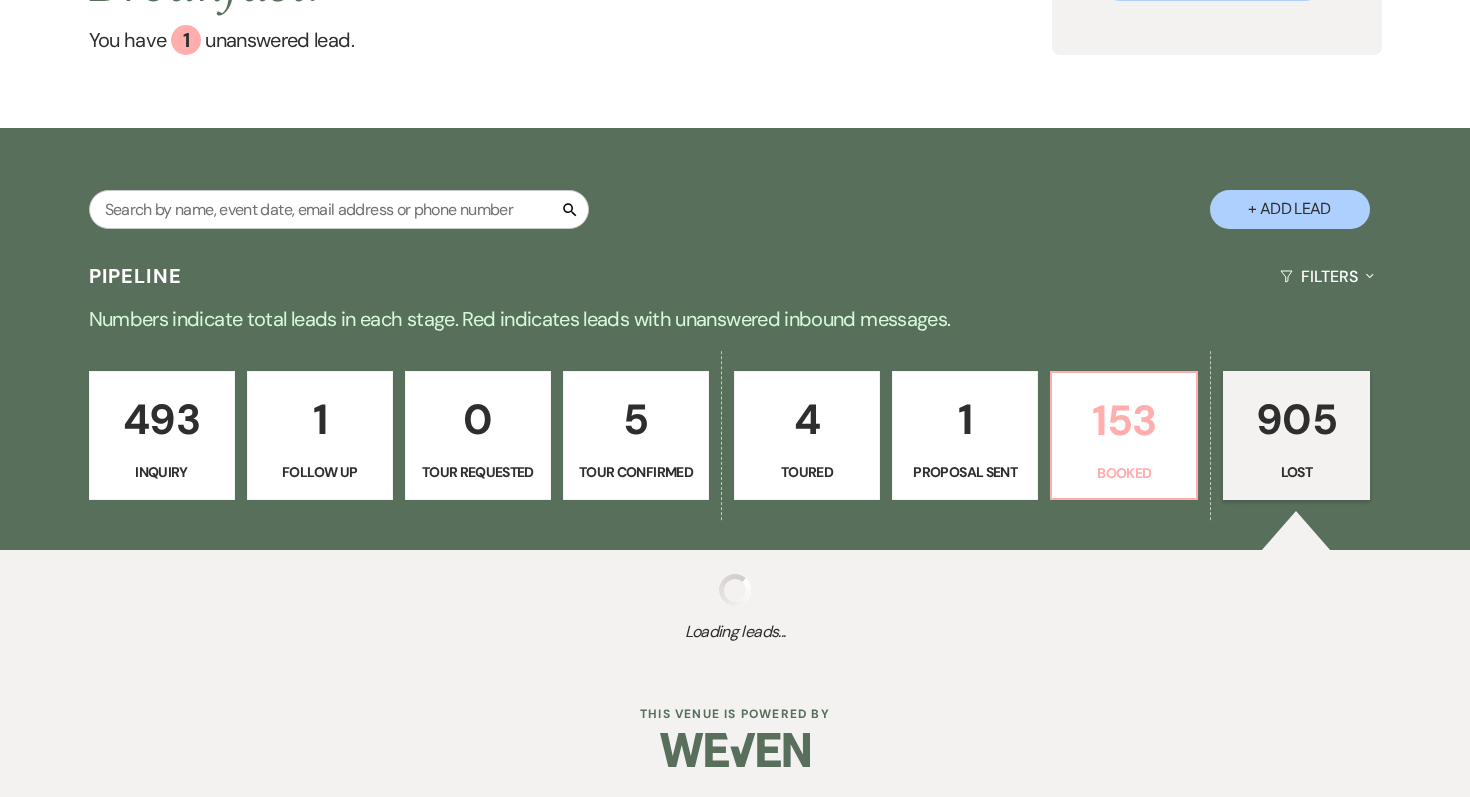 select on "8" 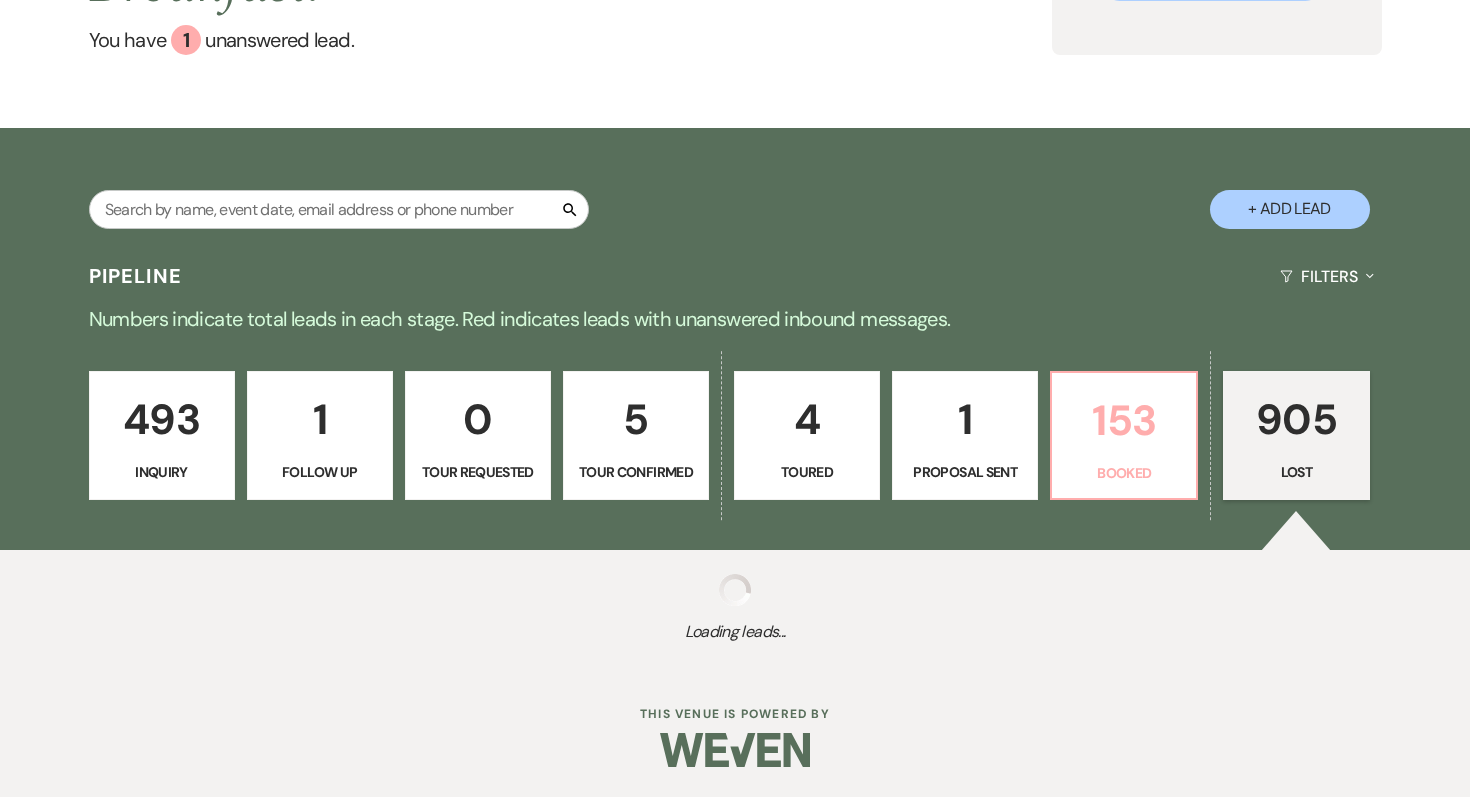 select on "10" 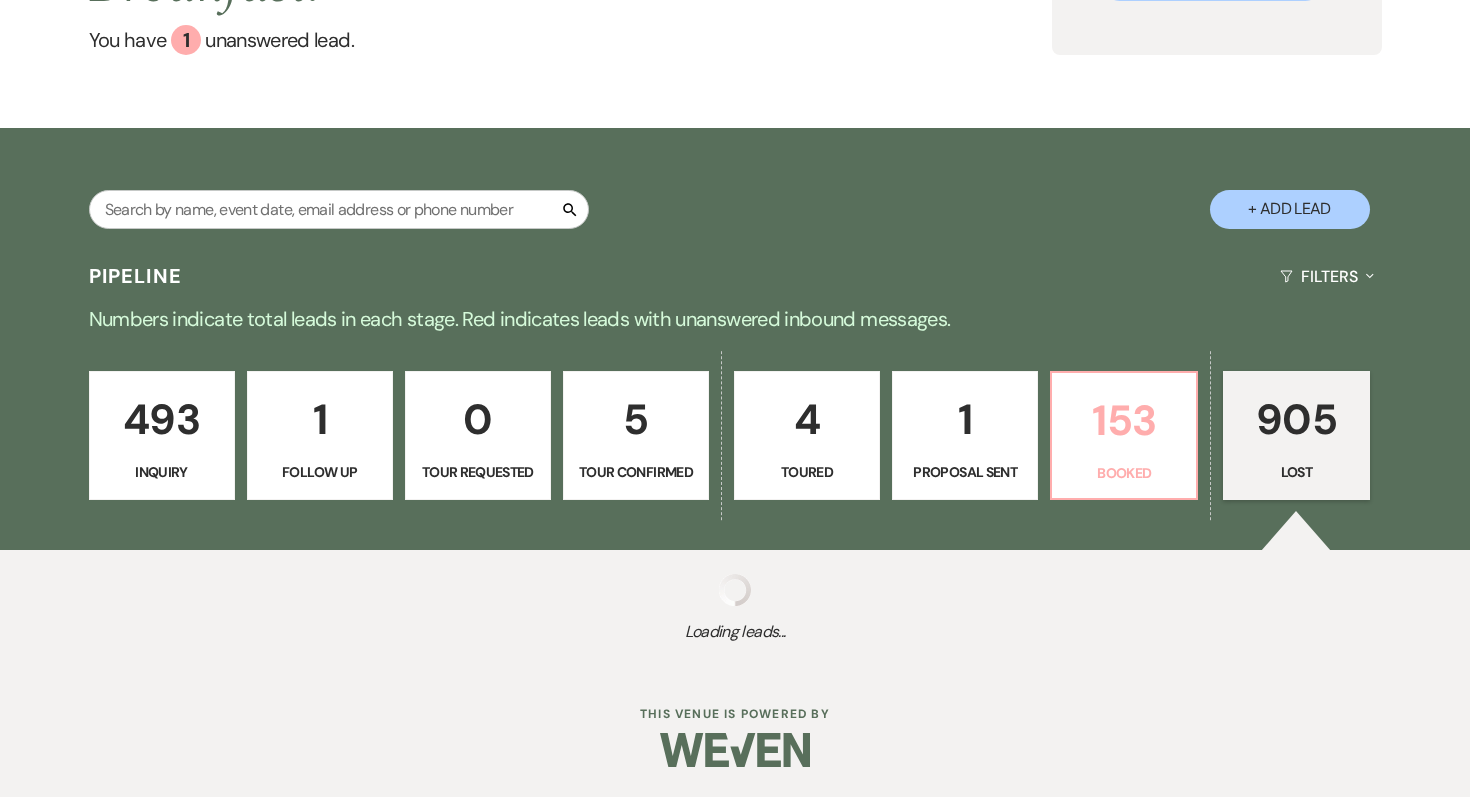 select on "8" 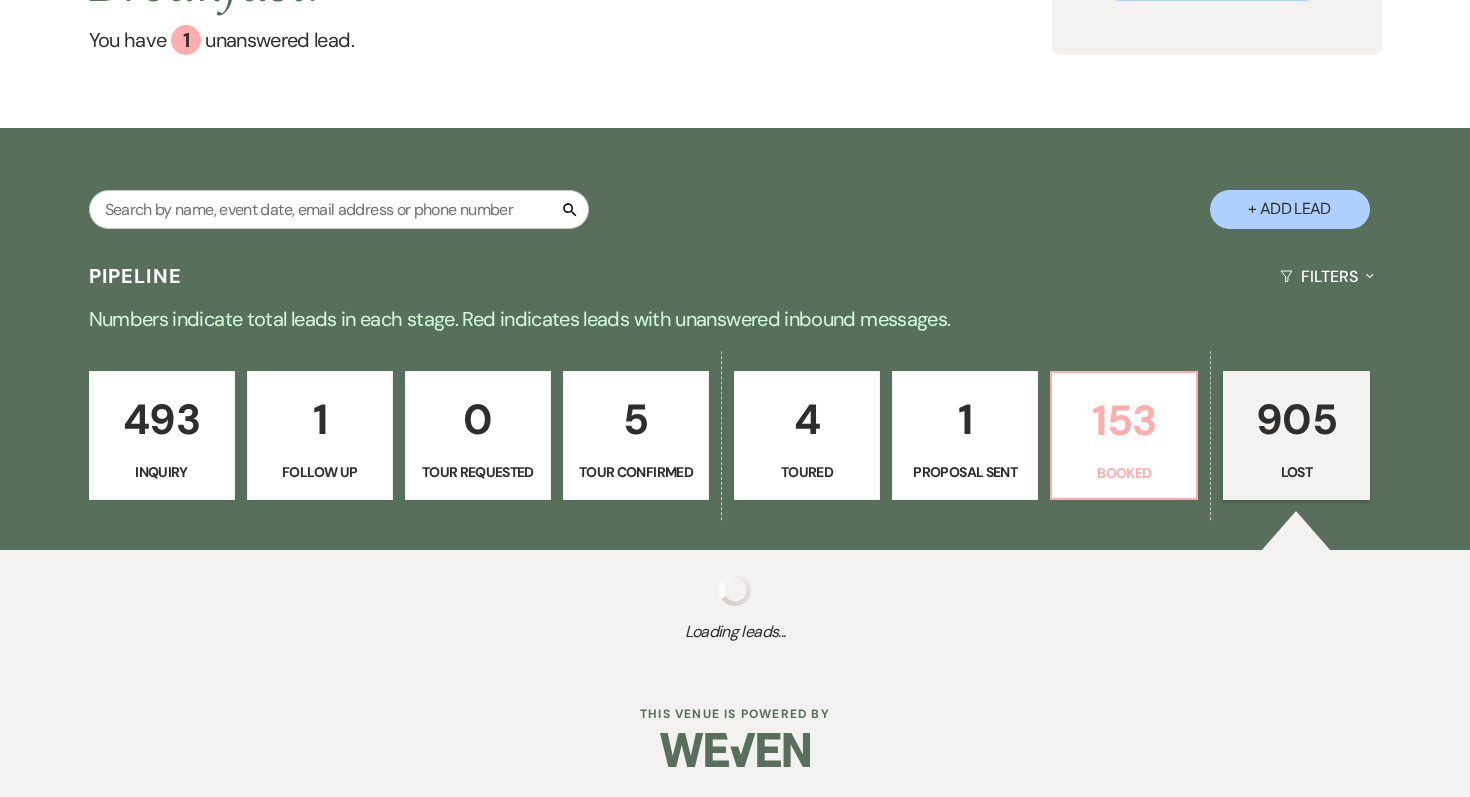 select on "5" 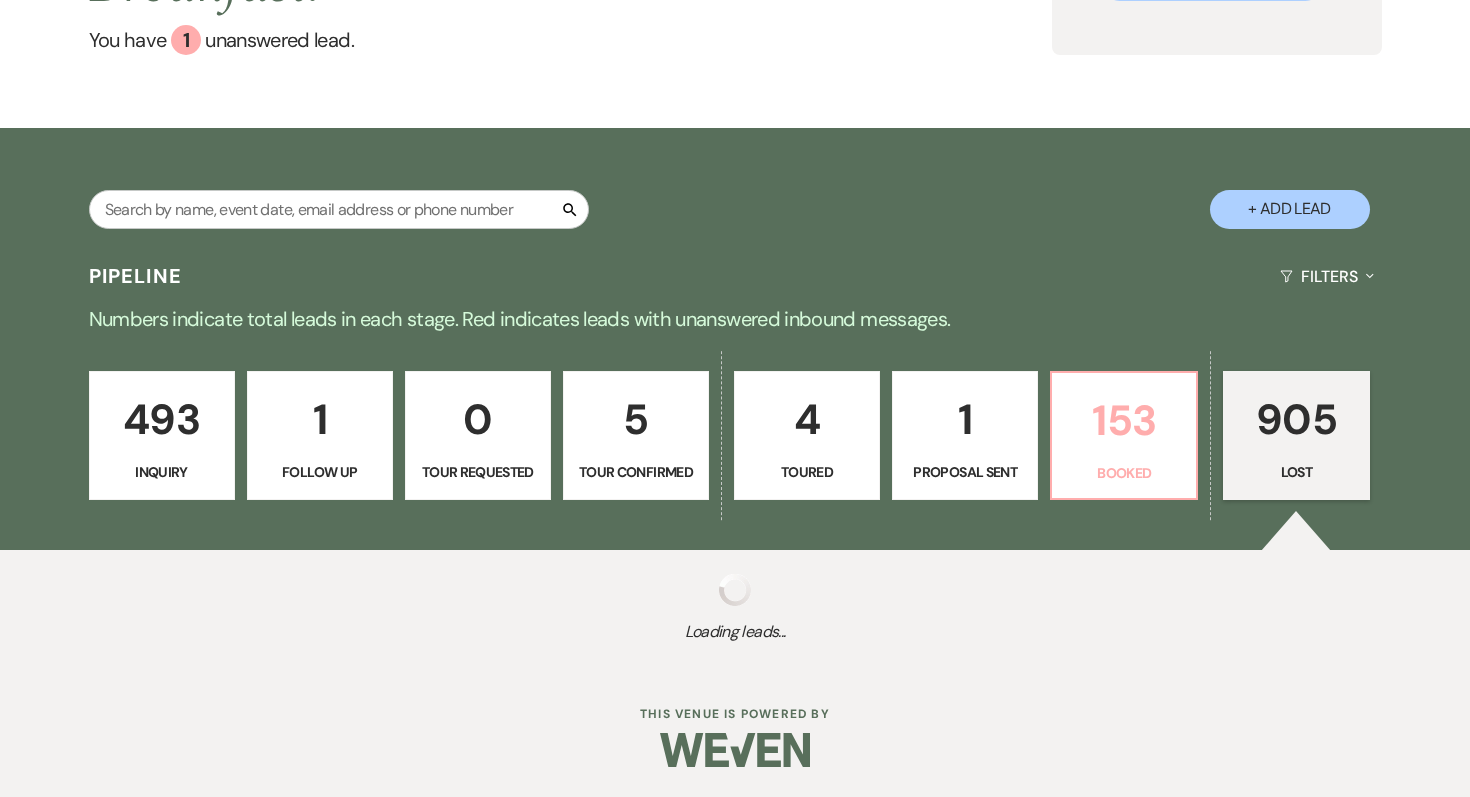 select on "8" 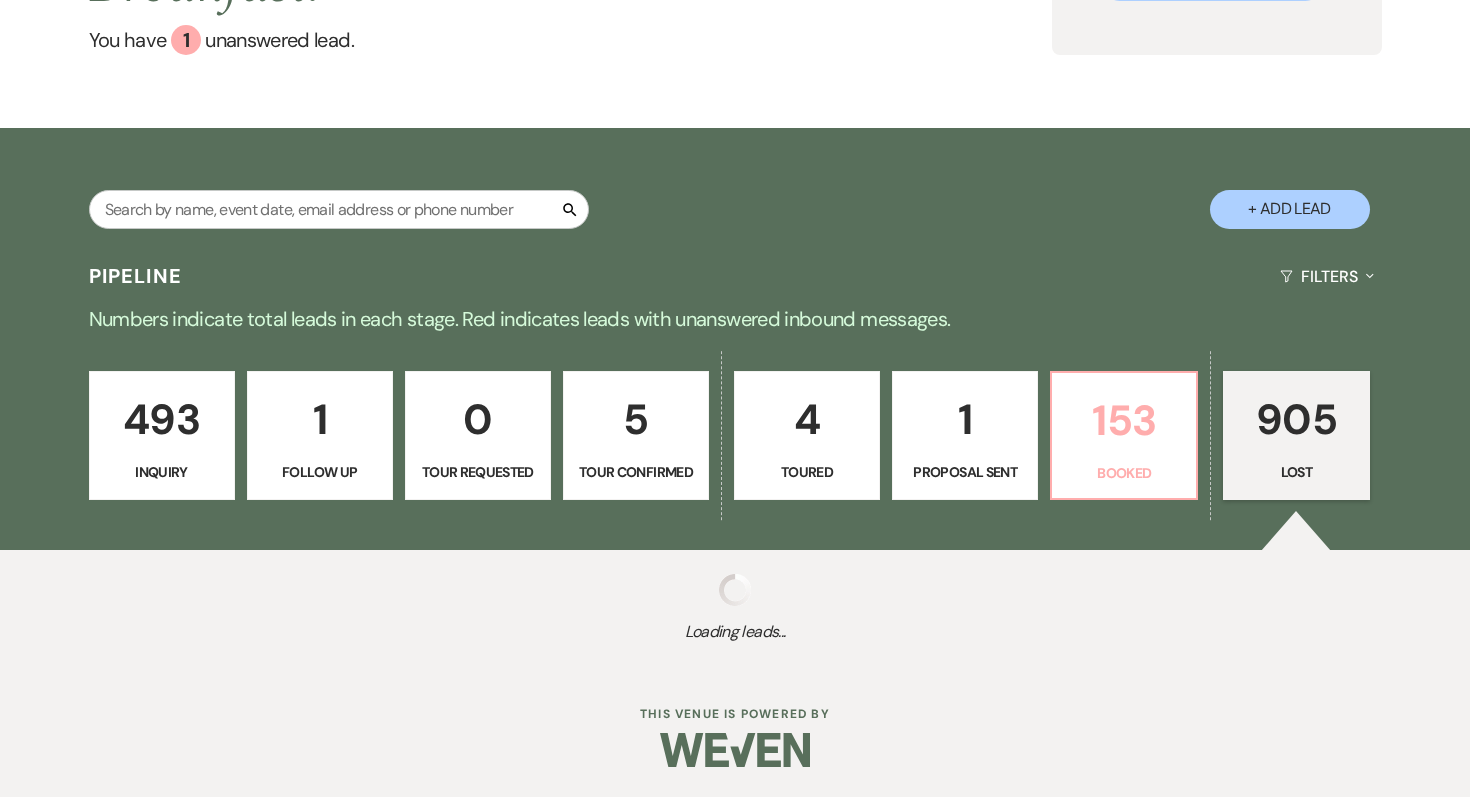 select on "5" 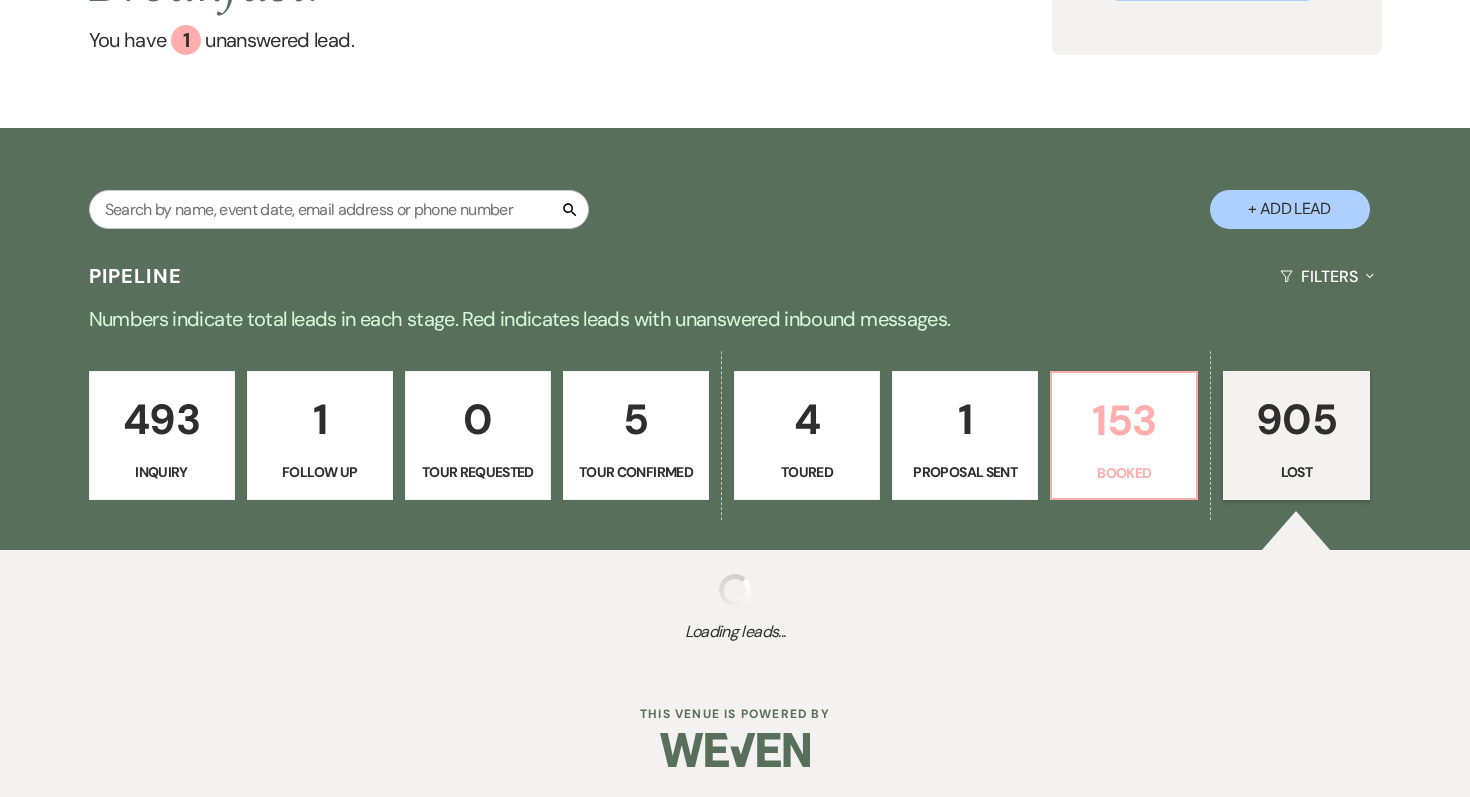 select on "8" 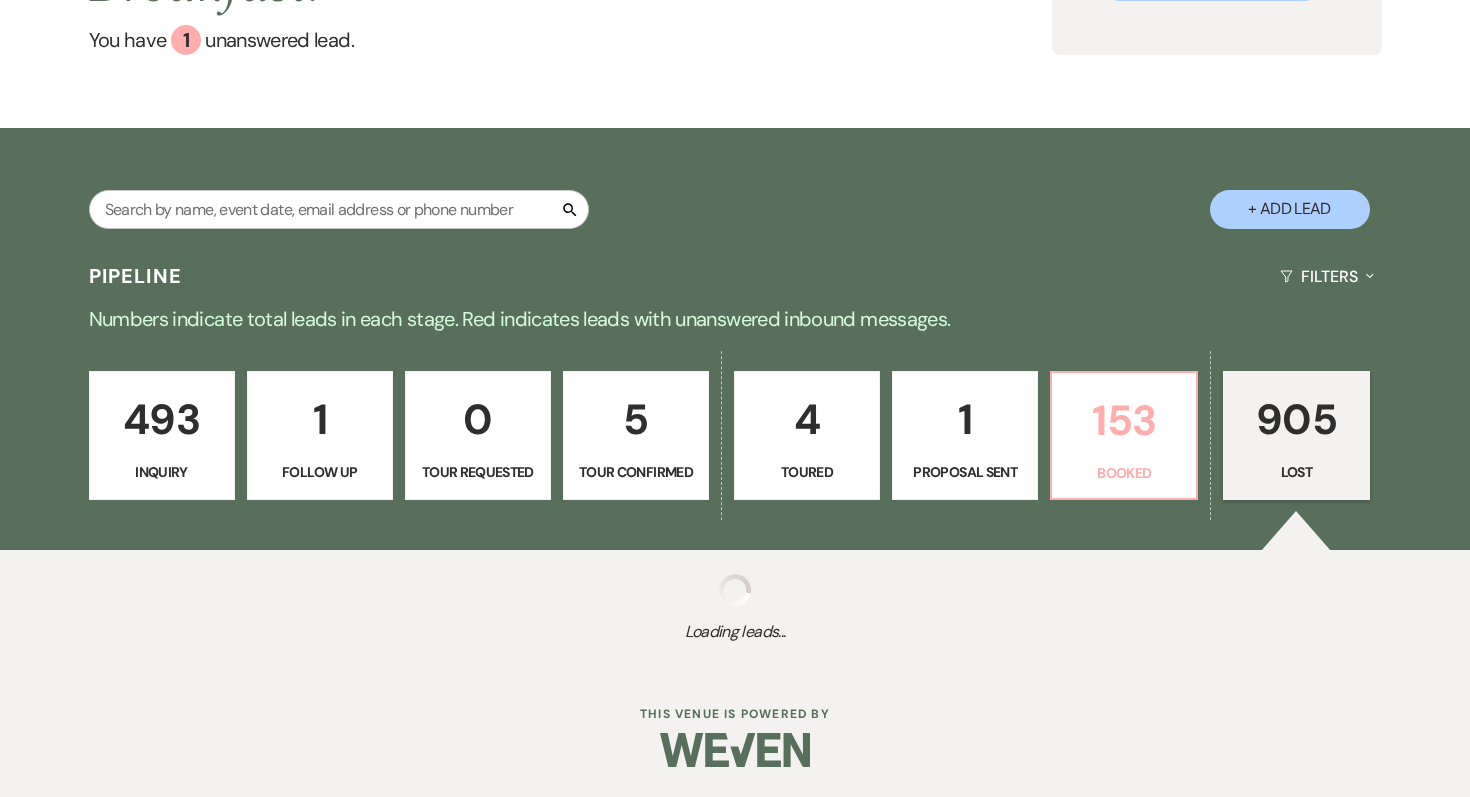 select on "5" 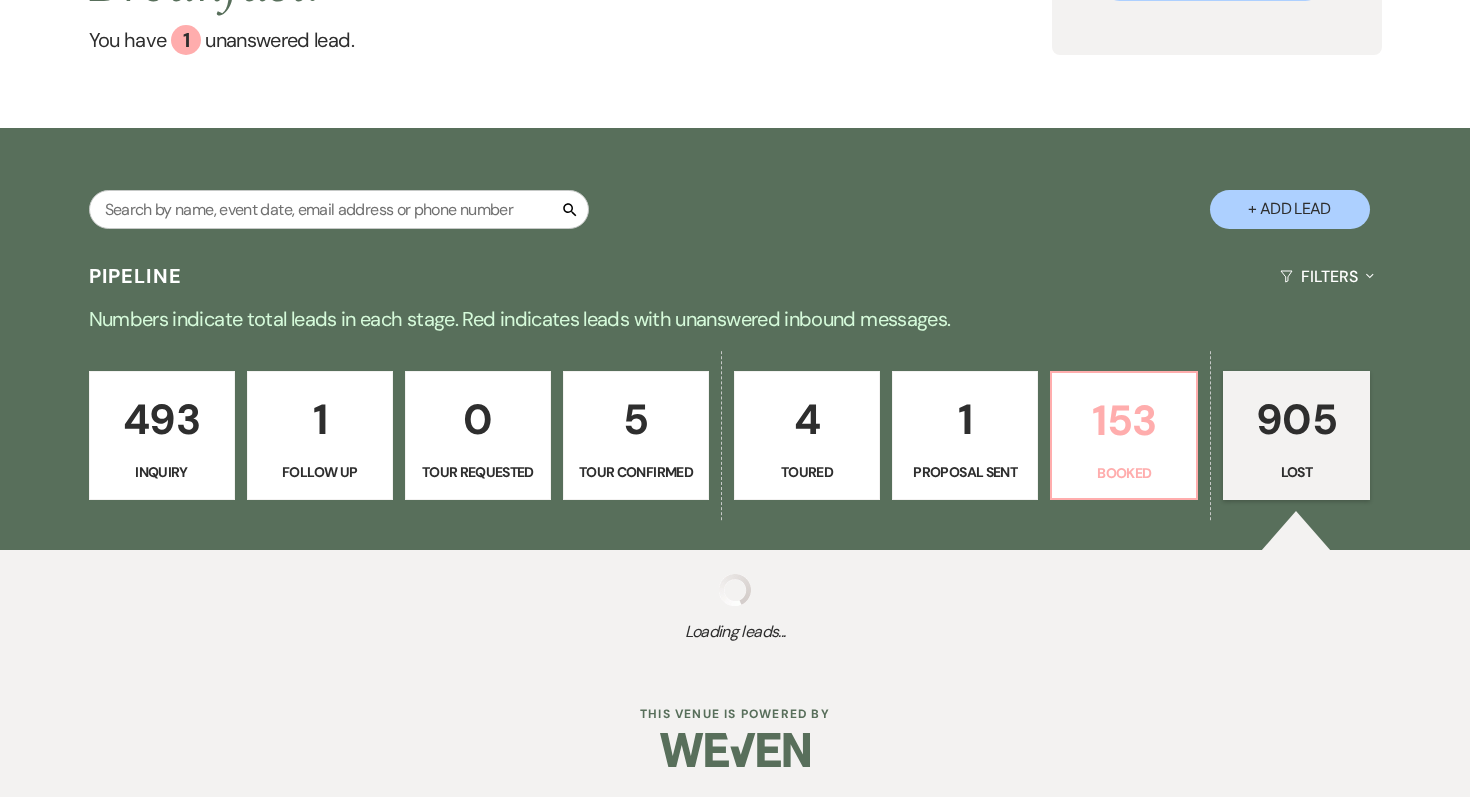 select on "8" 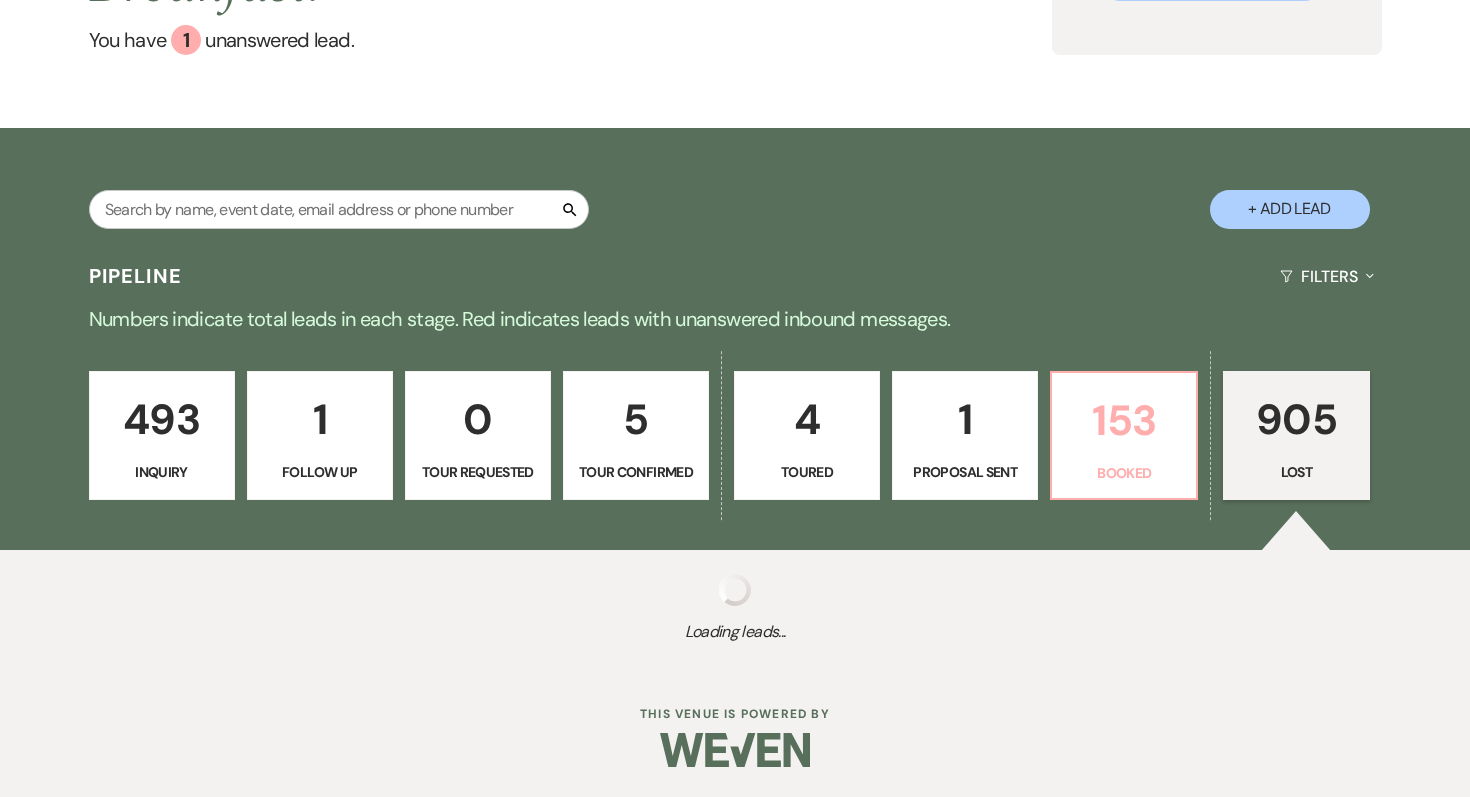 select on "5" 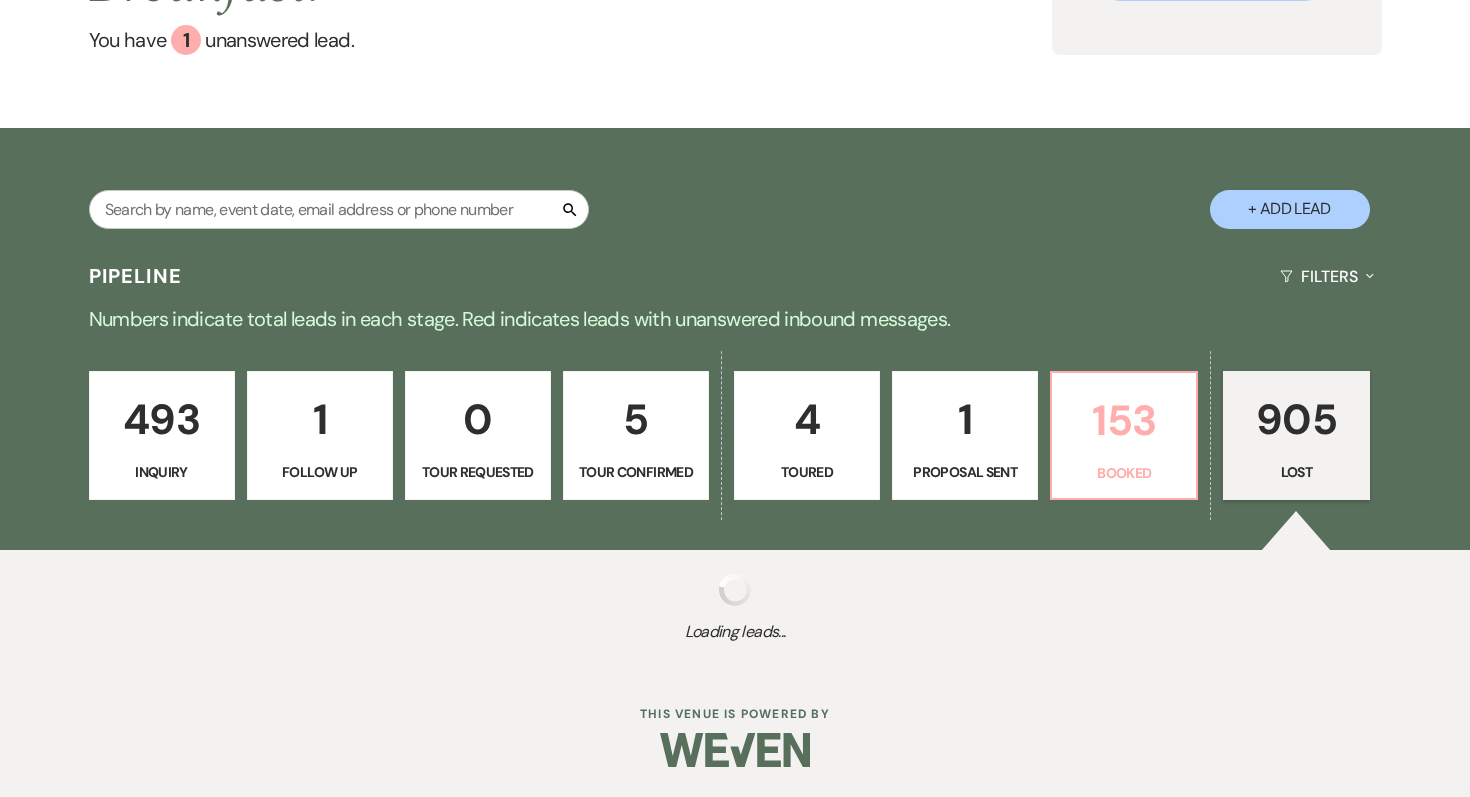 select on "8" 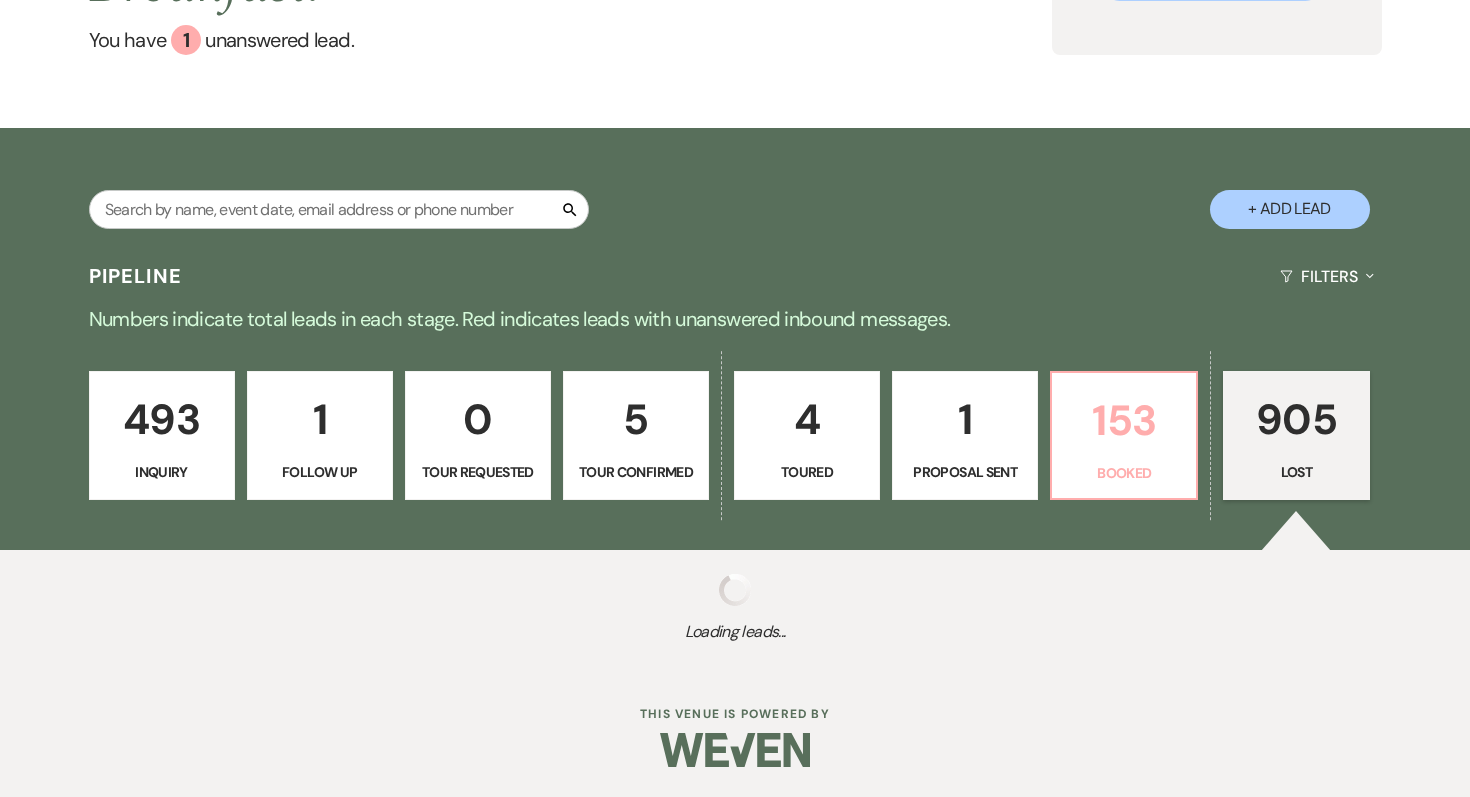 select on "5" 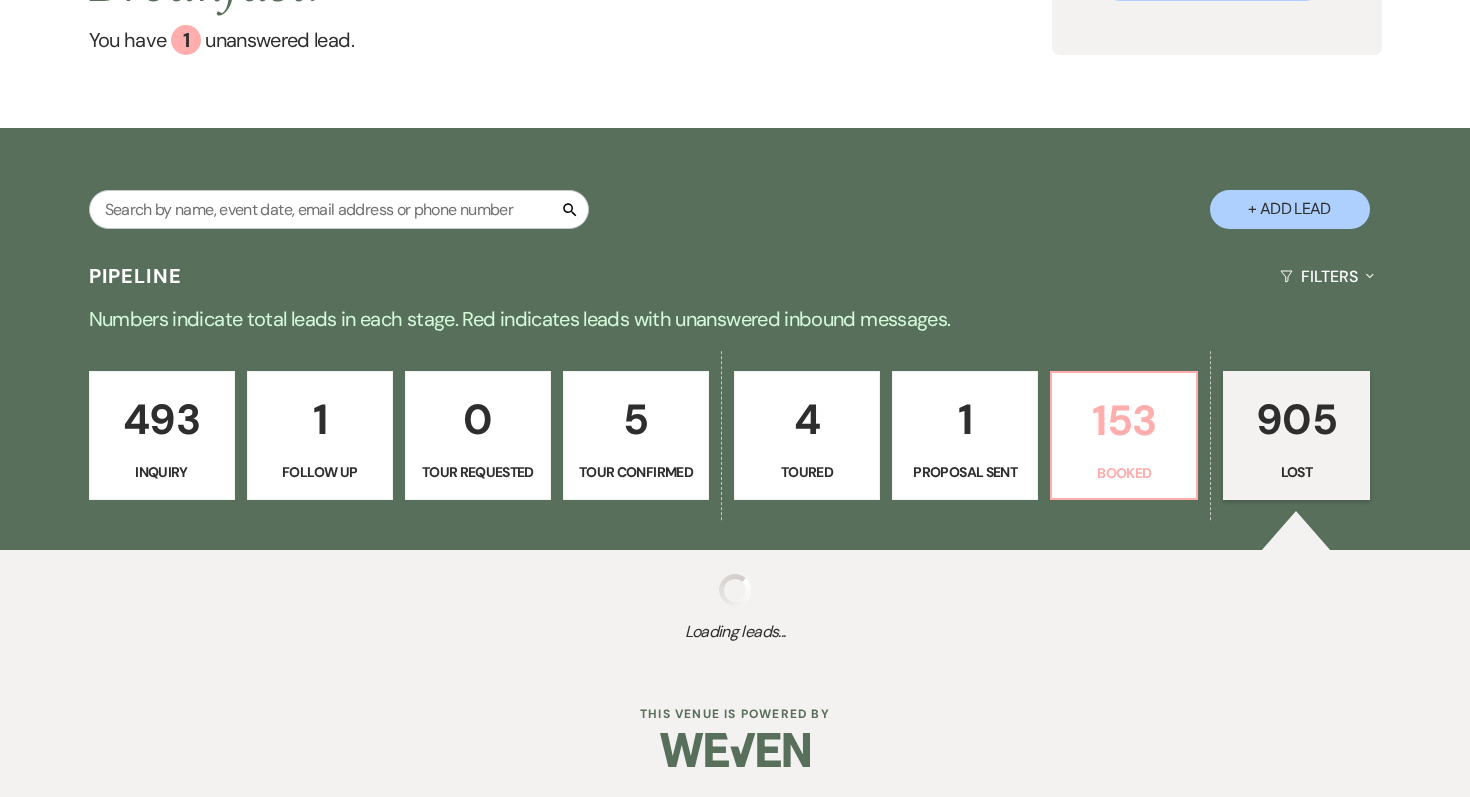 select on "8" 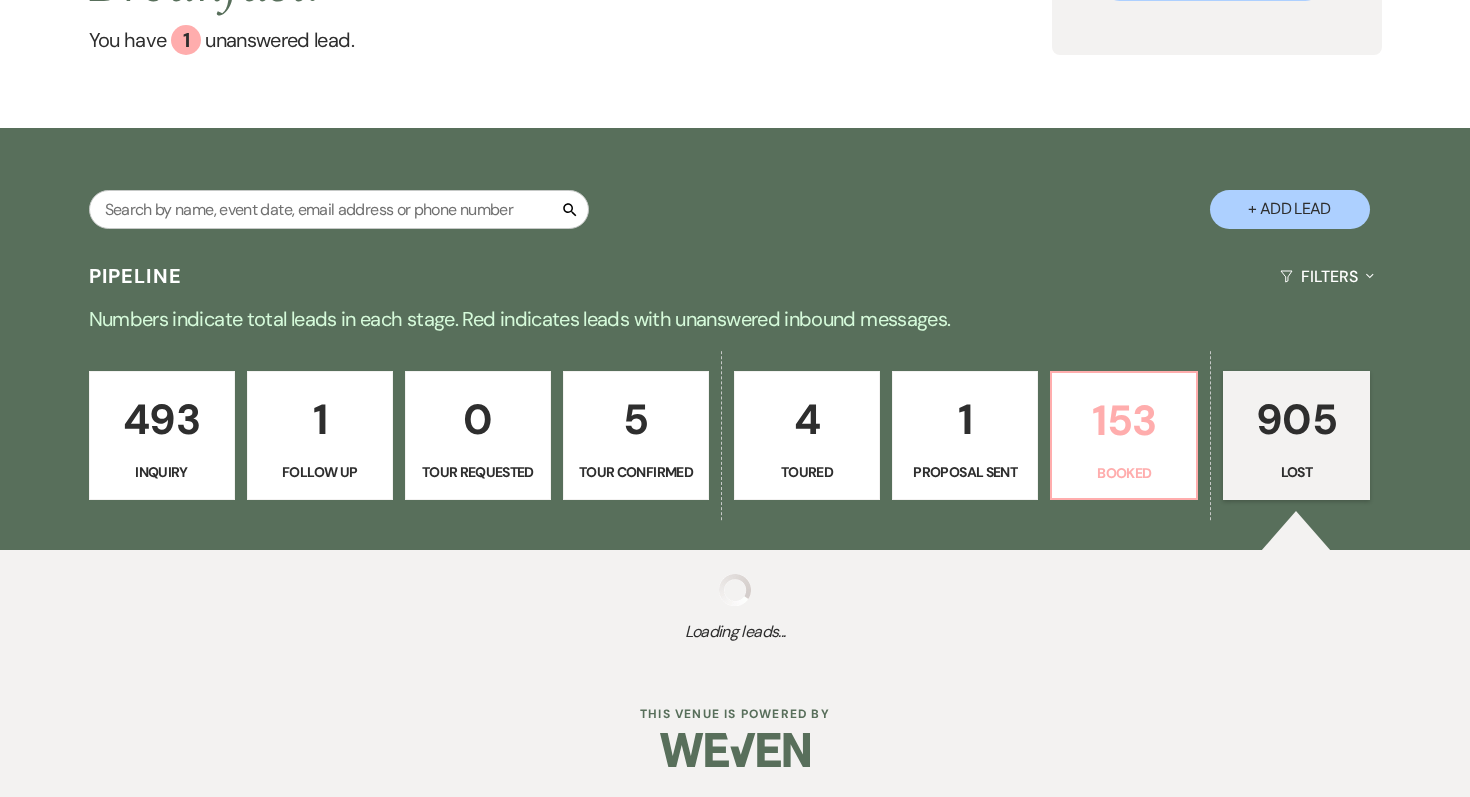 select on "5" 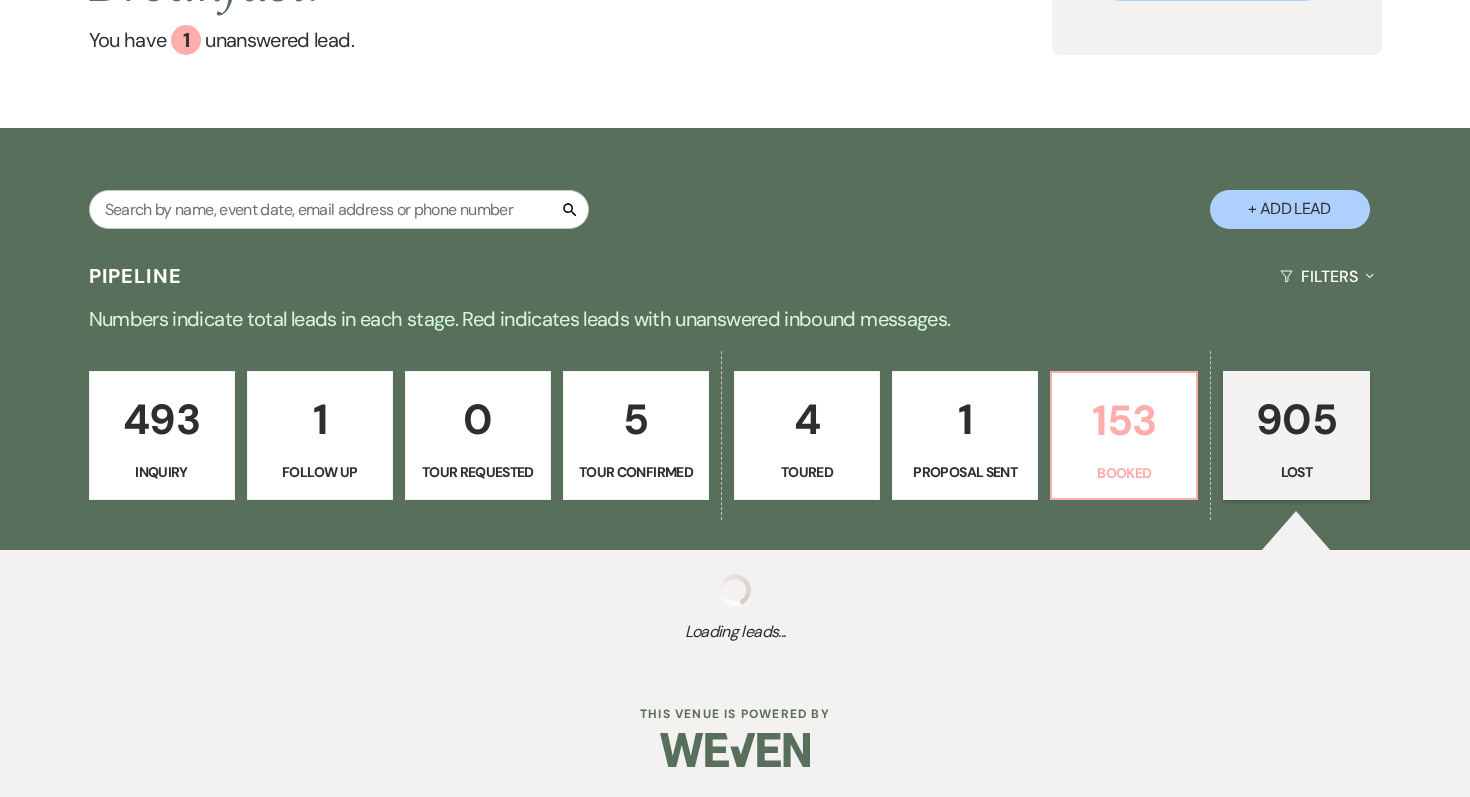 select on "8" 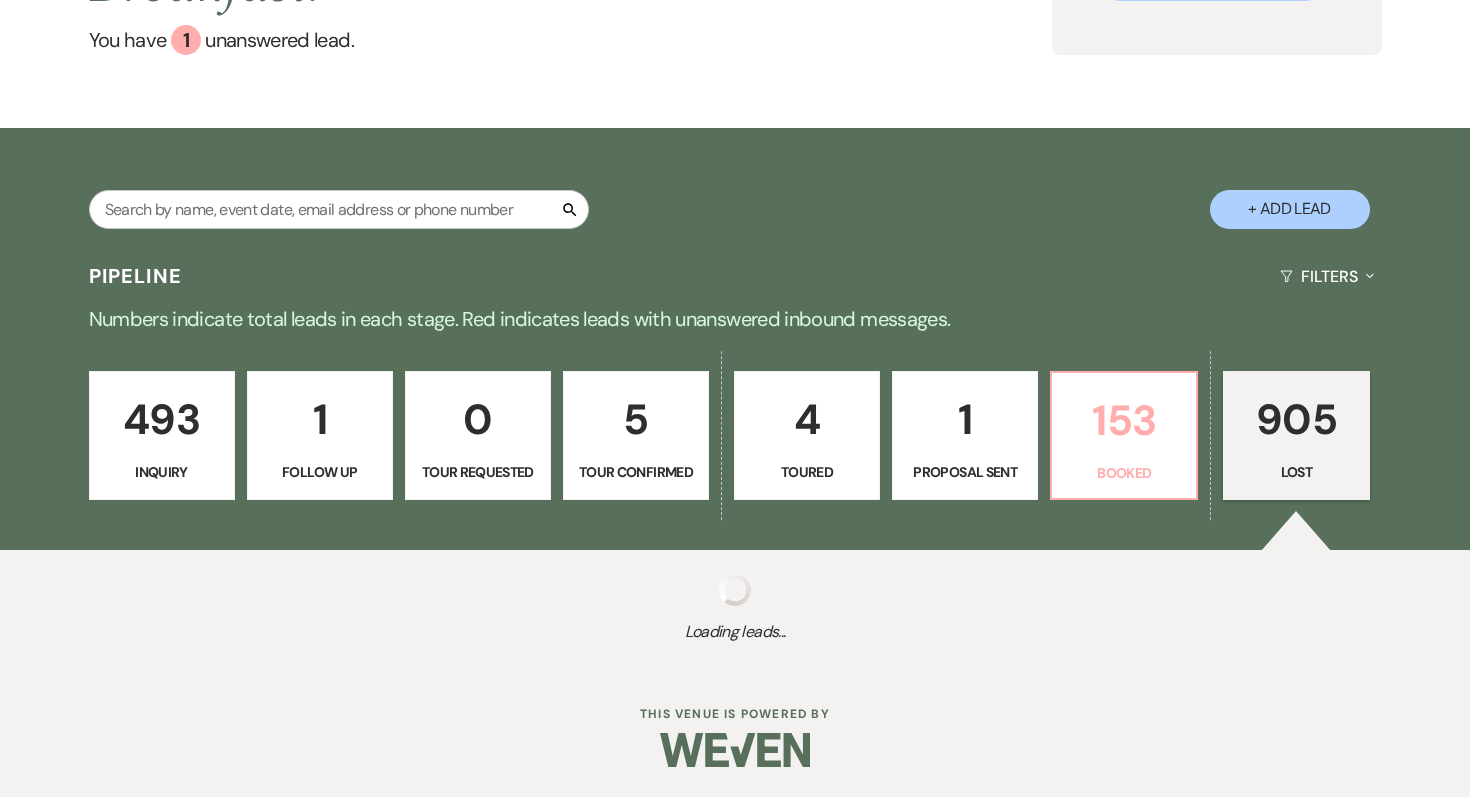select on "5" 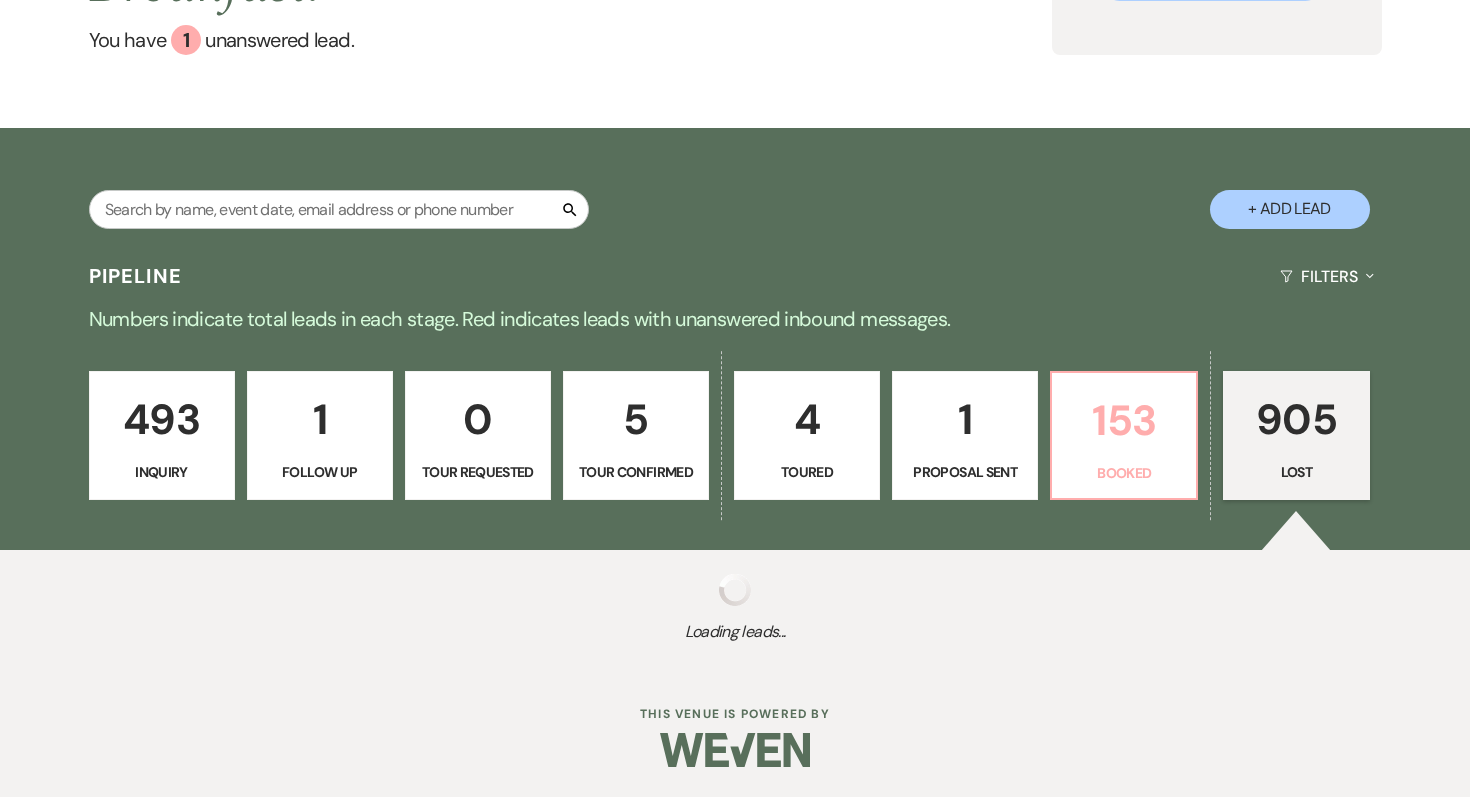 select on "8" 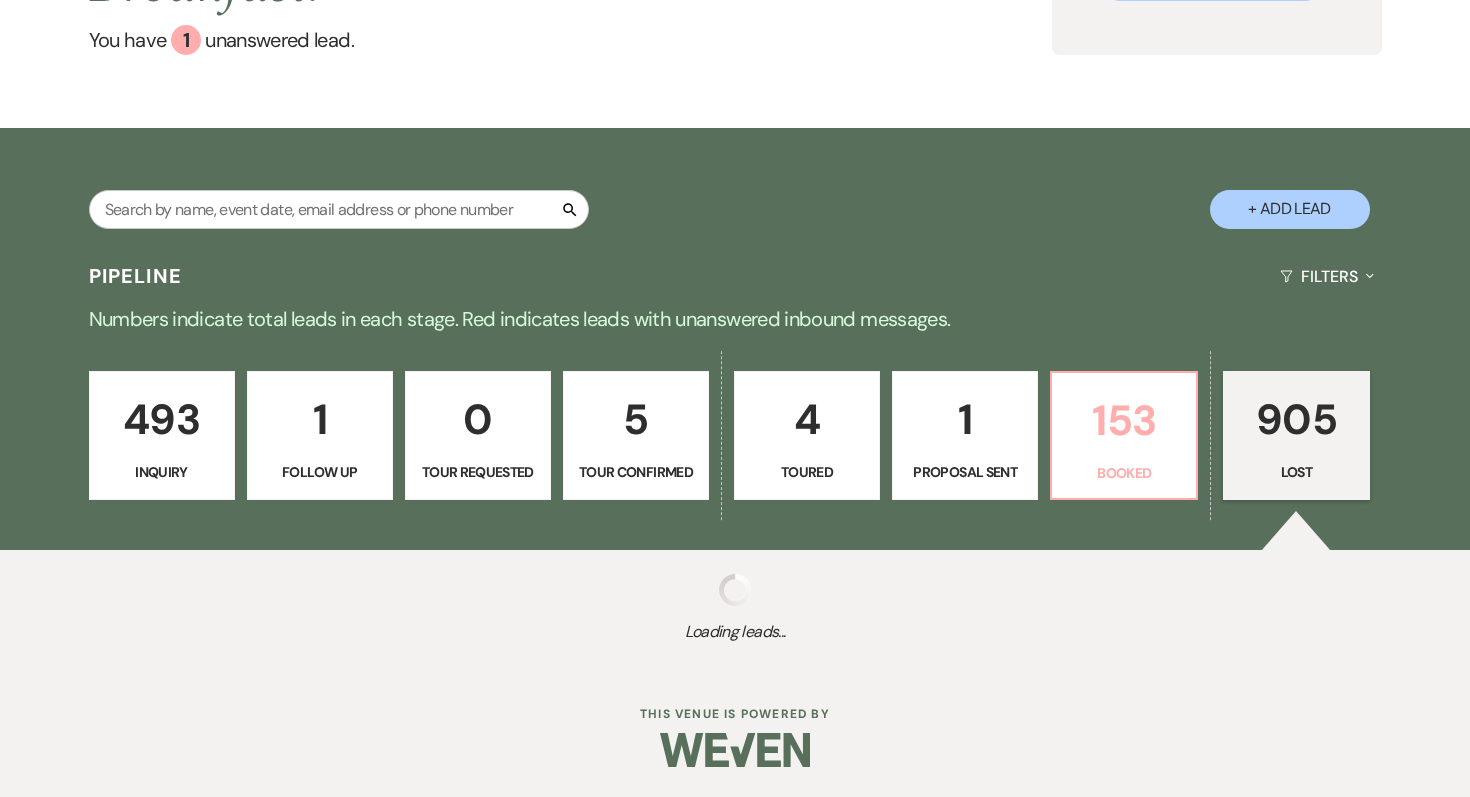 select on "7" 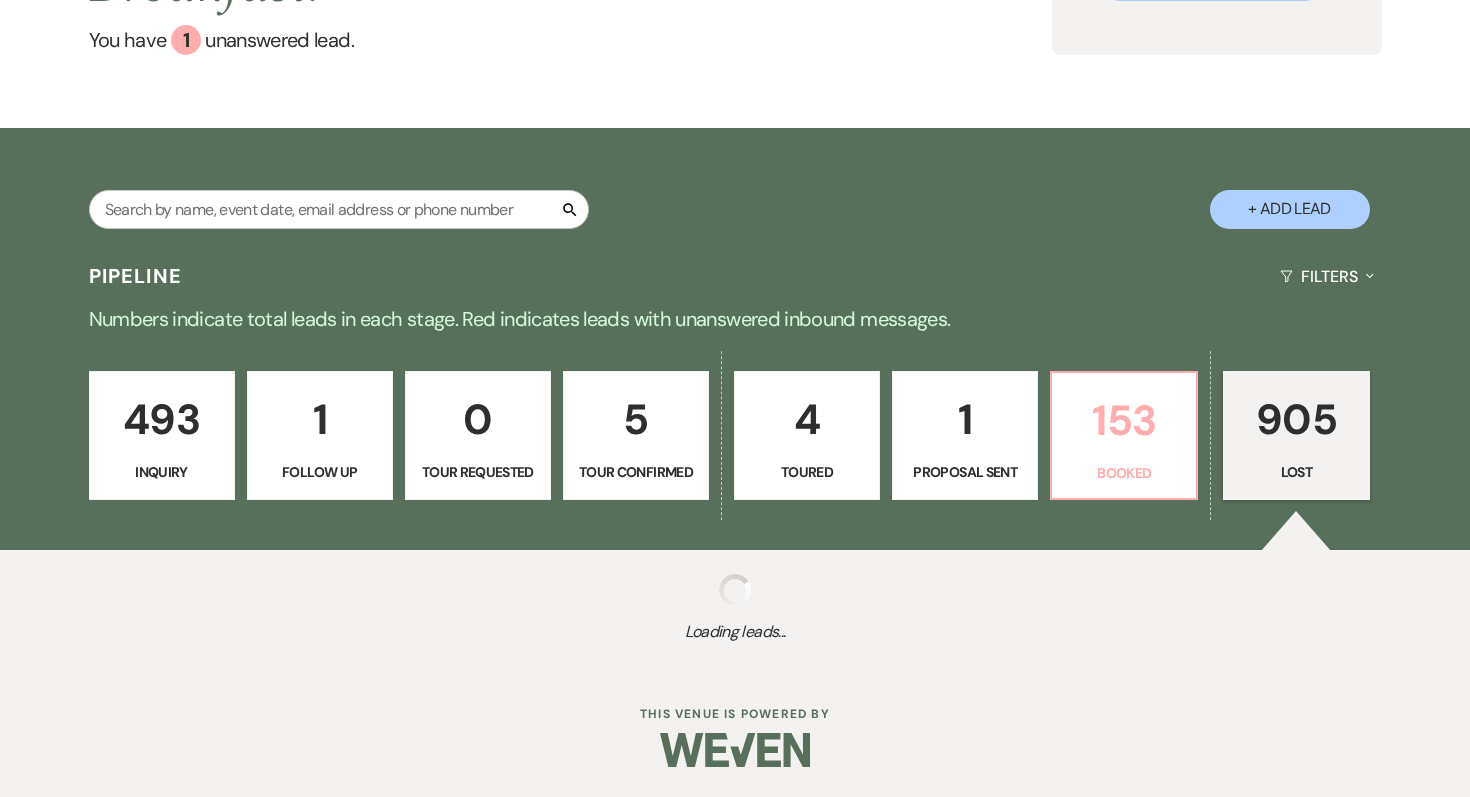 select on "8" 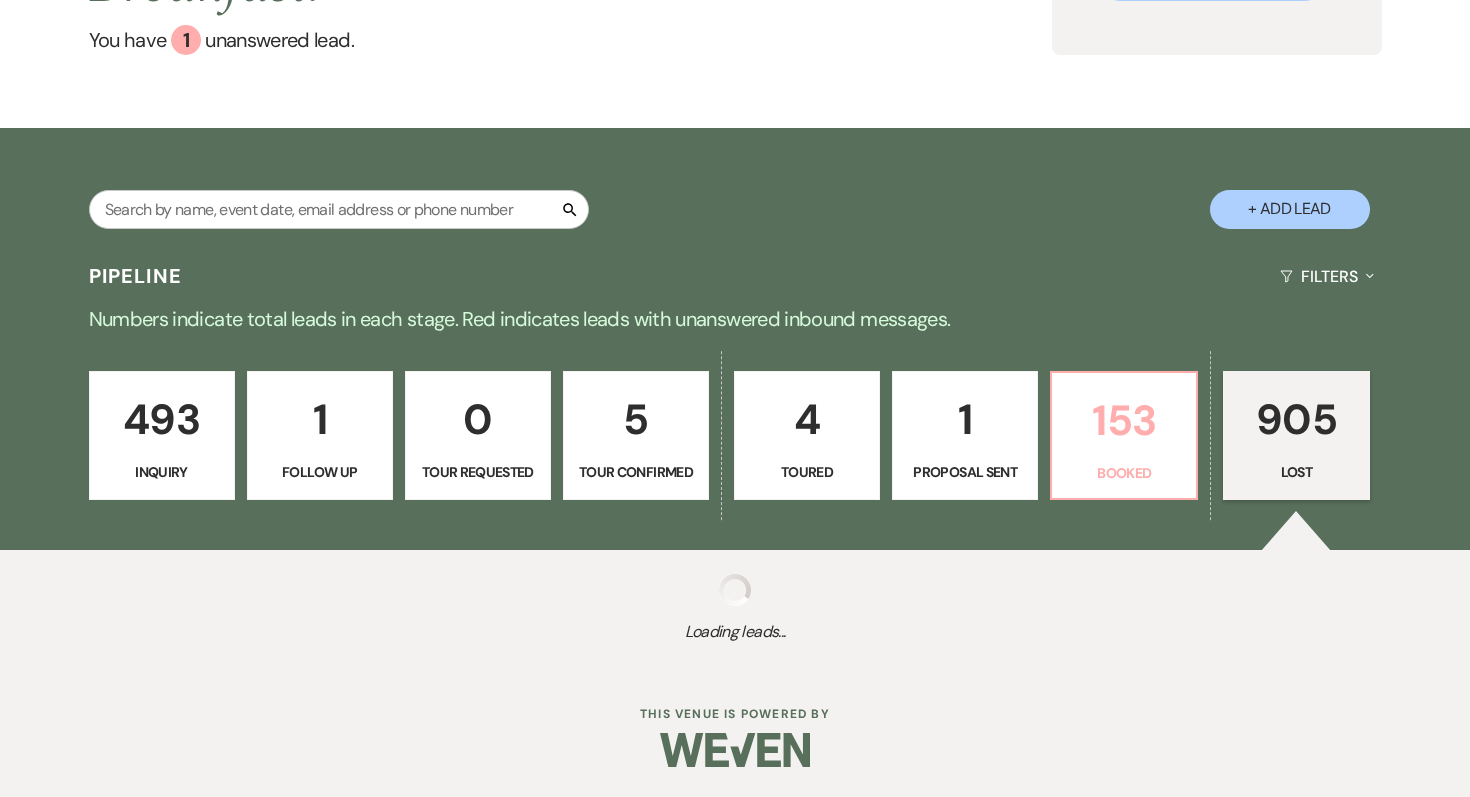 select on "5" 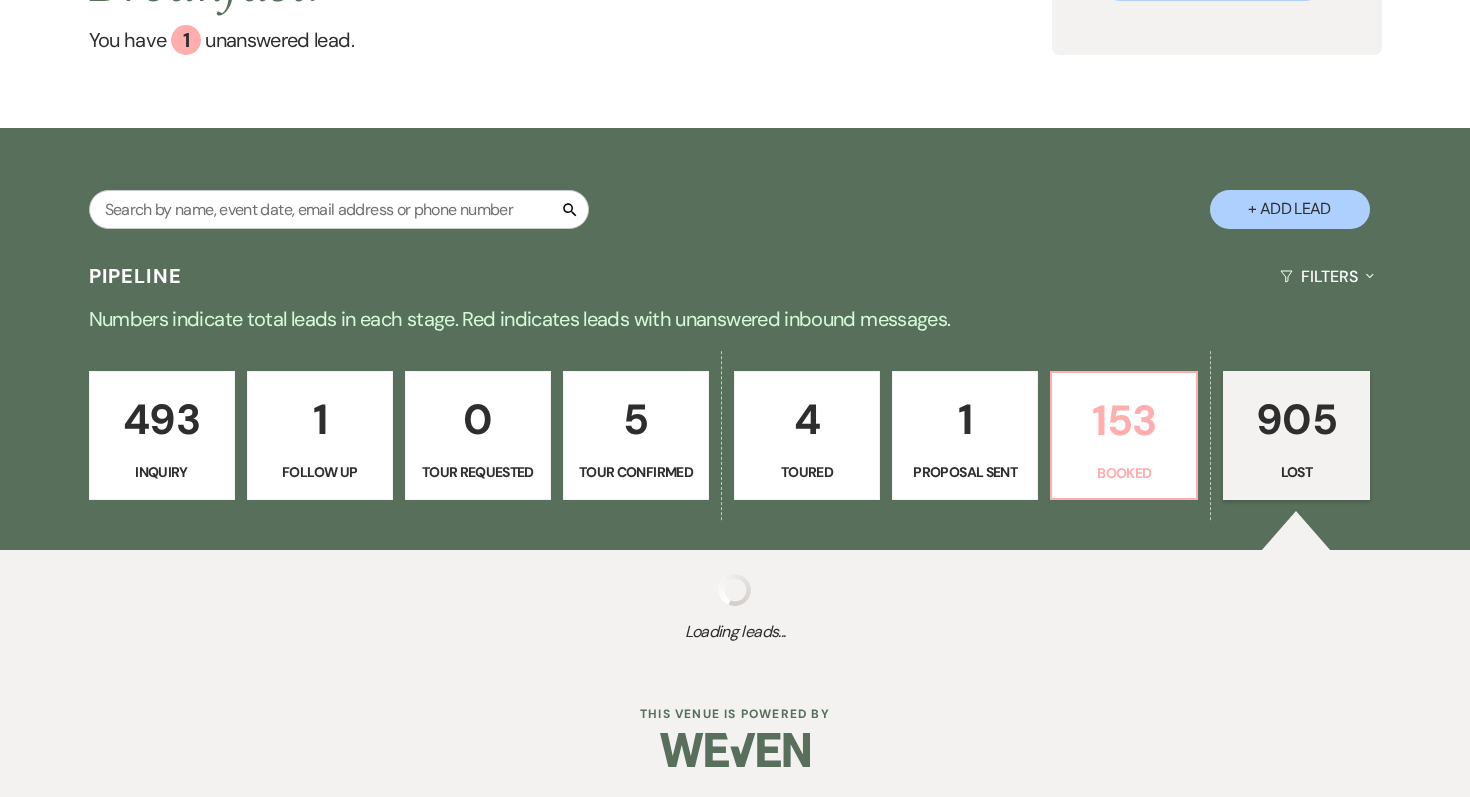 select on "8" 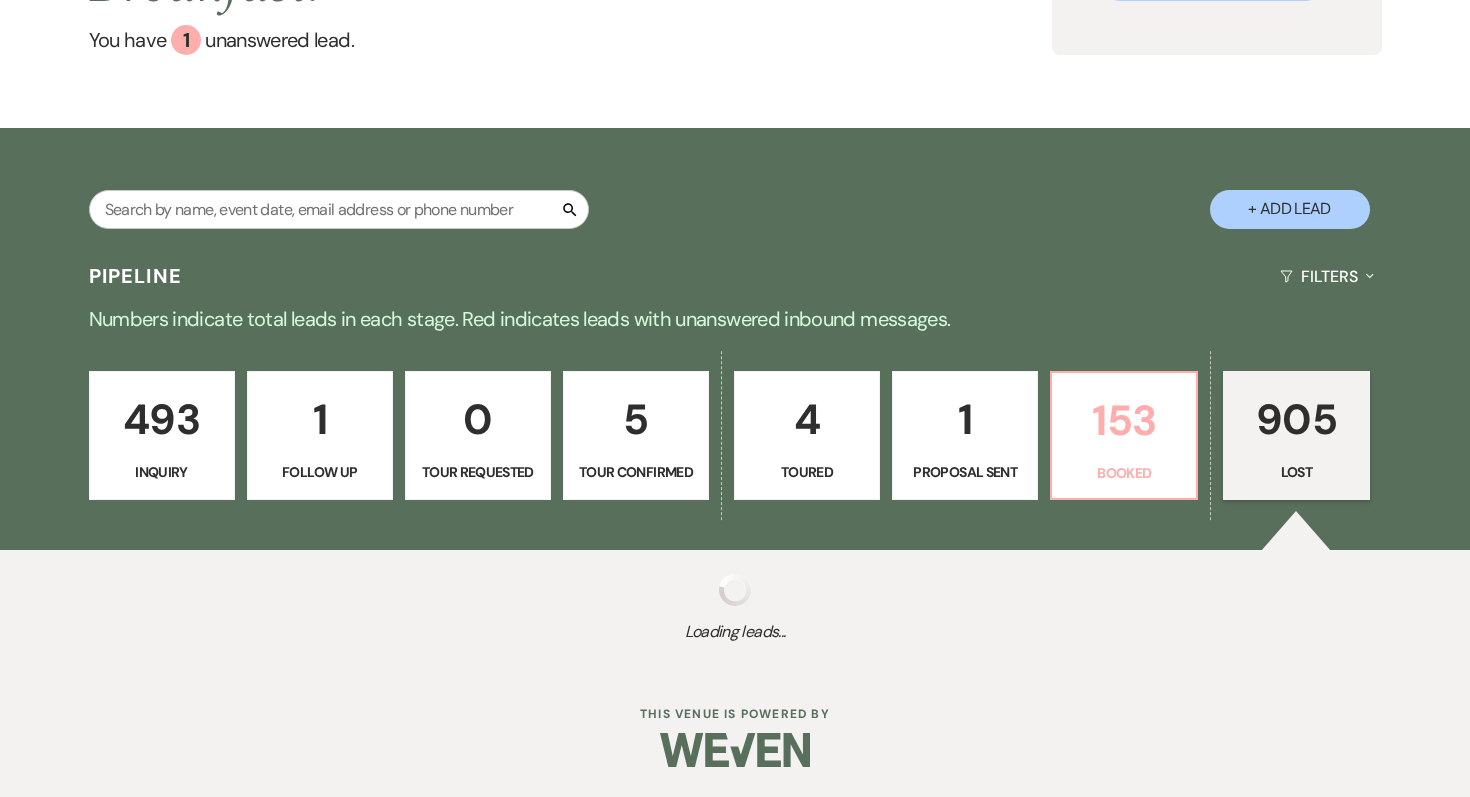 select on "11" 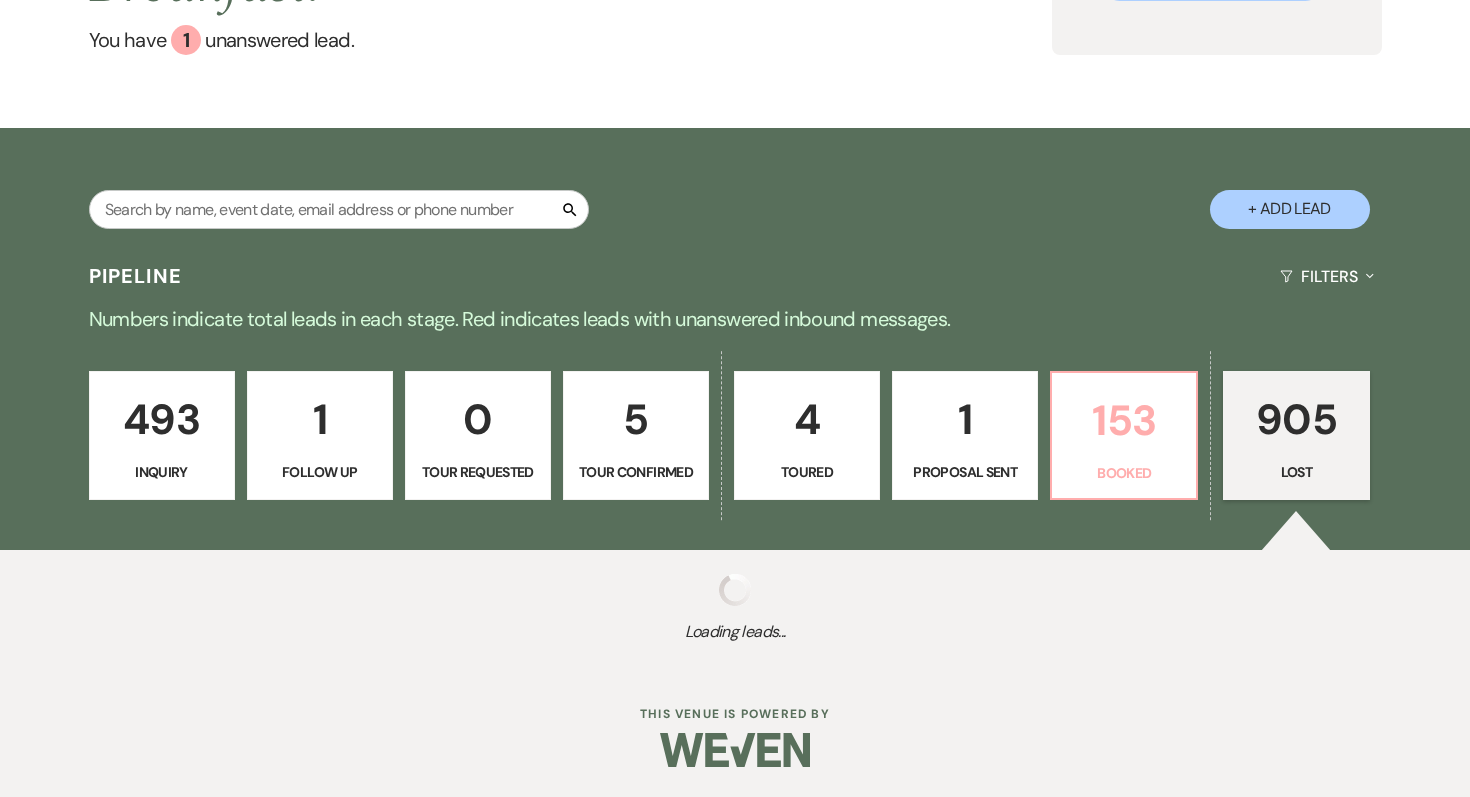 select on "8" 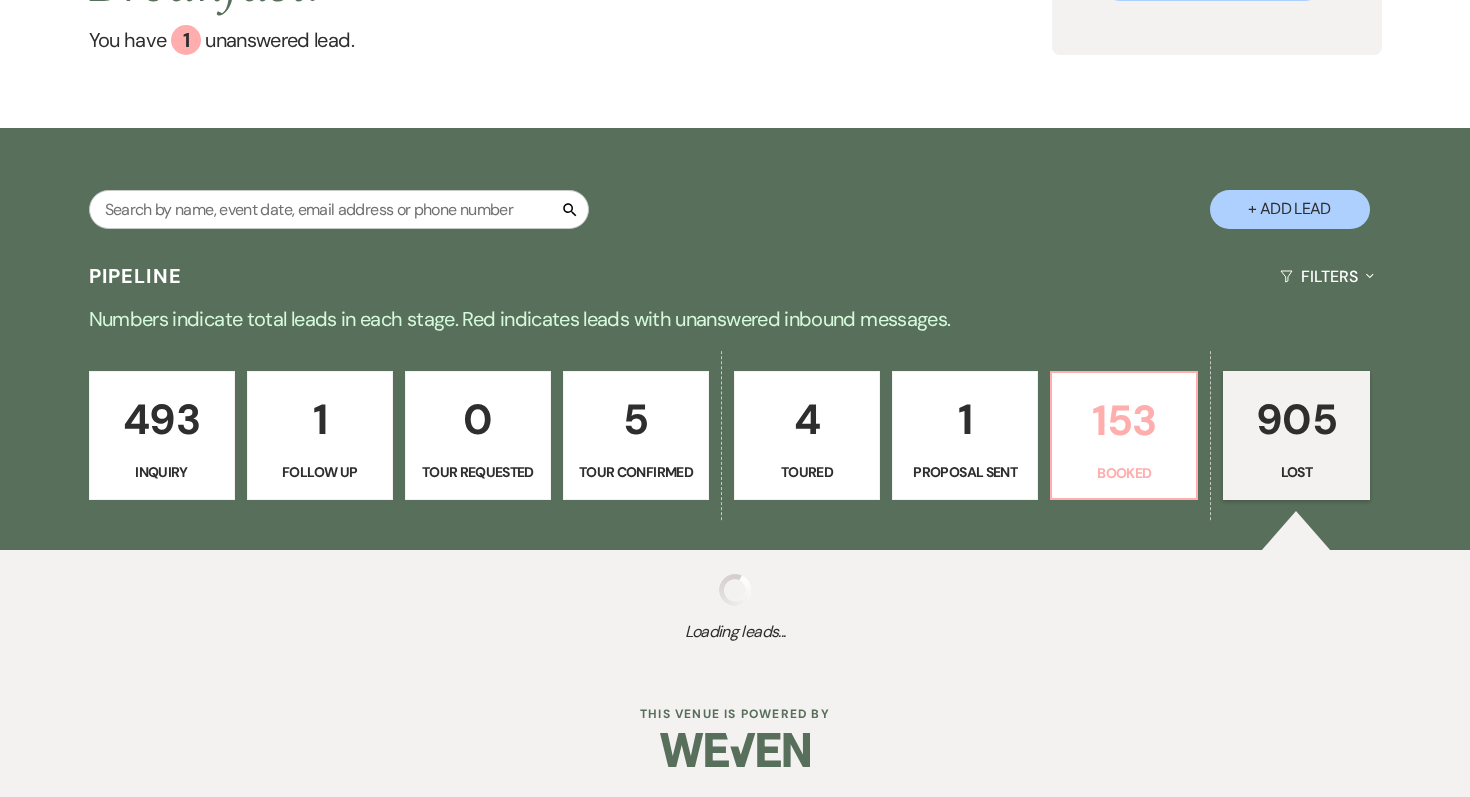select on "5" 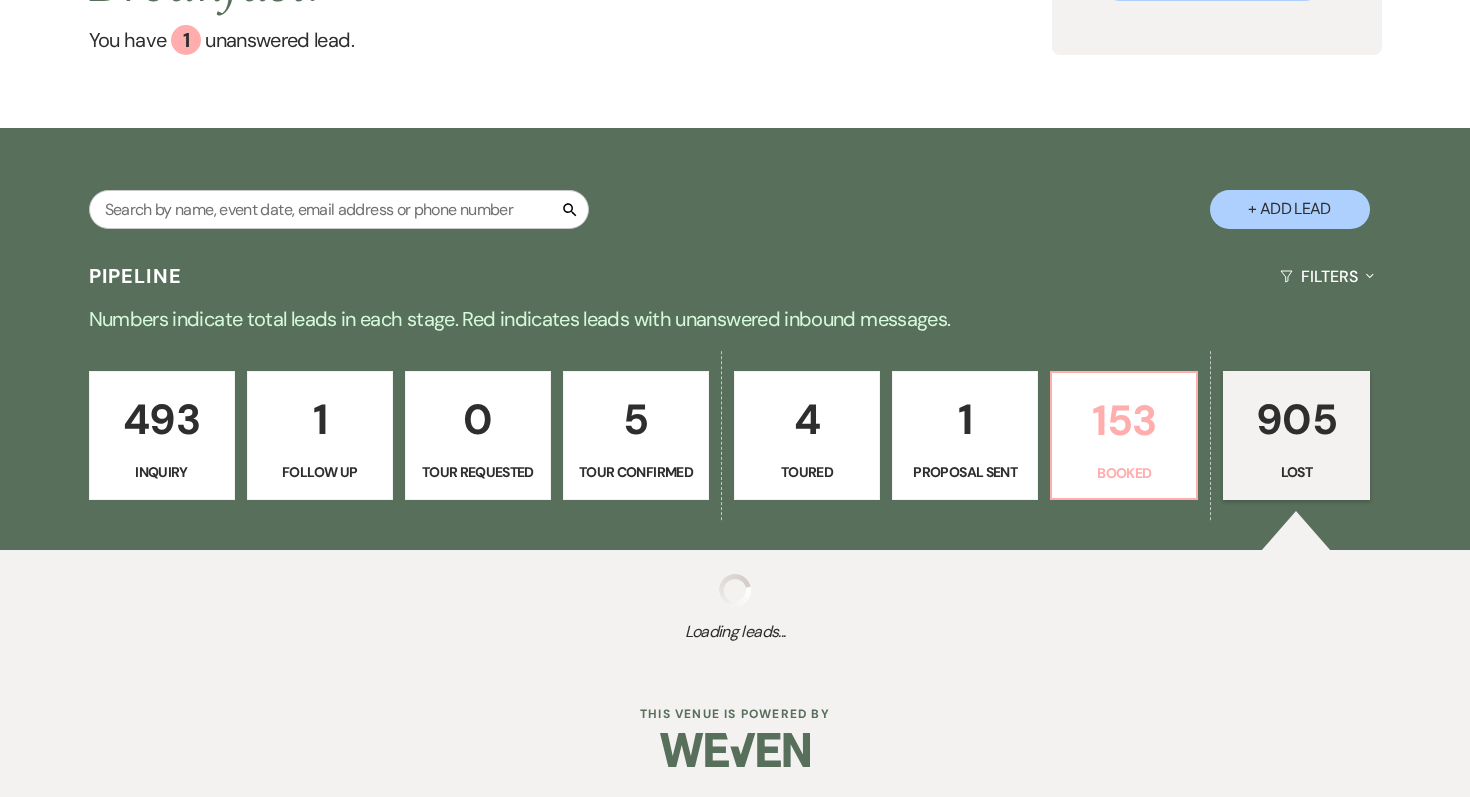 select on "8" 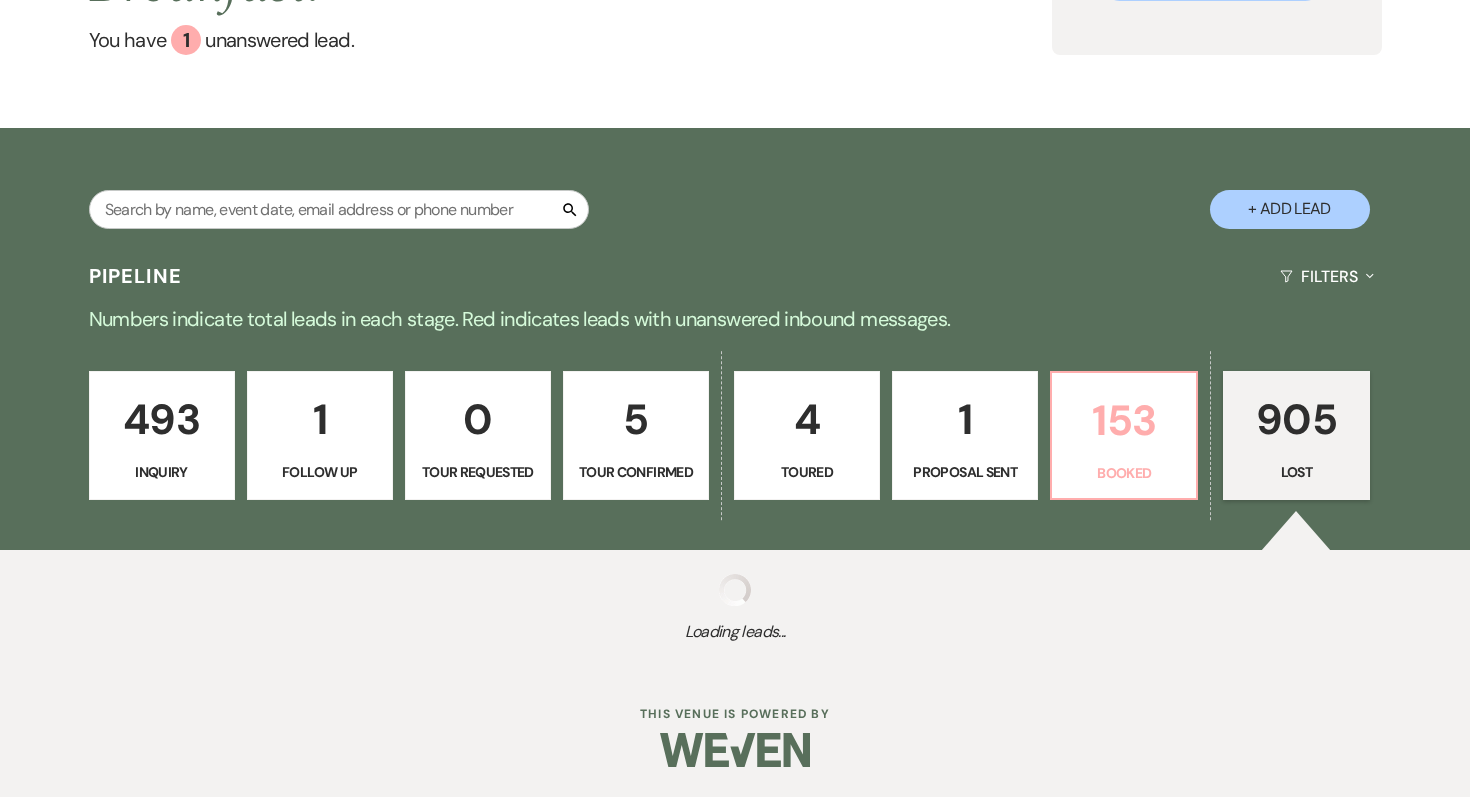 select on "5" 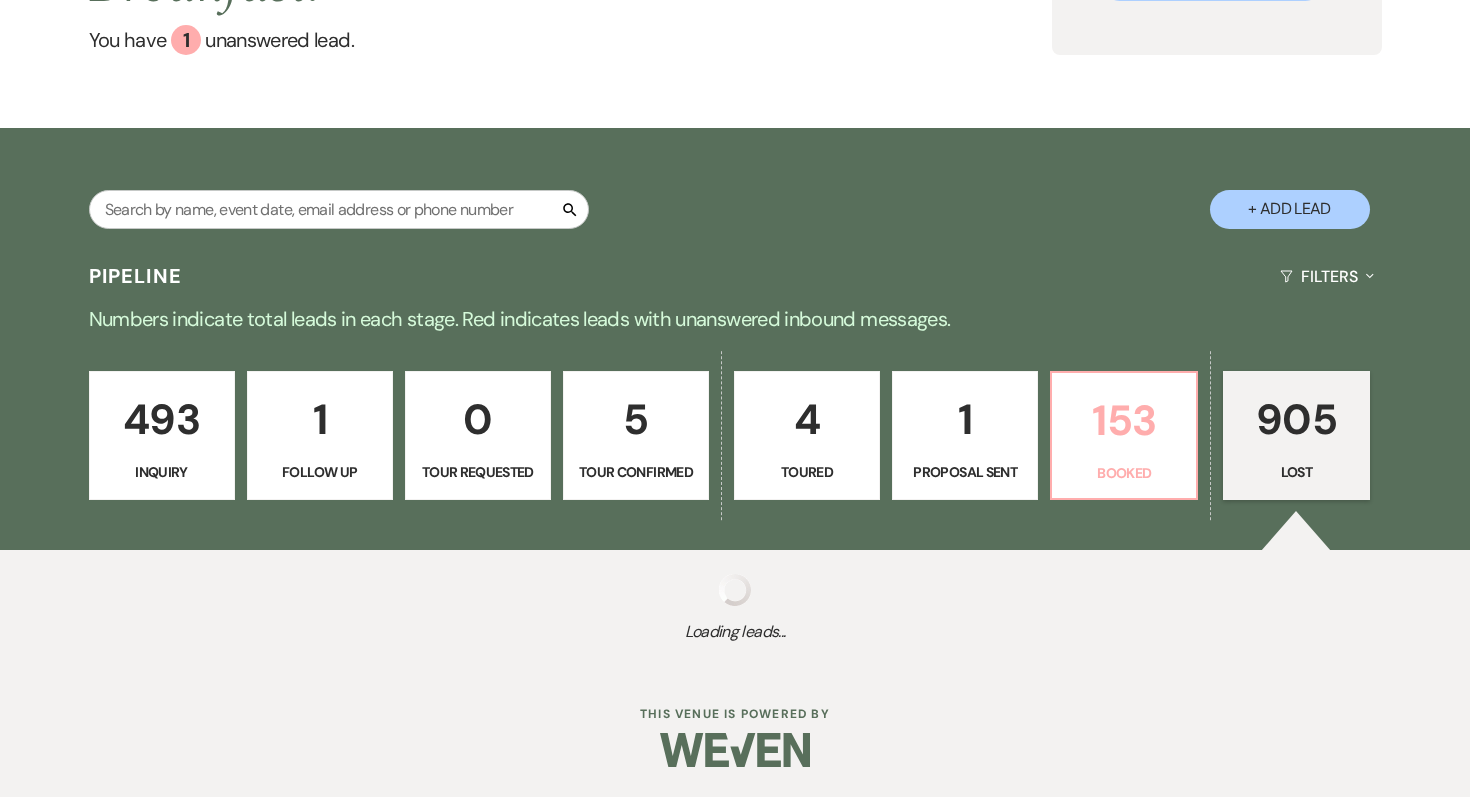 select on "8" 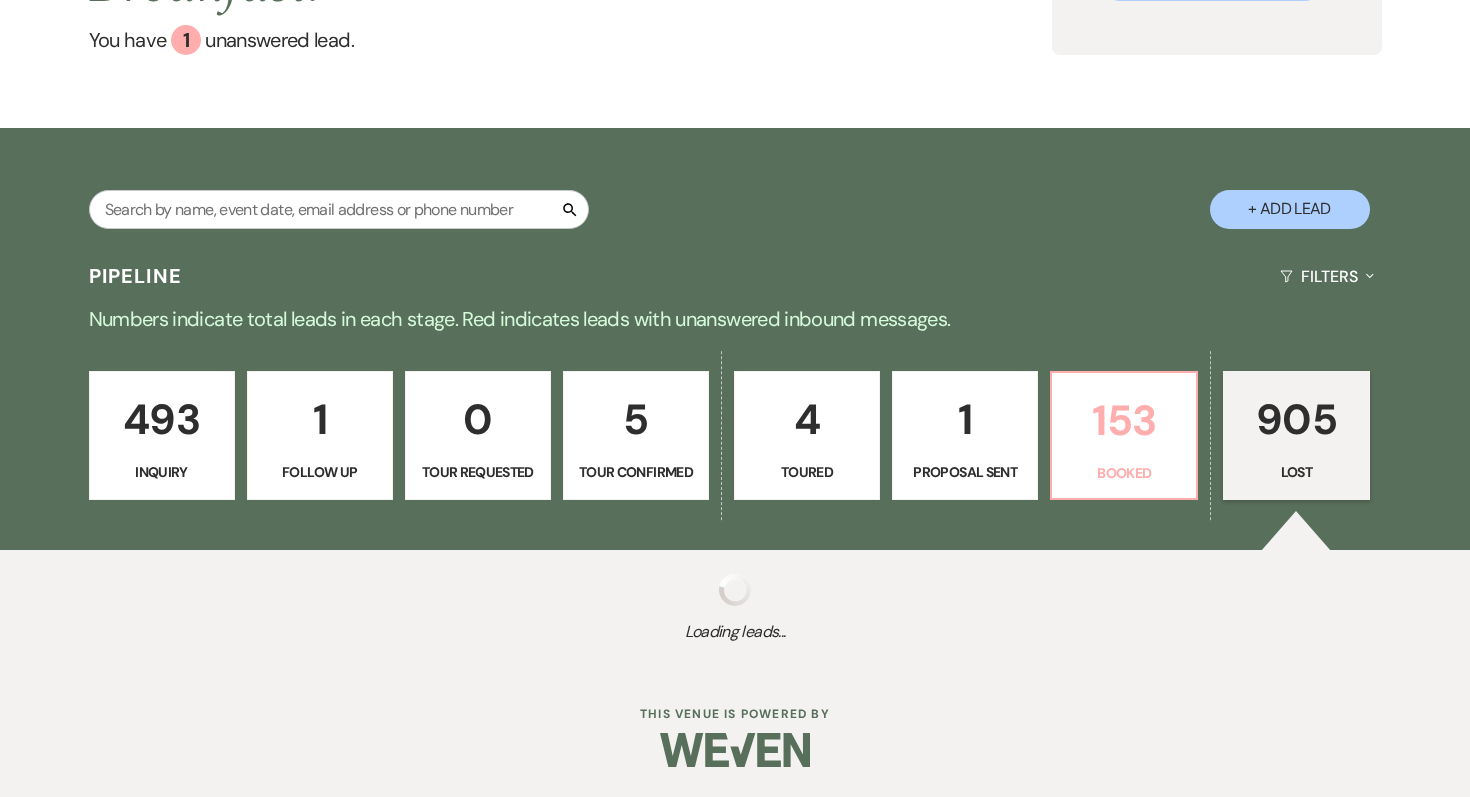 select on "10" 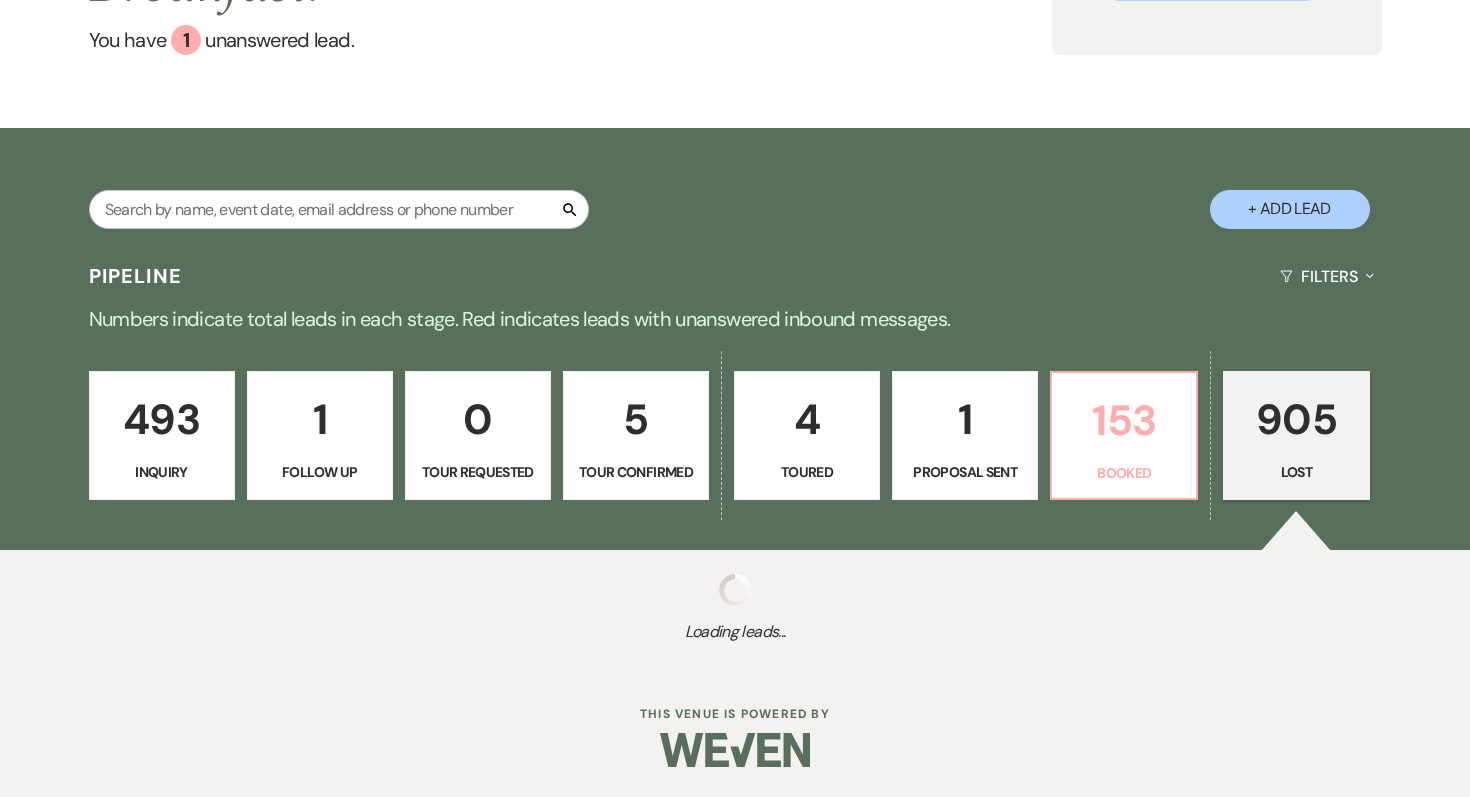 select on "8" 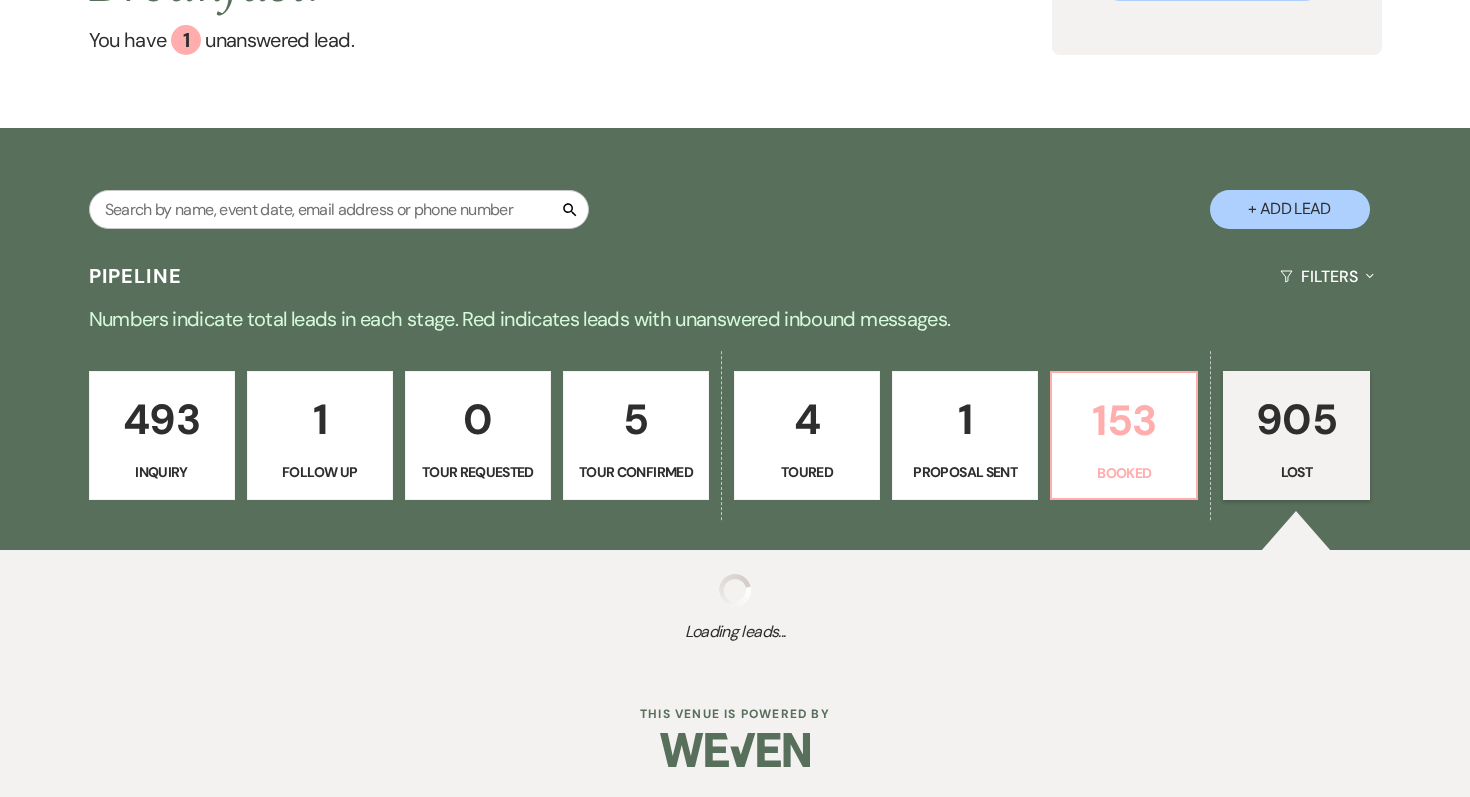 select on "5" 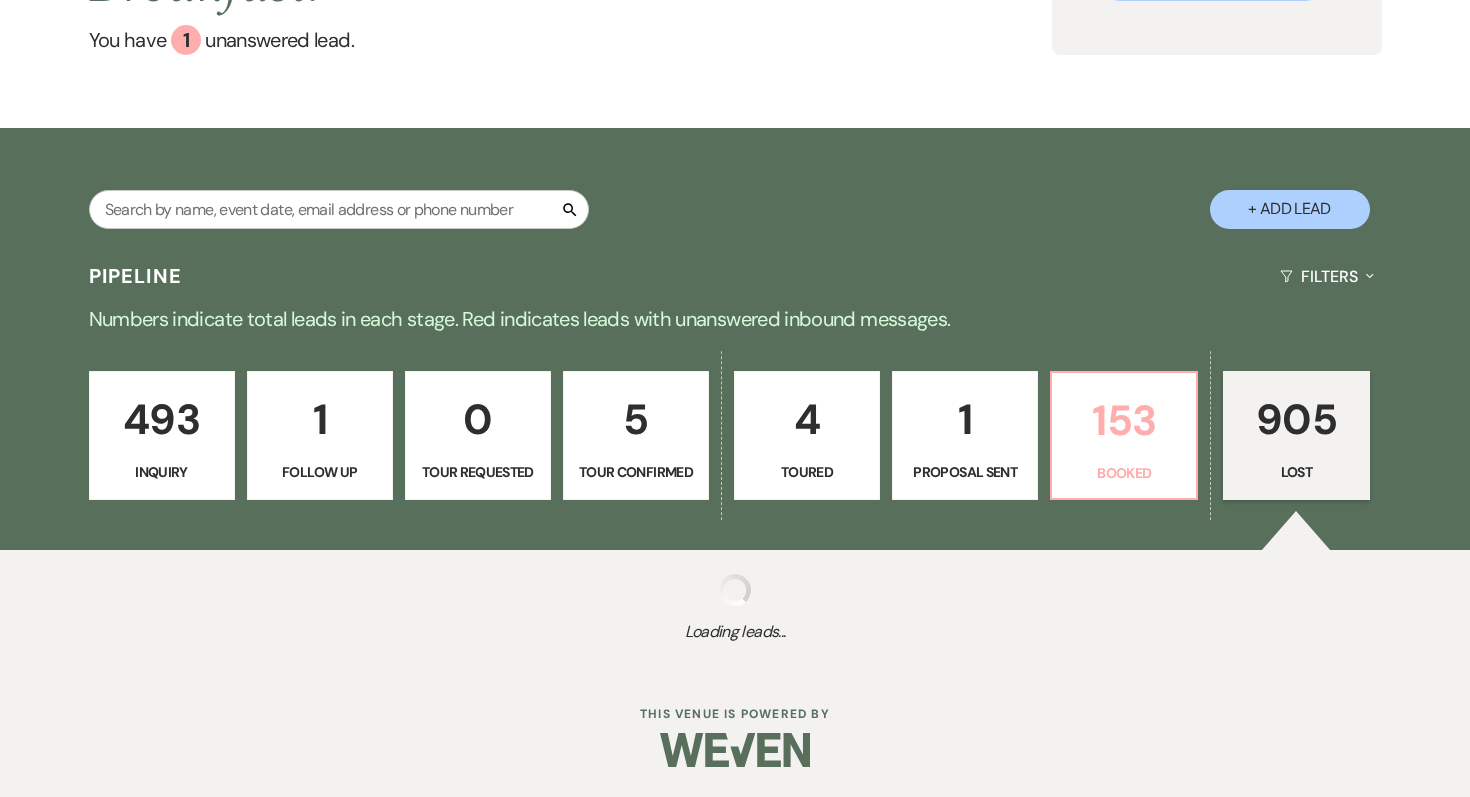 select on "8" 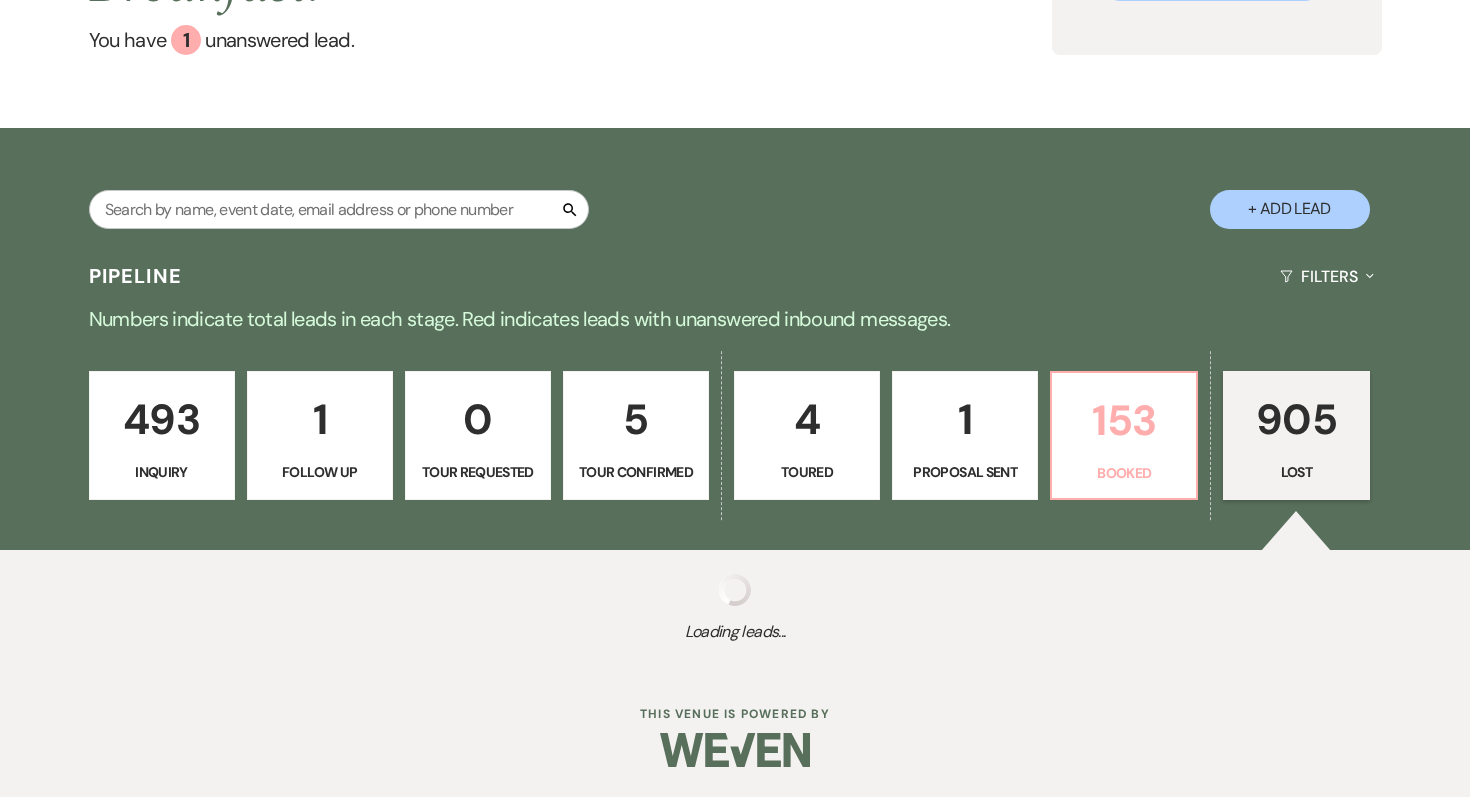 select on "5" 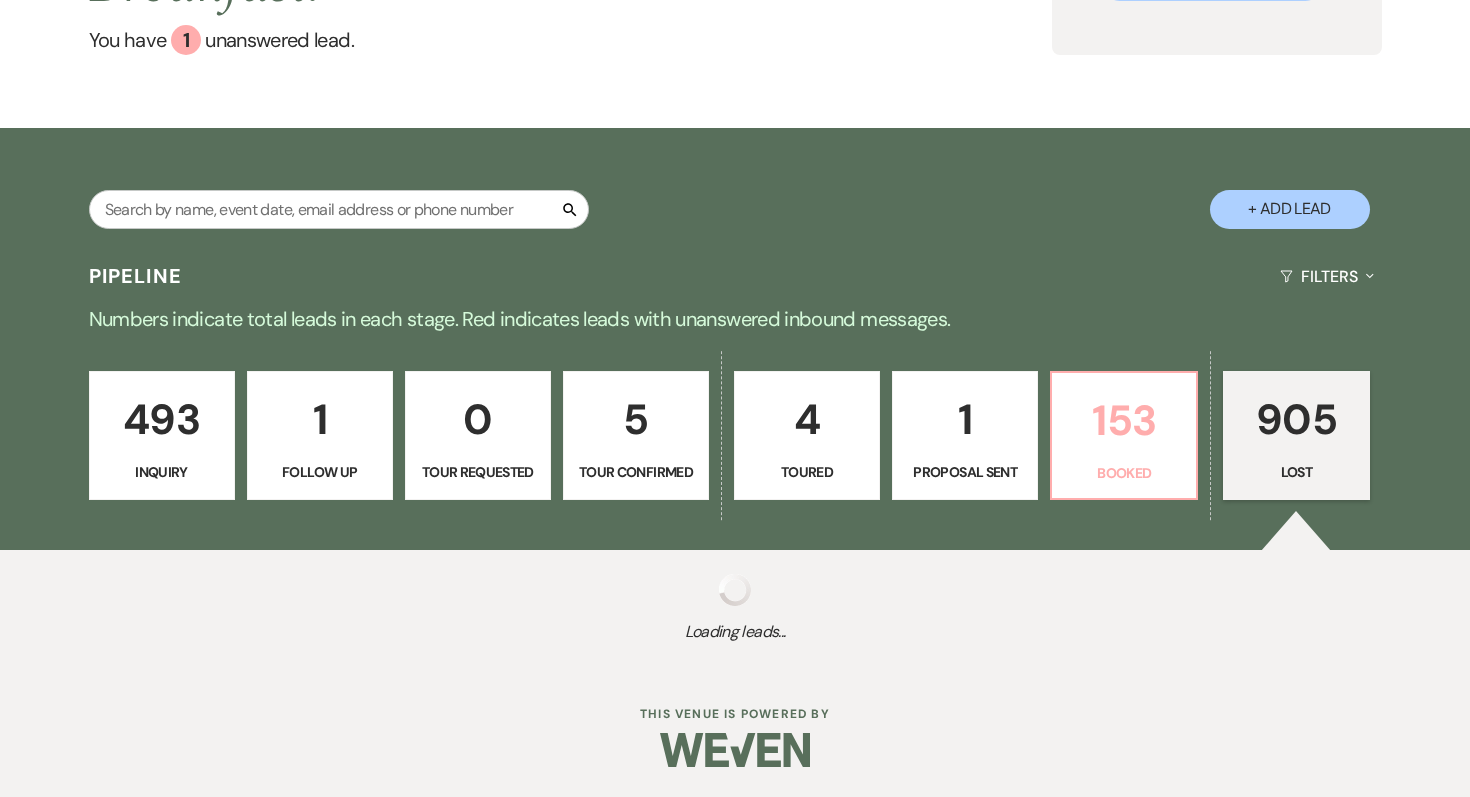 select on "8" 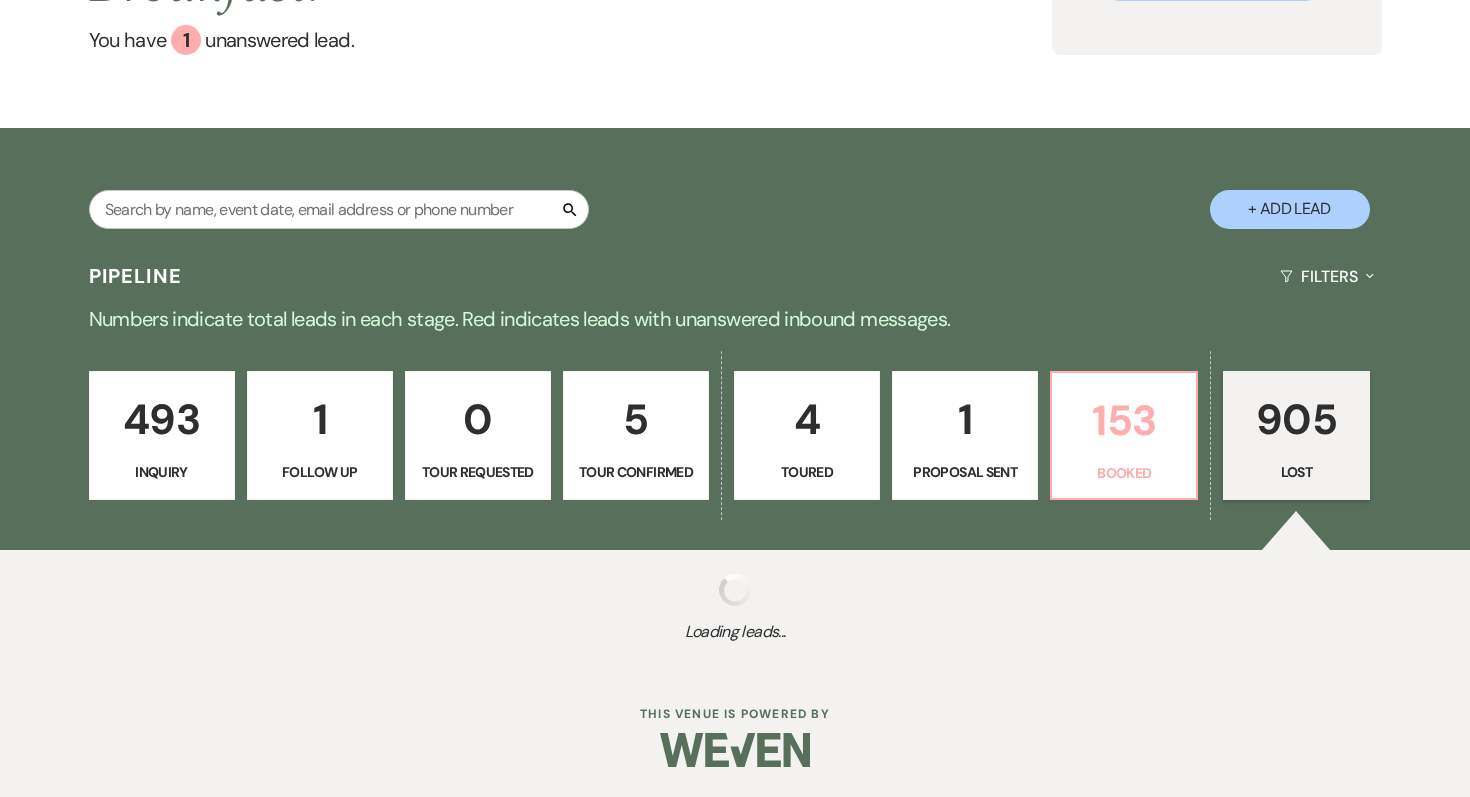 select on "5" 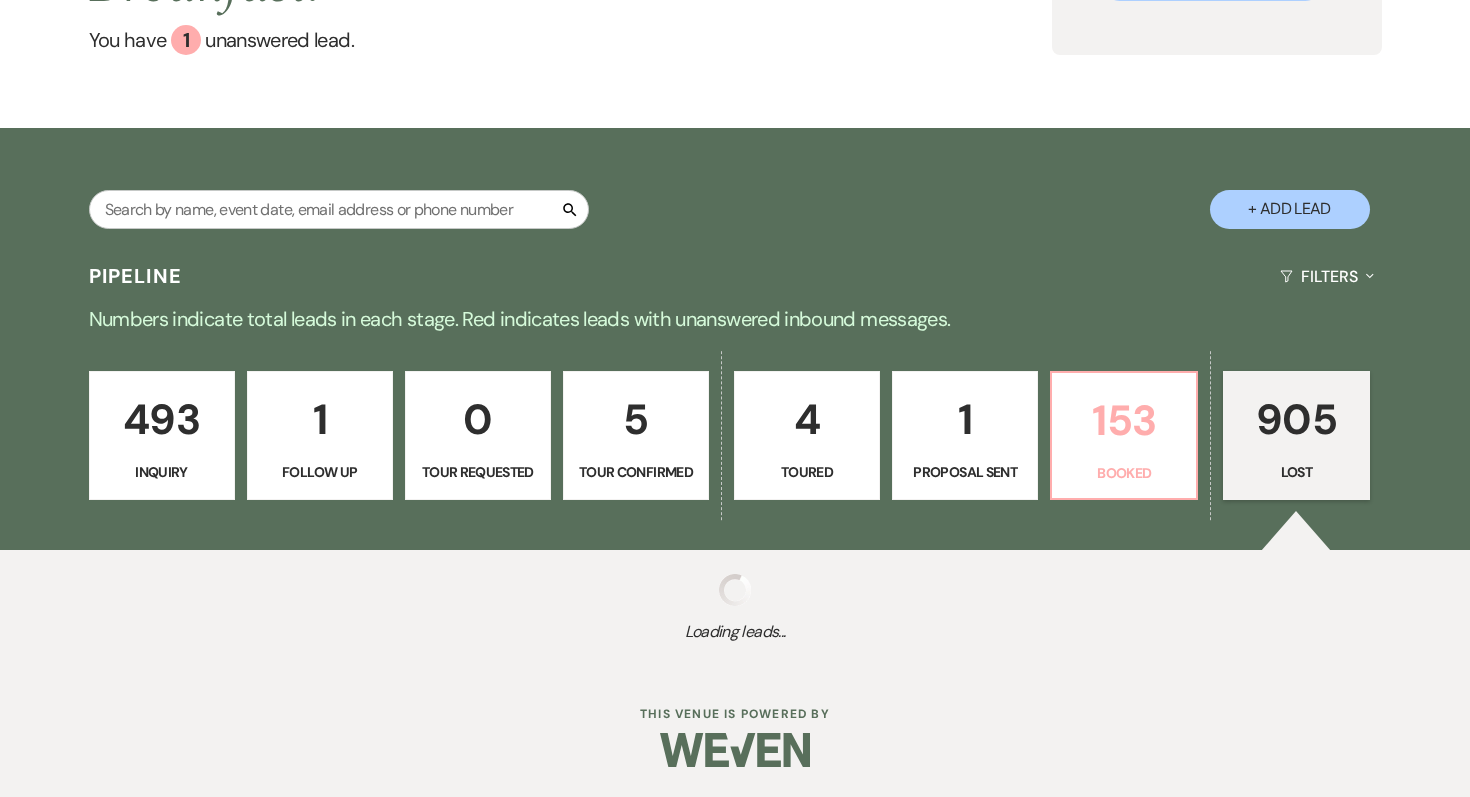 select on "8" 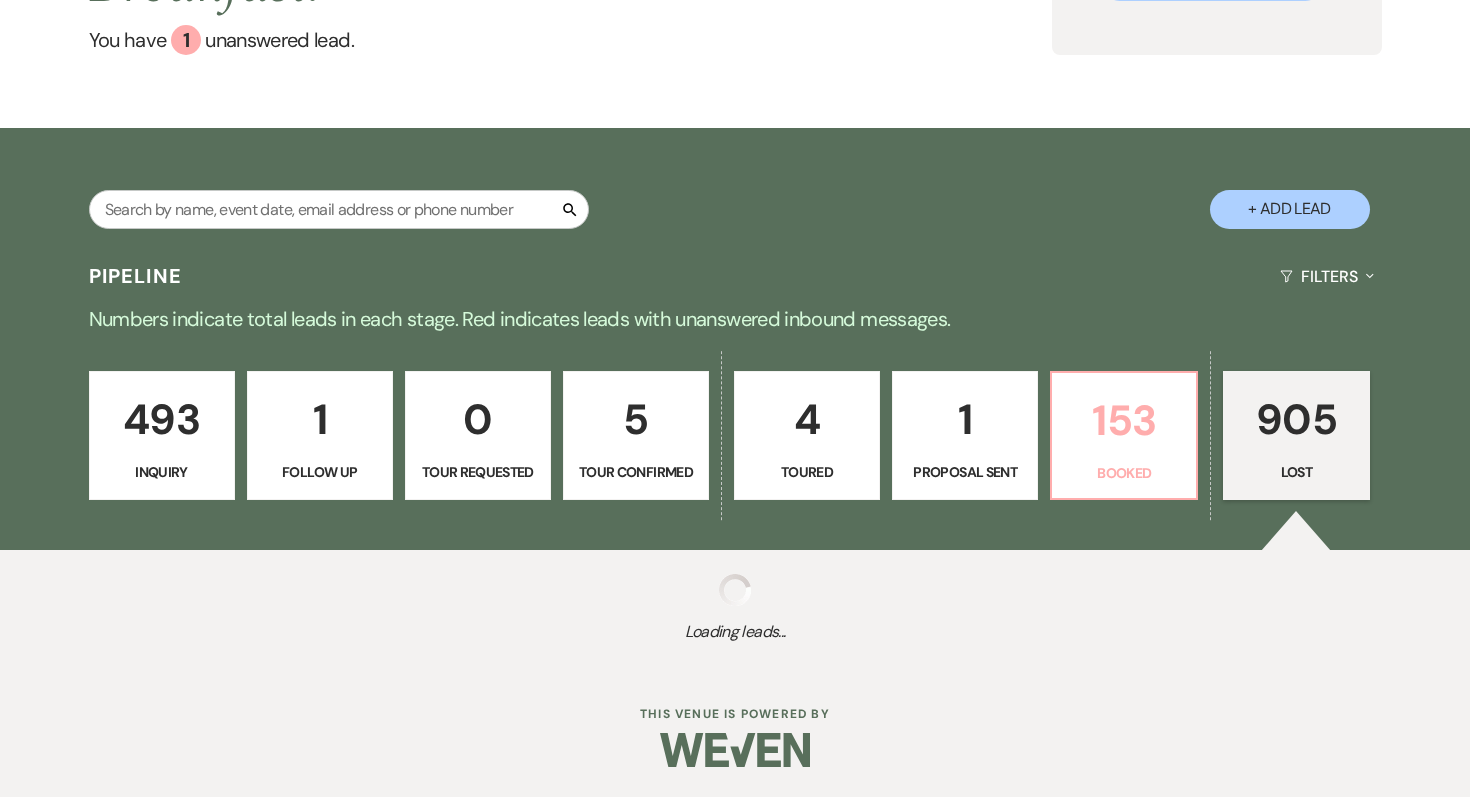 select on "5" 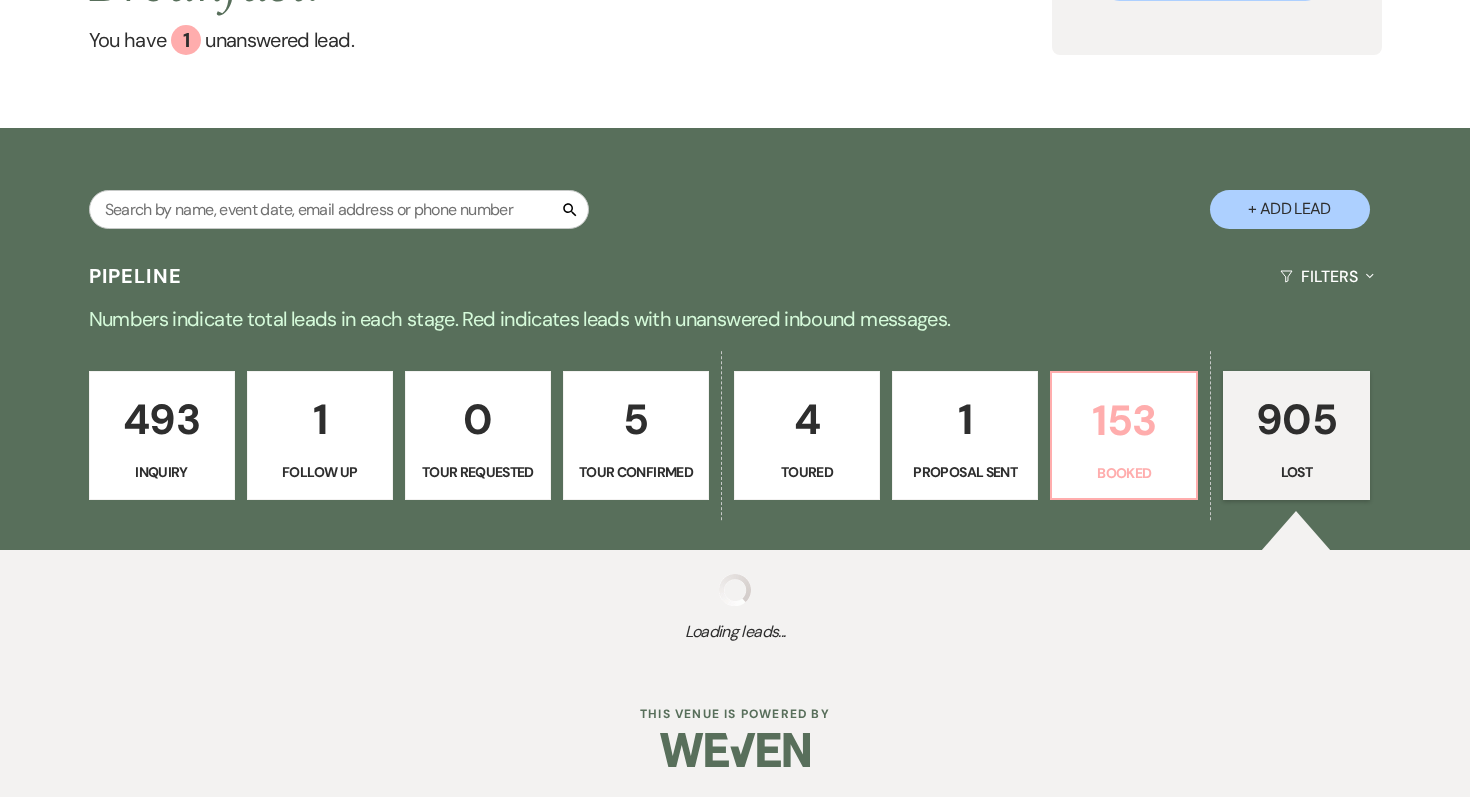 select on "8" 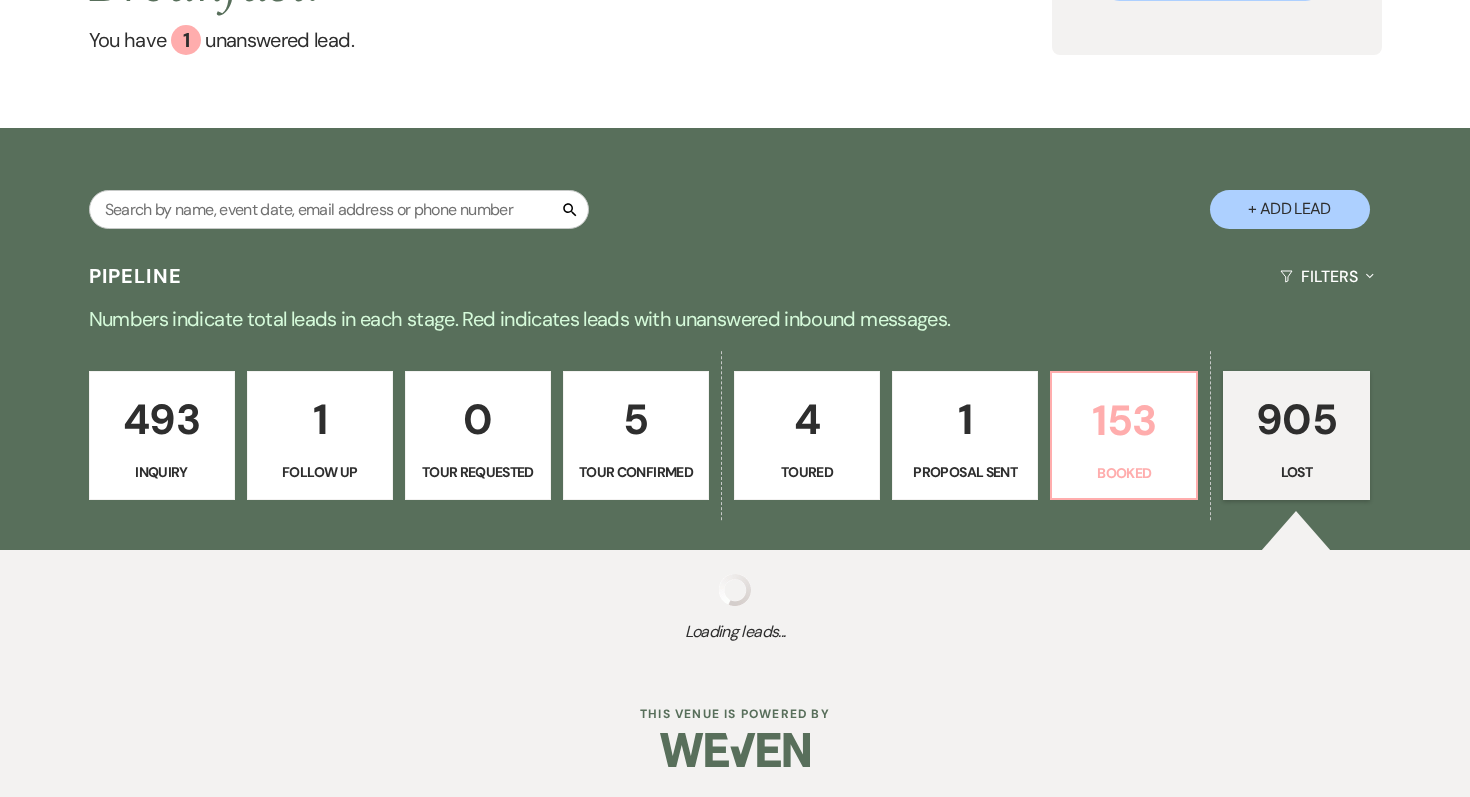 select on "5" 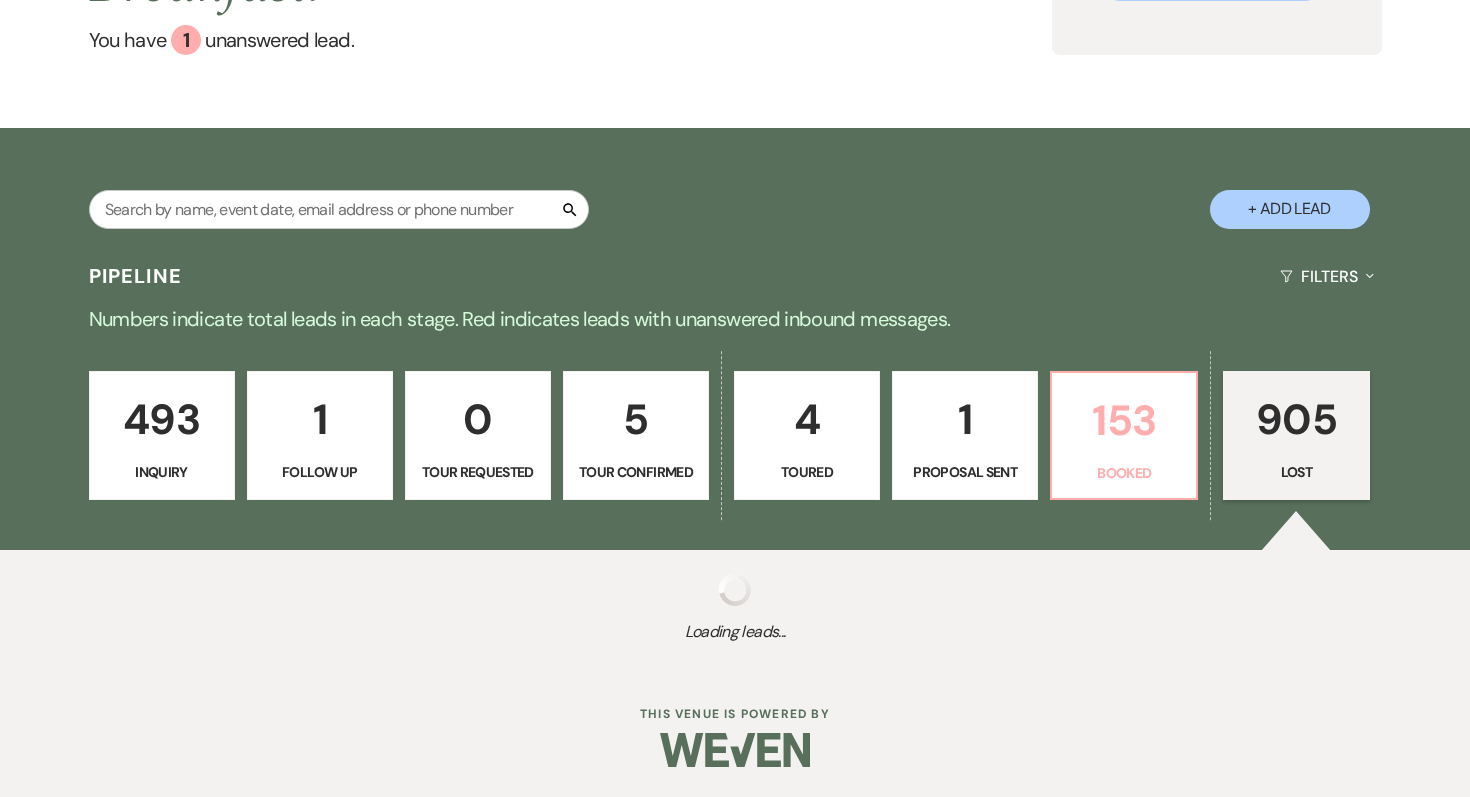 select on "8" 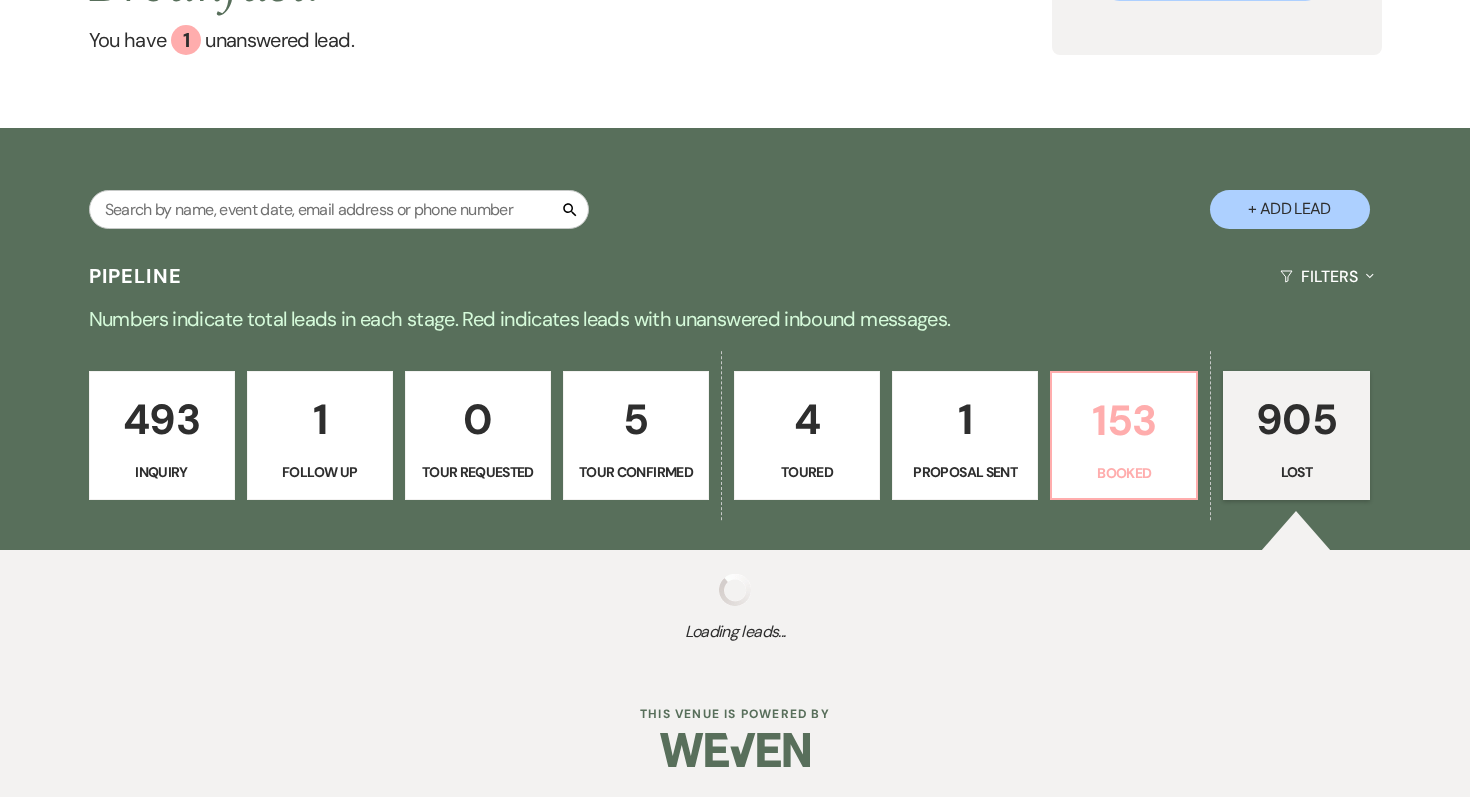 select on "5" 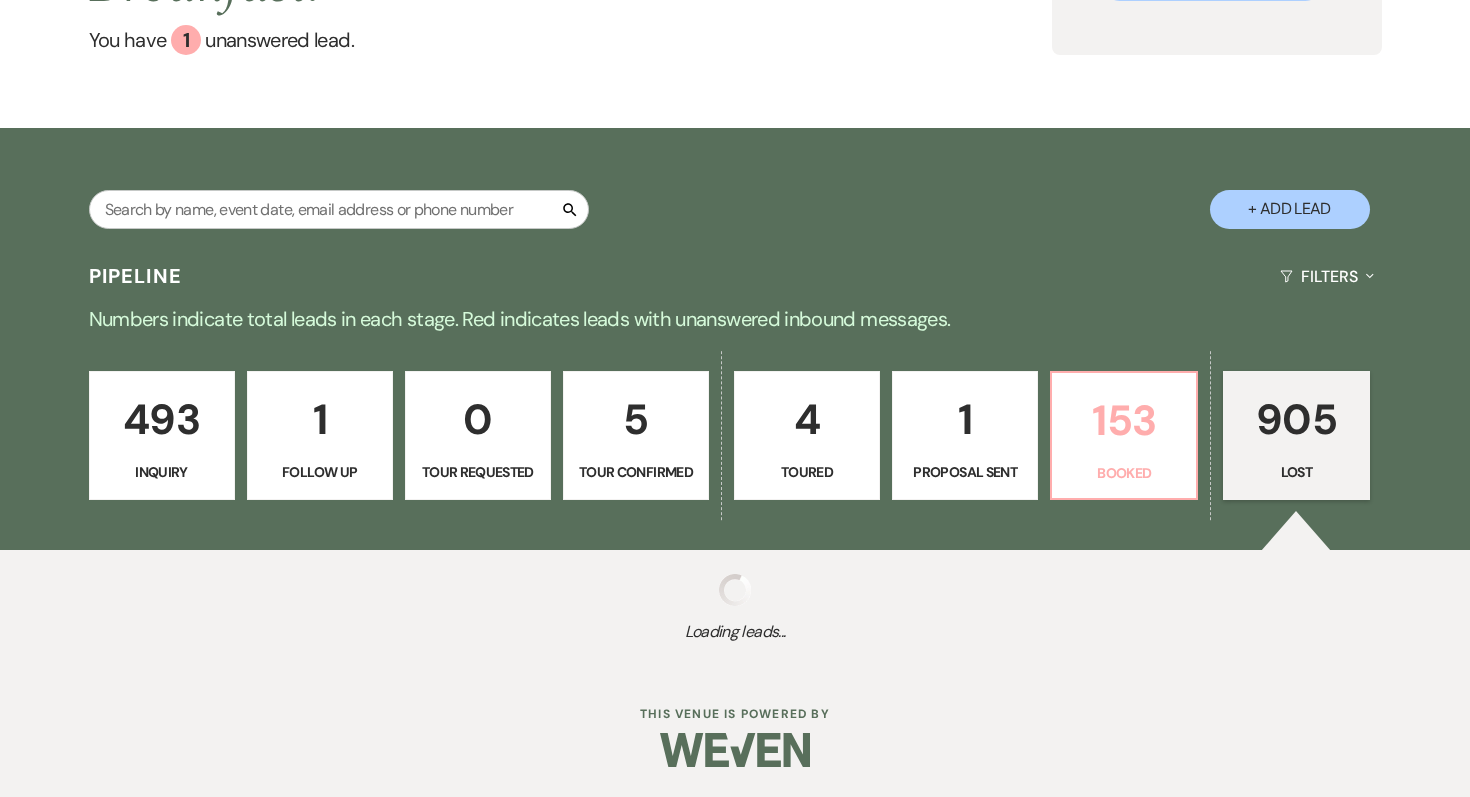 select on "8" 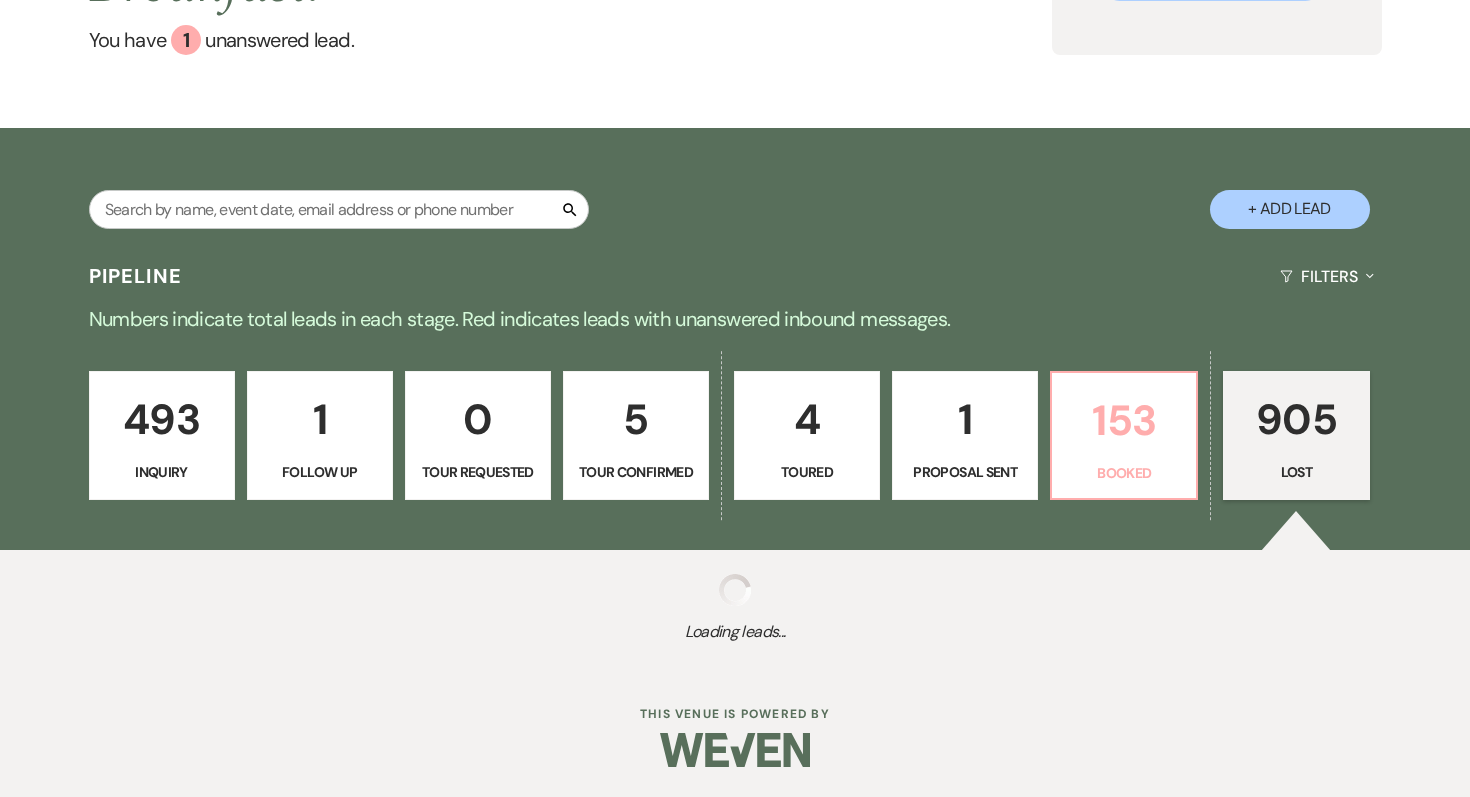 select on "5" 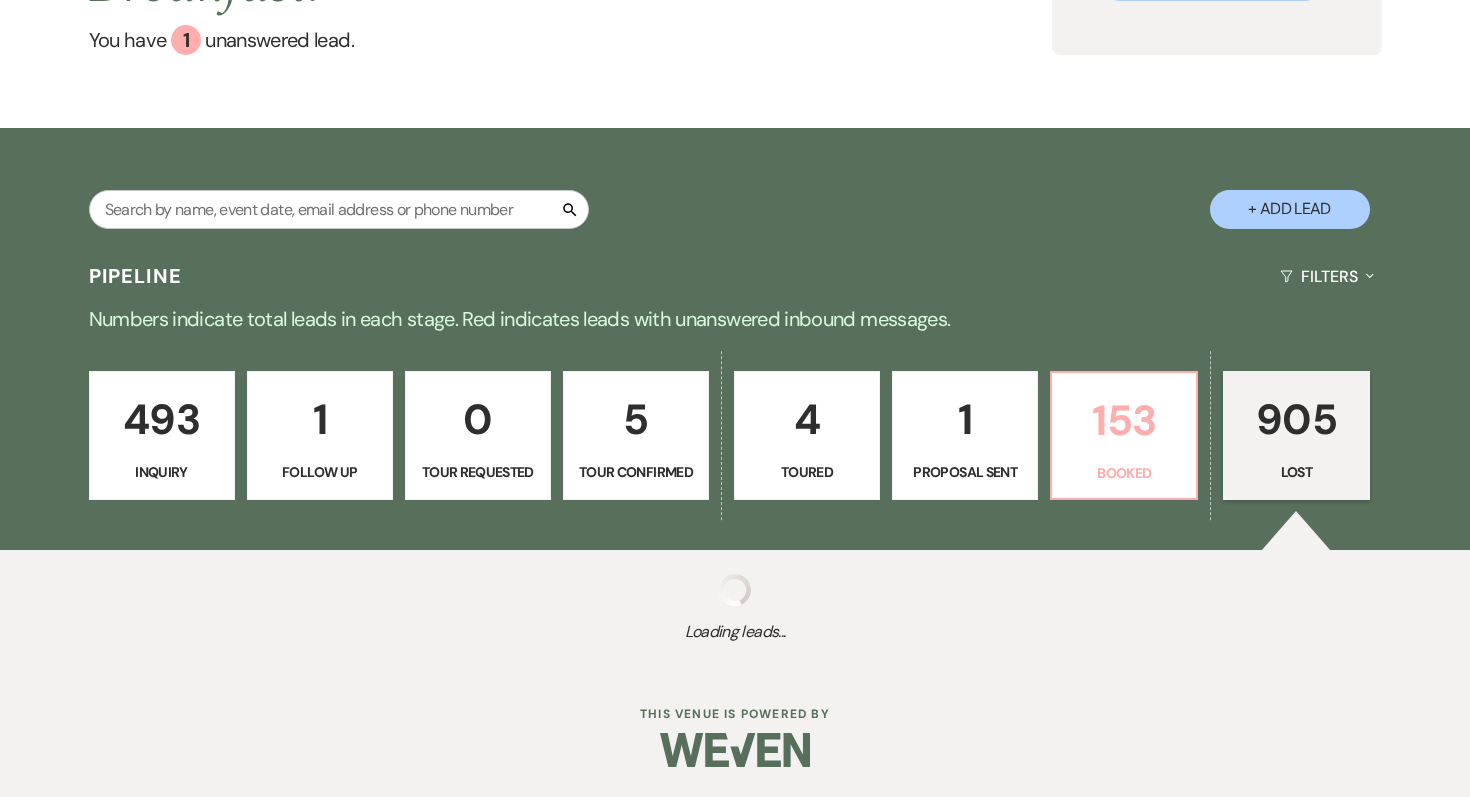 select on "8" 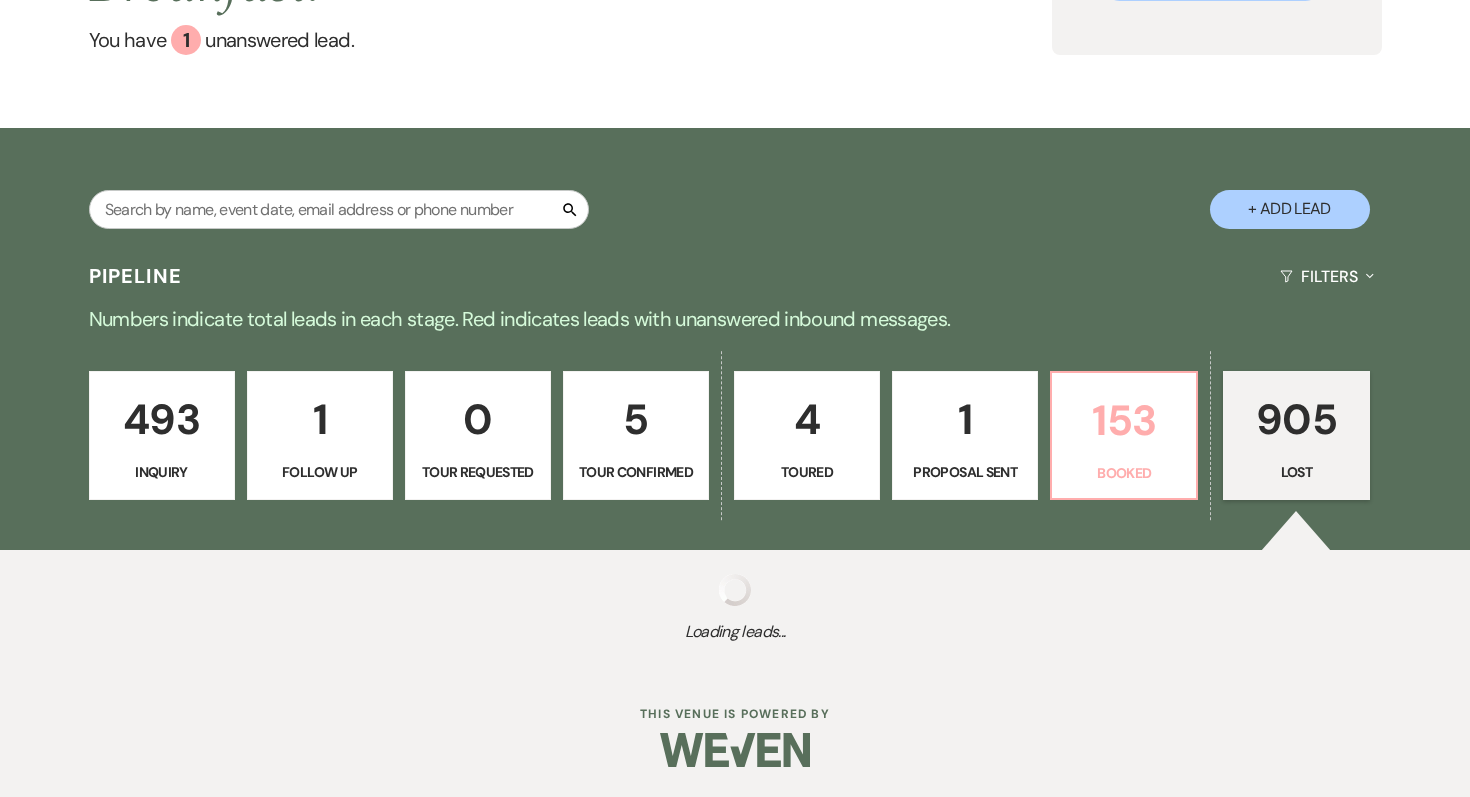 select on "5" 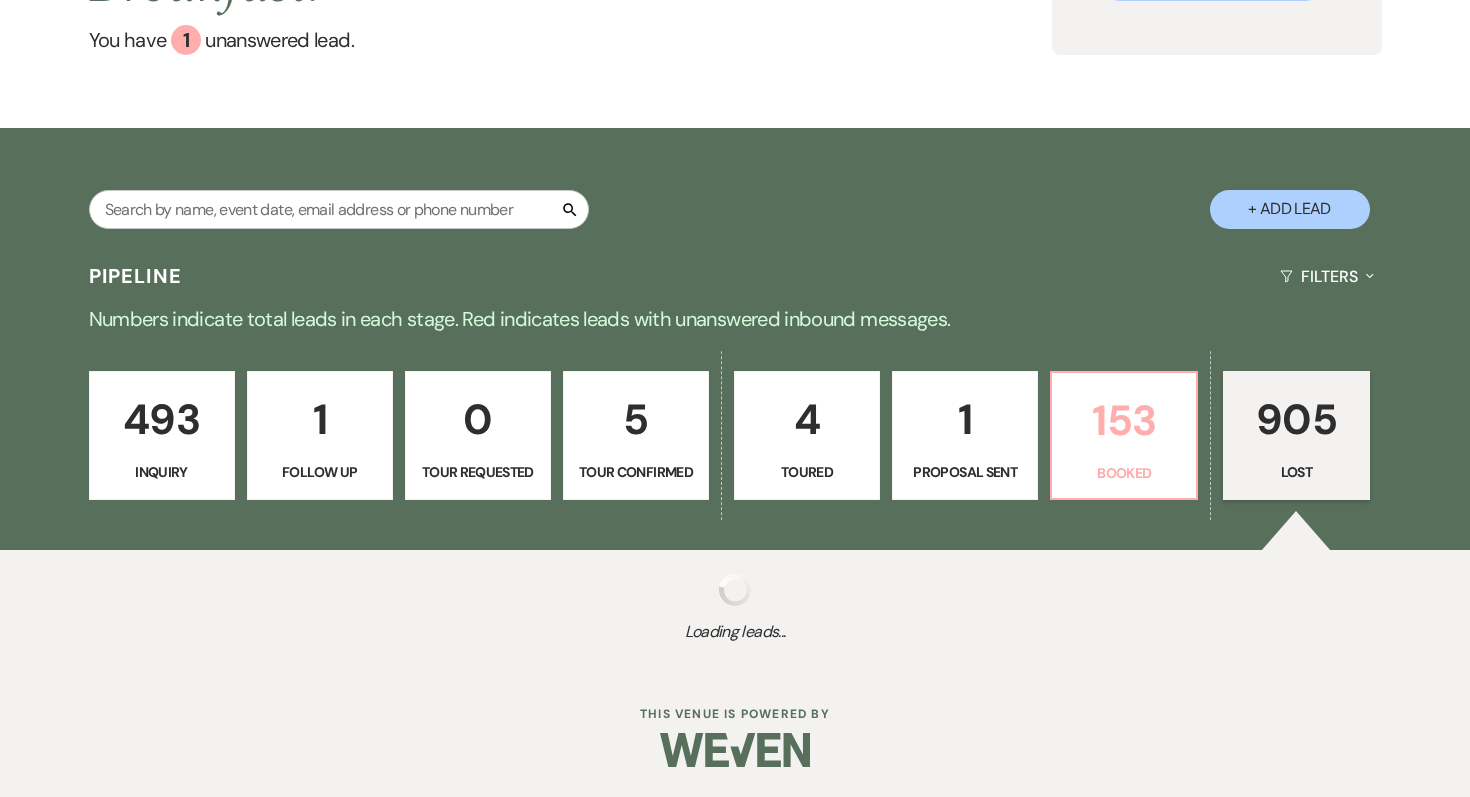 select on "8" 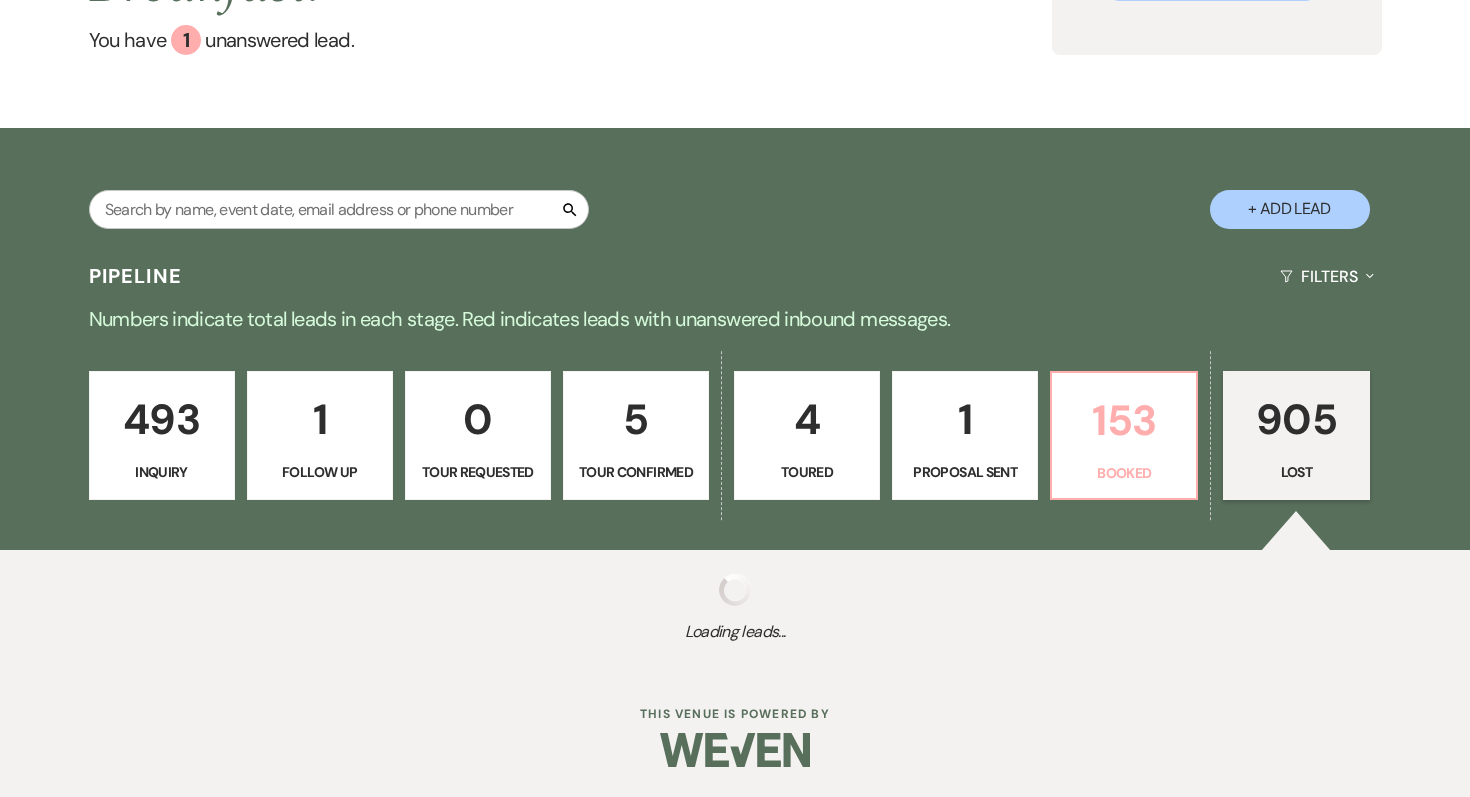 select on "5" 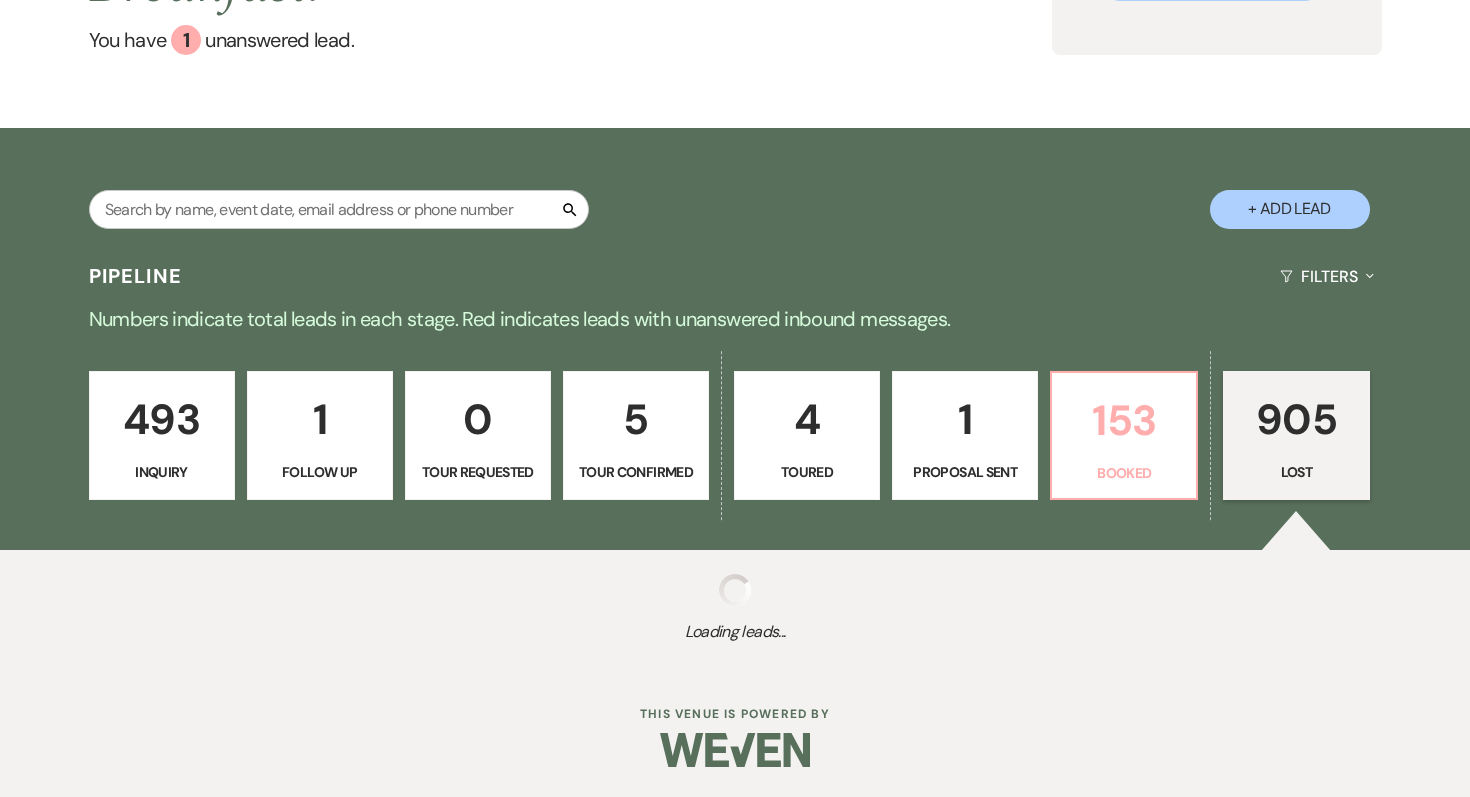 select on "8" 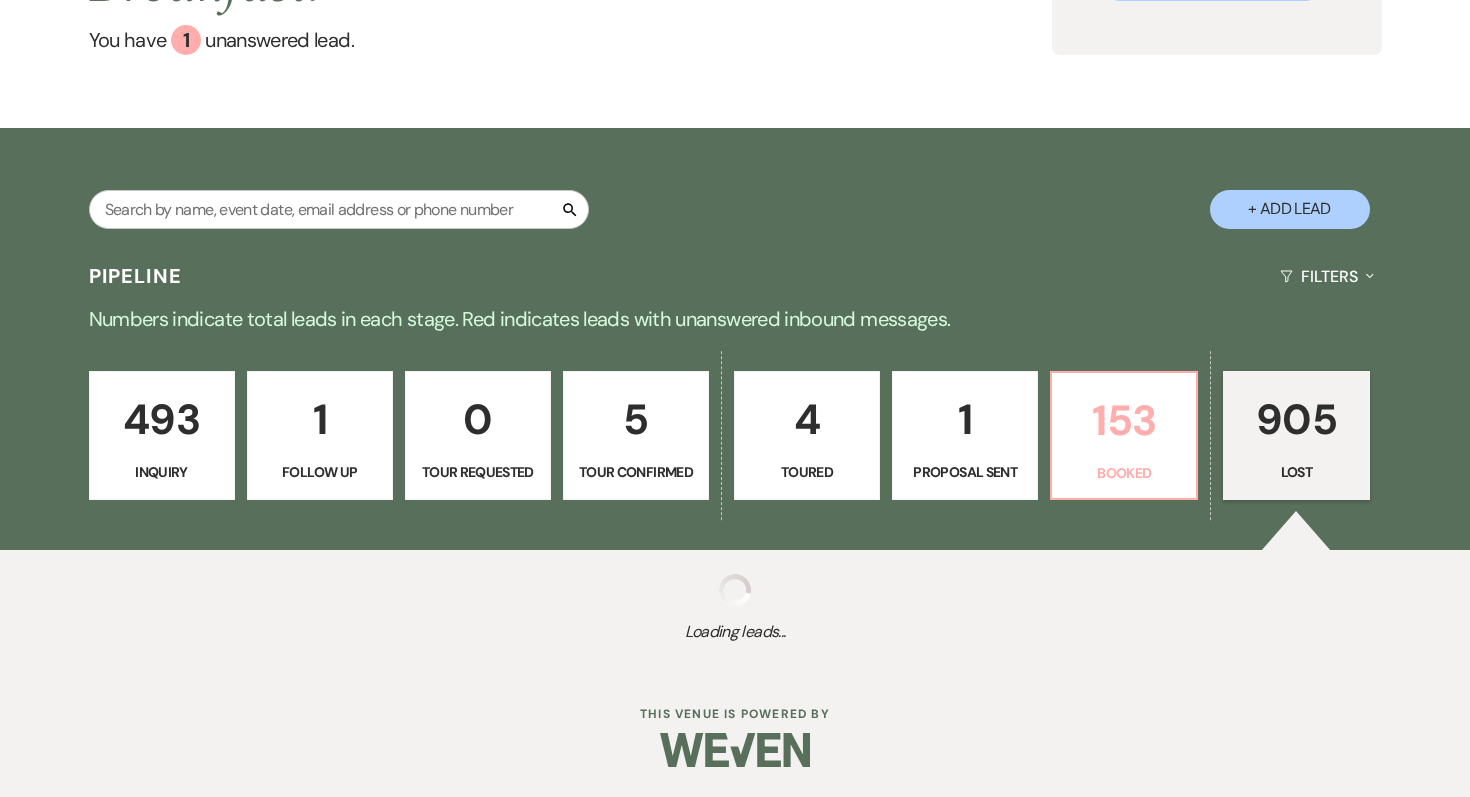 select on "5" 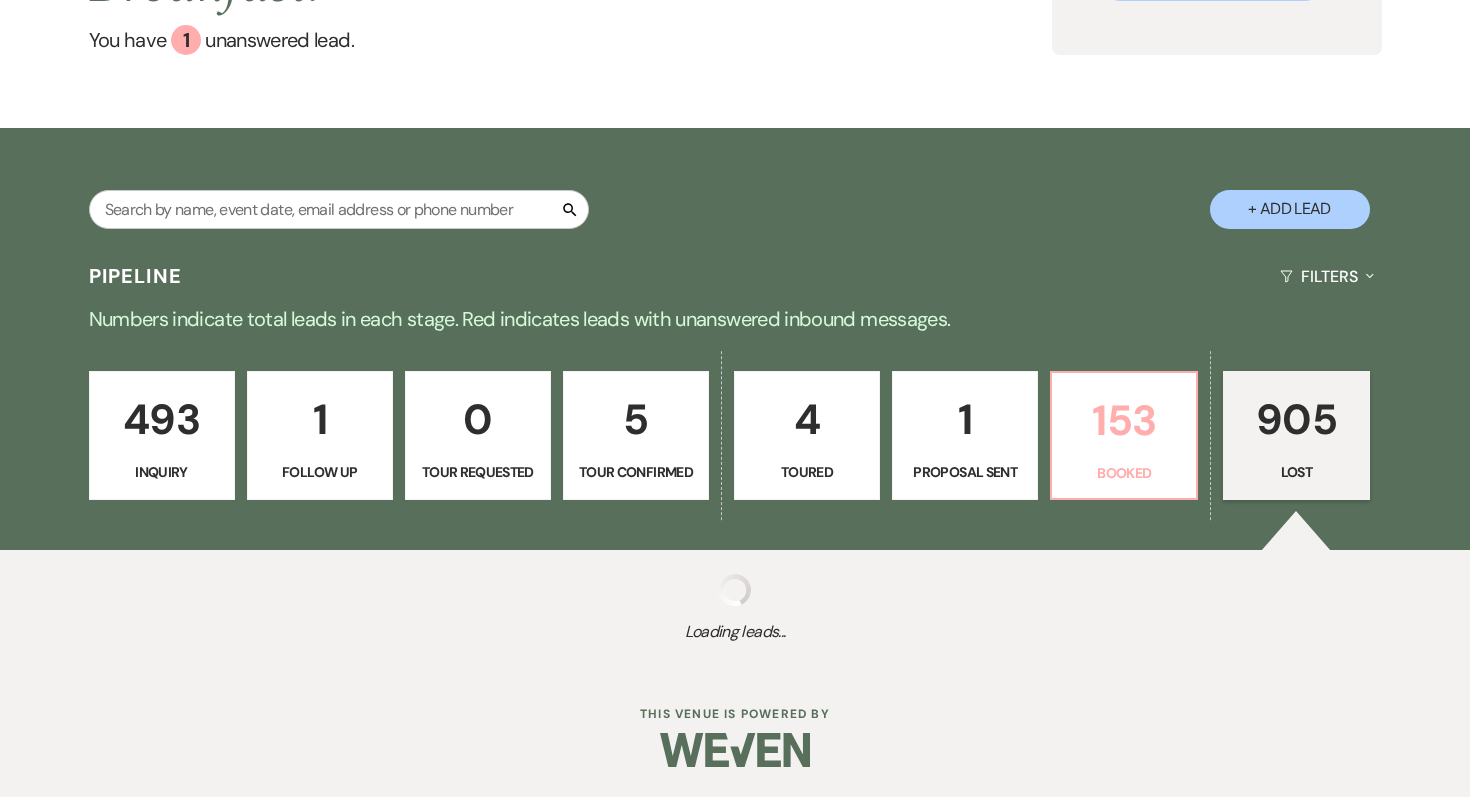 select on "8" 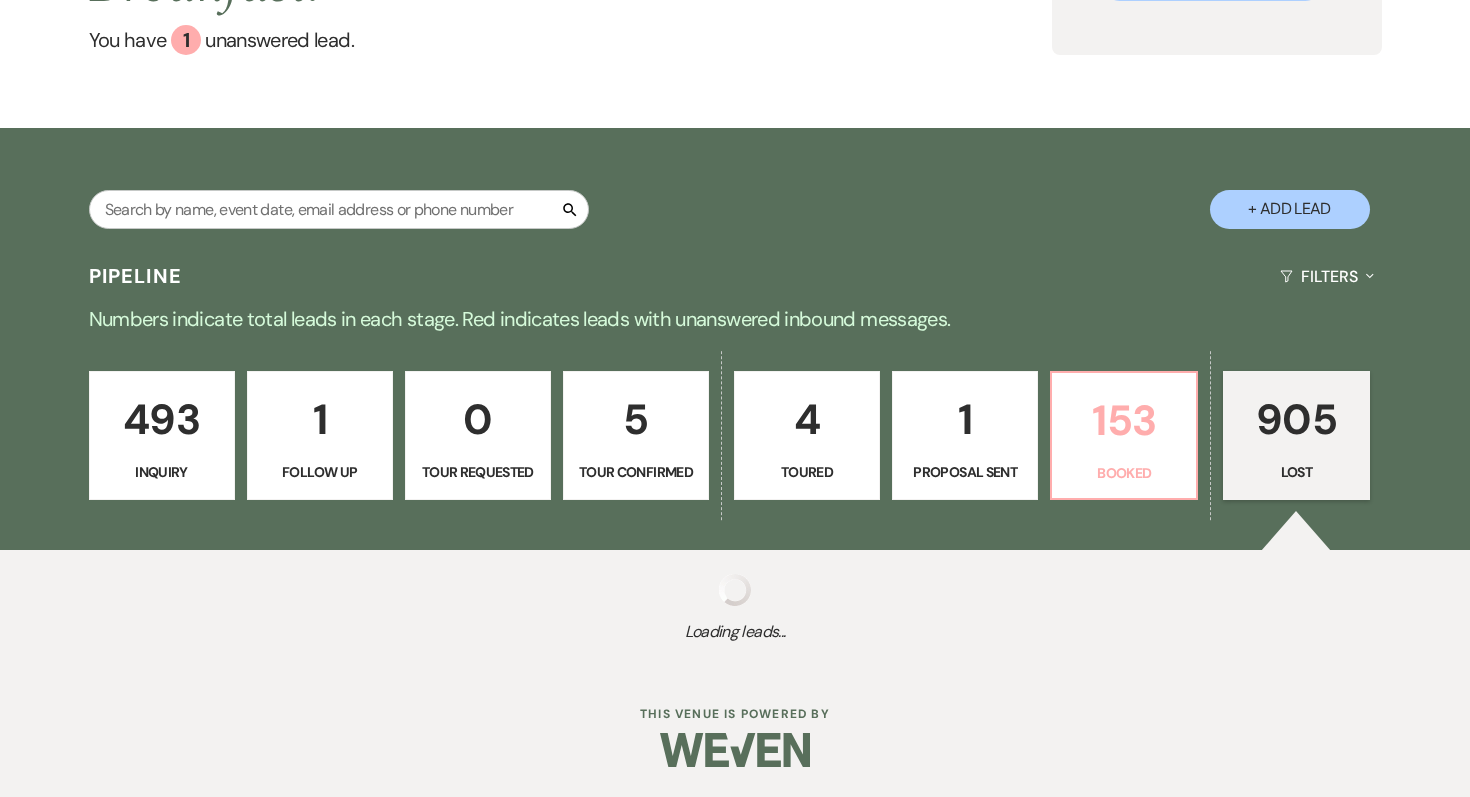 select on "5" 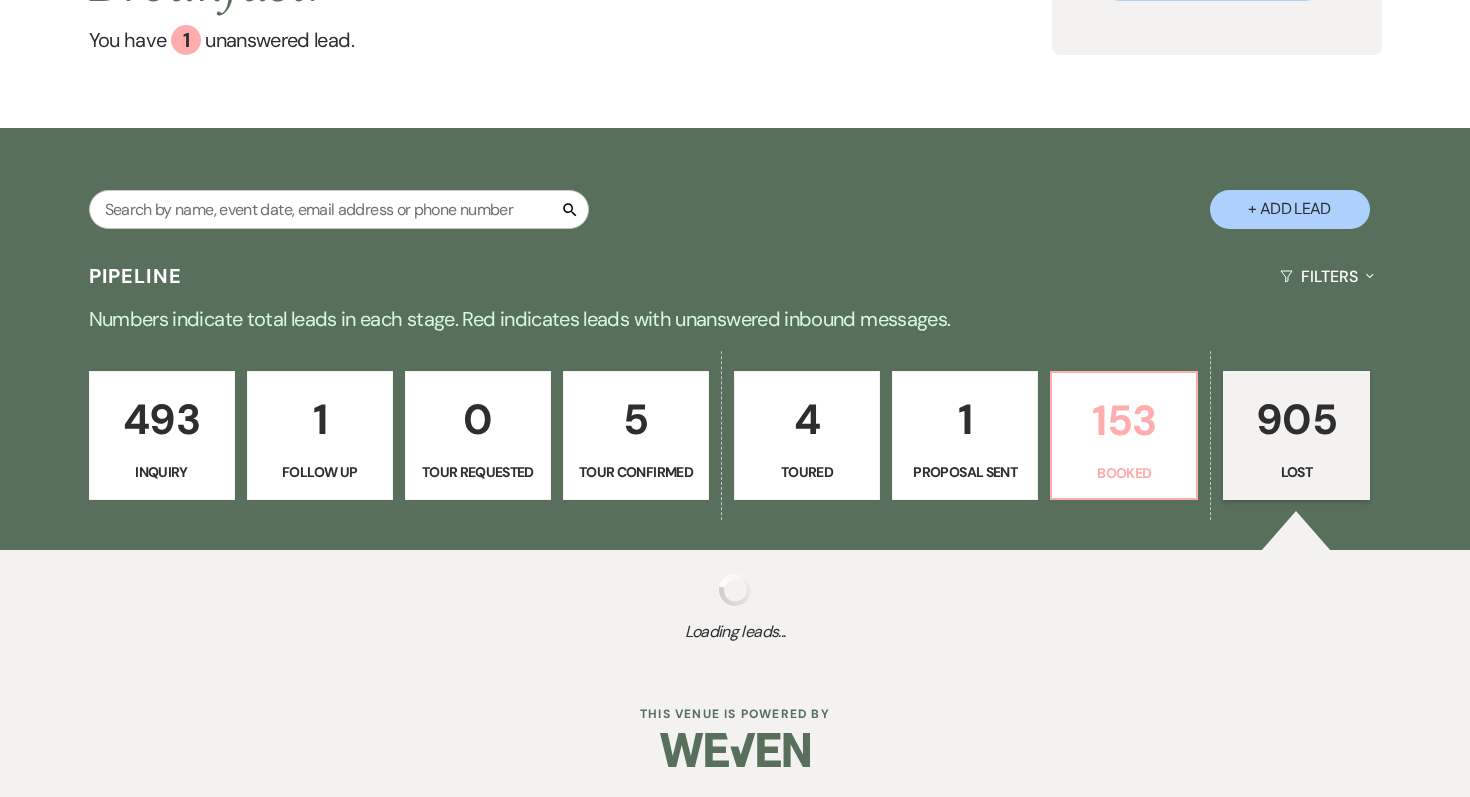select on "8" 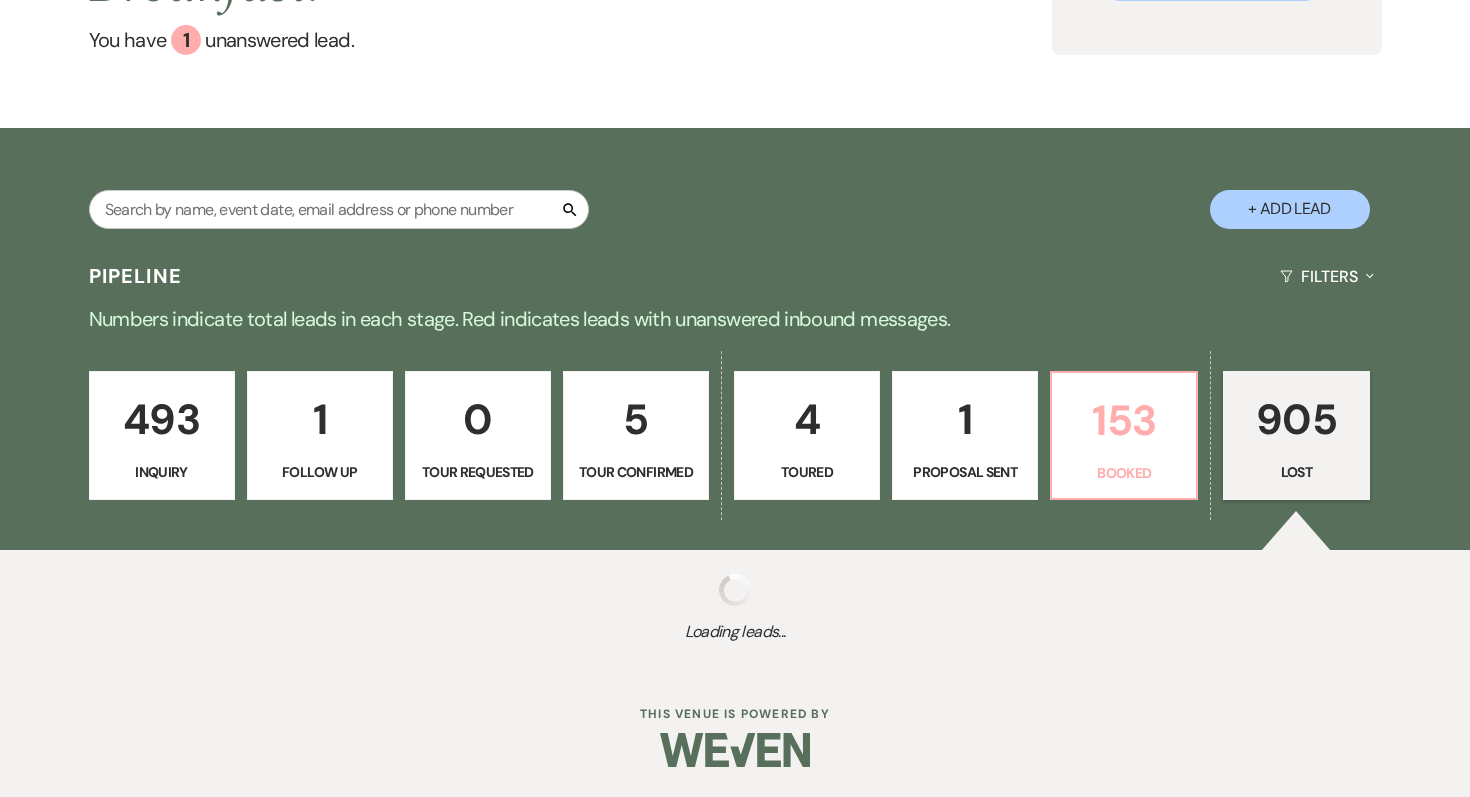 select on "5" 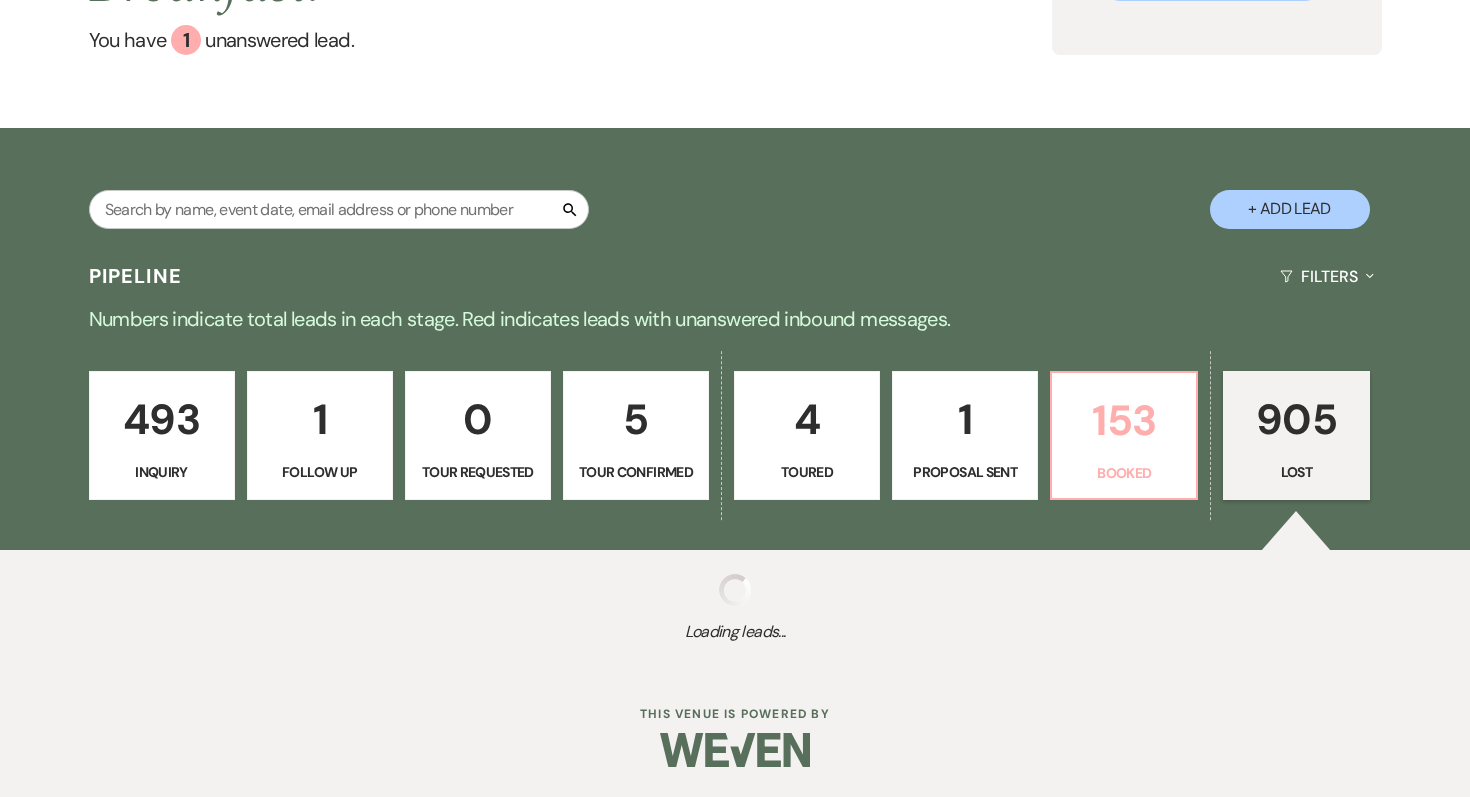 select on "8" 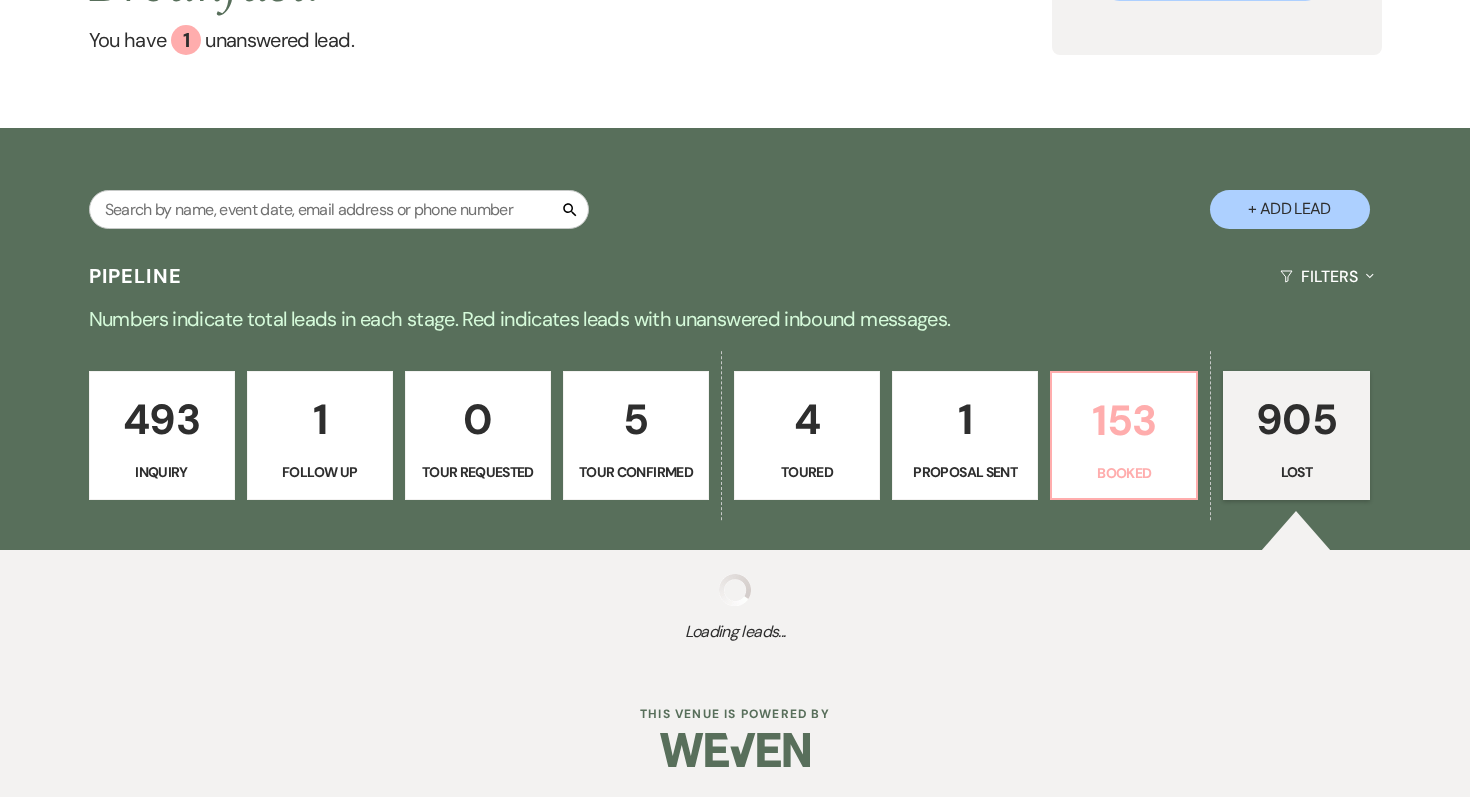 select on "5" 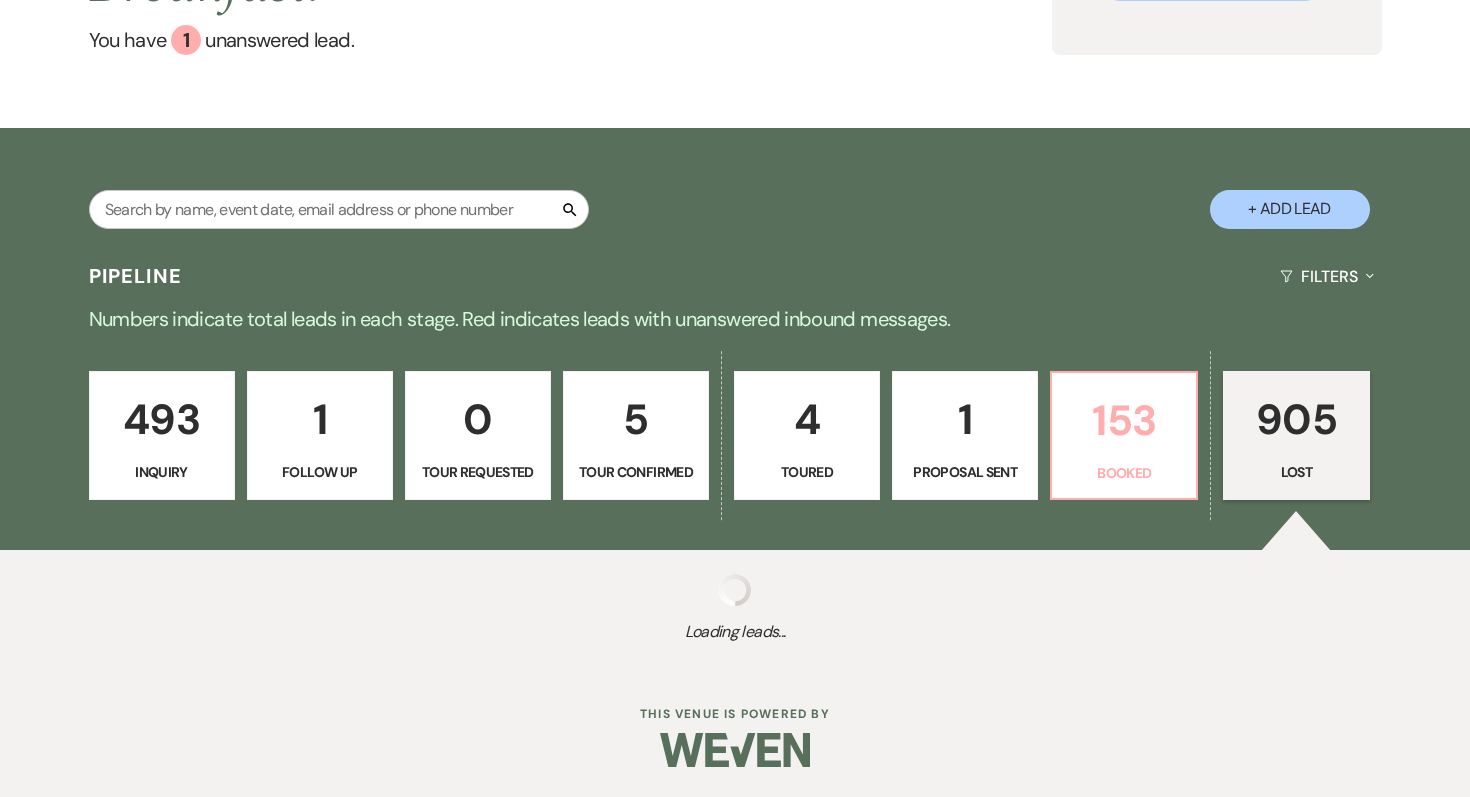 select on "8" 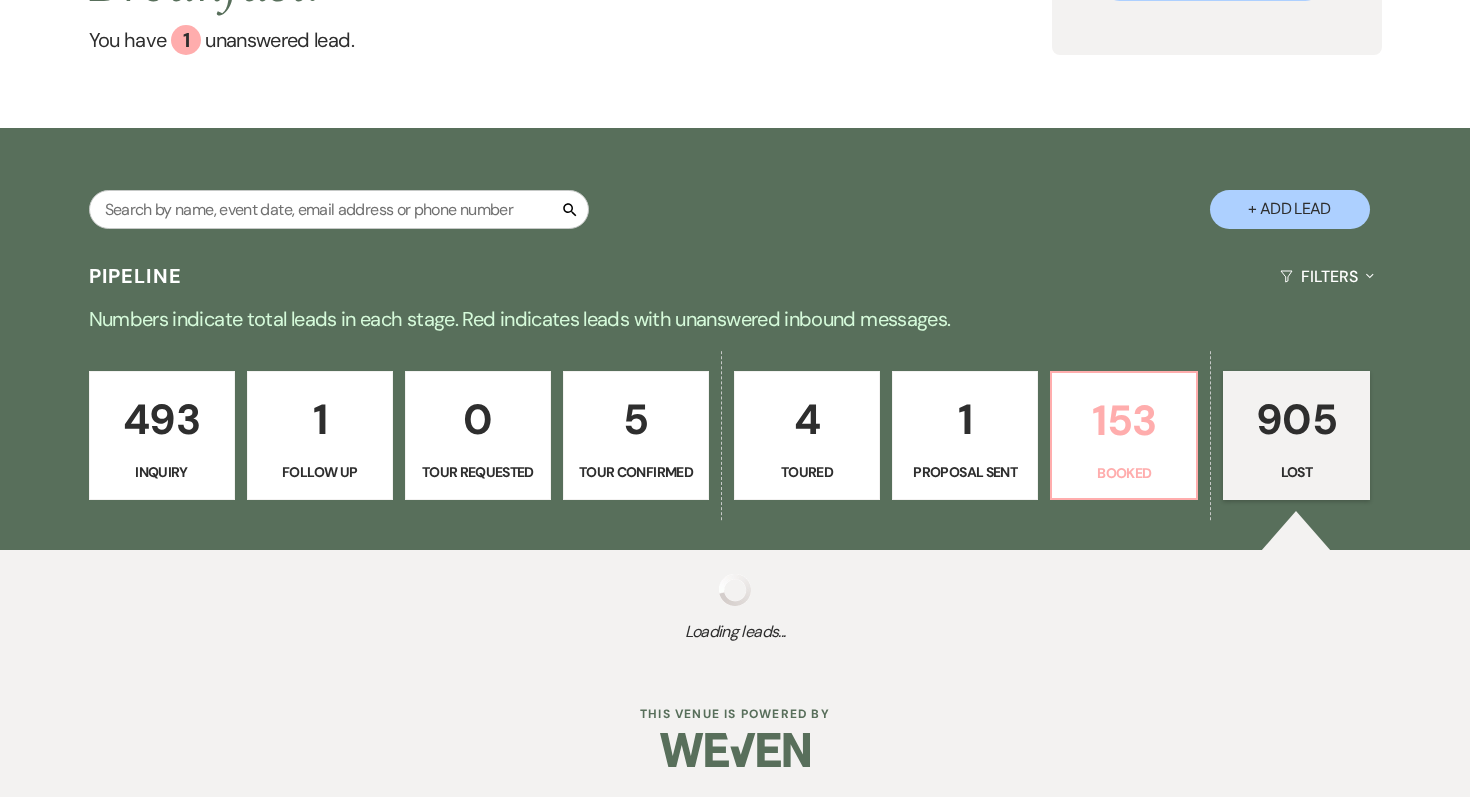 select on "1" 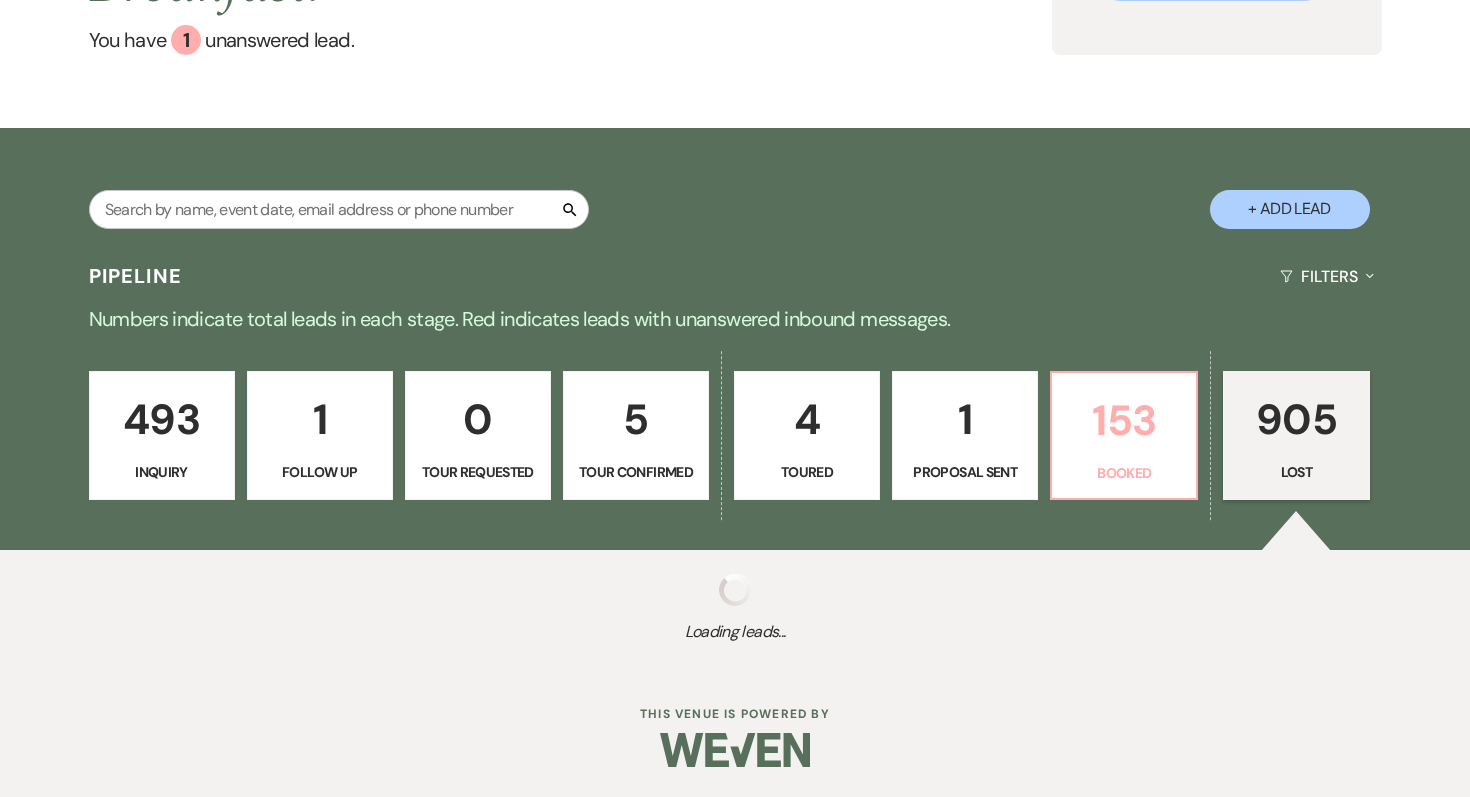 select on "8" 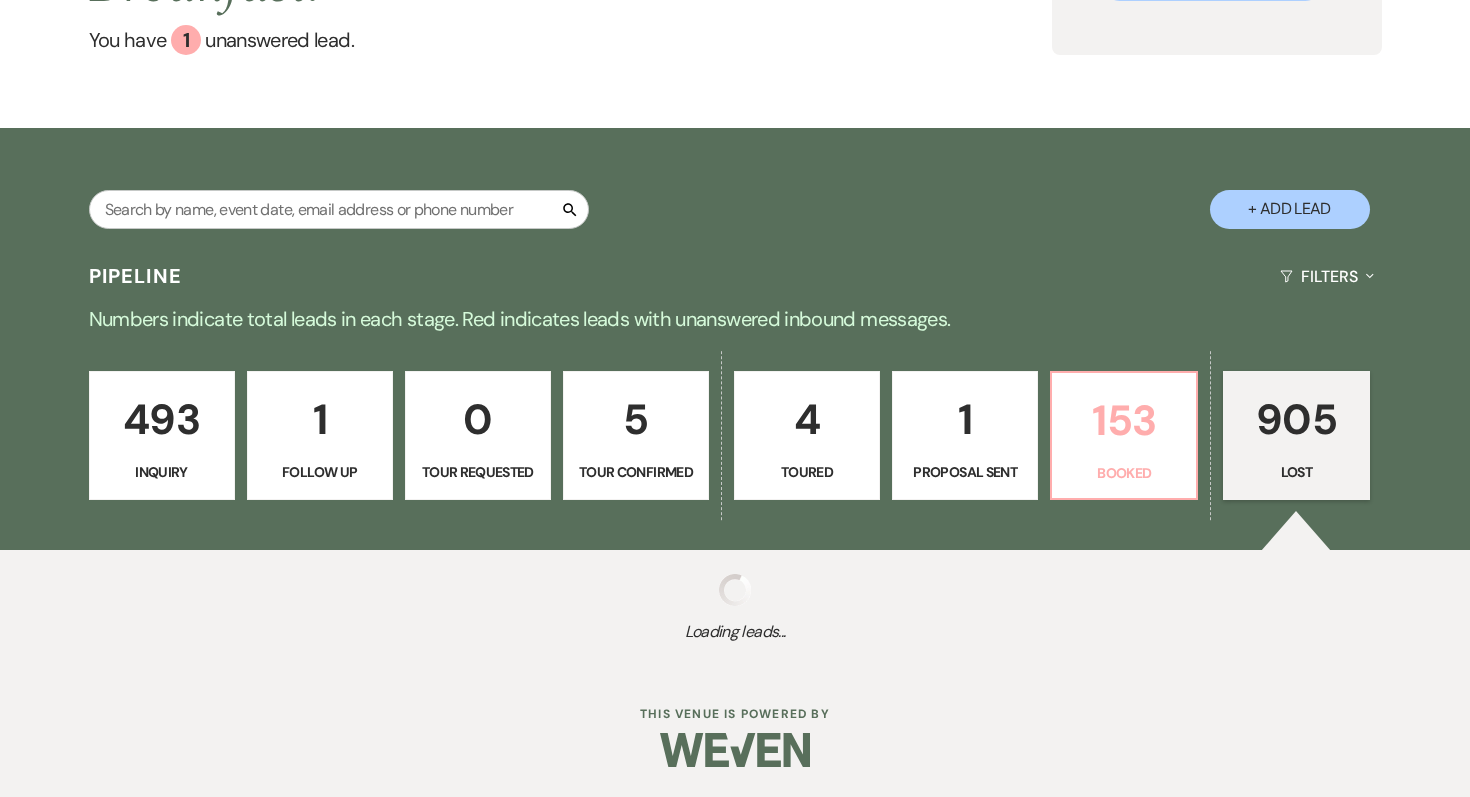 type 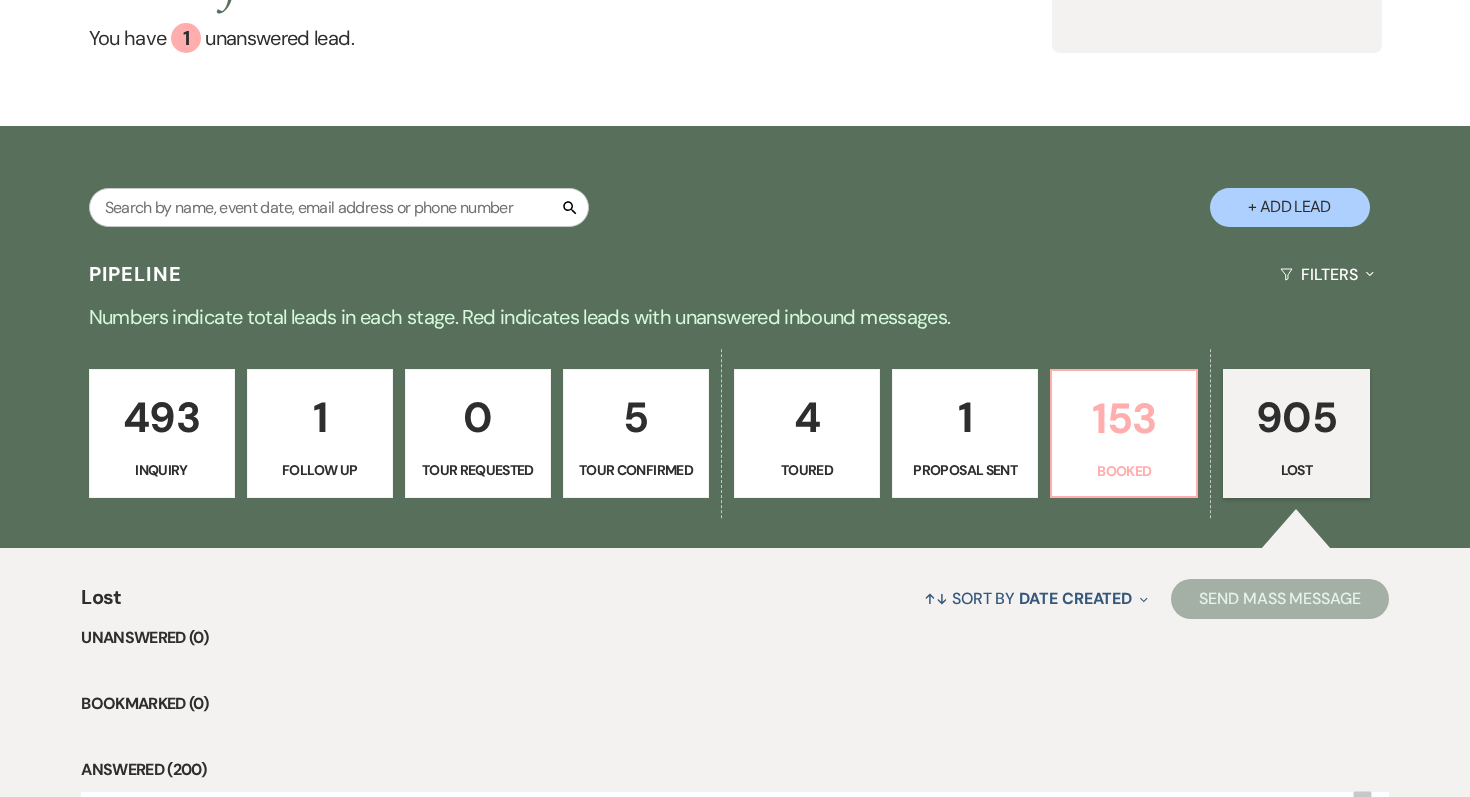 scroll, scrollTop: 431, scrollLeft: 0, axis: vertical 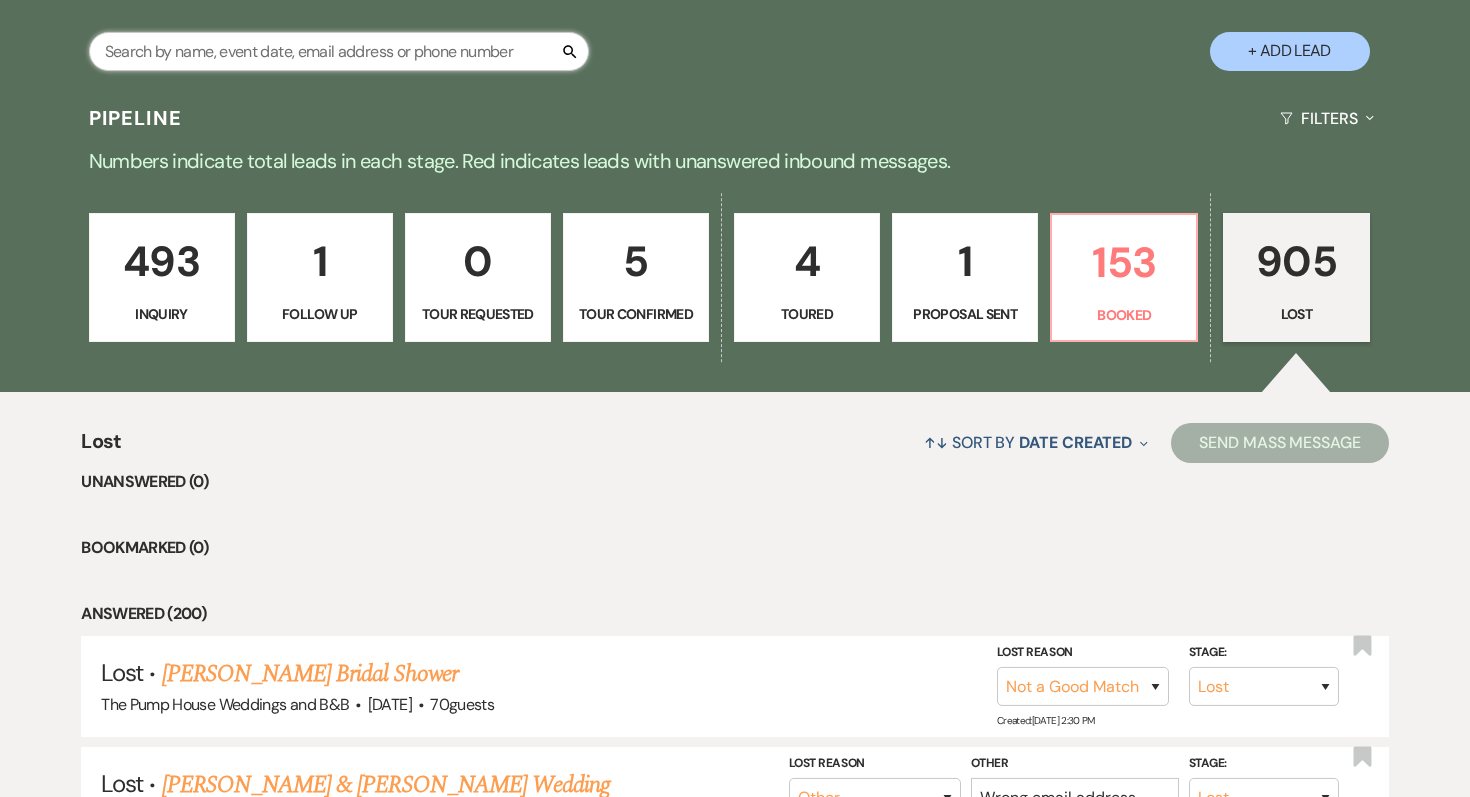 click at bounding box center [339, 51] 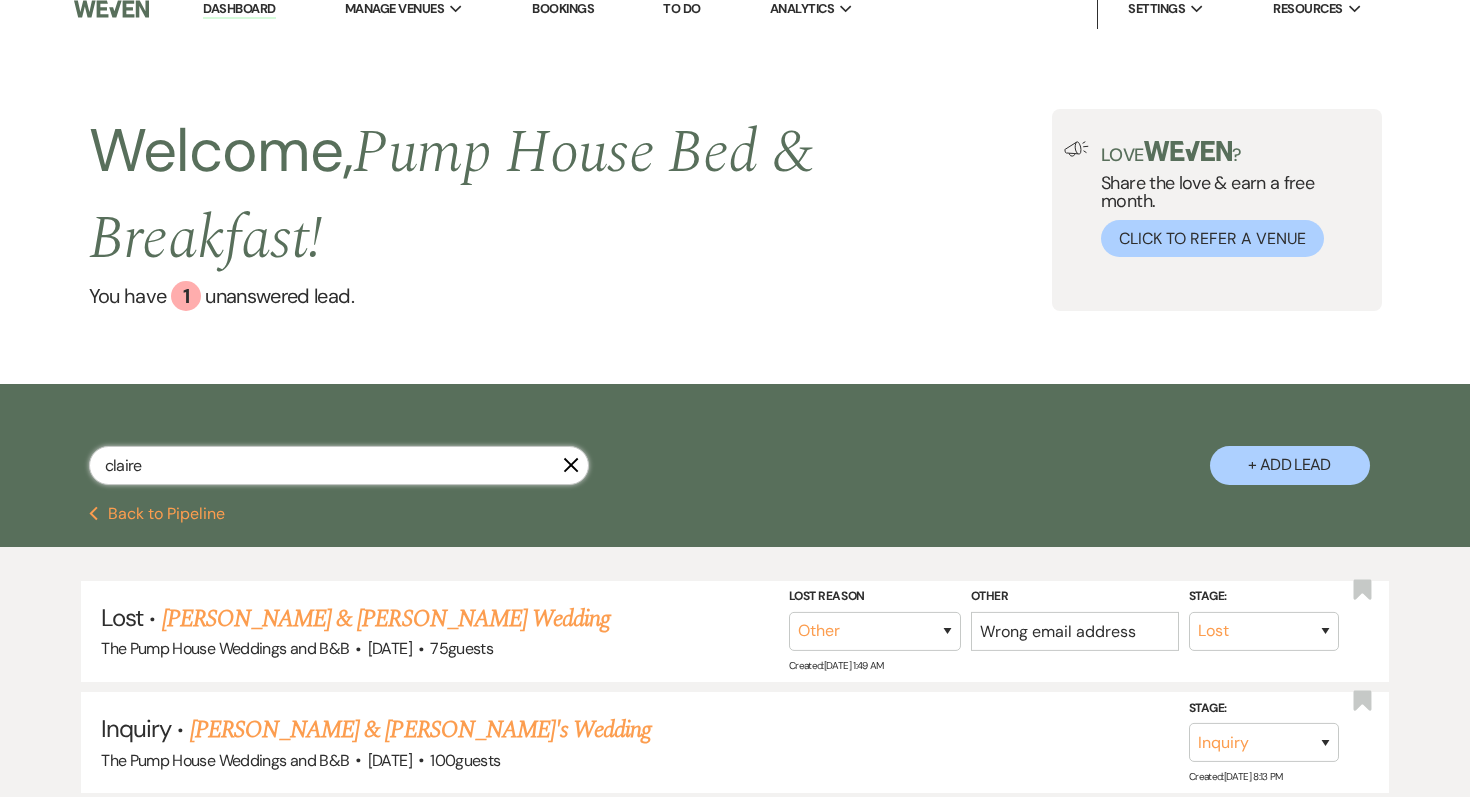 scroll, scrollTop: 86, scrollLeft: 0, axis: vertical 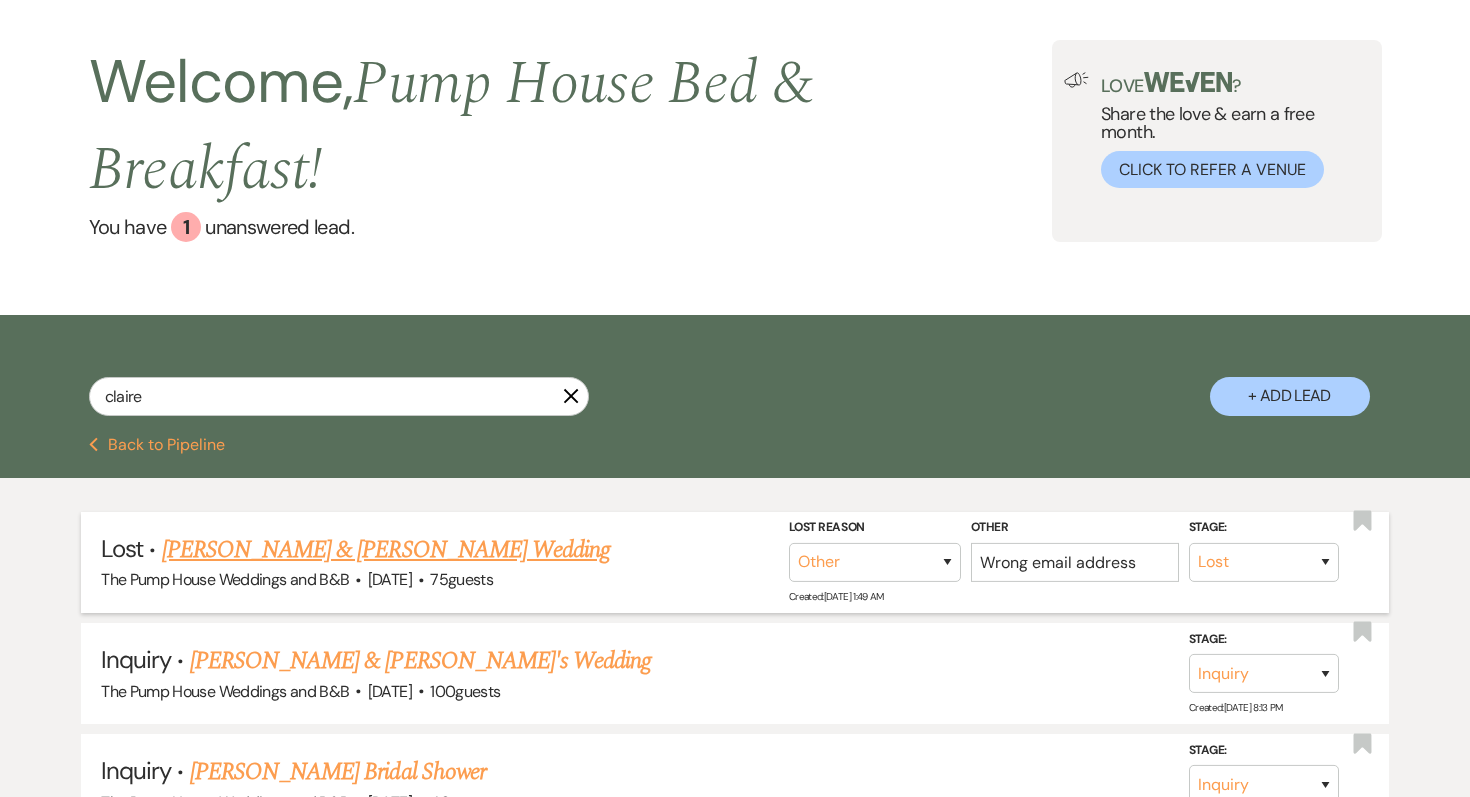 click on "Kyle Jarzombek & Claire Pursel's Wedding" at bounding box center (386, 550) 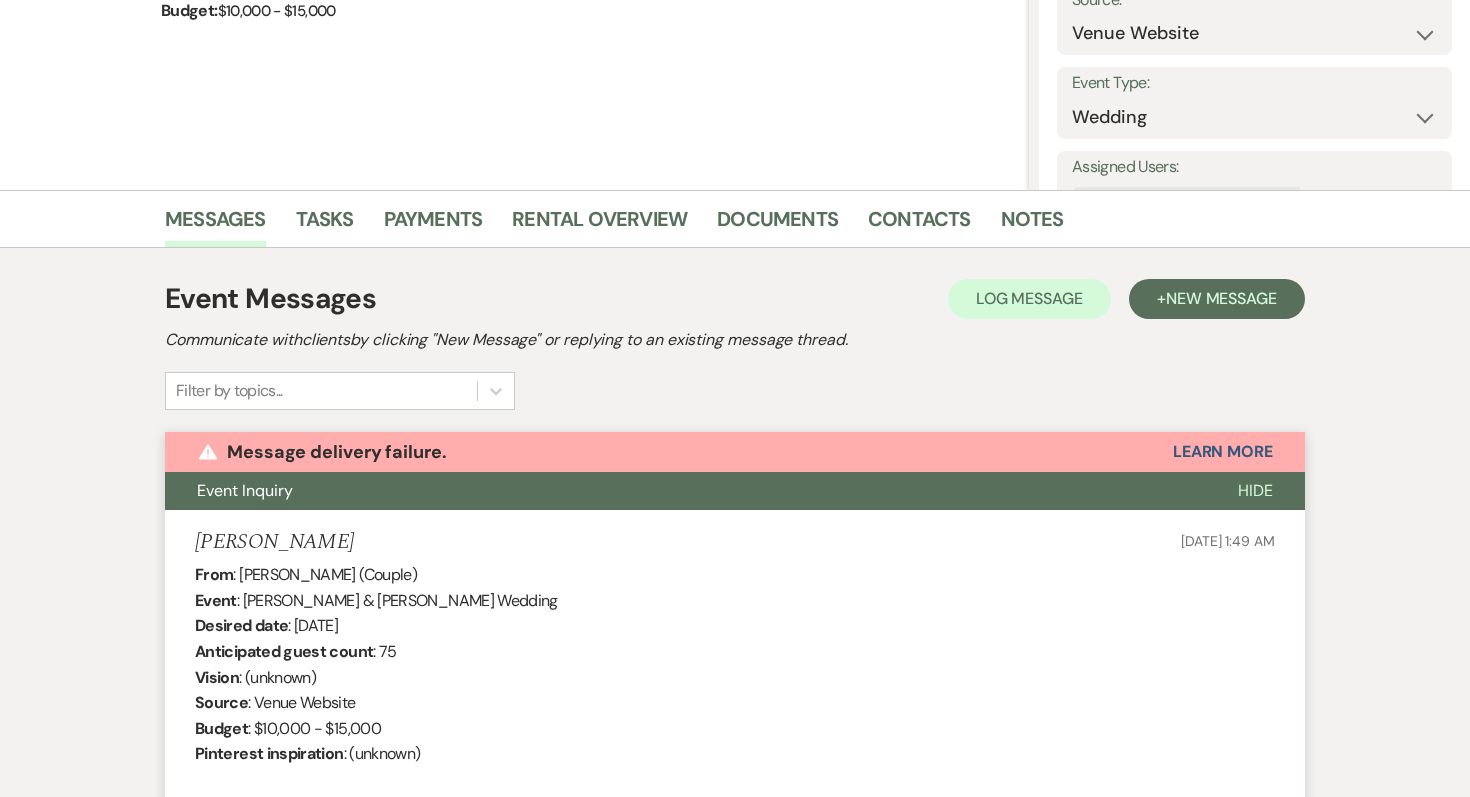 click on "Previous Kyle Jarzombek & Claire Pursel's Wedding Edit Bookmark Gear Settings Settings Date created:   Jul 15, 2025, 1:49 AM Stage: Inquiry Follow Up Tour Requested Tour Confirmed Toured Proposal Sent Booked Lost Lost Reason Booked Elsewhere Budget Date Unavailable No Response Not a Good Match Capacity Cancelled Duplicate (hidden) Spam (hidden) Other (hidden) Other Other Wrong email address Source: Weven Venue Website Instagram Facebook Pinterest Google The Knot Wedding Wire Here Comes the Guide Wedding Spot Eventective Zola The Venue Report PartySlate VRBO / Homeaway Airbnb Wedding Show TikTok X / Twitter Phone Call Walk-in Vendor Referral Advertising Personal Referral Local Referral Other Event Type: Wedding Anniversary Party Baby Shower Bachelorette / Bachelor Party Birthday Party Bridal Shower Brunch Community Event Concert Corporate Event Elopement End of Life Celebration Engagement Party Fundraiser Graduation Party Micro Wedding Prom Quinceañera Rehearsal Dinner Religious Event Retreat Other Edit     ." at bounding box center (735, 922) 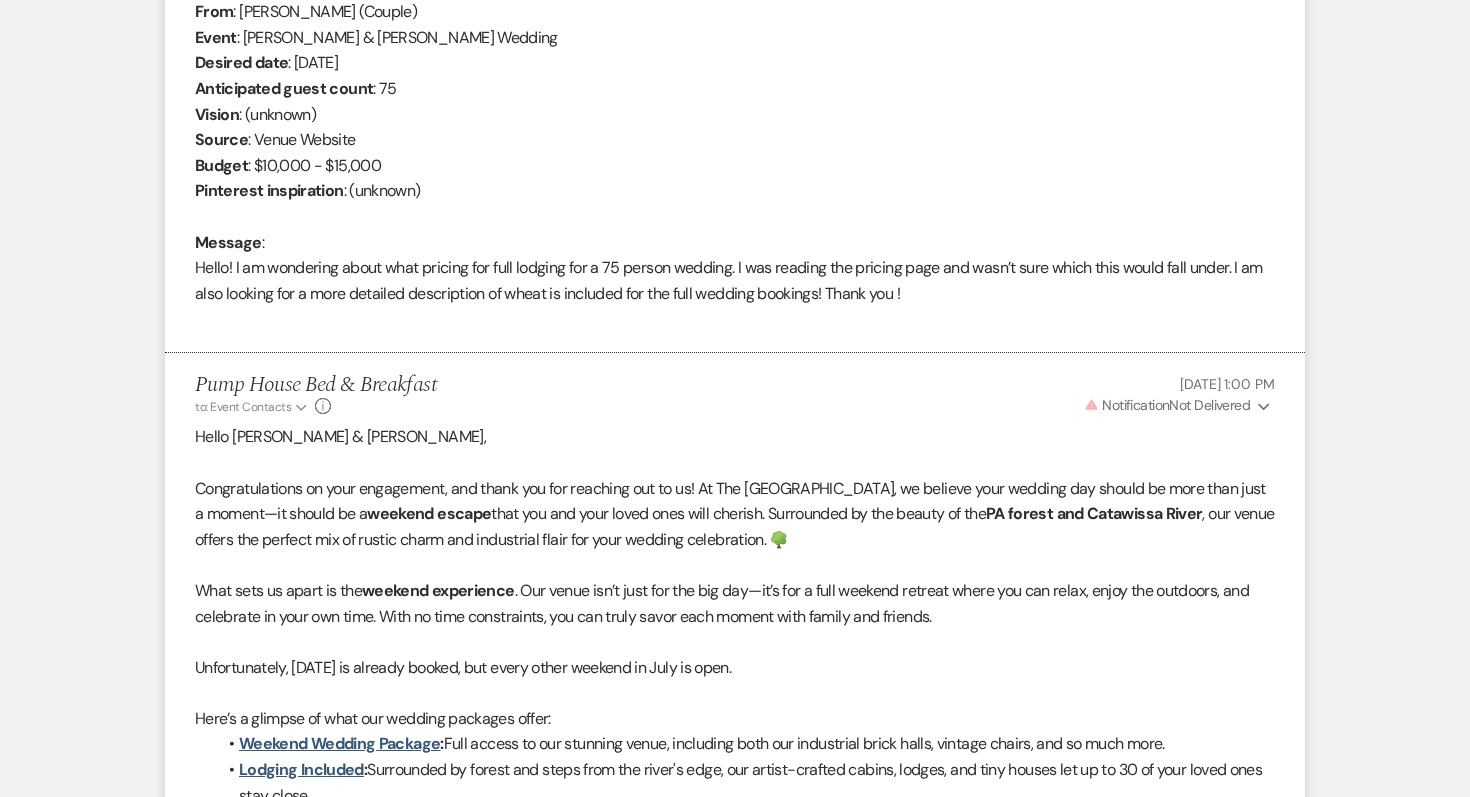 scroll, scrollTop: 0, scrollLeft: 0, axis: both 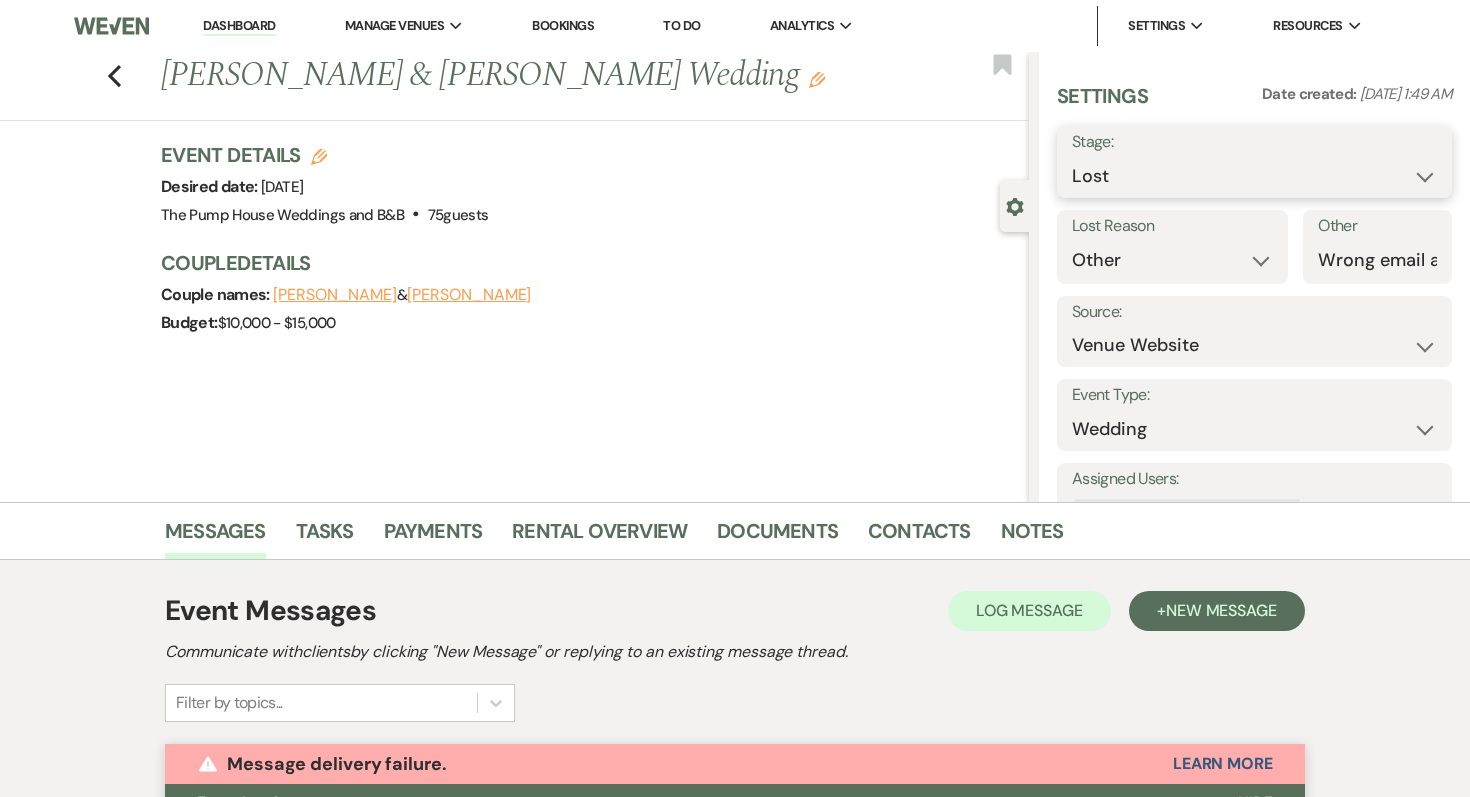 click on "Inquiry Follow Up Tour Requested Tour Confirmed Toured Proposal Sent Booked Lost" at bounding box center (1254, 176) 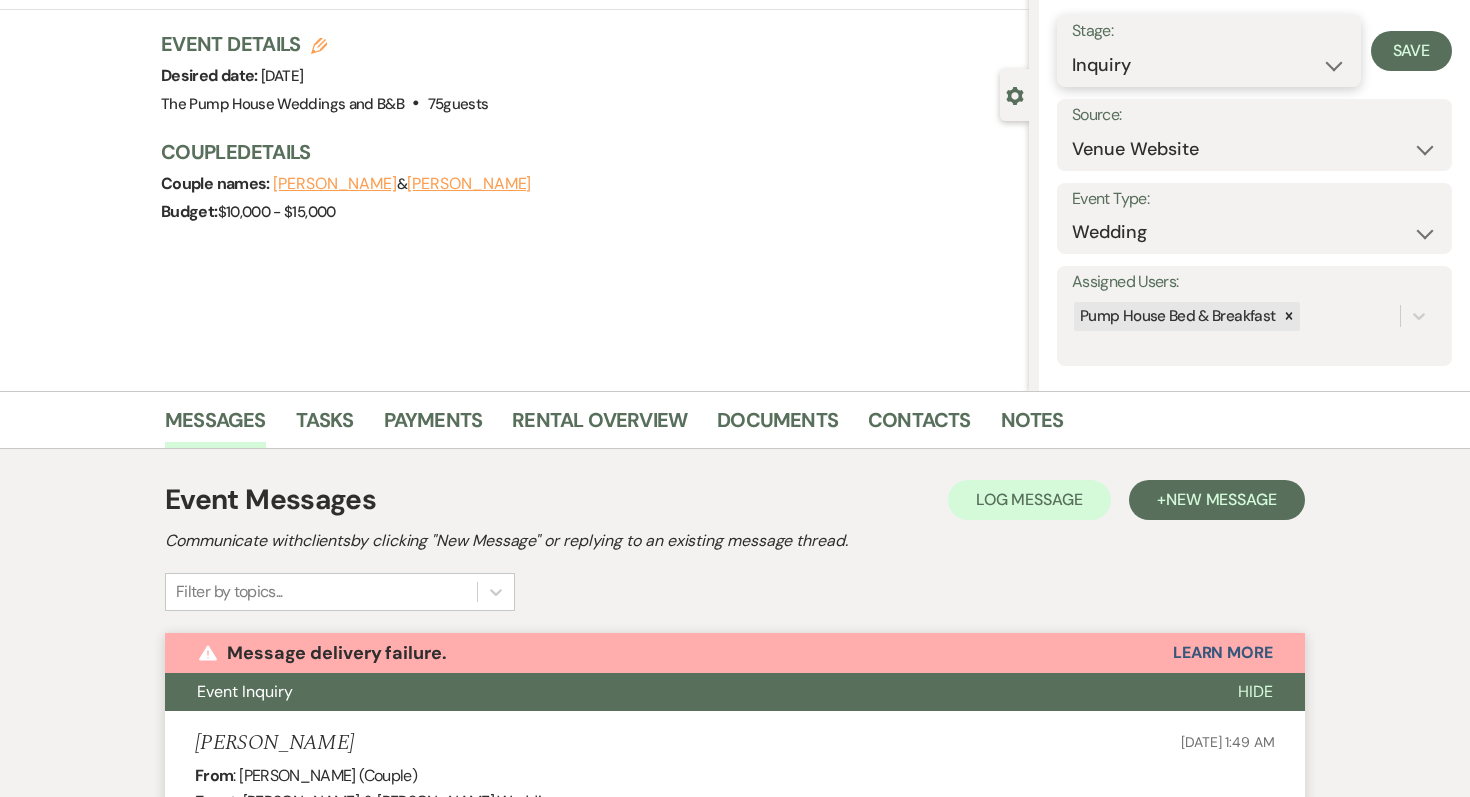 scroll, scrollTop: 105, scrollLeft: 0, axis: vertical 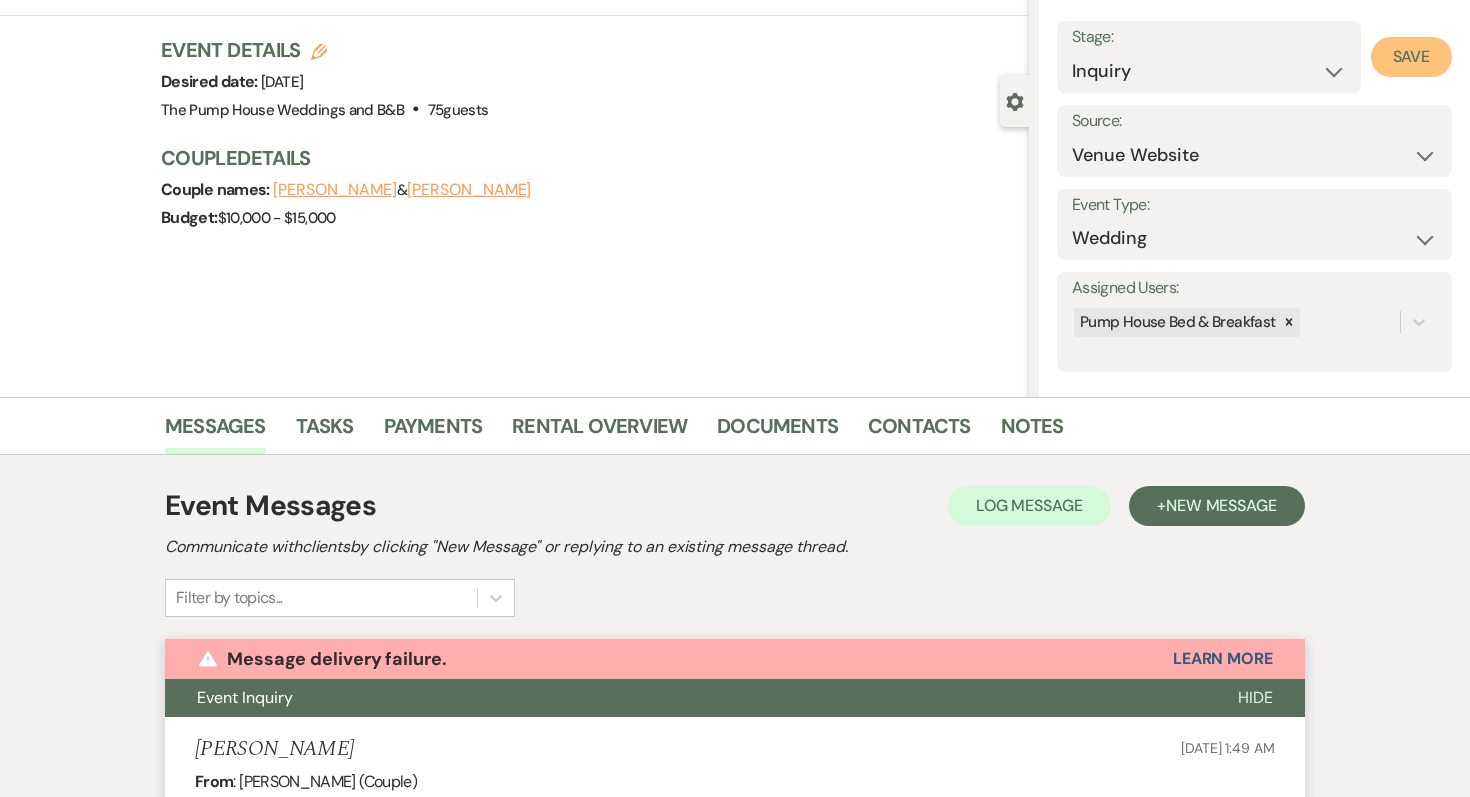 click on "Save" at bounding box center (1411, 57) 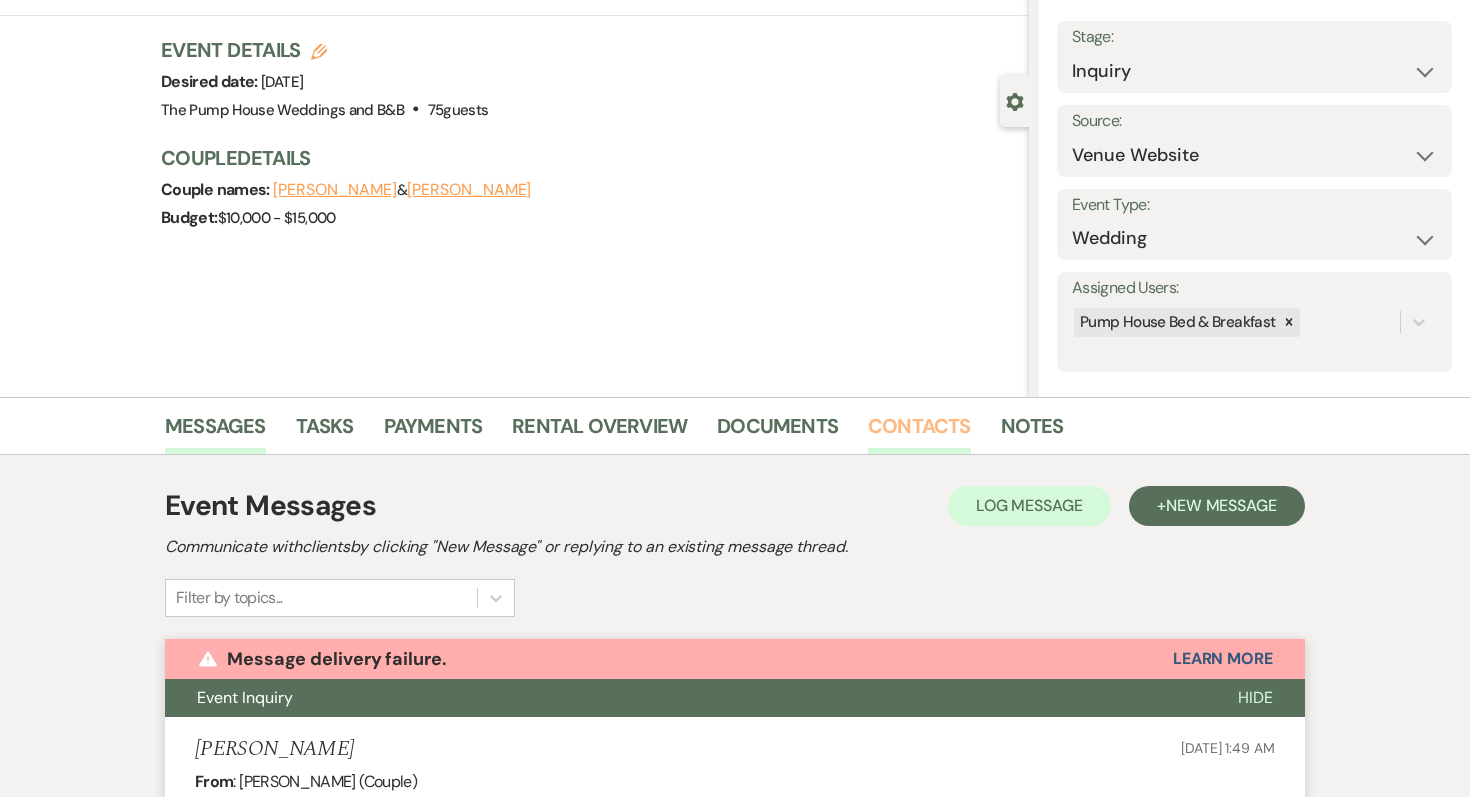 click on "Contacts" at bounding box center (919, 432) 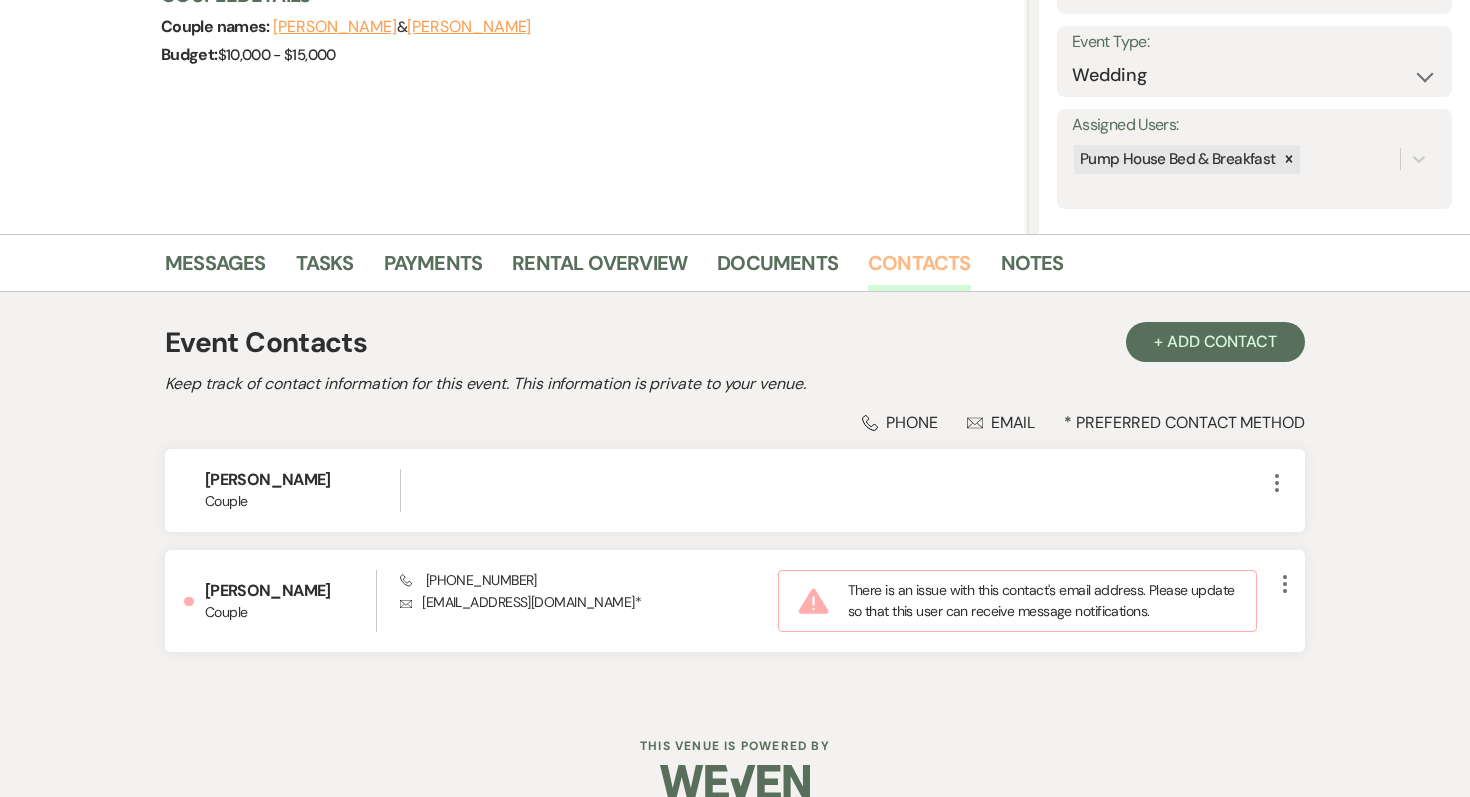 scroll, scrollTop: 300, scrollLeft: 0, axis: vertical 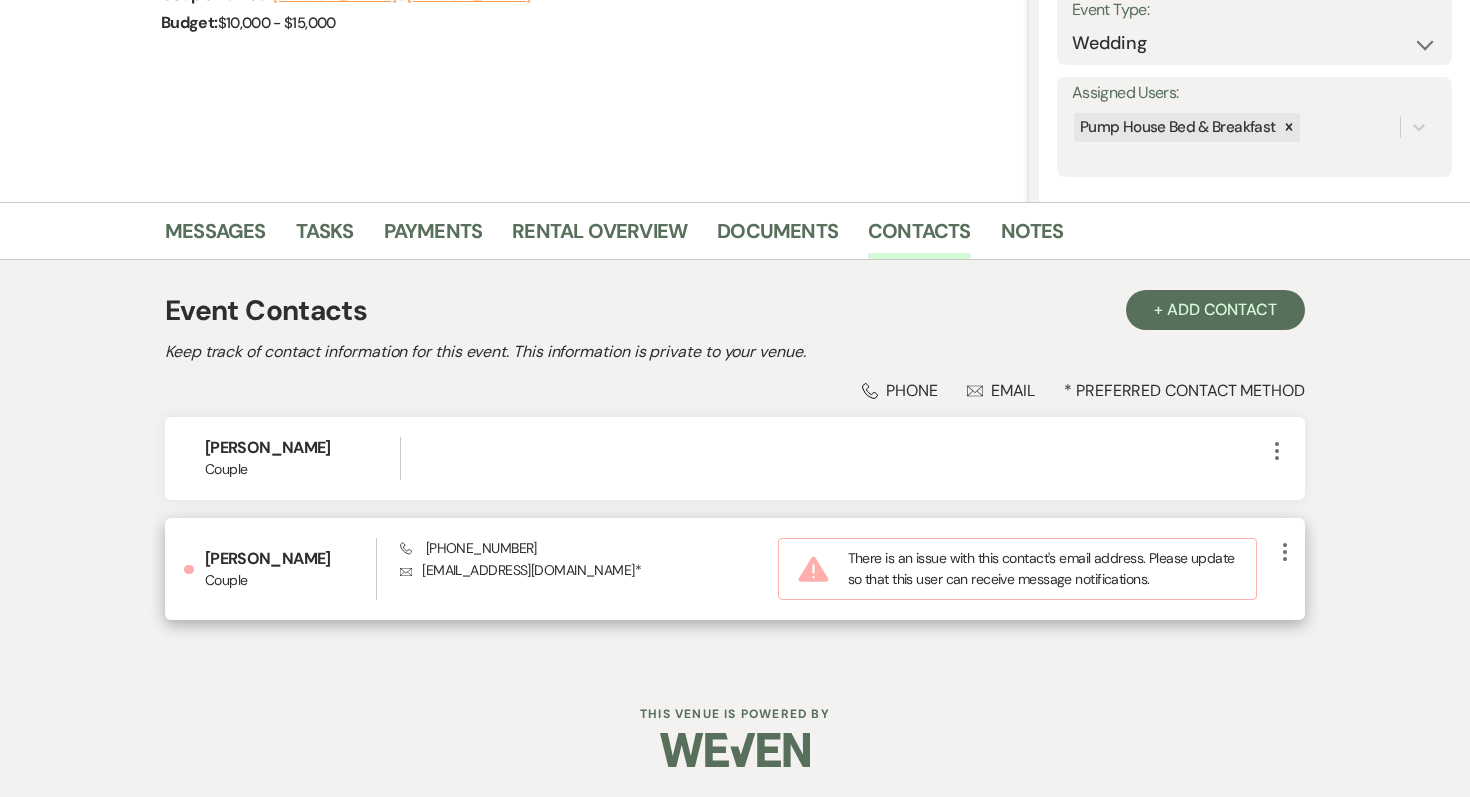 click 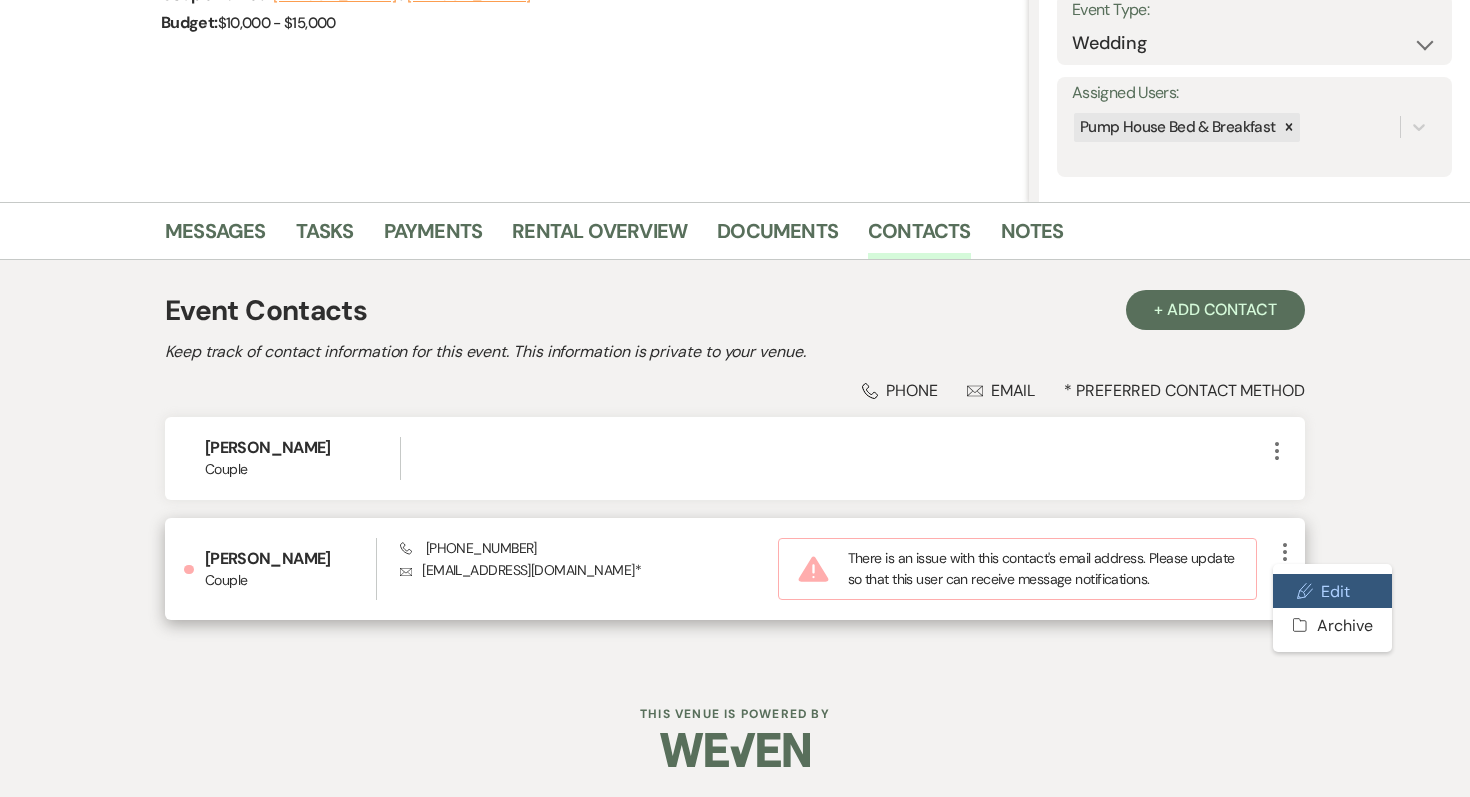 click on "Pencil Edit" at bounding box center [1332, 591] 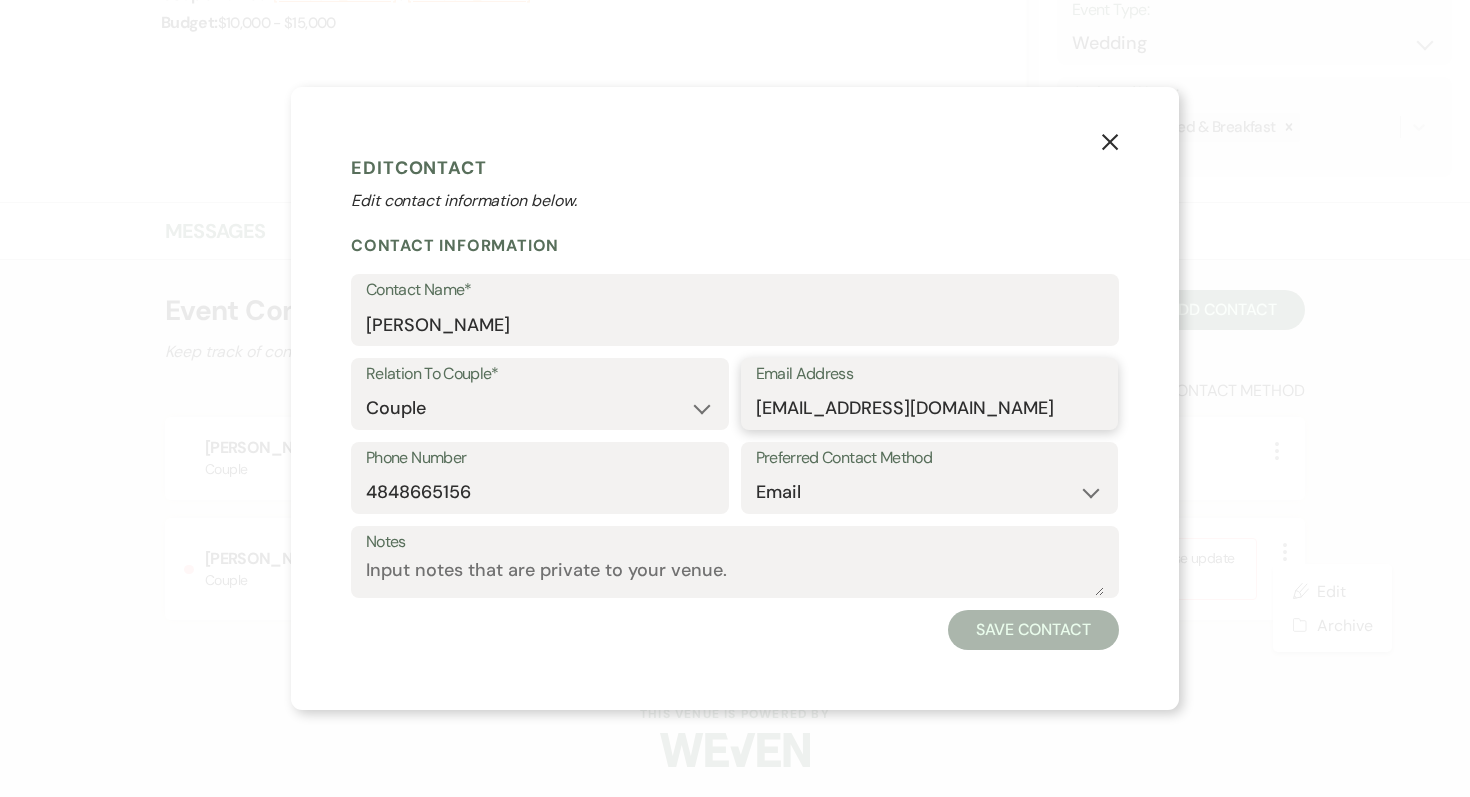click on "cj4bikky@gmail.com" at bounding box center (930, 408) 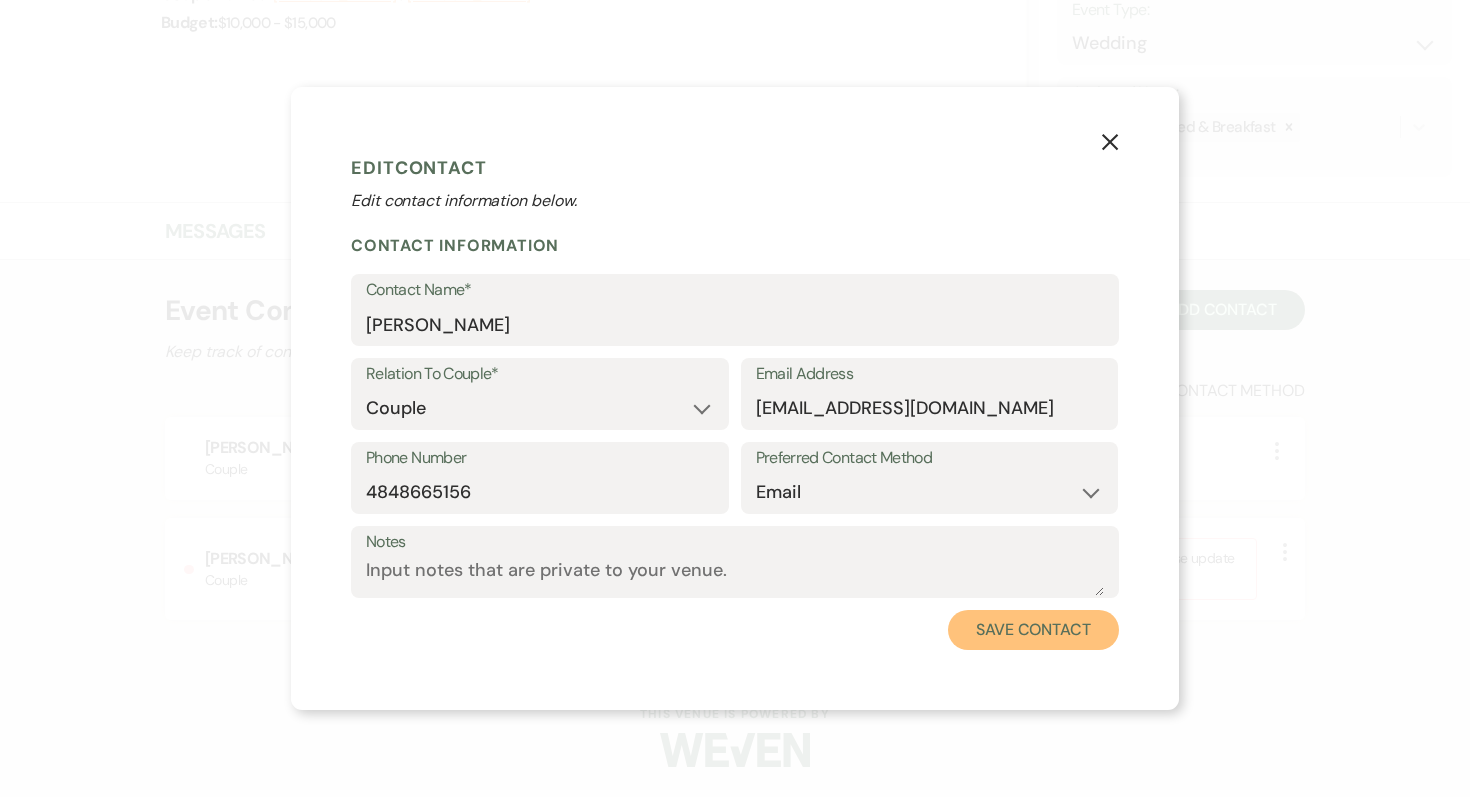 click on "Save Contact" at bounding box center [1033, 630] 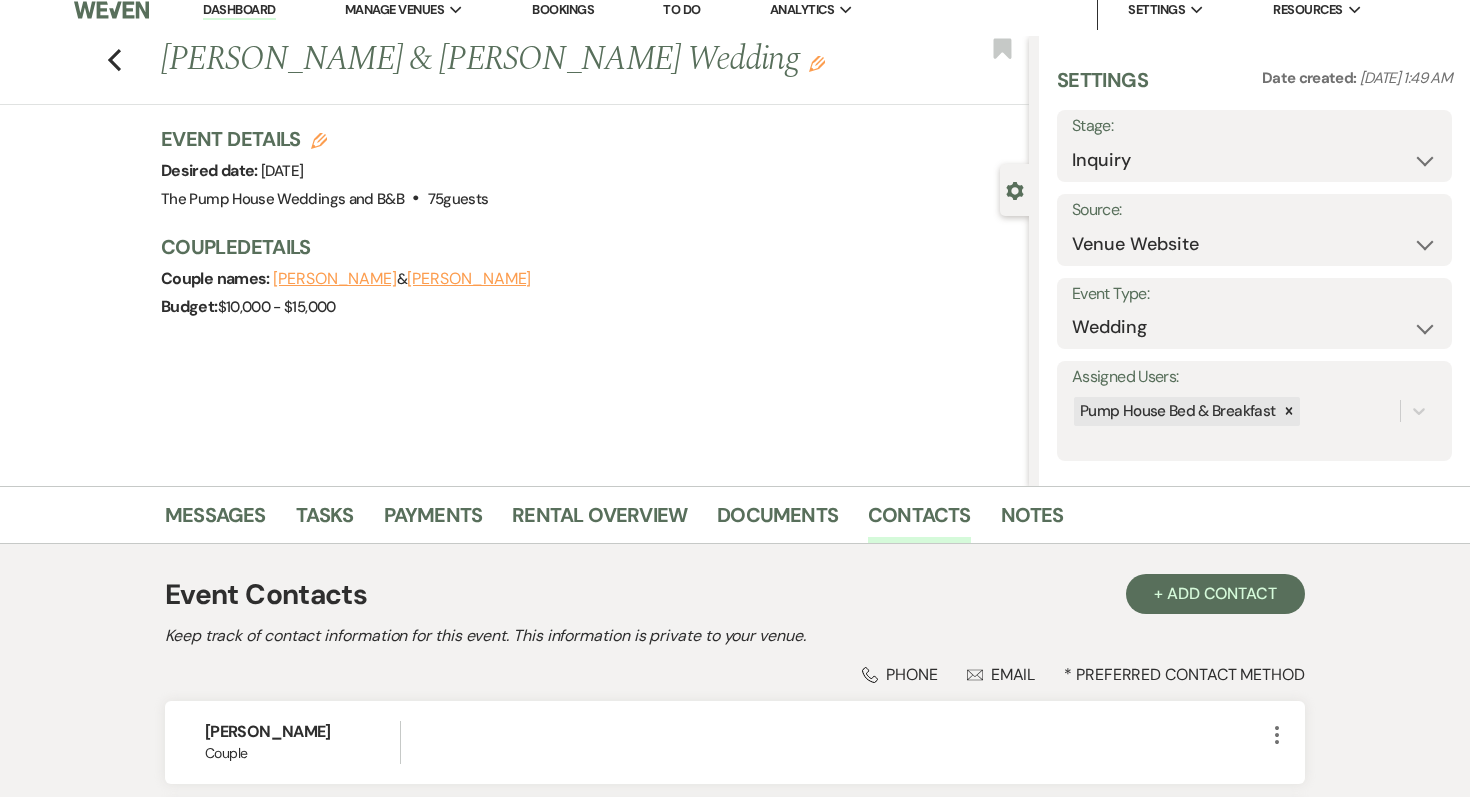 scroll, scrollTop: 0, scrollLeft: 0, axis: both 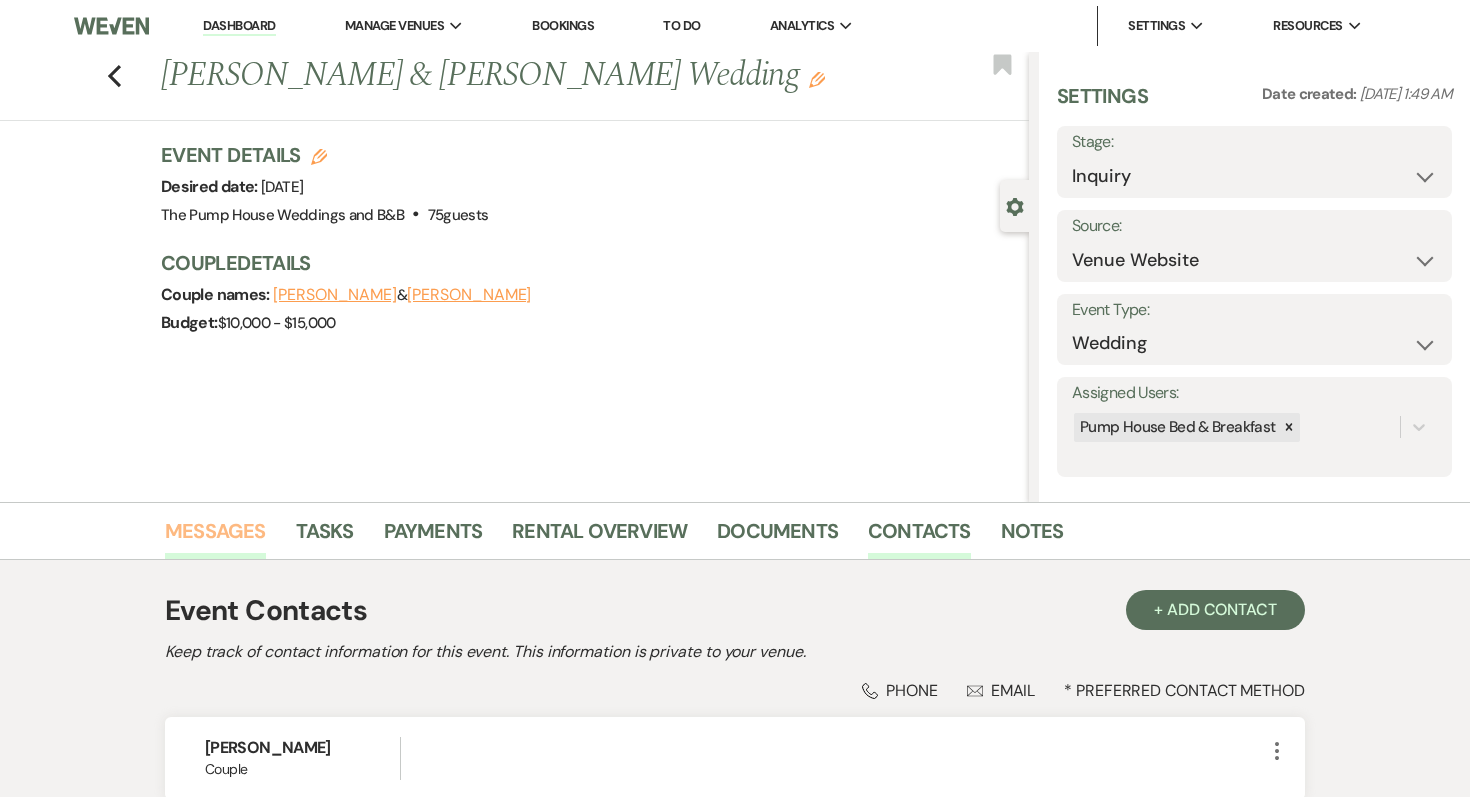 click on "Messages" at bounding box center [215, 537] 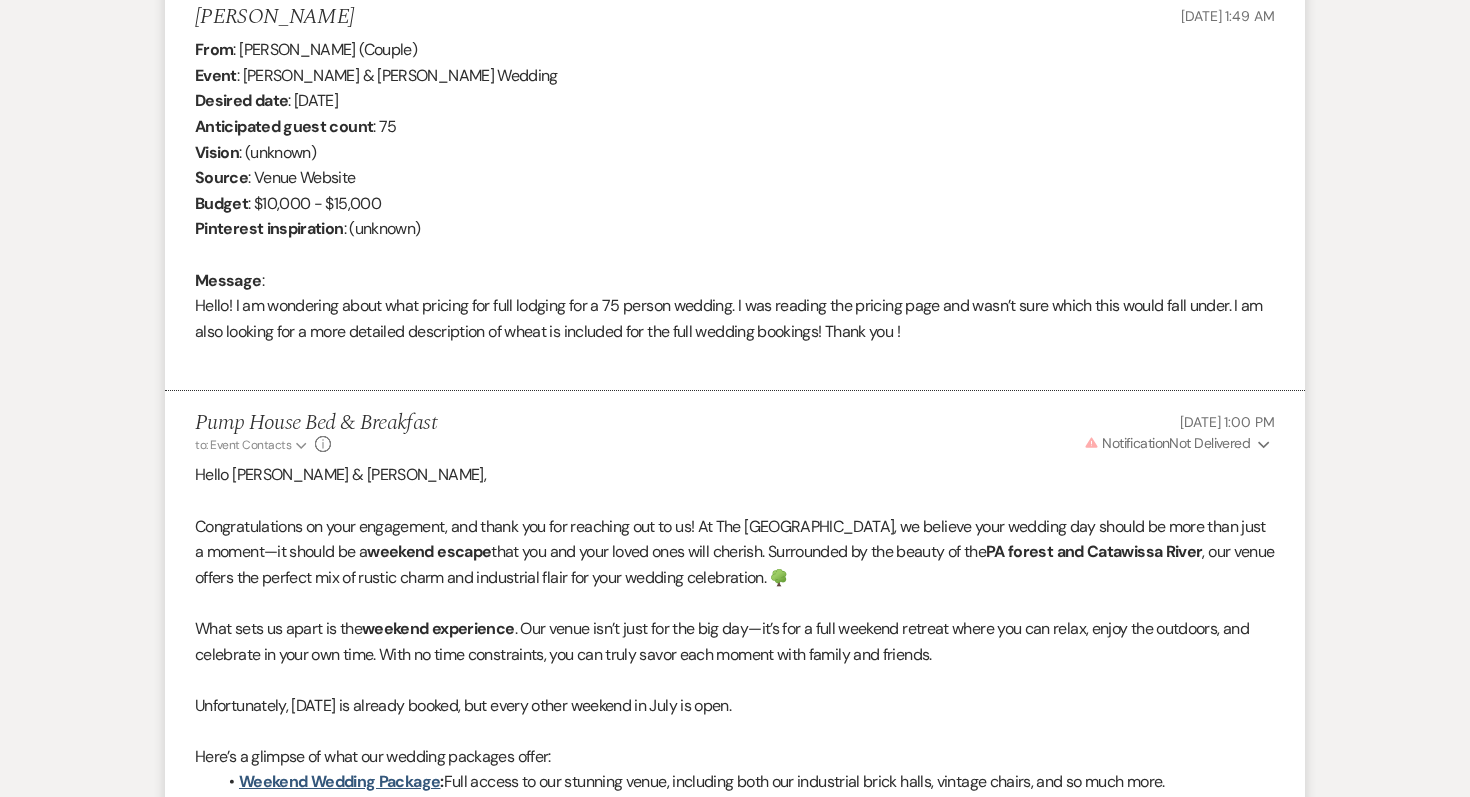 scroll, scrollTop: 838, scrollLeft: 0, axis: vertical 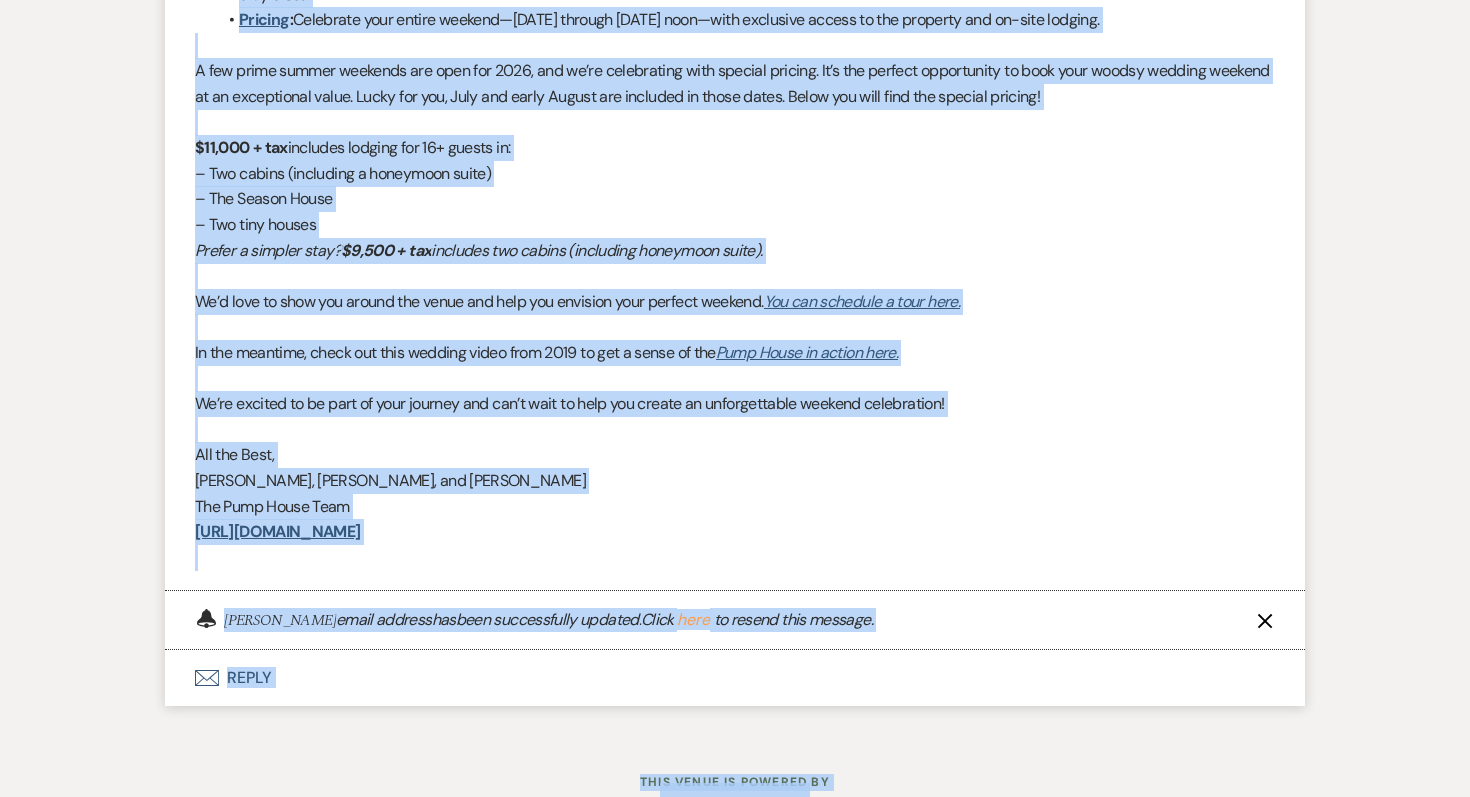 drag, startPoint x: 192, startPoint y: 469, endPoint x: 495, endPoint y: 543, distance: 311.90543 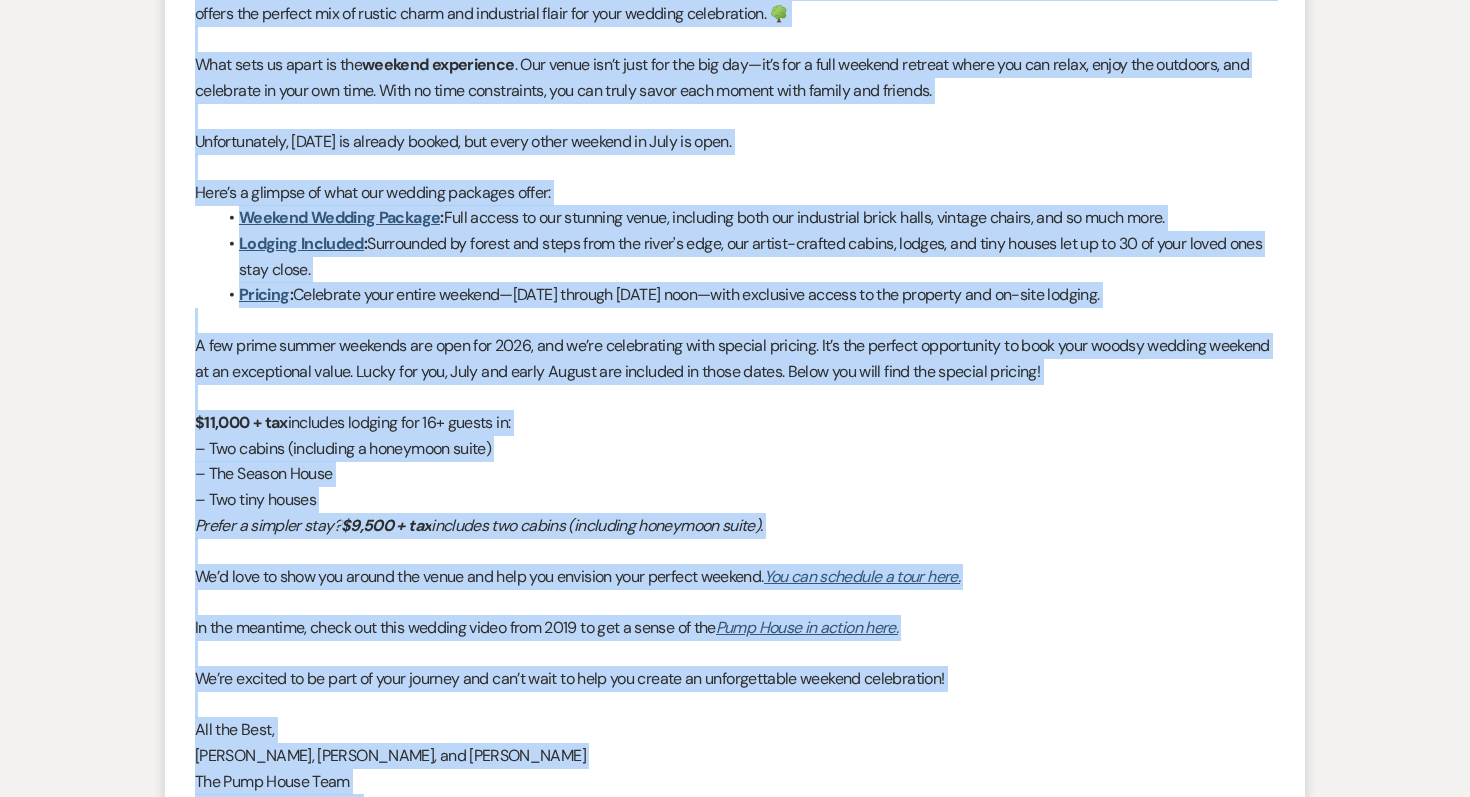 scroll, scrollTop: 1743, scrollLeft: 0, axis: vertical 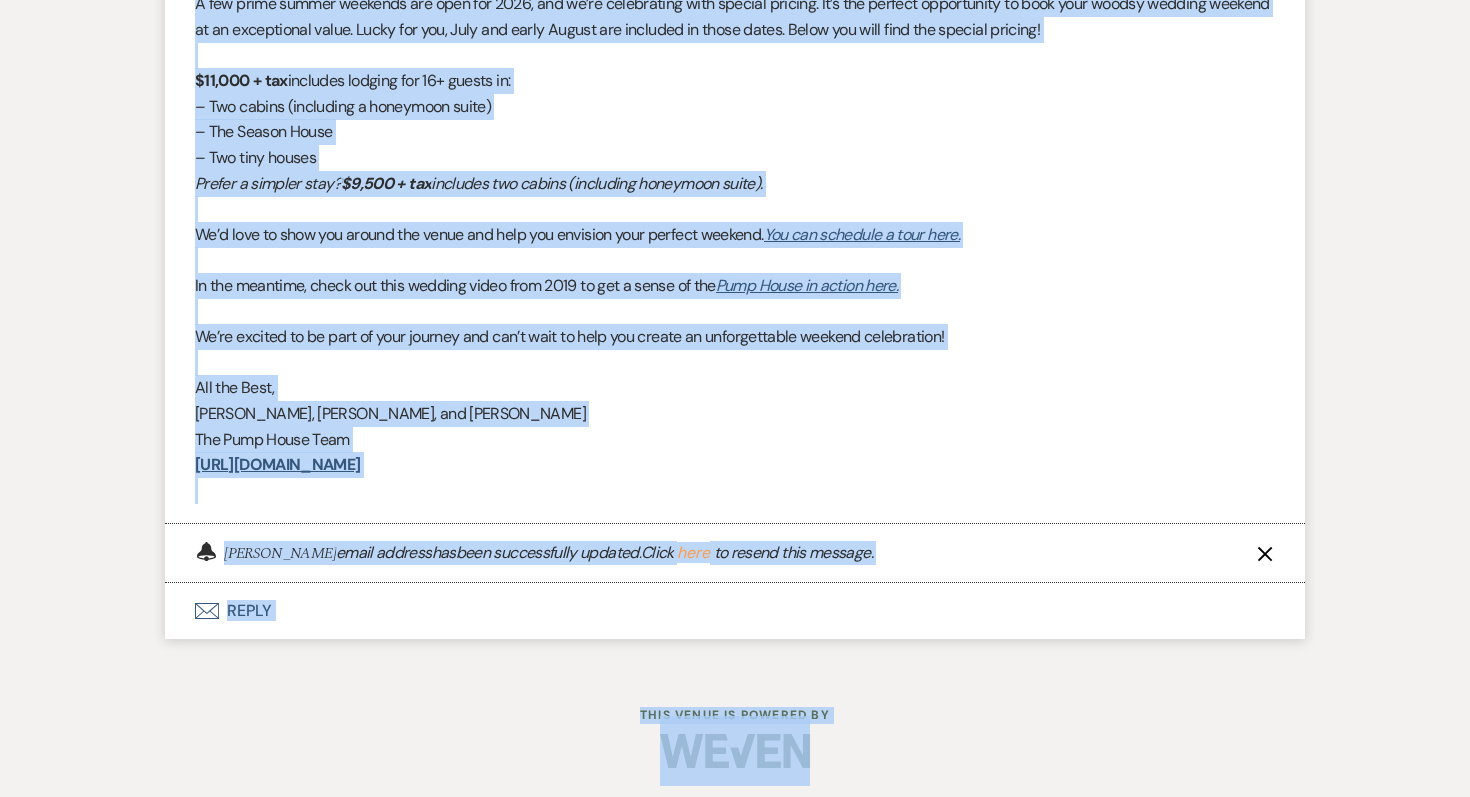copy on "Hello Kyle & Claire, Congratulations on your engagement, and thank you for reaching out to us! At The Pump House, we believe your wedding day should be more than just a moment—it should be a  weekend escape  that you and your loved ones will cherish. Surrounded by the beauty of the  PA forest and Catawissa River , our venue offers the perfect mix of rustic charm and industrial flair for your wedding celebration. 🌳 What sets us apart is the  weekend experience . Our venue isn’t just for the big day—it’s for a full weekend retreat where you can relax, enjoy the outdoors, and celebrate in your own time. With no time constraints, you can truly savor each moment with family and friends. Unfortunately, July 11th is already booked, but every other weekend in July is open.  Here’s a glimpse of what our wedding packages offer: Weekend Wedding Package :  Full access to our stunning venue, including both our industrial brick halls, vintage chairs, and so much more.  Lodging Included :  Surrounded by forest and steps ..." 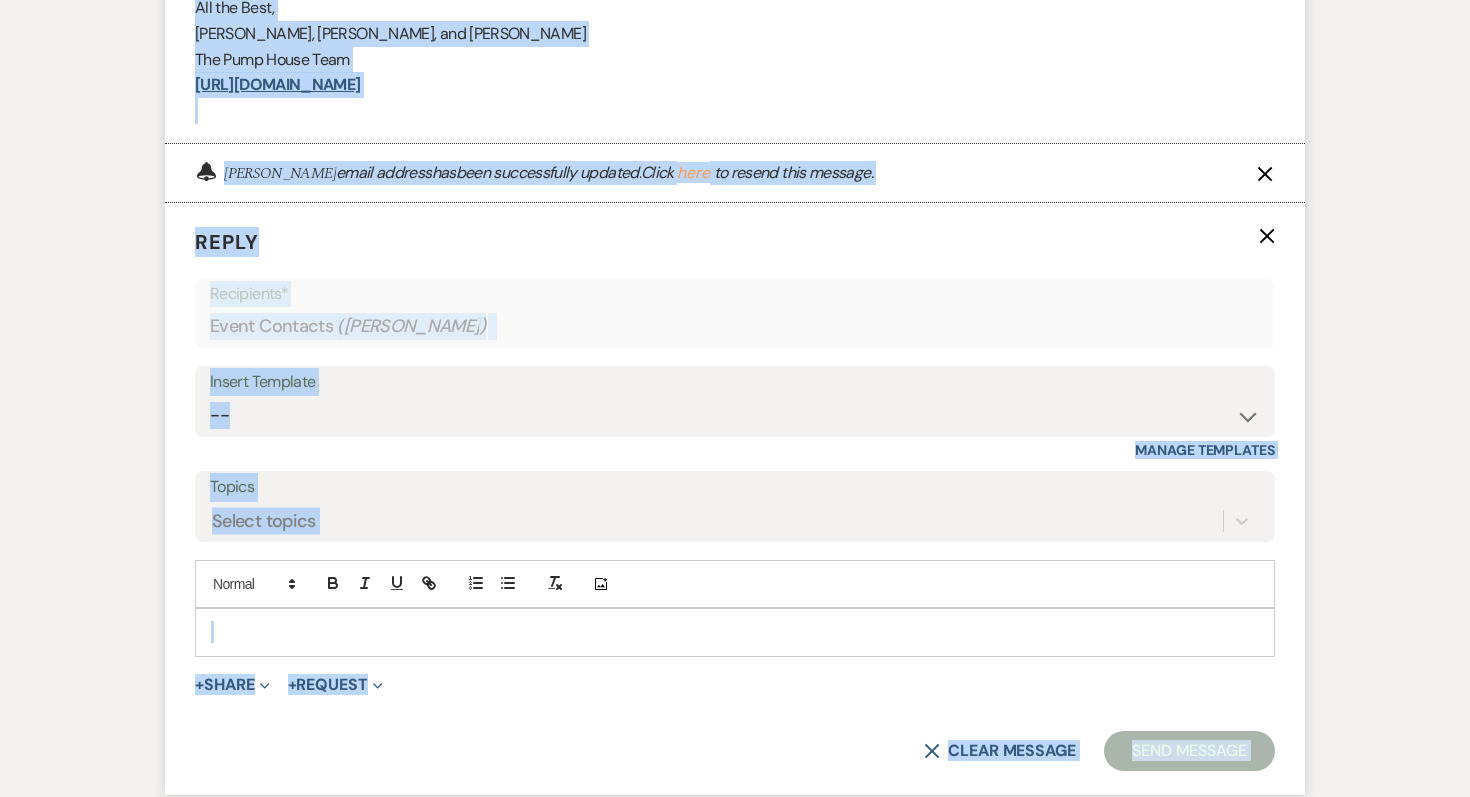 scroll, scrollTop: 2125, scrollLeft: 0, axis: vertical 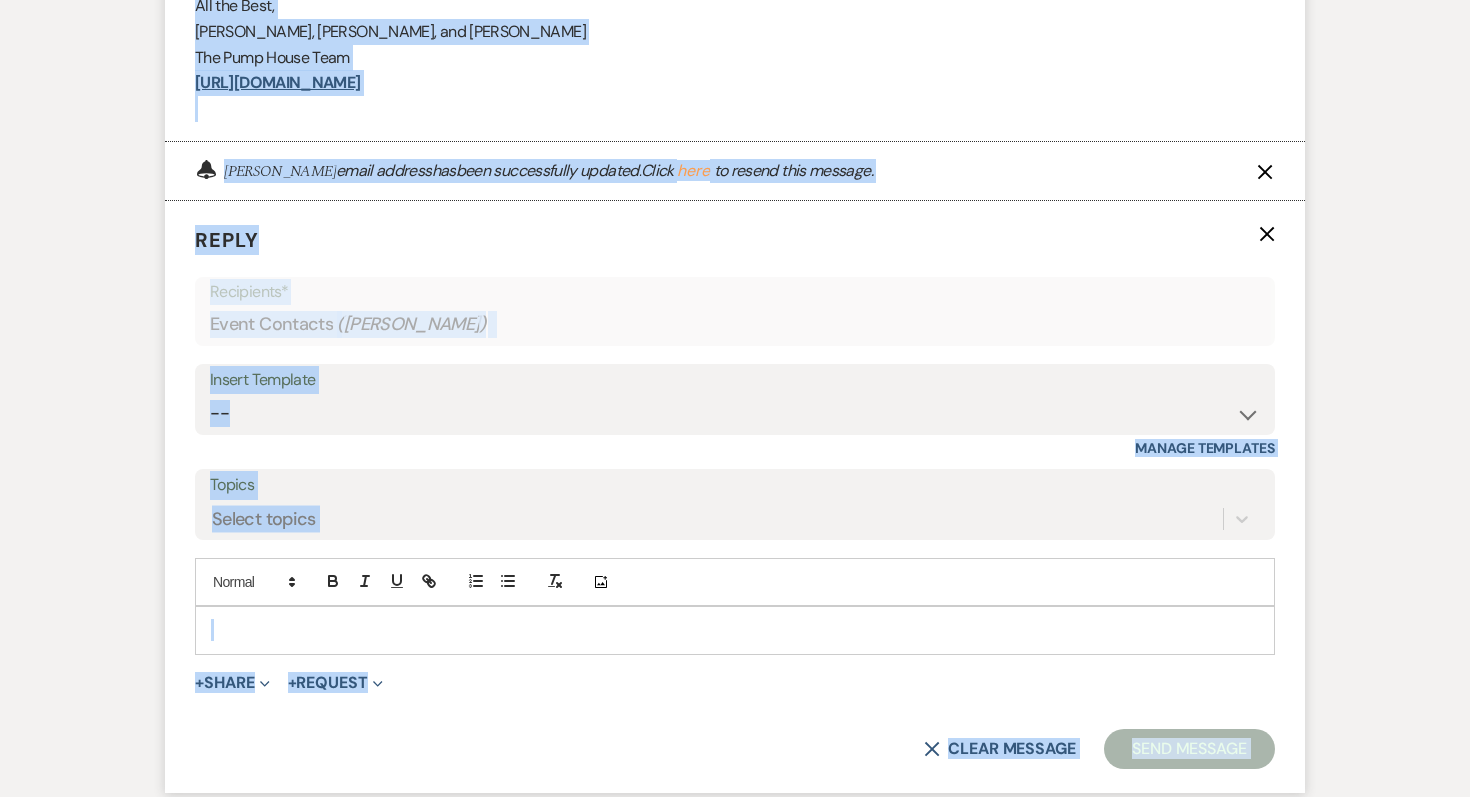 click at bounding box center [735, 630] 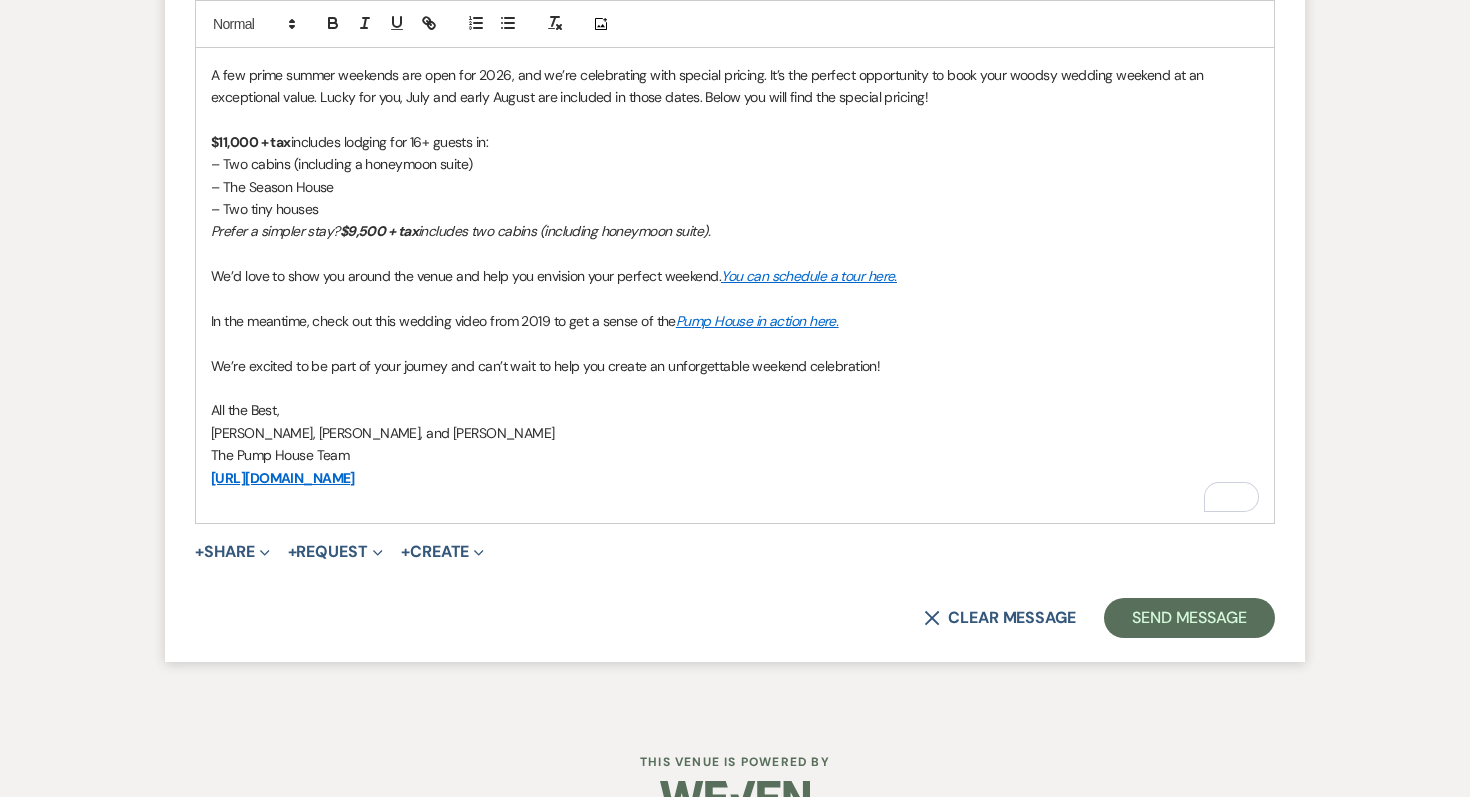 scroll, scrollTop: 3087, scrollLeft: 0, axis: vertical 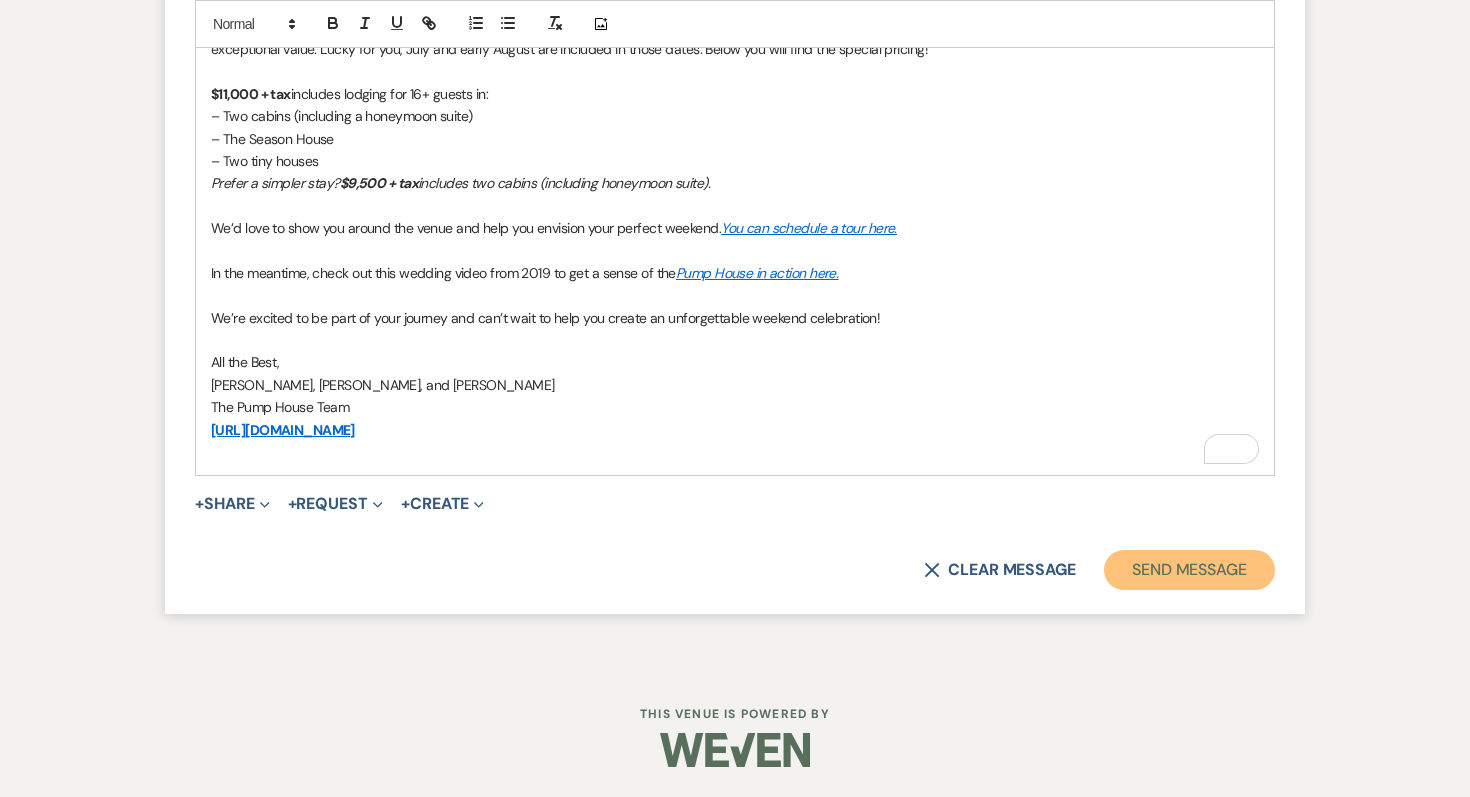 click on "Send Message" at bounding box center [1189, 570] 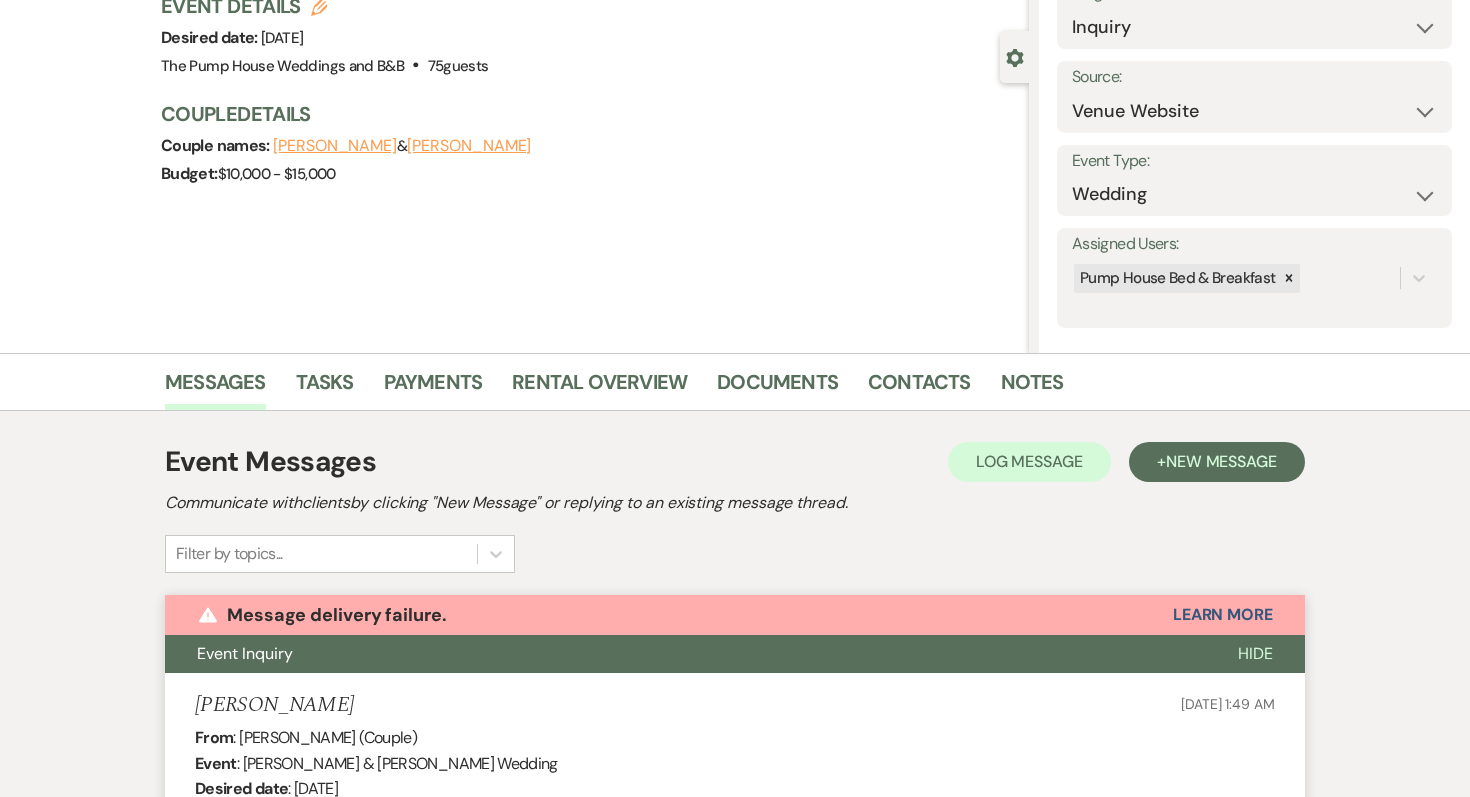 scroll, scrollTop: 151, scrollLeft: 0, axis: vertical 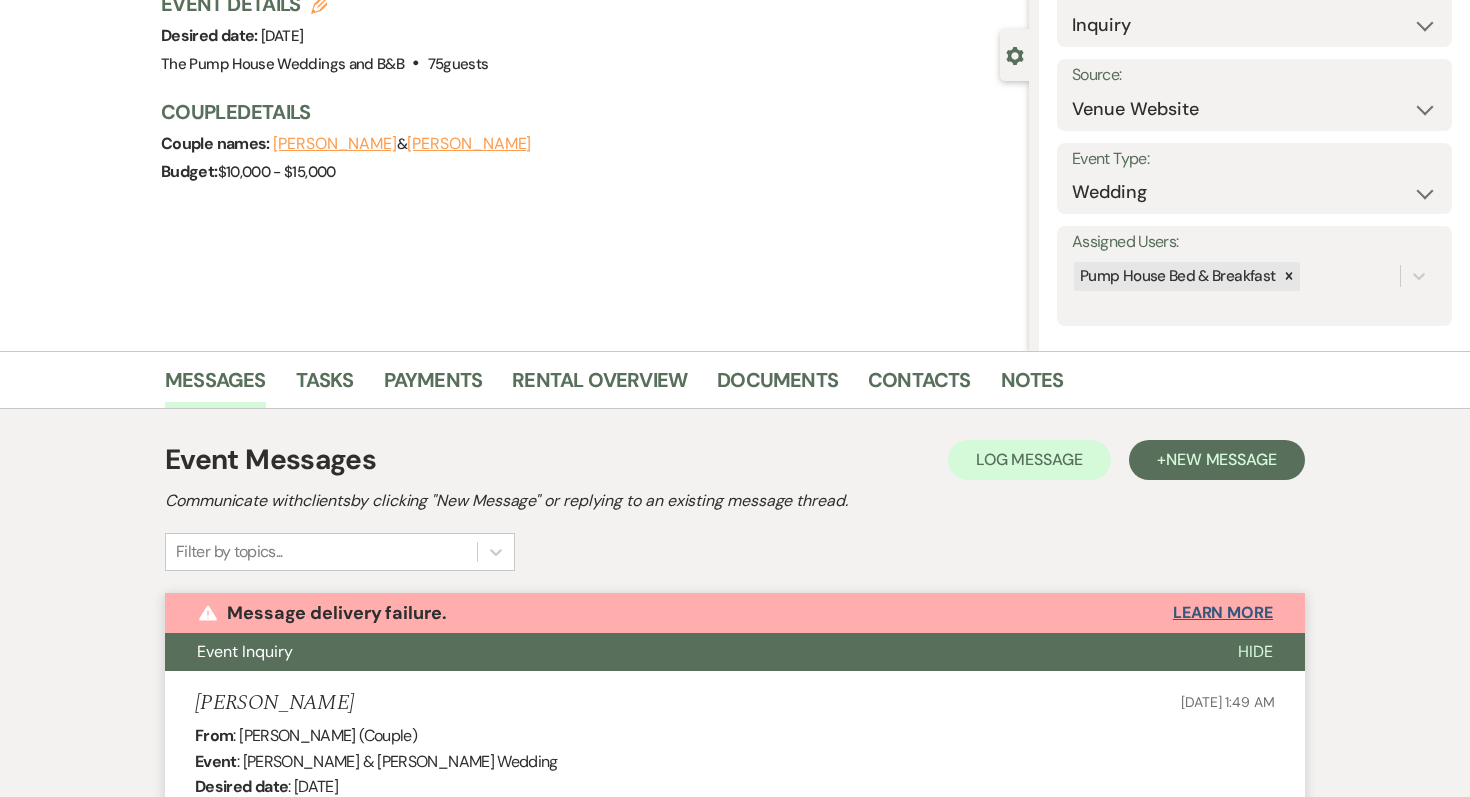 click on "Learn More" at bounding box center (1223, 613) 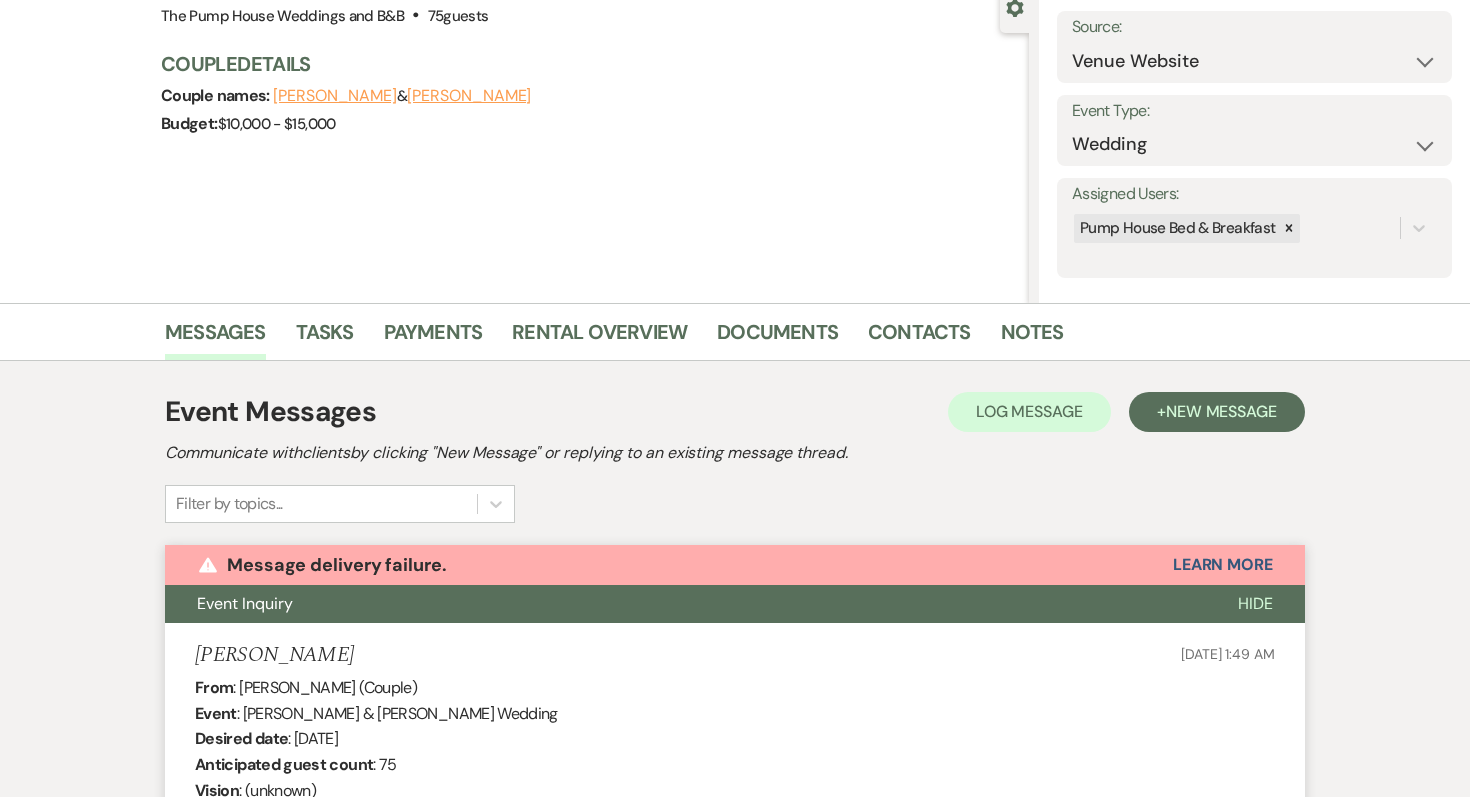 scroll, scrollTop: 0, scrollLeft: 0, axis: both 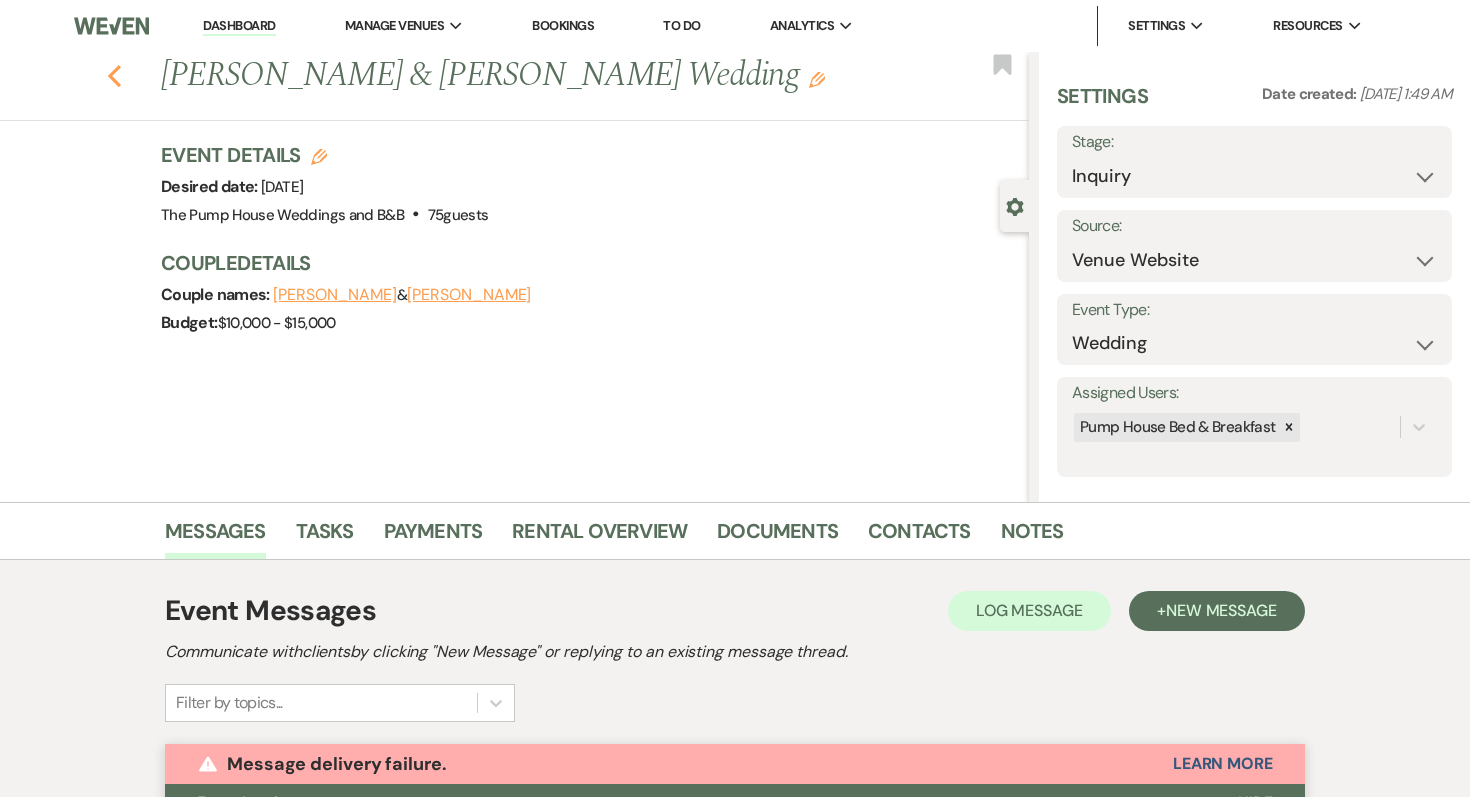 click on "Previous" 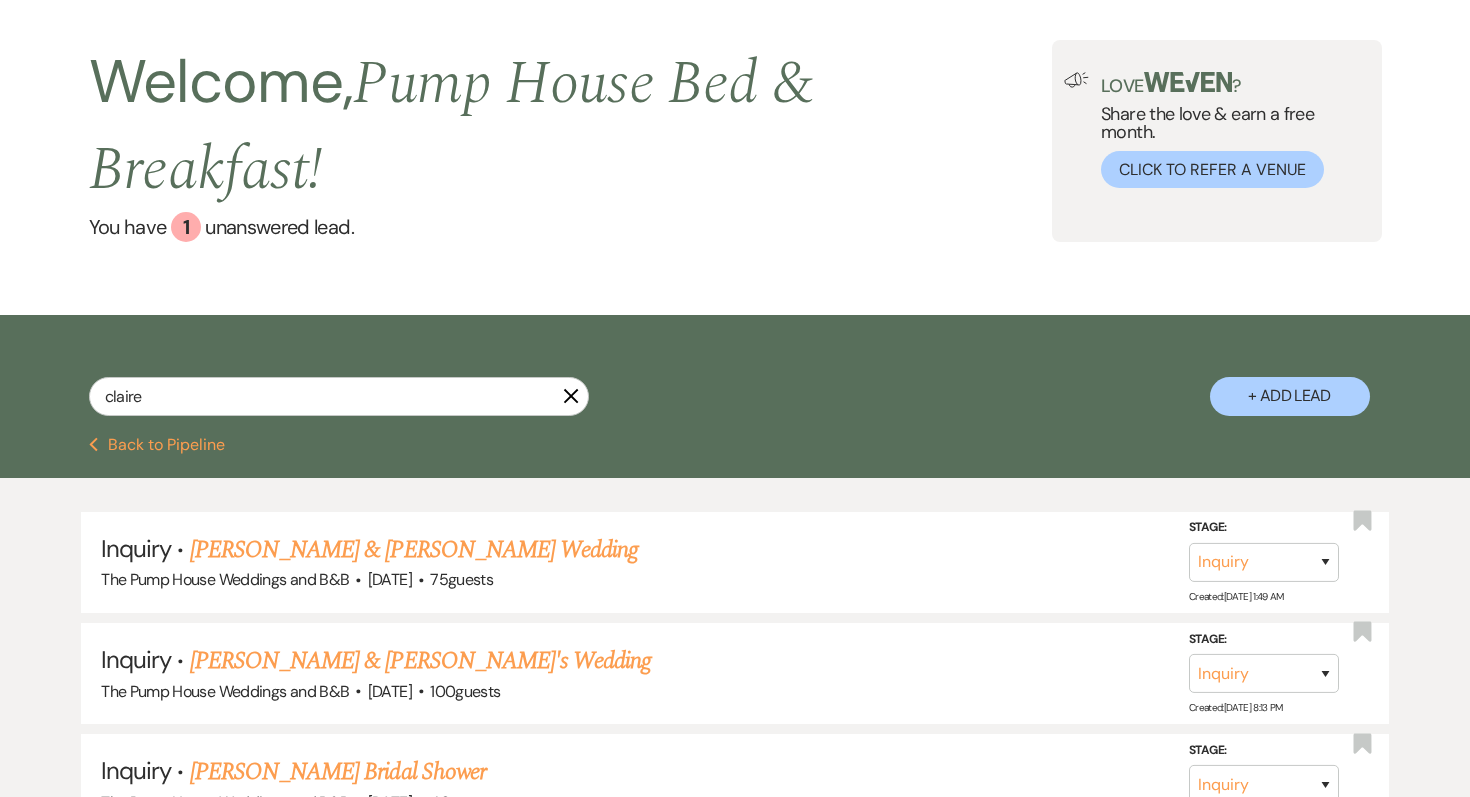 scroll, scrollTop: 0, scrollLeft: 0, axis: both 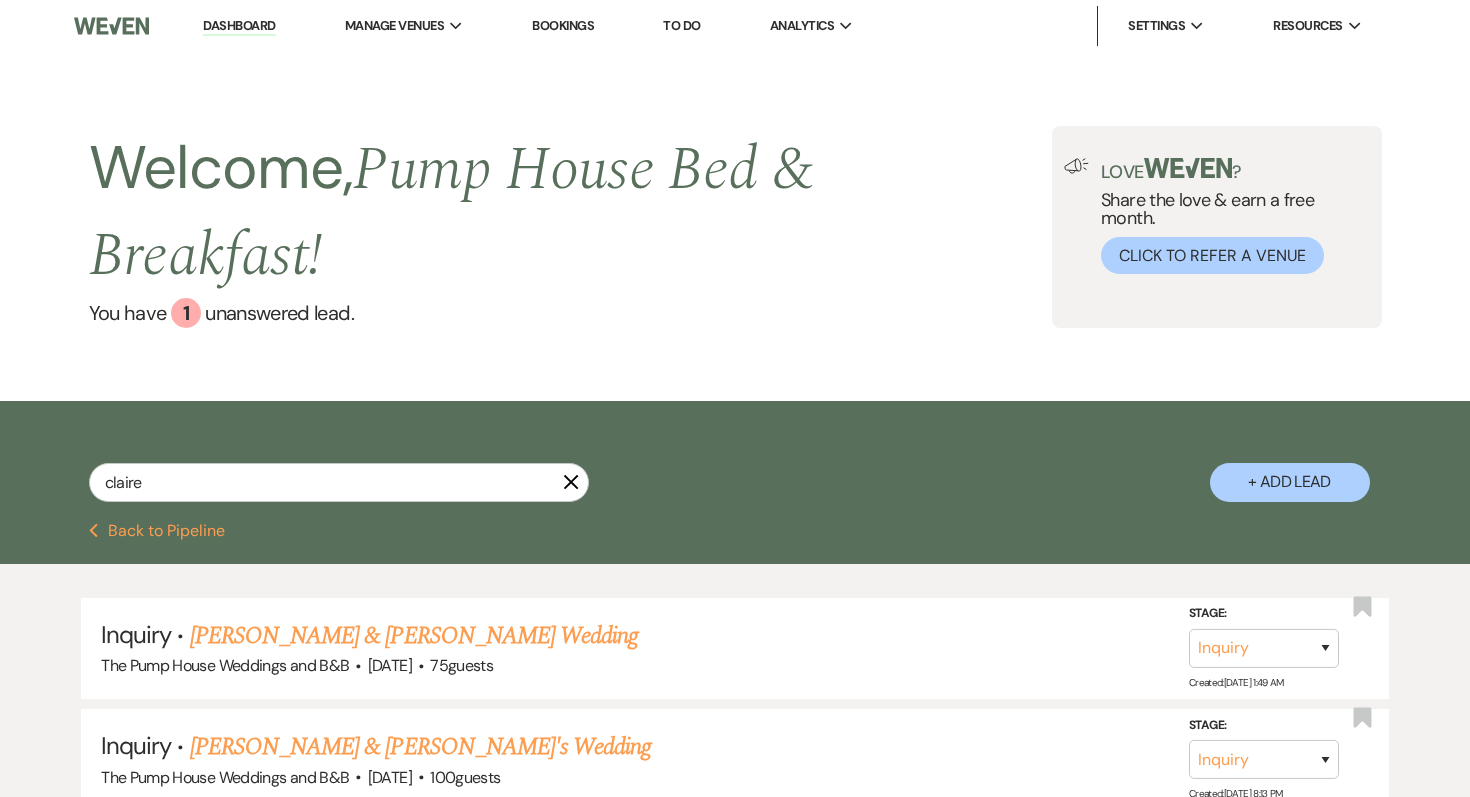 click on "Previous  Back to Pipeline" at bounding box center (157, 531) 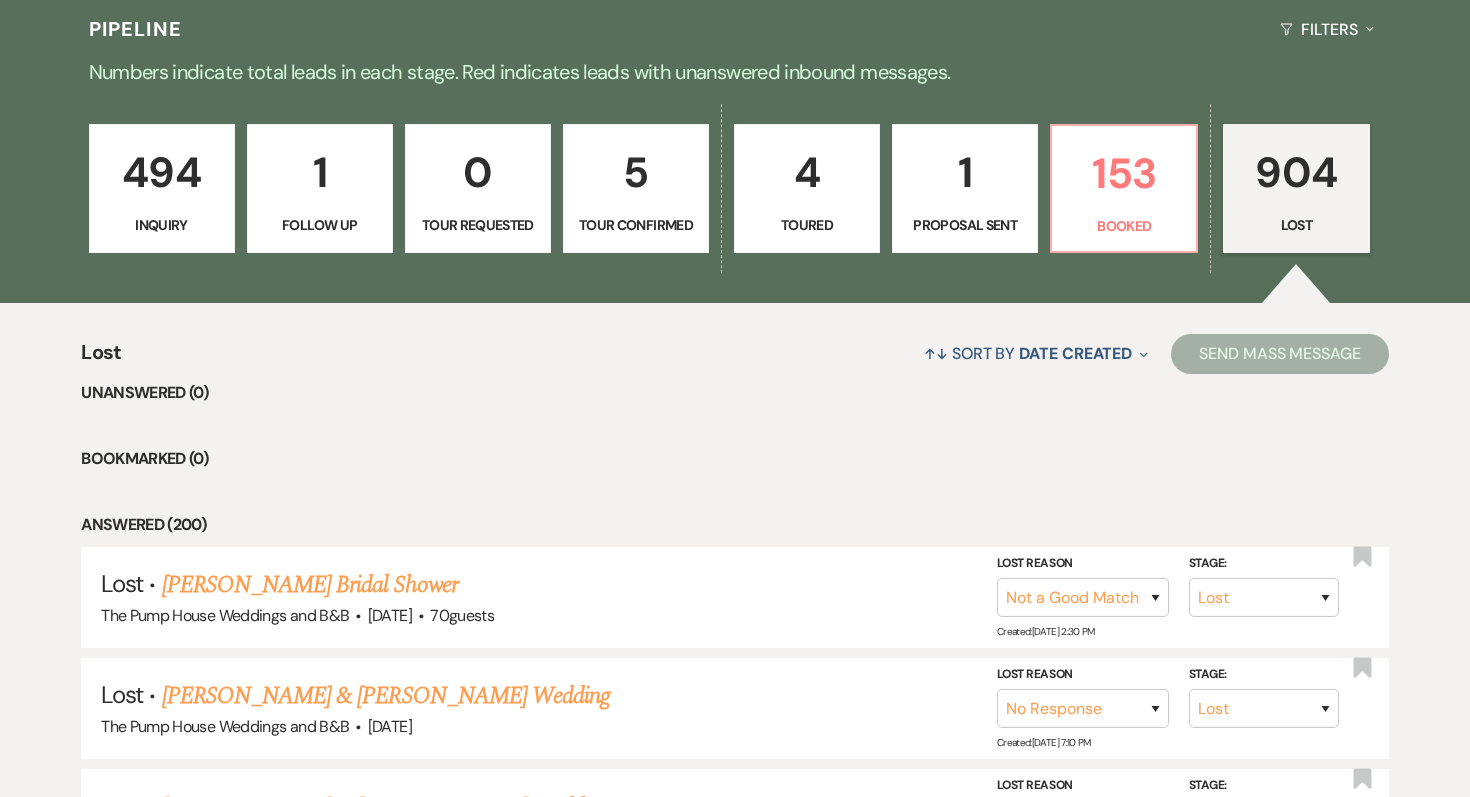 scroll, scrollTop: 542, scrollLeft: 0, axis: vertical 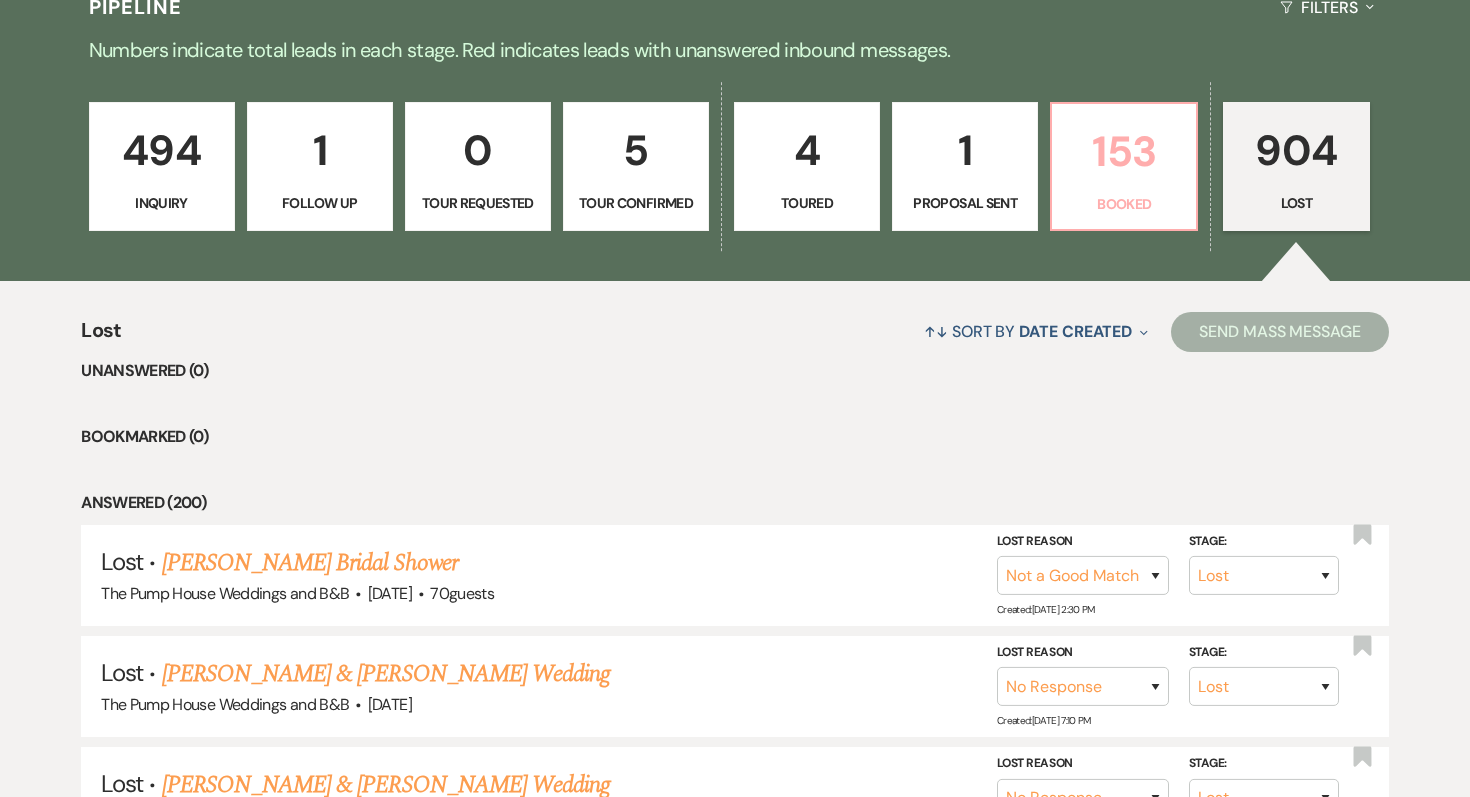 click on "153 Booked" at bounding box center [1124, 167] 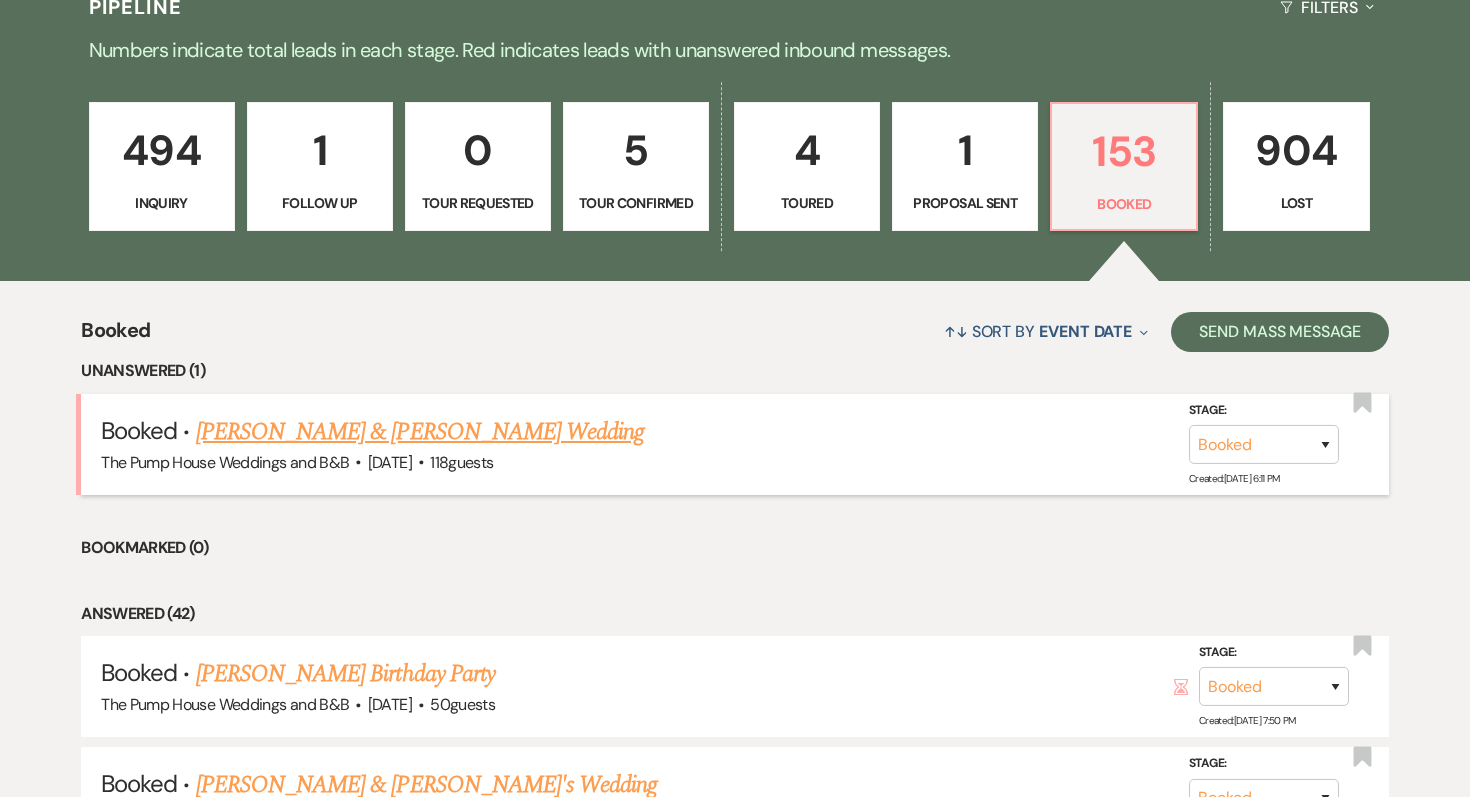 click on "Kelsey Llewellyn & Dylan Wanner's Wedding" at bounding box center [420, 432] 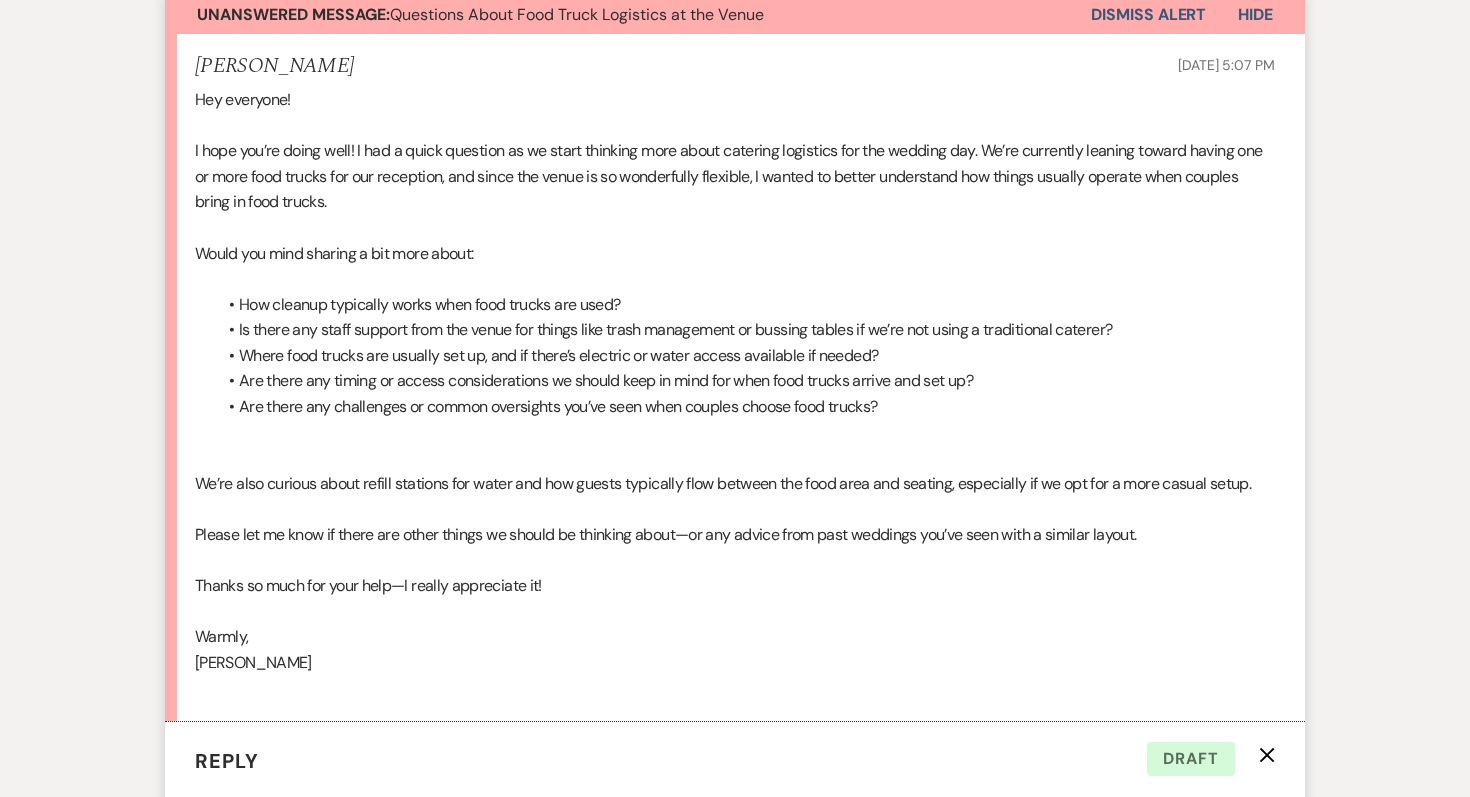 scroll, scrollTop: 541, scrollLeft: 0, axis: vertical 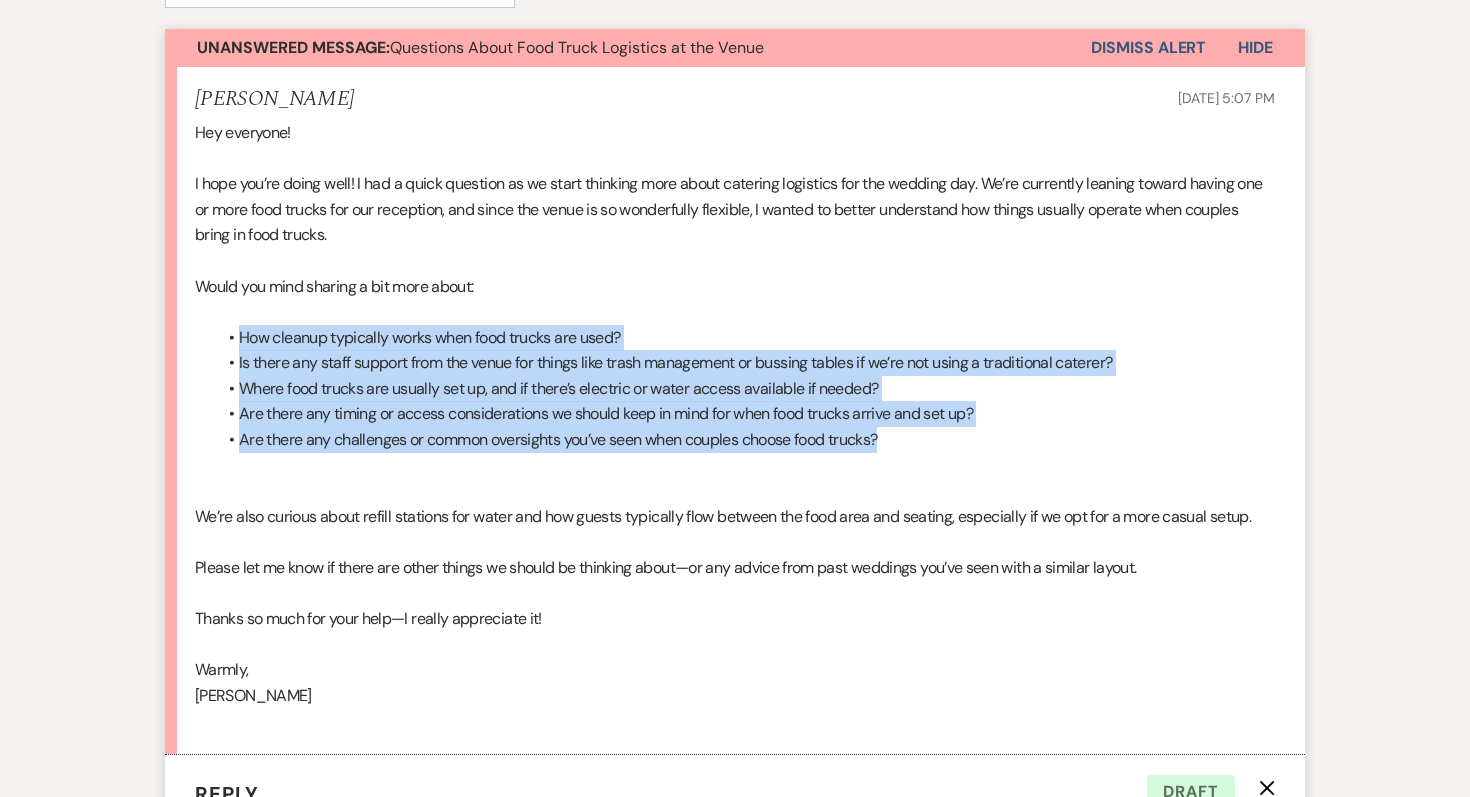 drag, startPoint x: 912, startPoint y: 451, endPoint x: 188, endPoint y: 338, distance: 732.7653 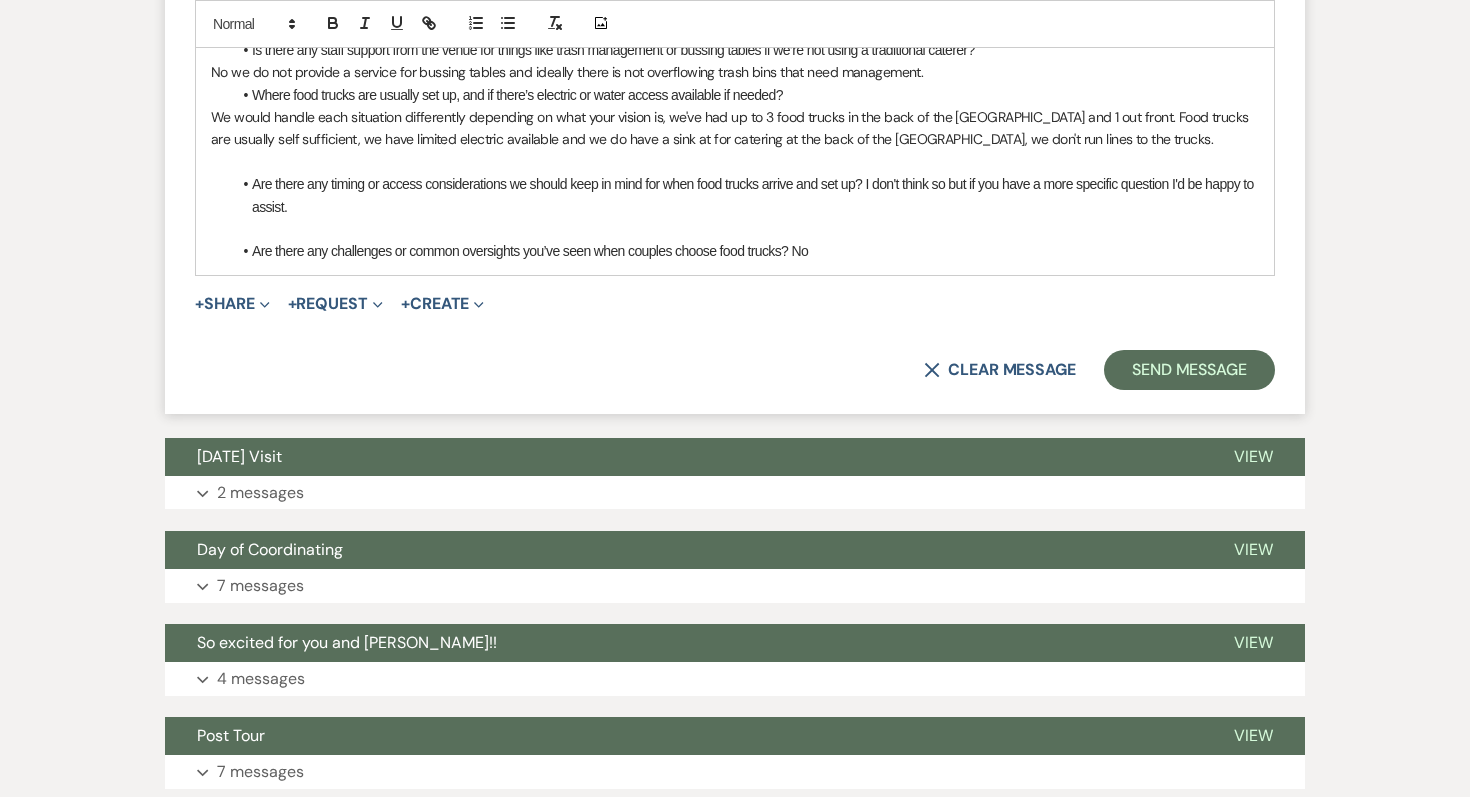 scroll, scrollTop: 1745, scrollLeft: 0, axis: vertical 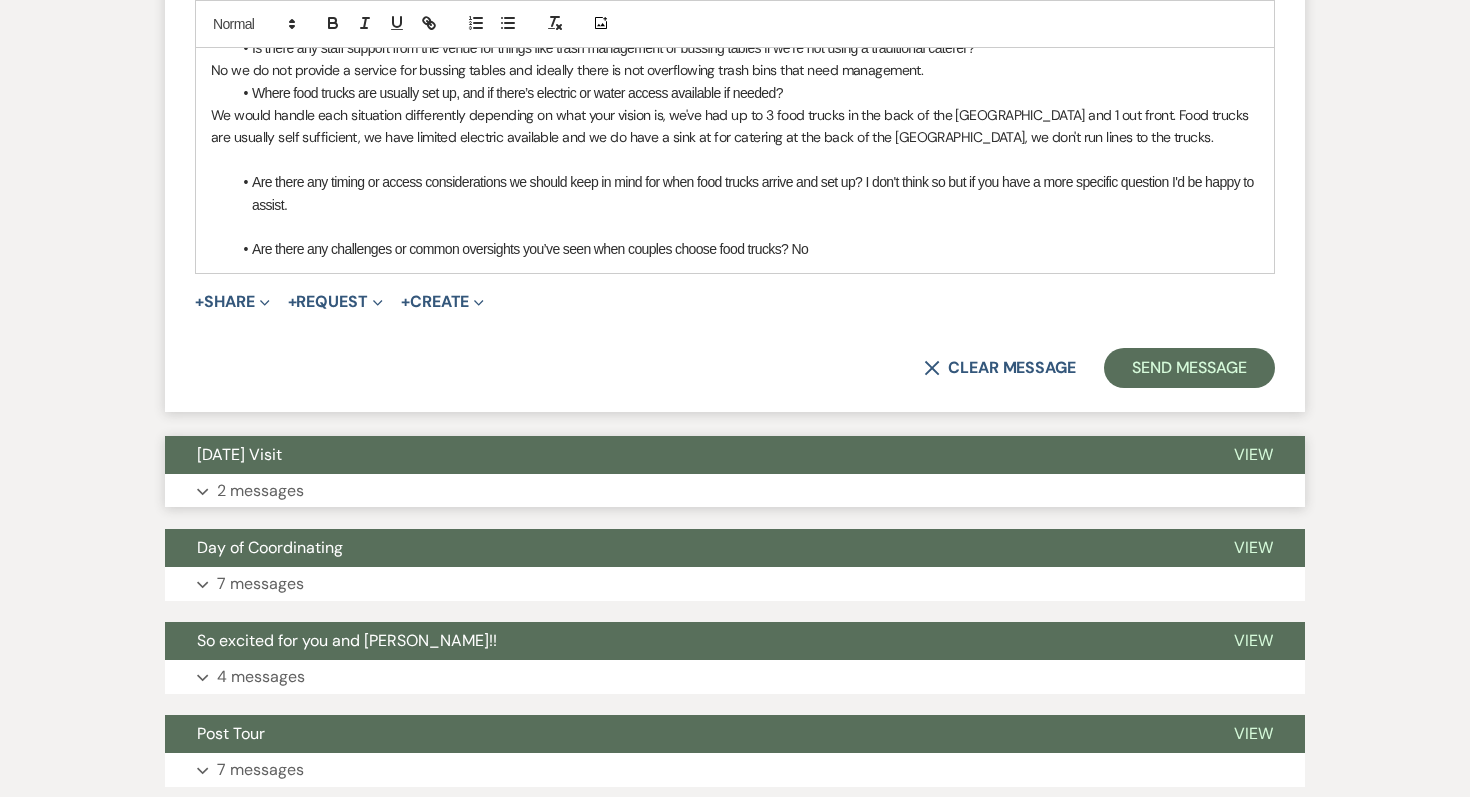 click on "2 messages" at bounding box center (260, 491) 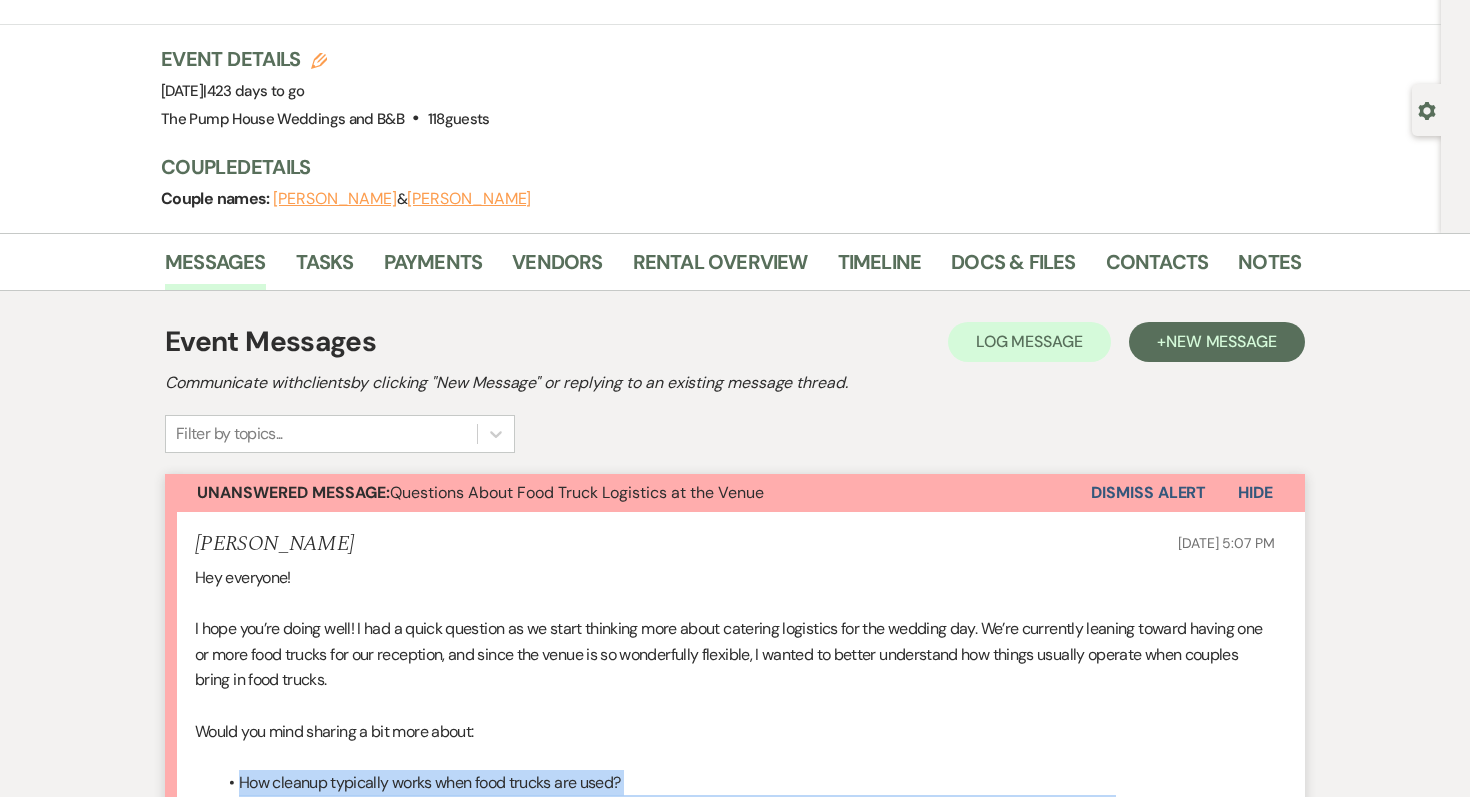 scroll, scrollTop: 0, scrollLeft: 0, axis: both 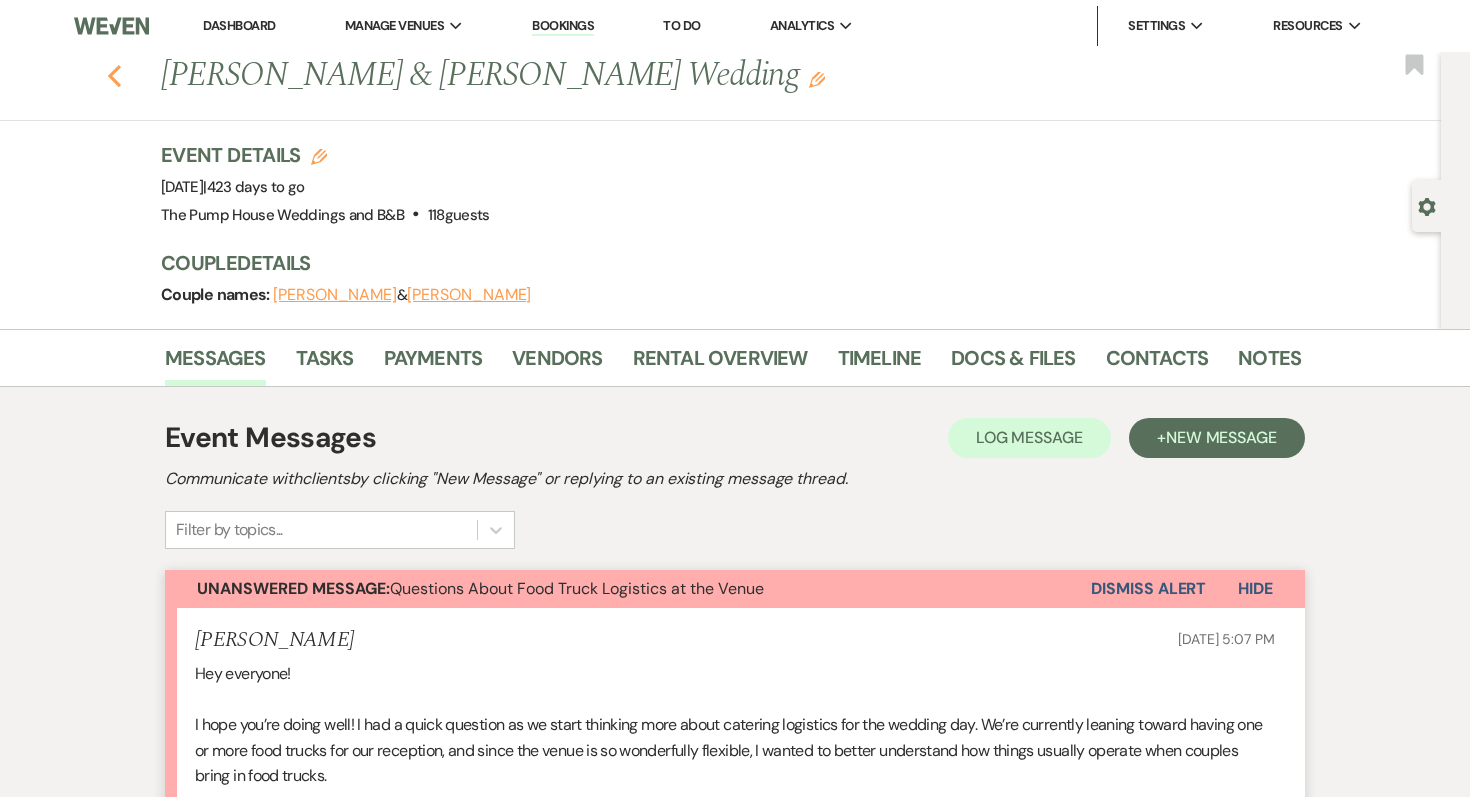 click 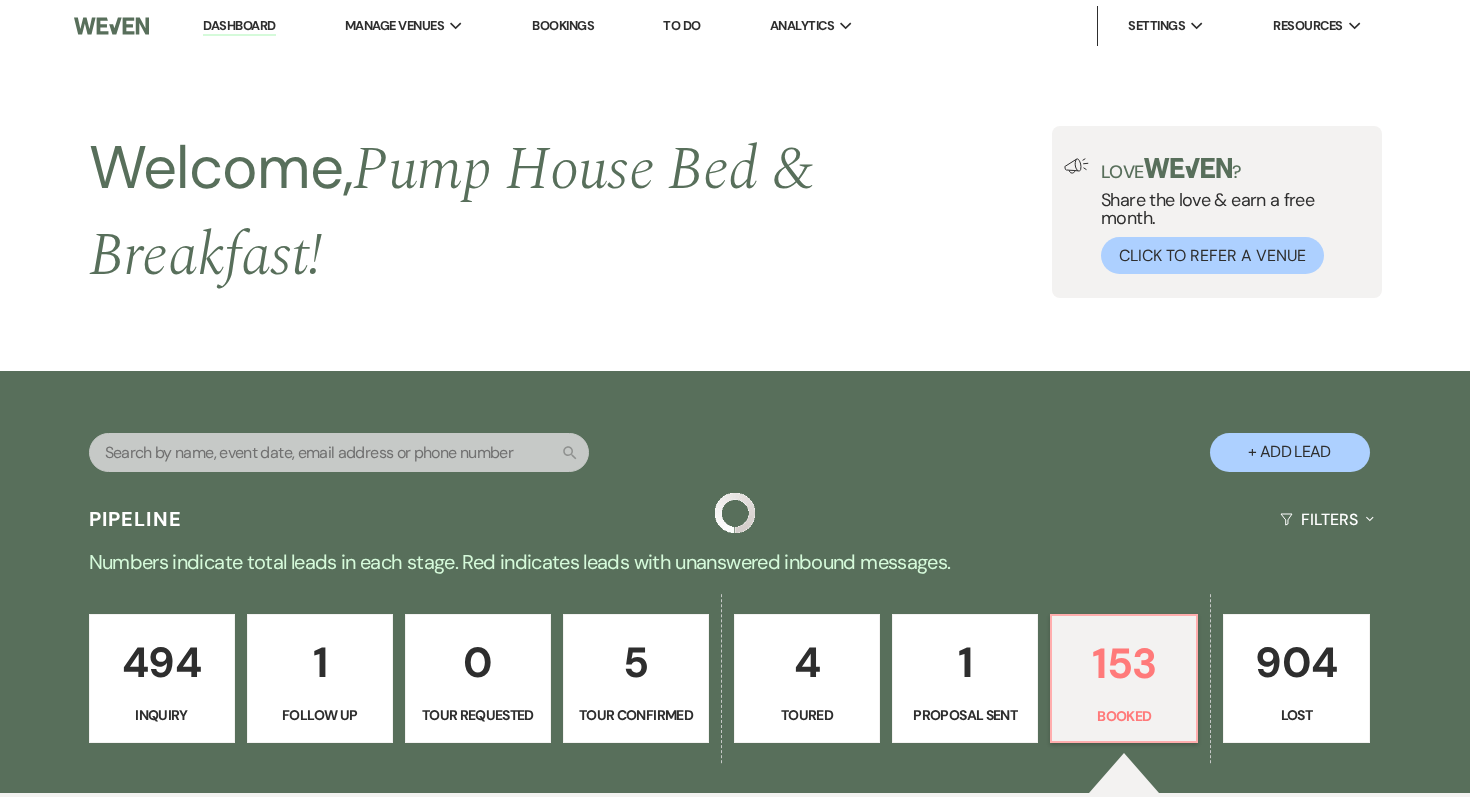 scroll, scrollTop: 542, scrollLeft: 0, axis: vertical 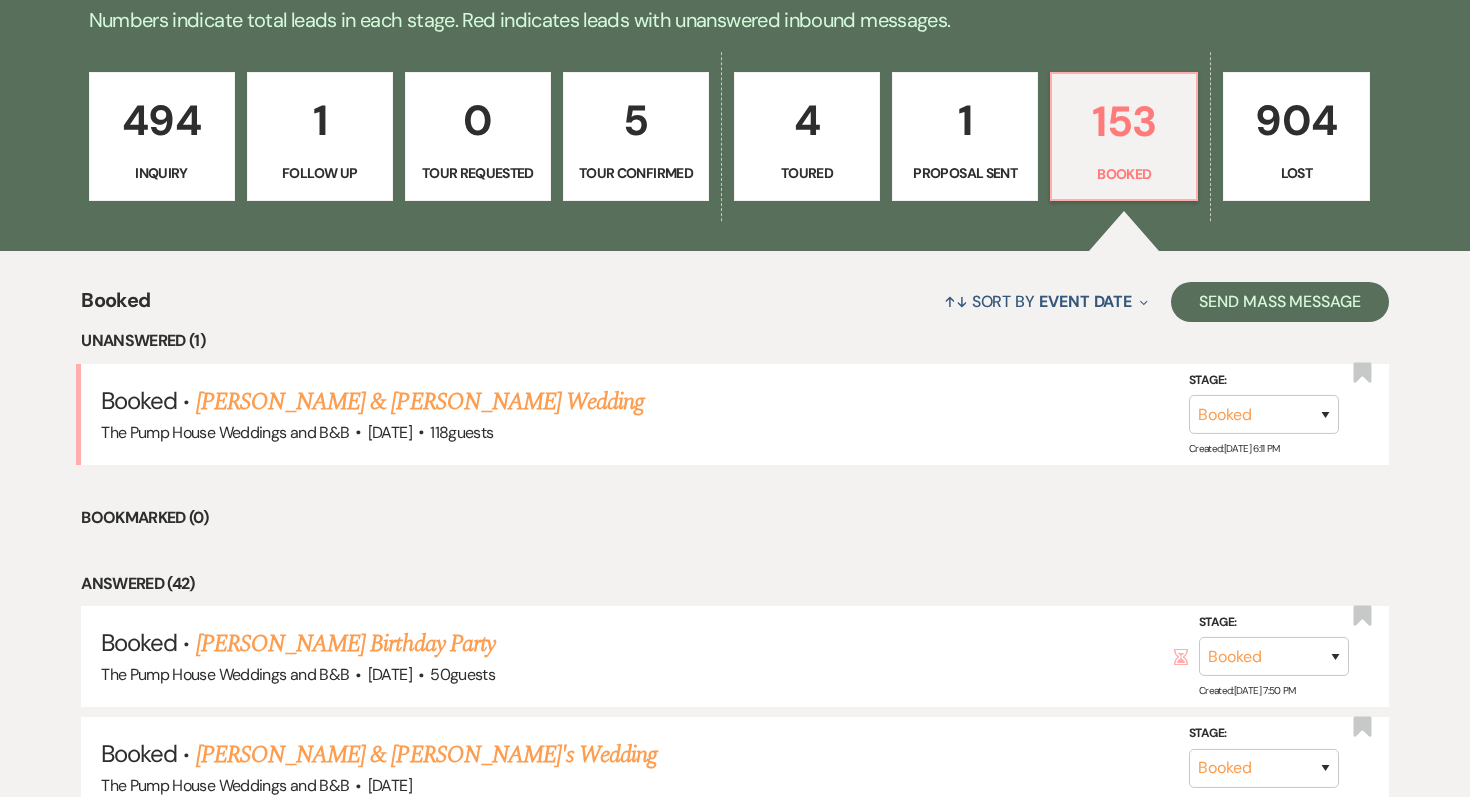 click on "494" at bounding box center (162, 120) 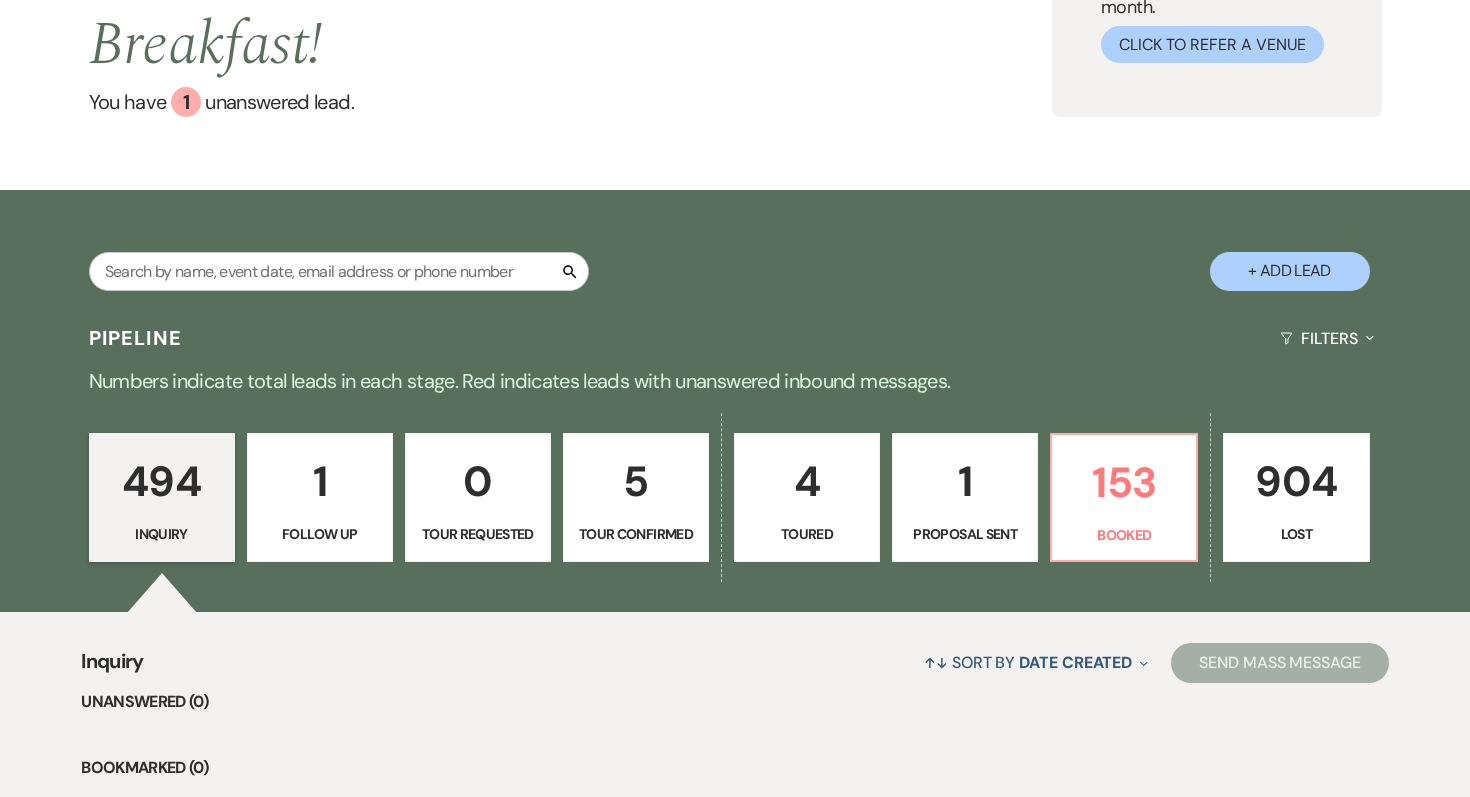 scroll, scrollTop: 132, scrollLeft: 0, axis: vertical 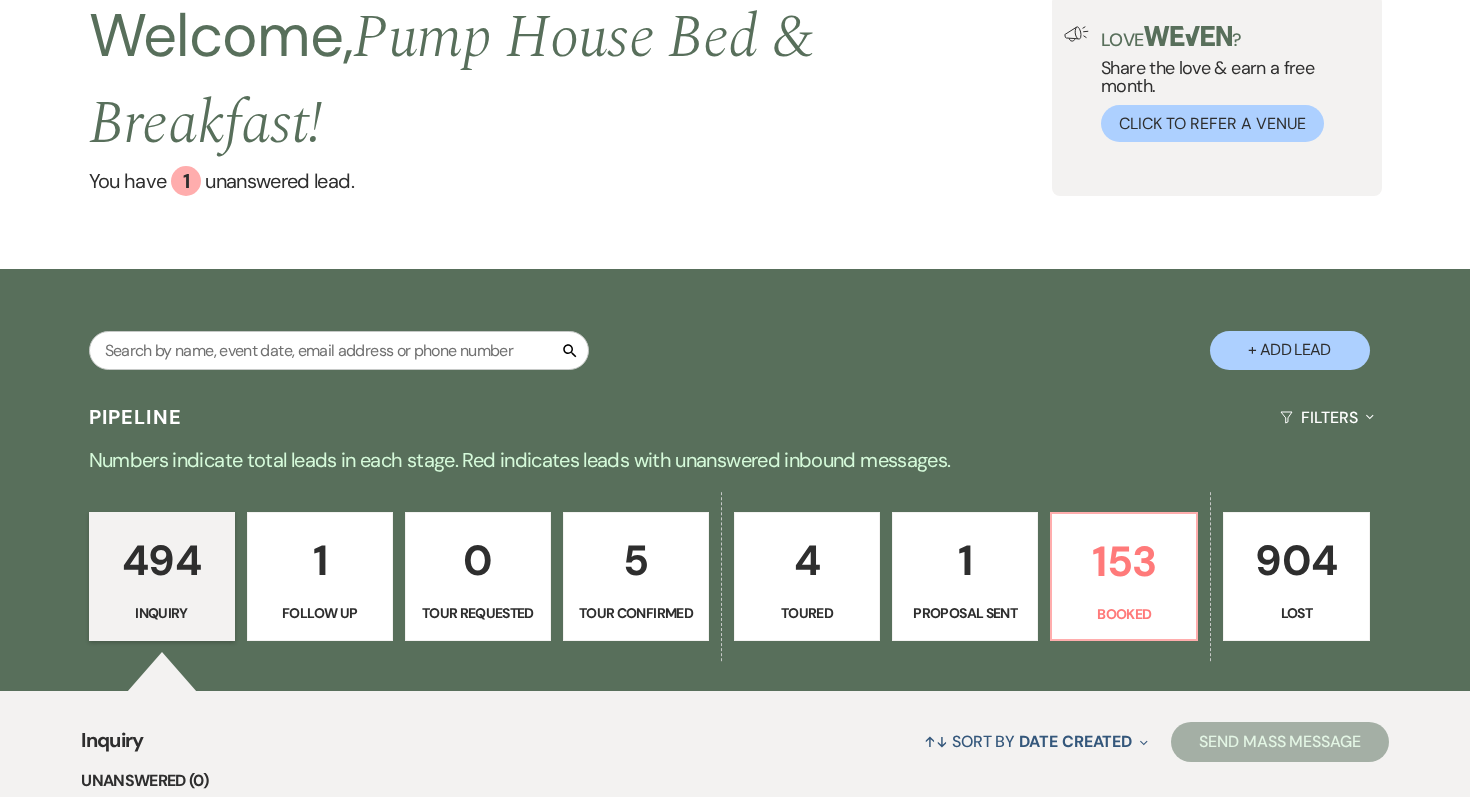 click on "904" at bounding box center (1296, 560) 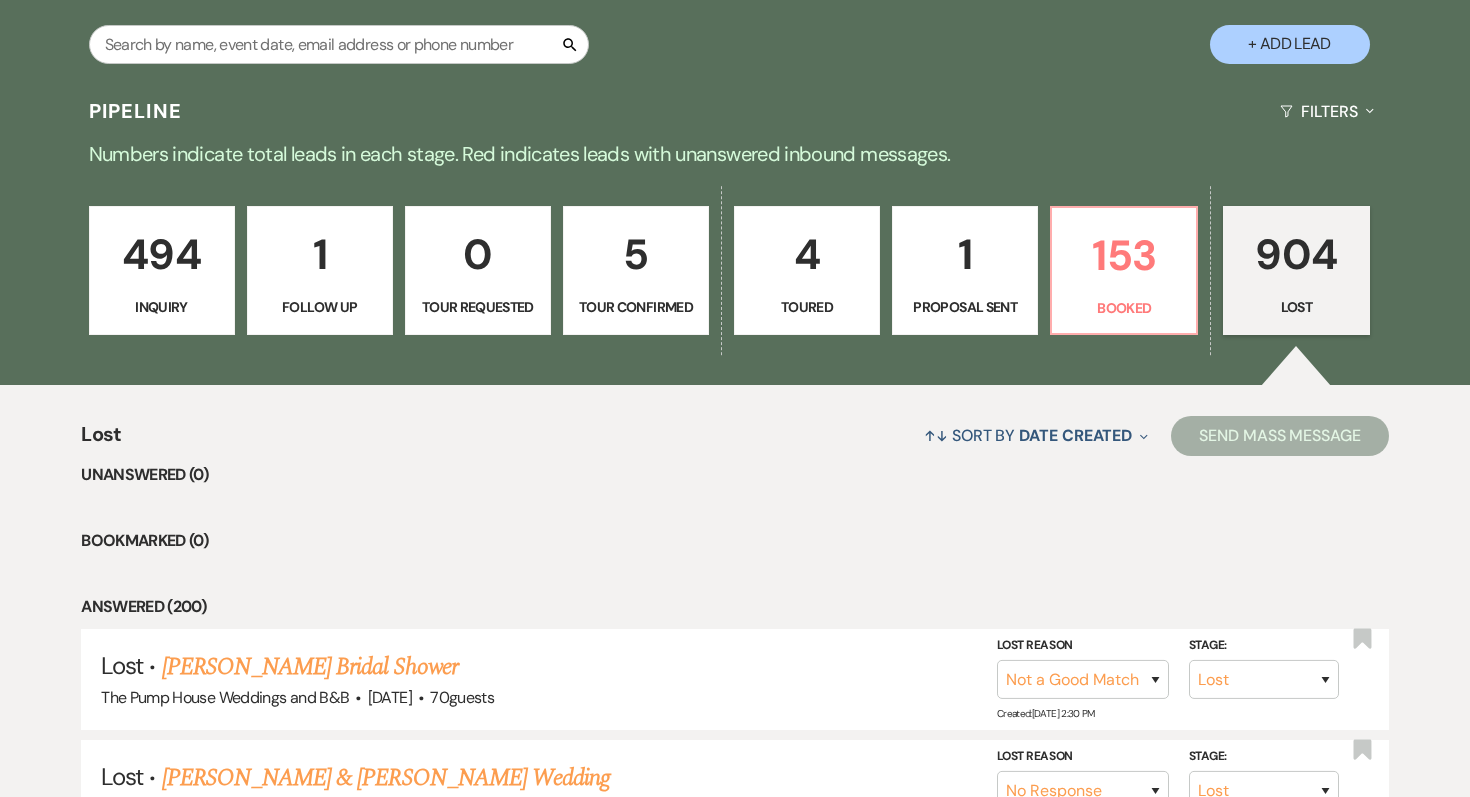 scroll, scrollTop: 610, scrollLeft: 0, axis: vertical 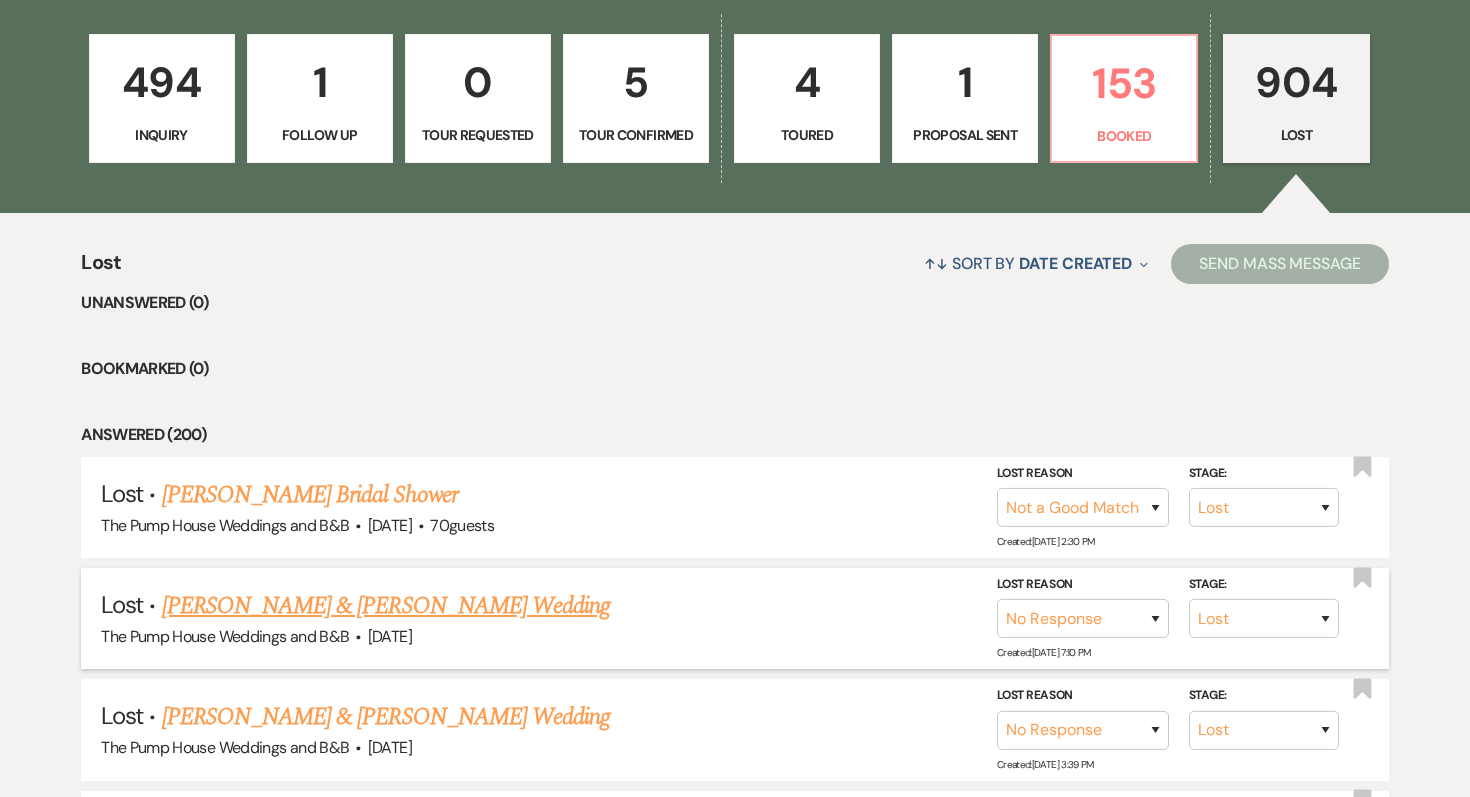 click on "Michael Van Fossen & Rebecca Davison's Wedding" at bounding box center [386, 606] 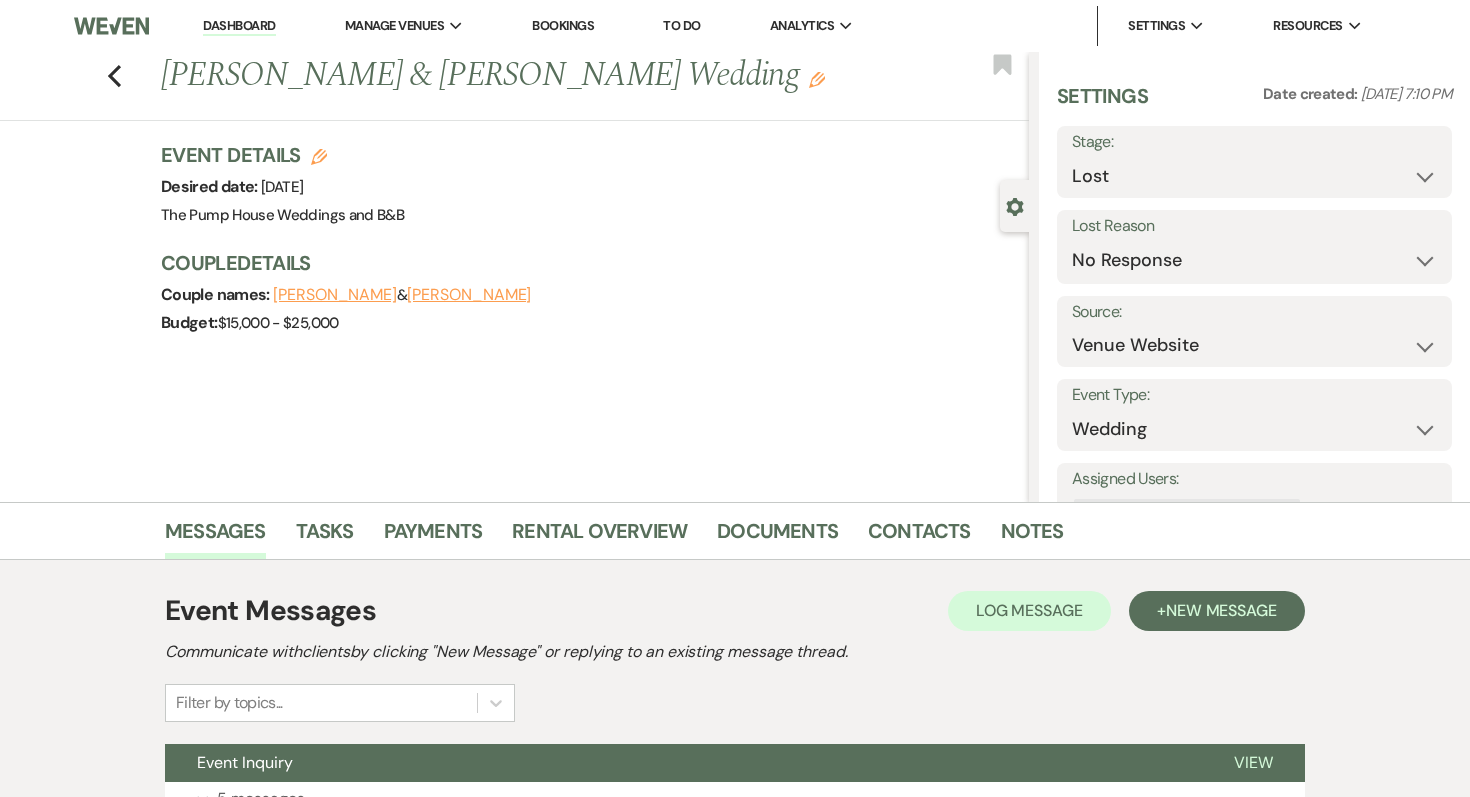 scroll, scrollTop: 177, scrollLeft: 0, axis: vertical 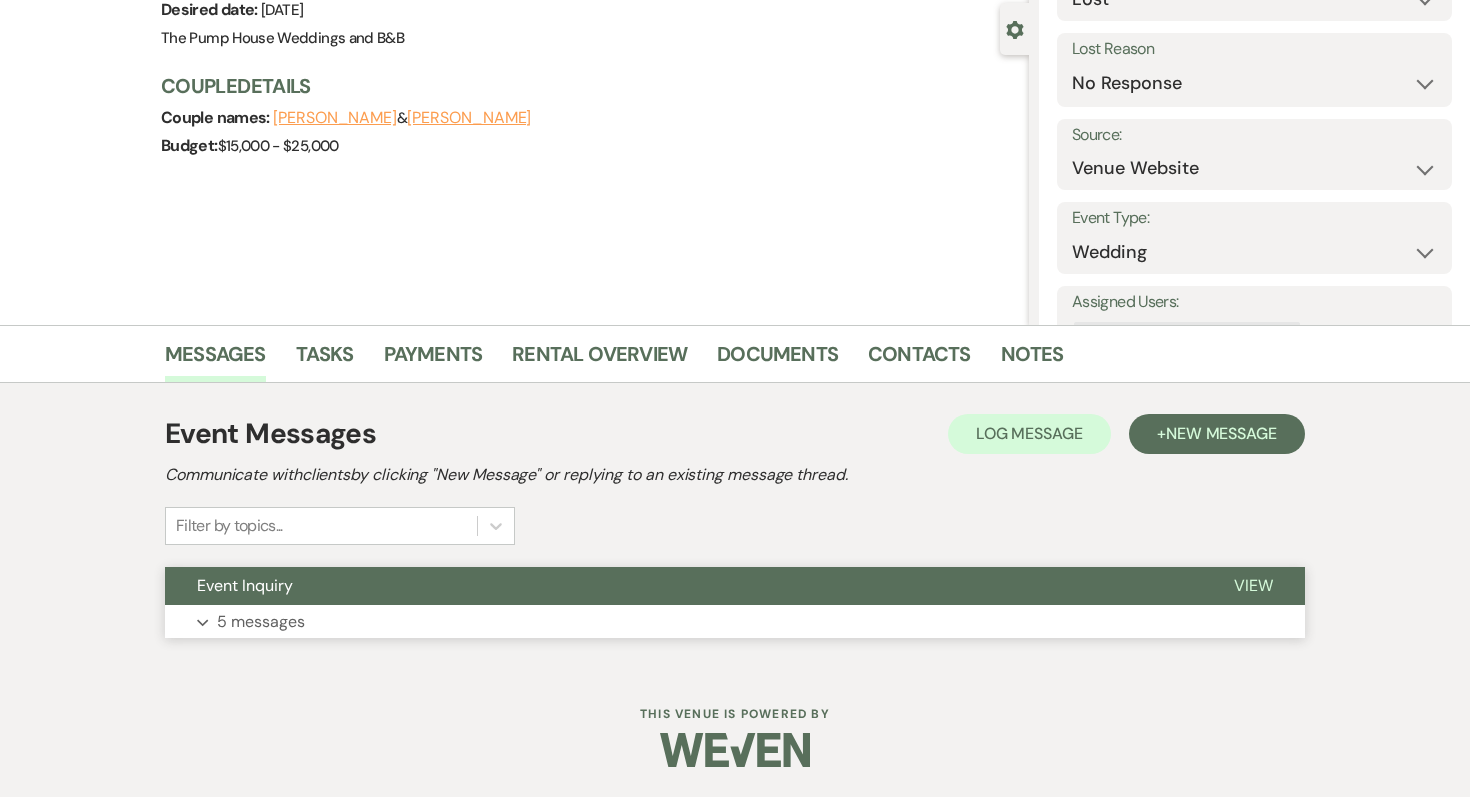 click on "5 messages" at bounding box center [261, 622] 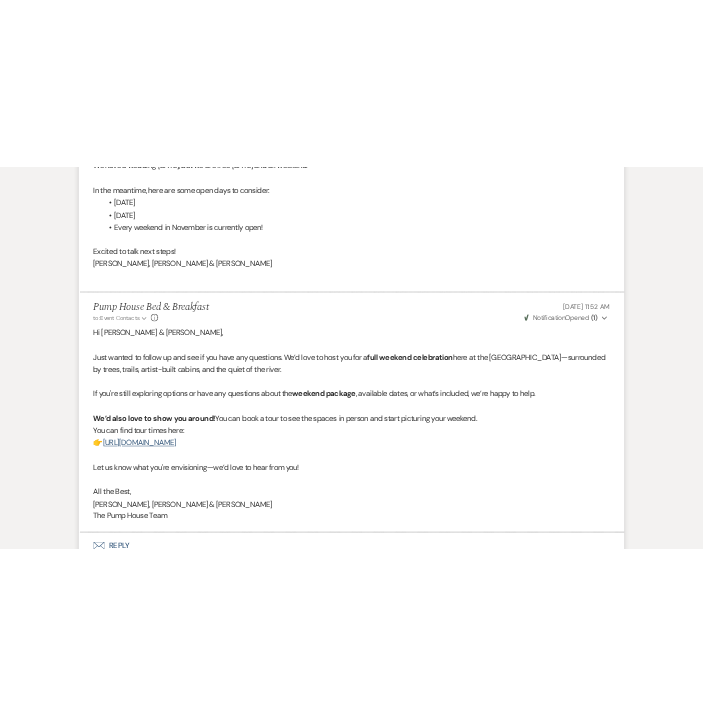 scroll, scrollTop: 2415, scrollLeft: 0, axis: vertical 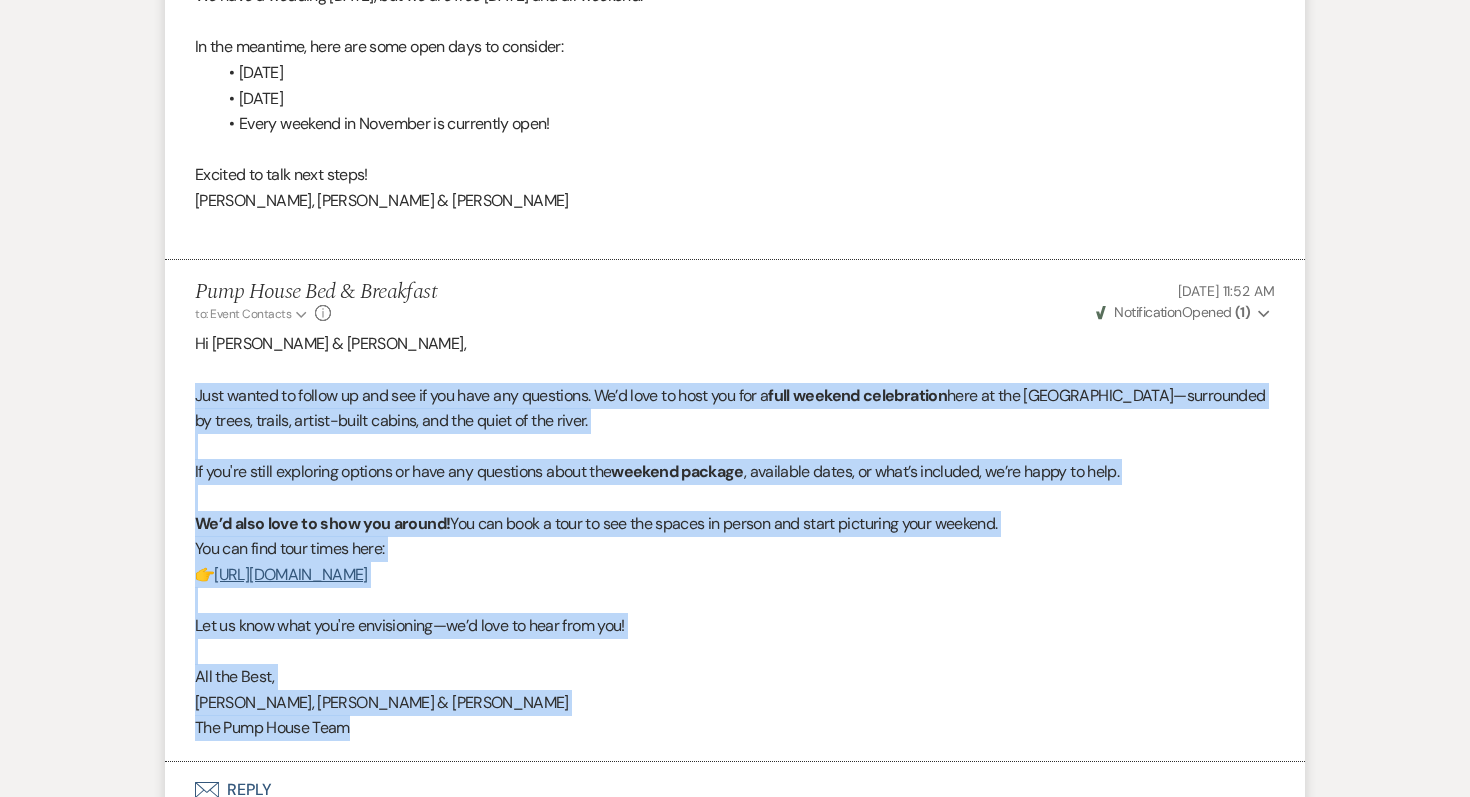 drag, startPoint x: 365, startPoint y: 740, endPoint x: 172, endPoint y: 387, distance: 402.3158 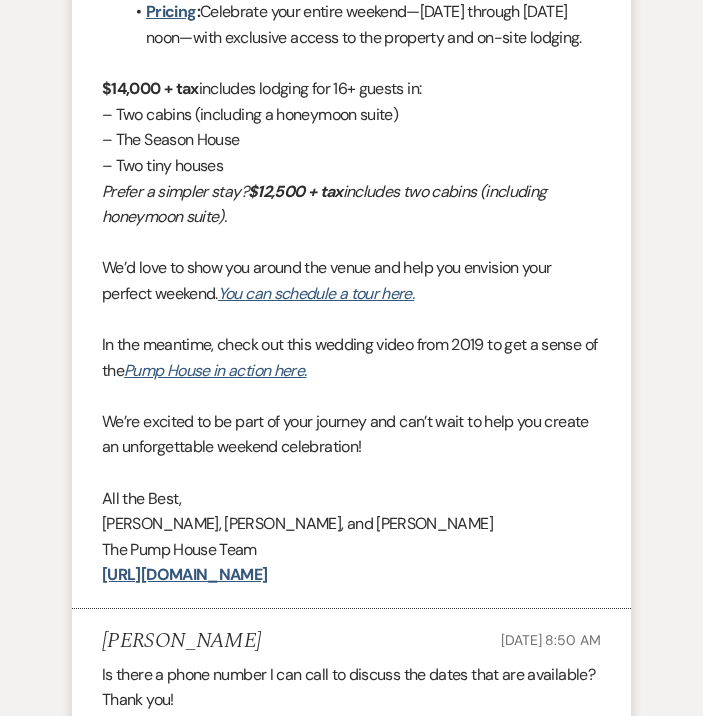 scroll, scrollTop: 2430, scrollLeft: 0, axis: vertical 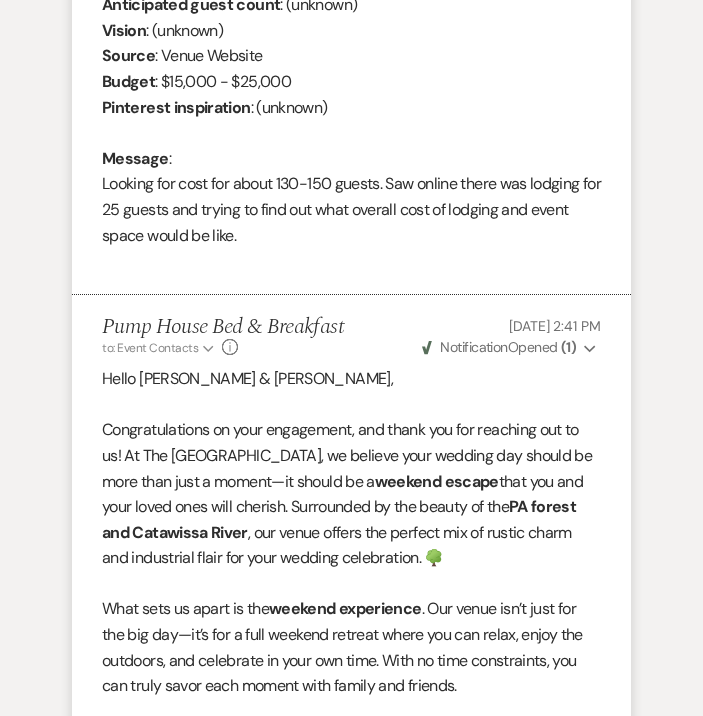 drag, startPoint x: 385, startPoint y: 593, endPoint x: 52, endPoint y: 421, distance: 374.79727 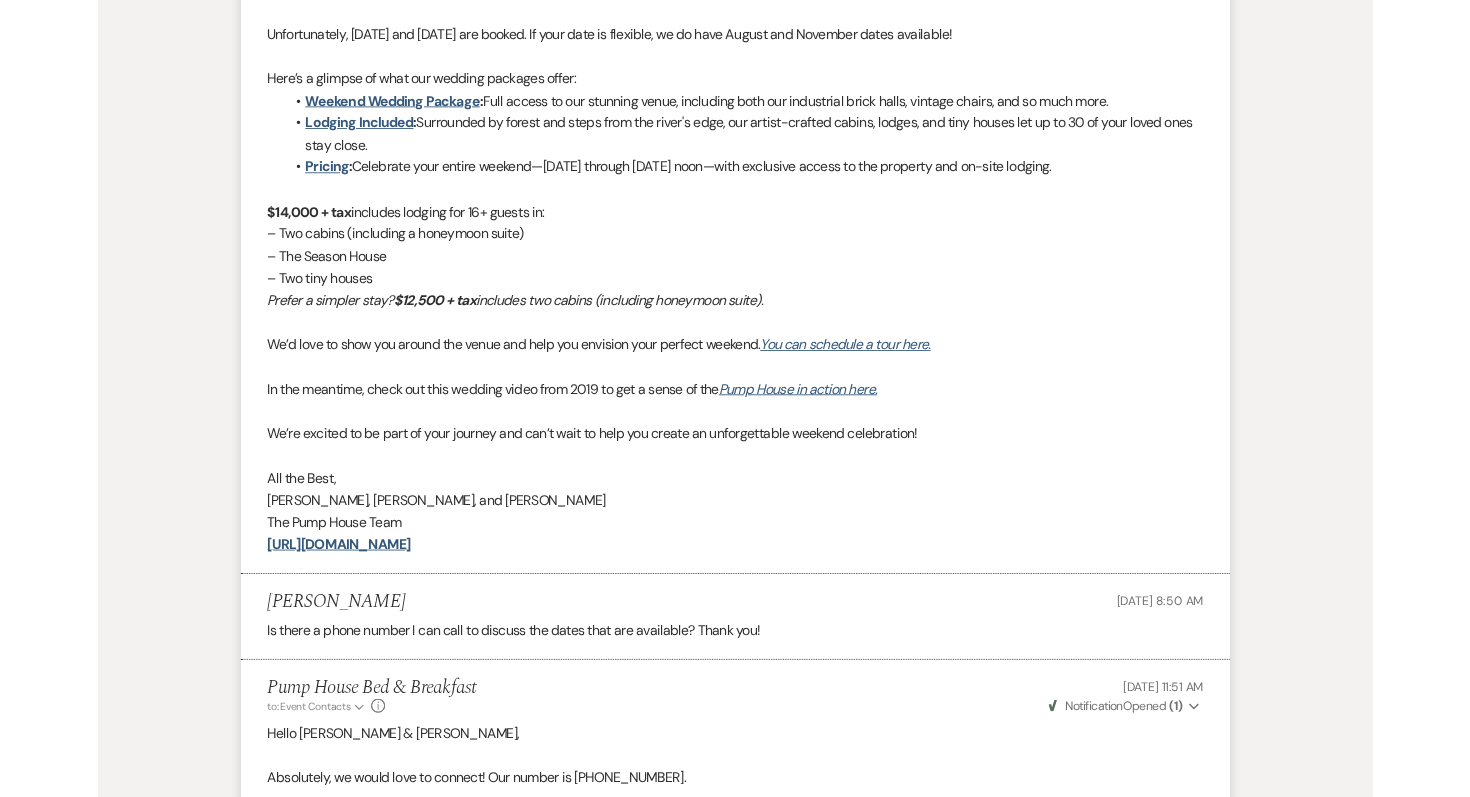 scroll, scrollTop: 1158, scrollLeft: 0, axis: vertical 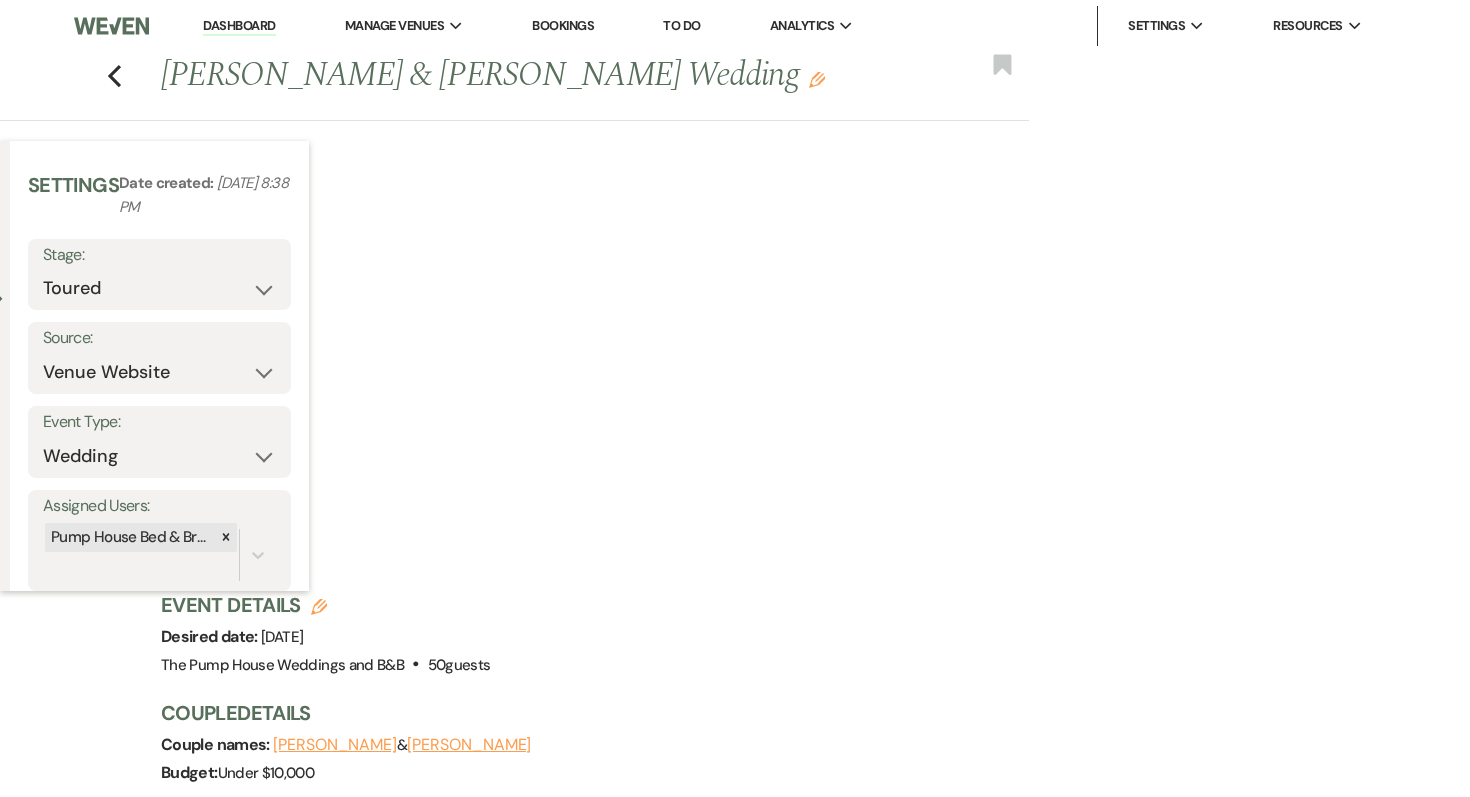 select on "5" 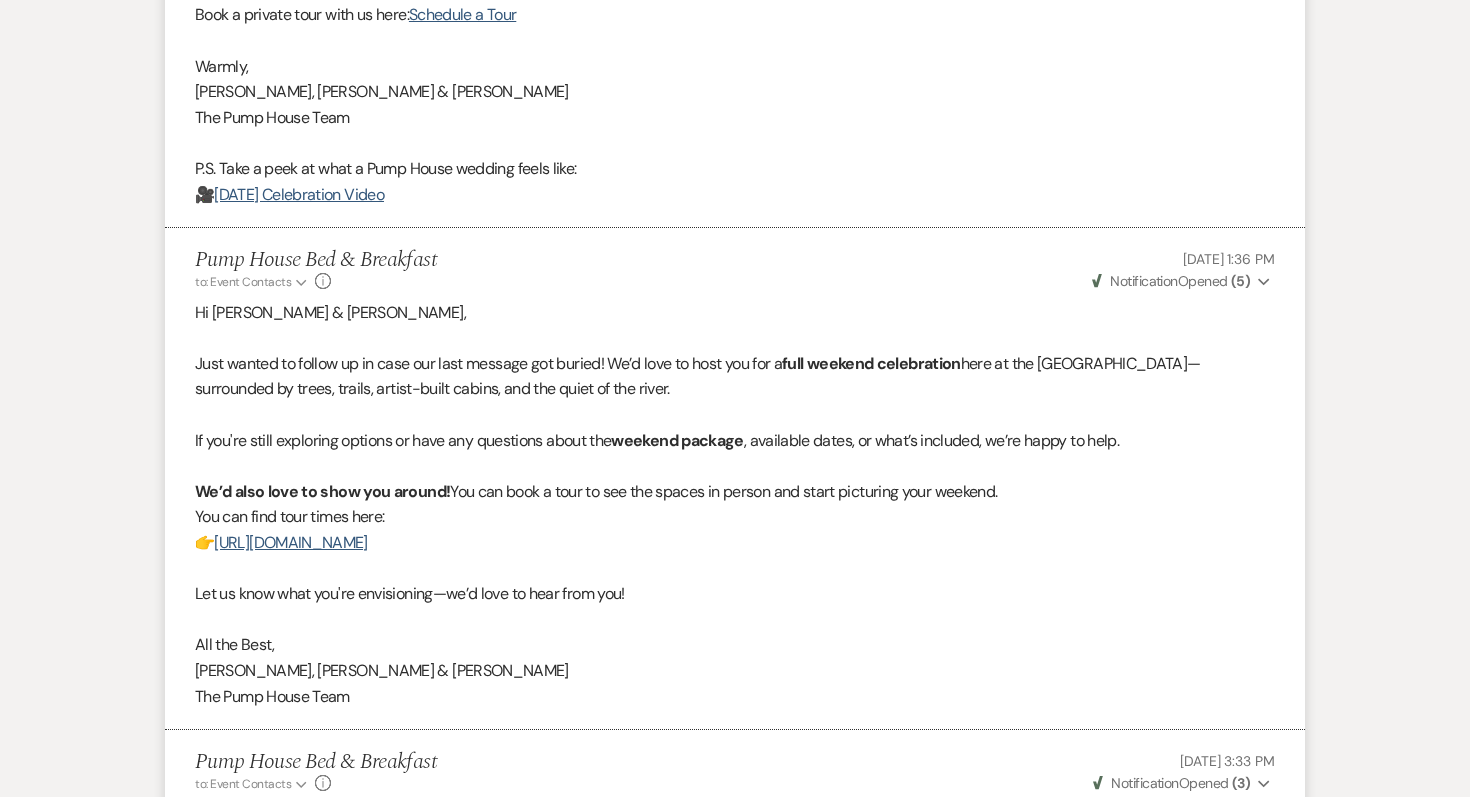scroll, scrollTop: 0, scrollLeft: 0, axis: both 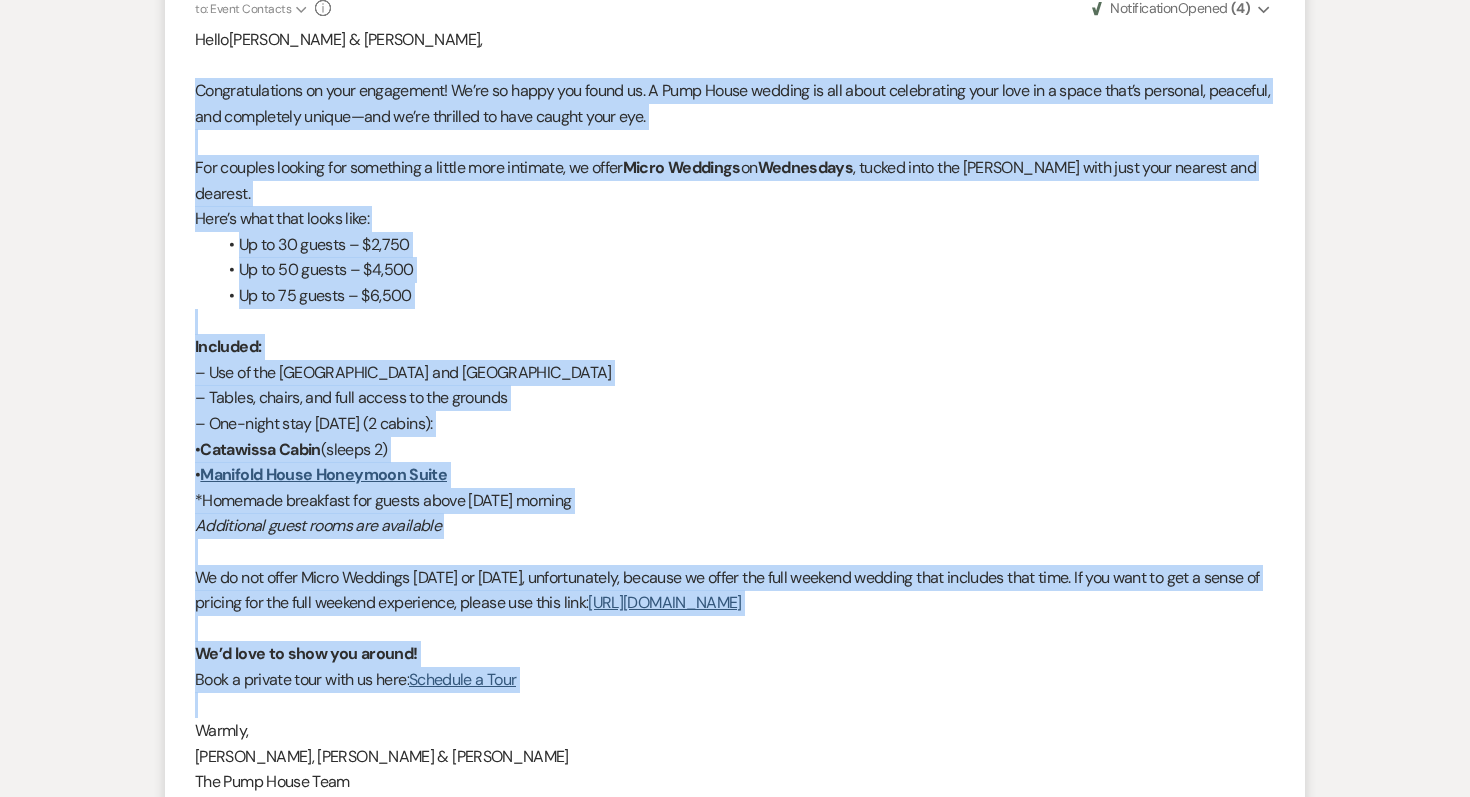 drag, startPoint x: 195, startPoint y: 318, endPoint x: 563, endPoint y: 671, distance: 509.9343 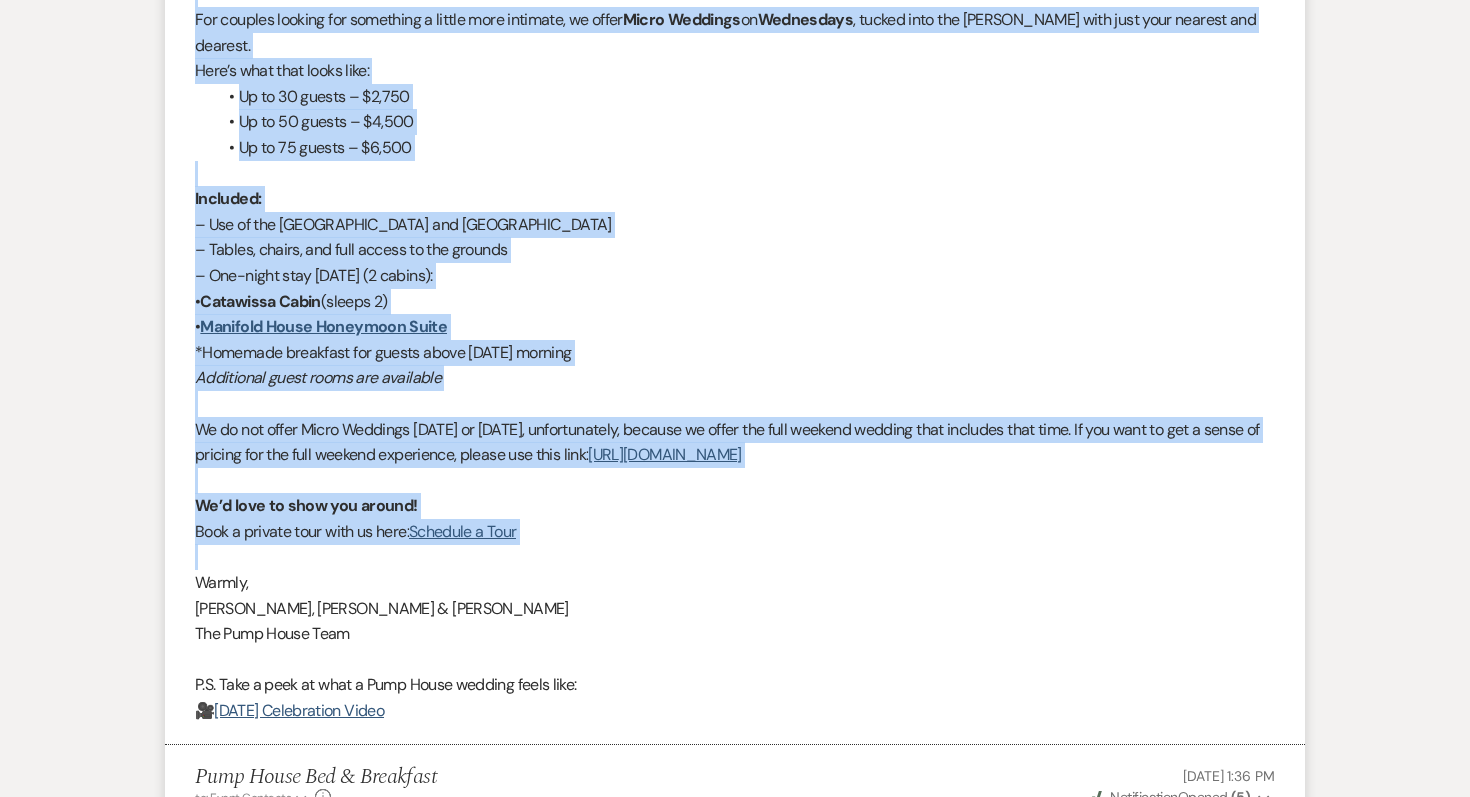 scroll, scrollTop: 1410, scrollLeft: 0, axis: vertical 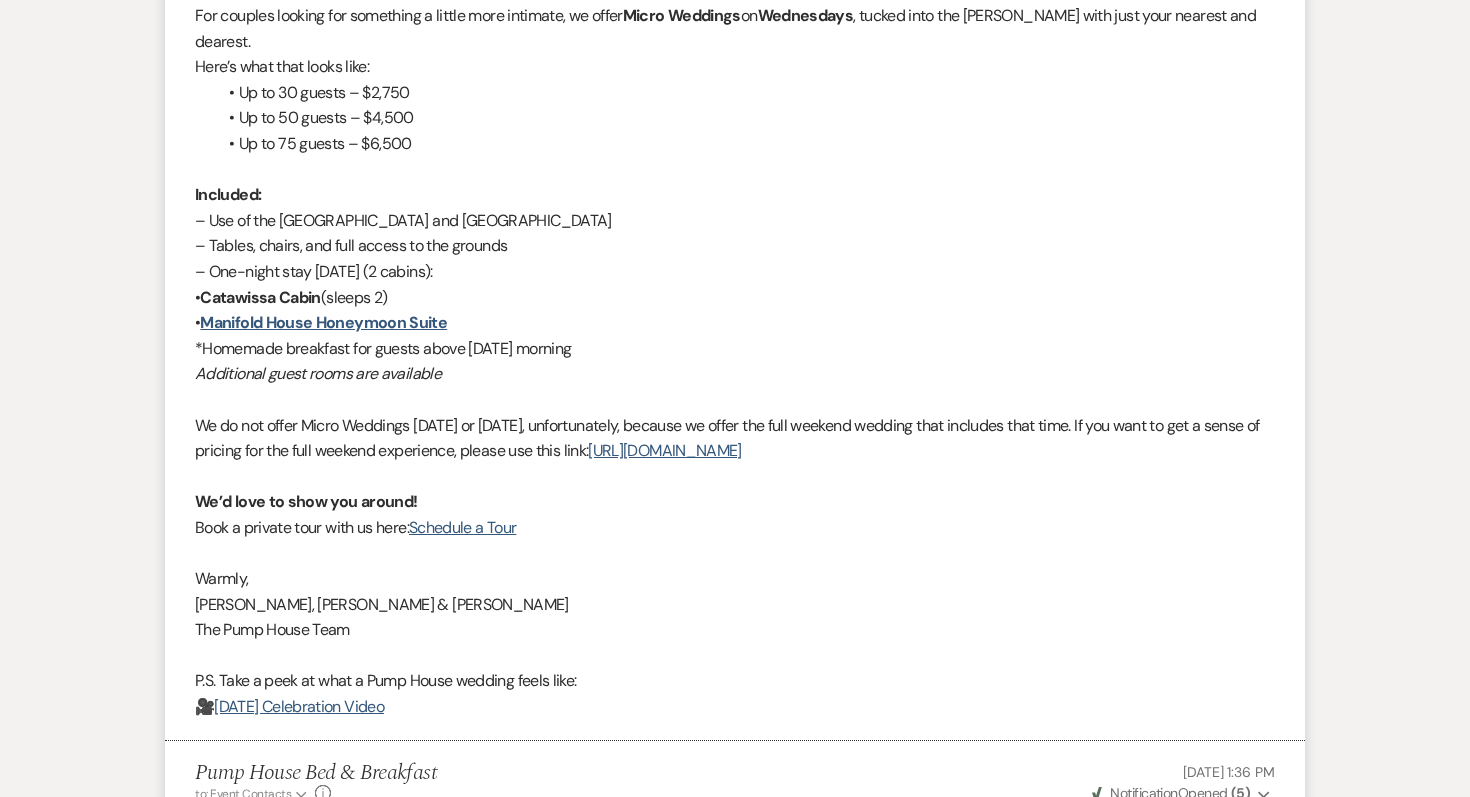 click on "🎥  [DATE] Celebration Video" at bounding box center (735, 707) 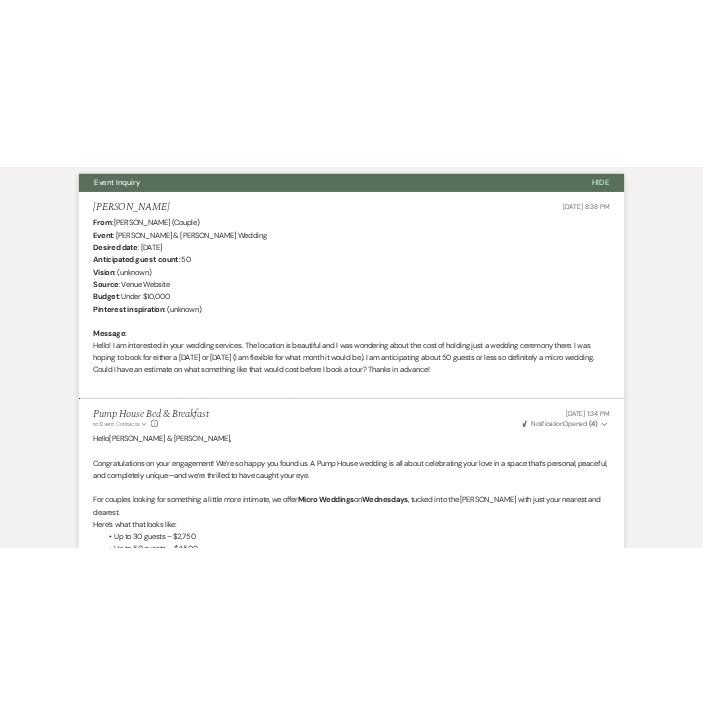 scroll, scrollTop: 628, scrollLeft: 0, axis: vertical 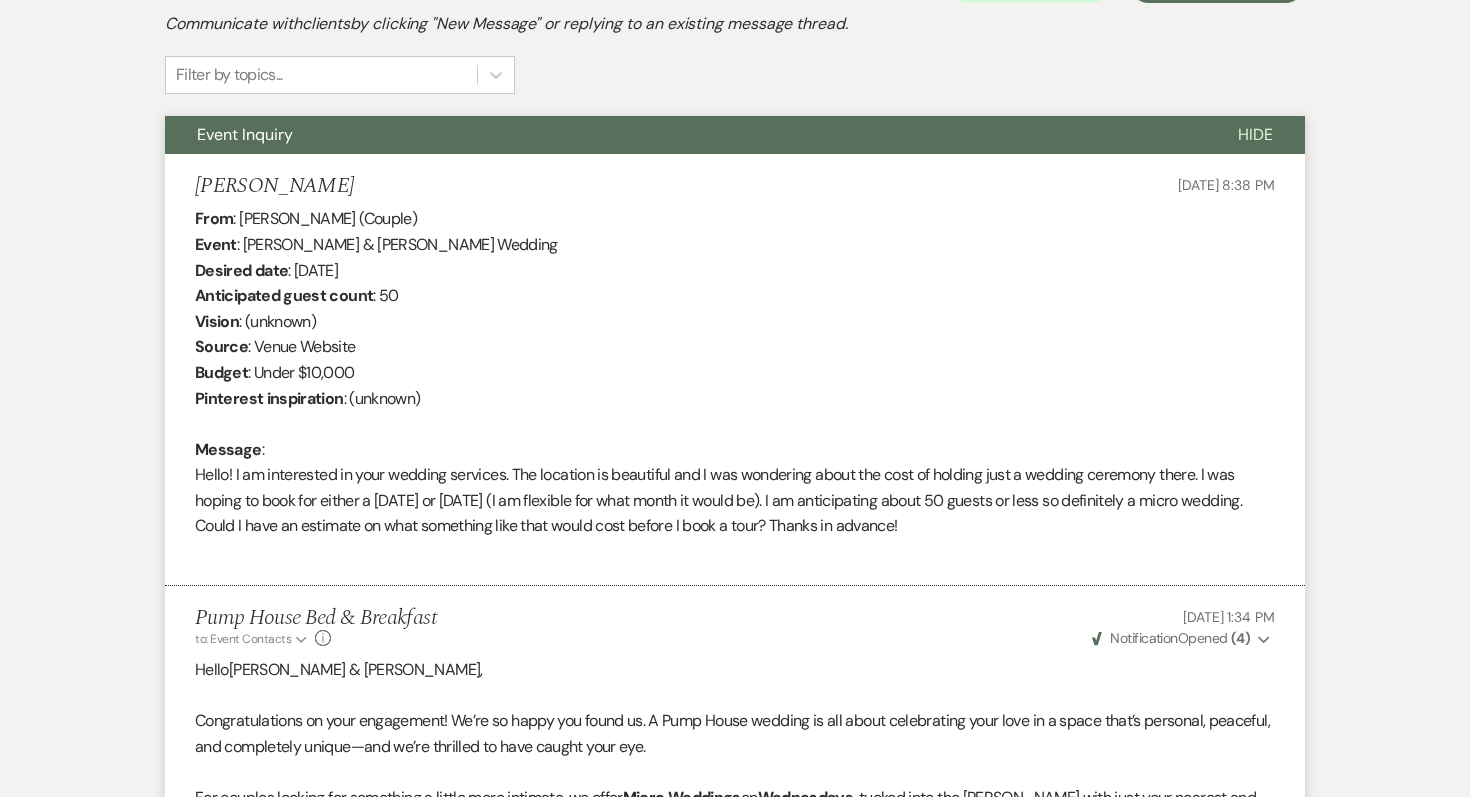 drag, startPoint x: 450, startPoint y: 690, endPoint x: 155, endPoint y: 717, distance: 296.233 